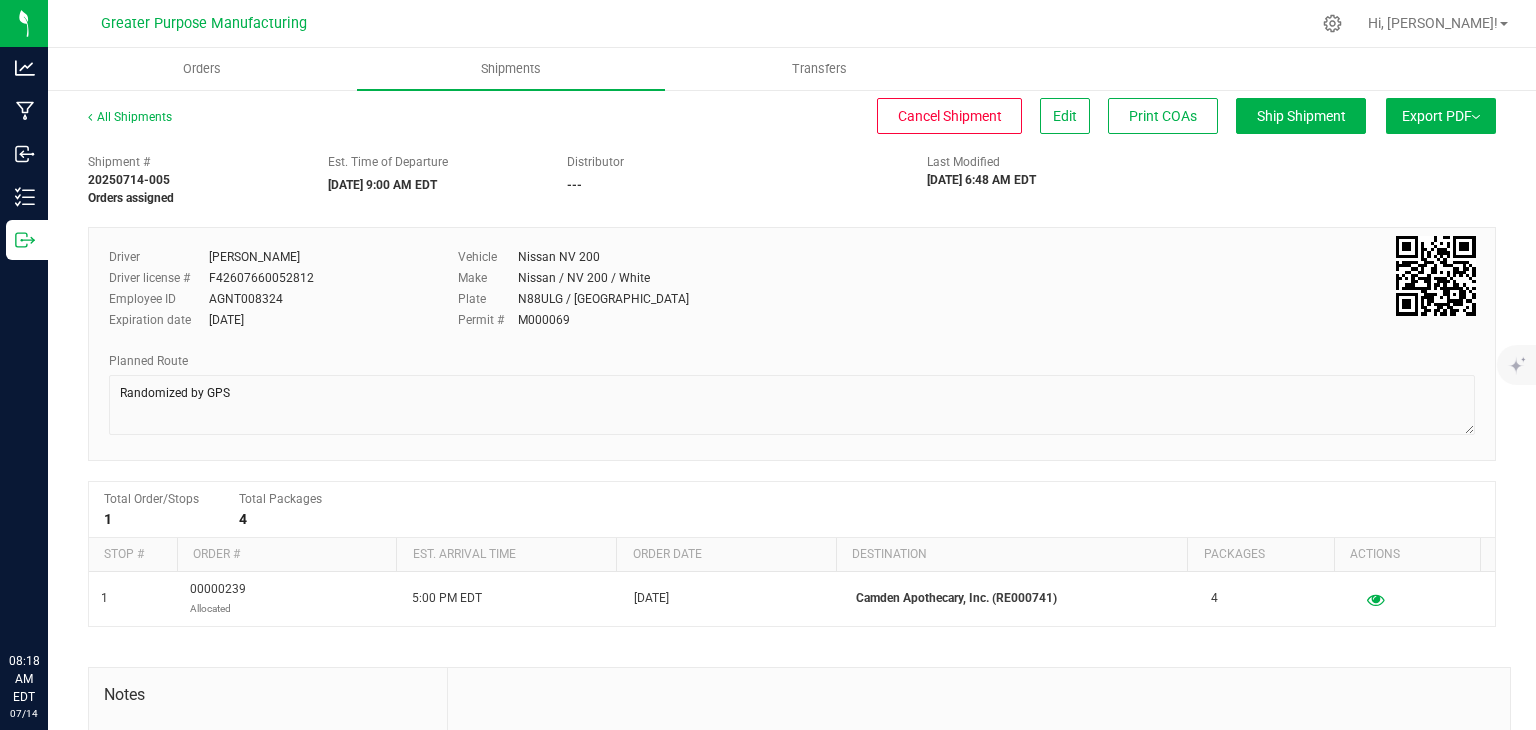 scroll, scrollTop: 0, scrollLeft: 0, axis: both 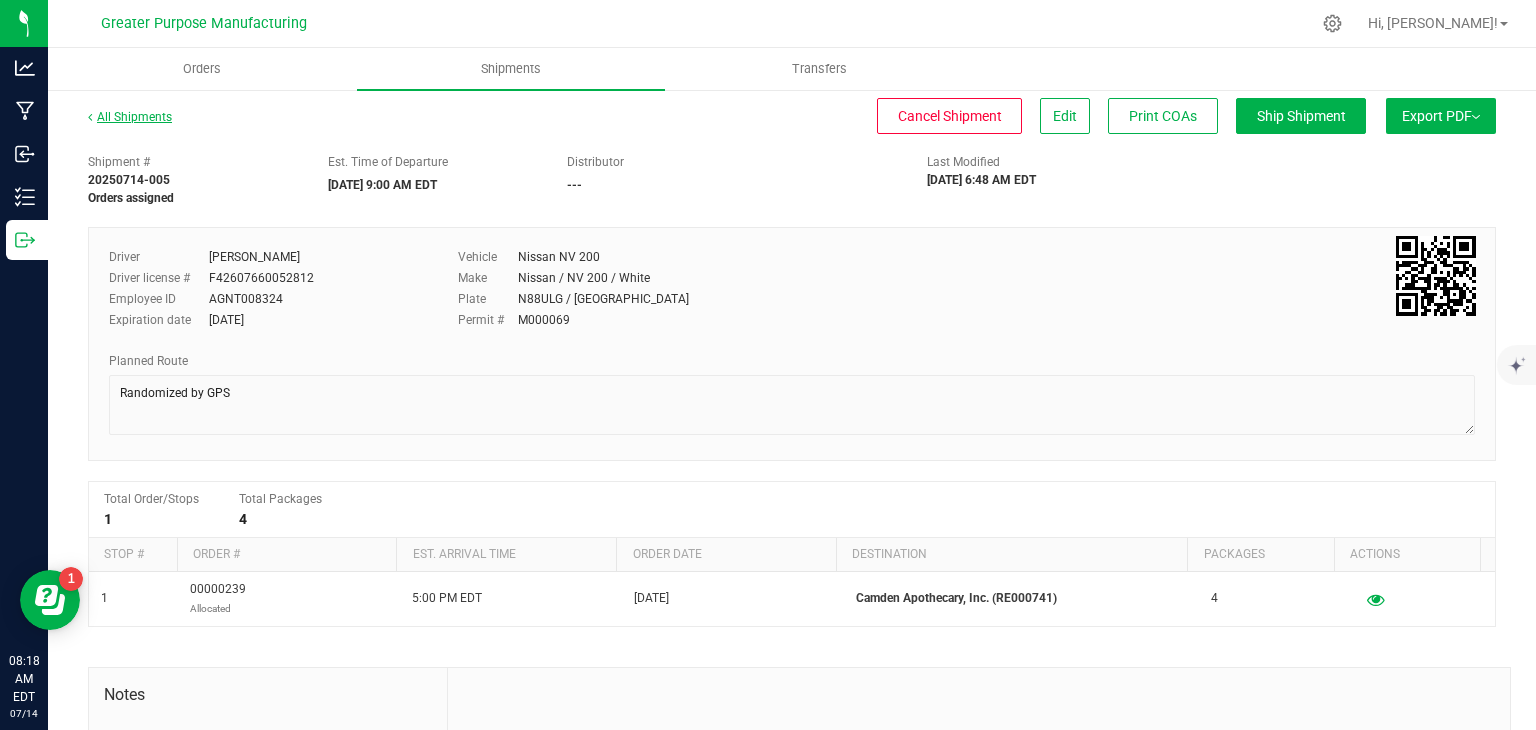 click on "All Shipments" at bounding box center (130, 117) 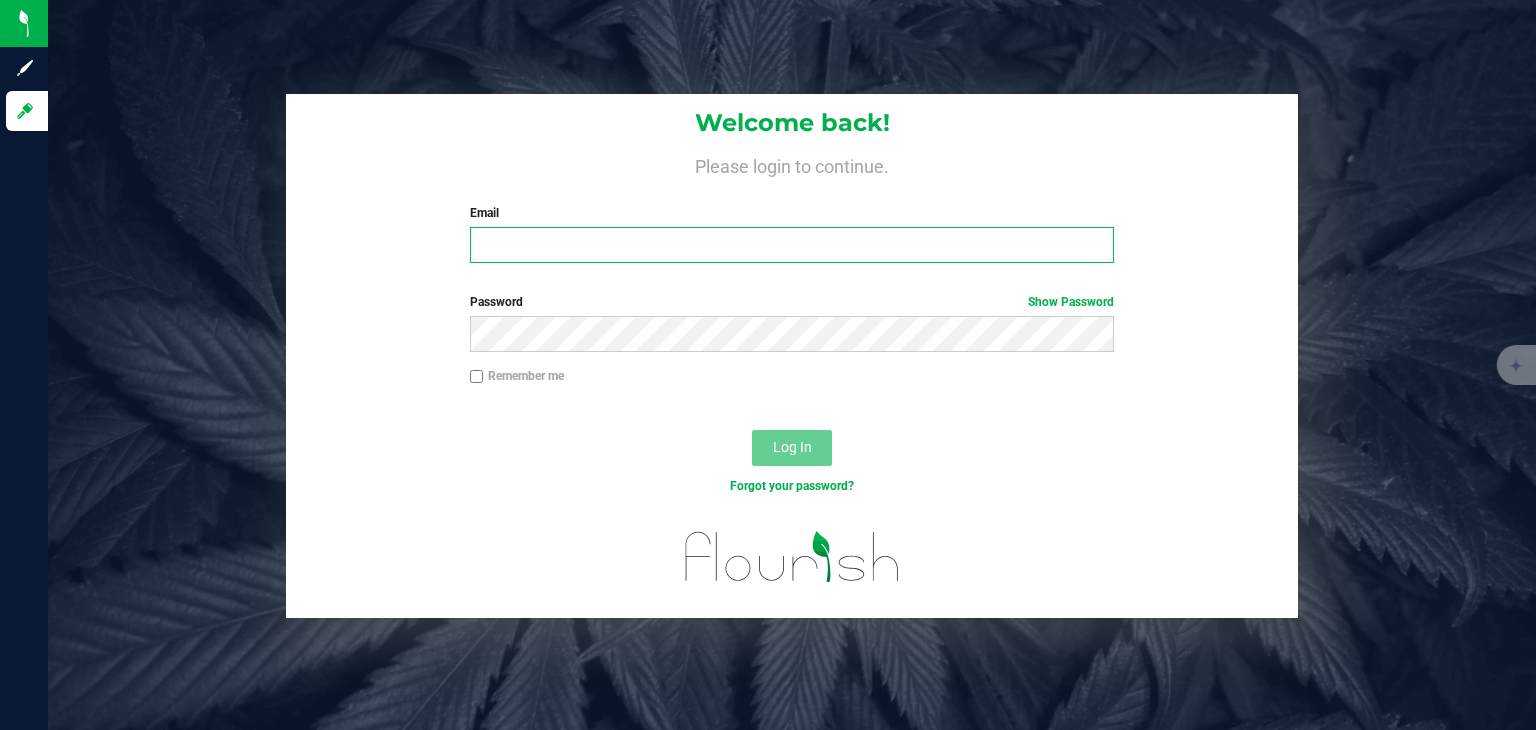 click on "Email" at bounding box center [792, 245] 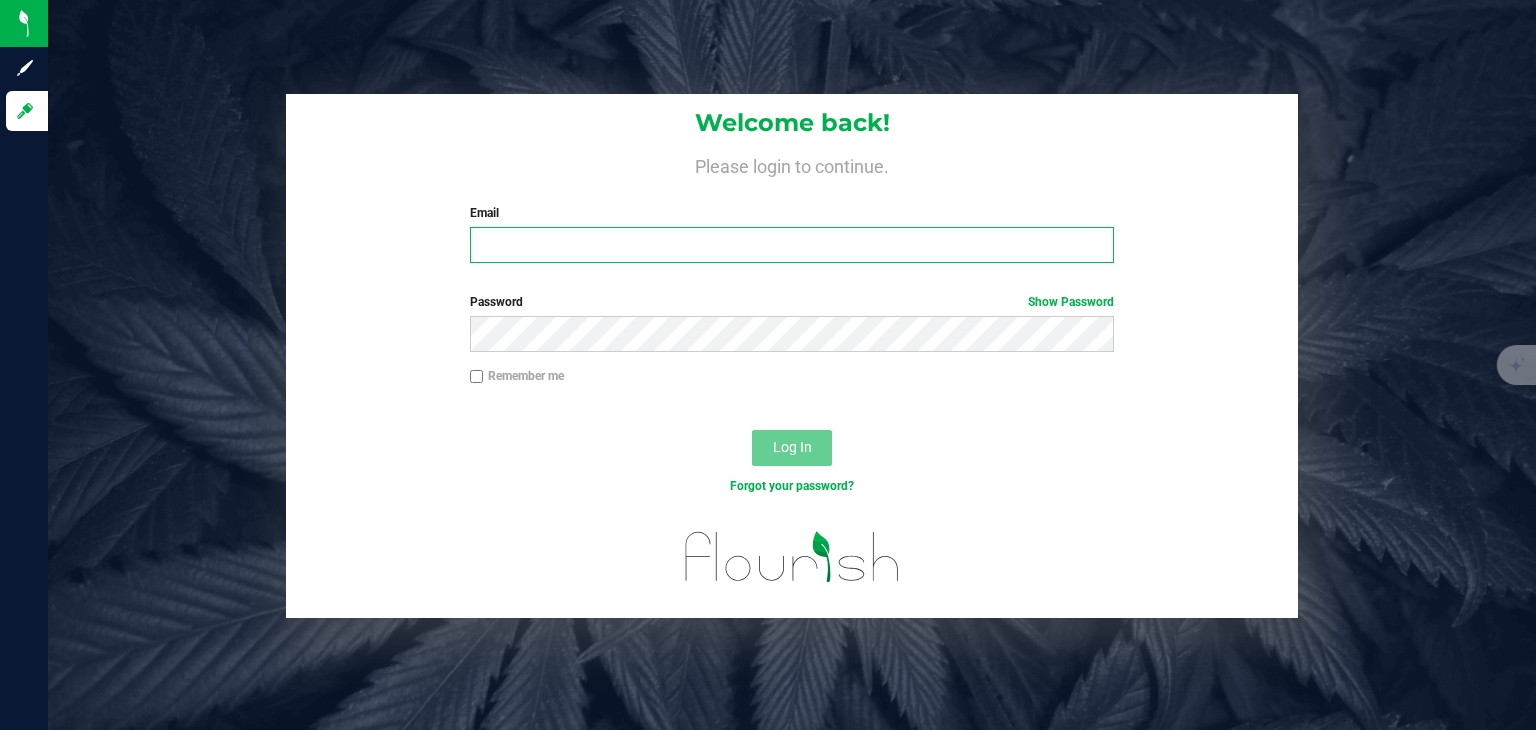 type on "matt@gpcannabis.com" 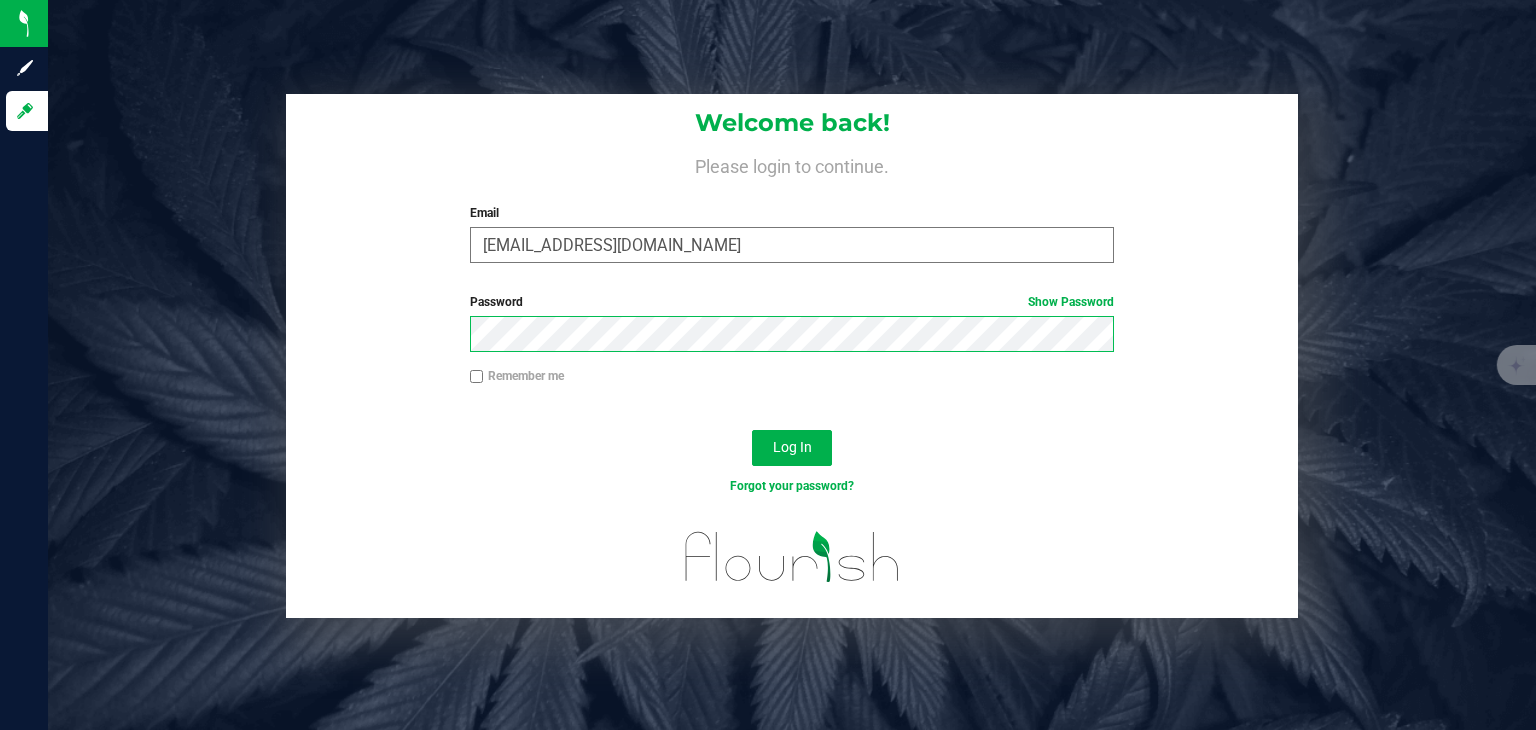 click on "Log In" at bounding box center (792, 448) 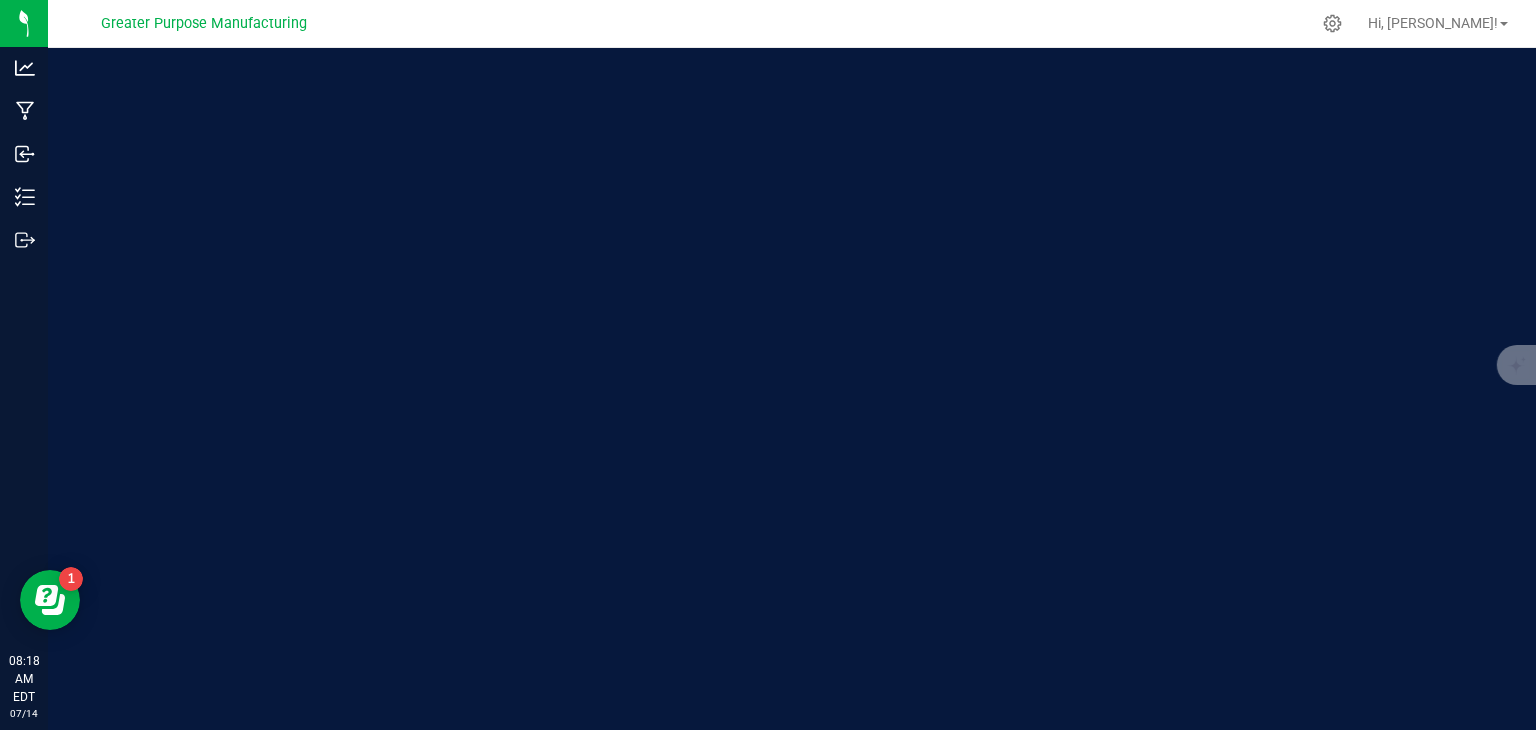 scroll, scrollTop: 0, scrollLeft: 0, axis: both 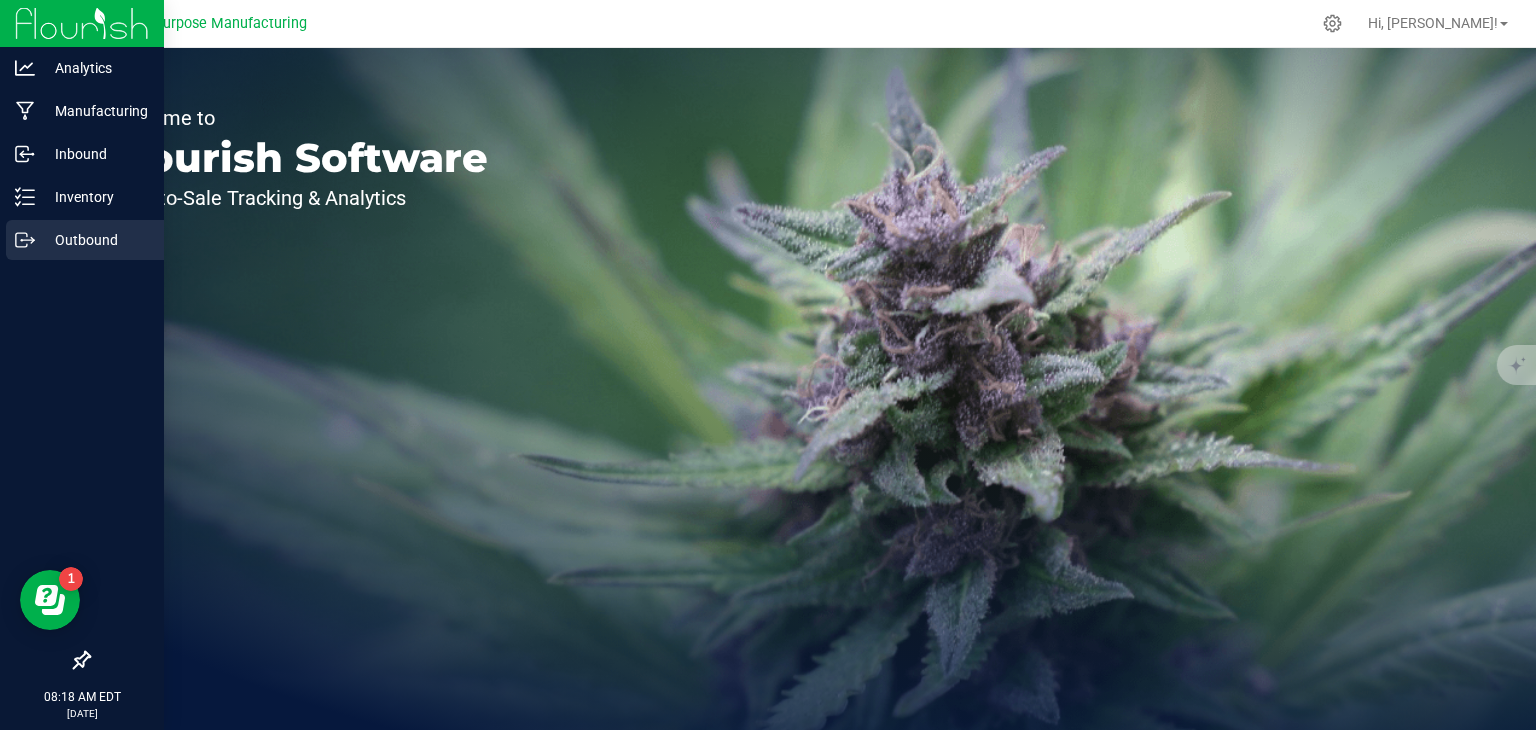 click on "Outbound" at bounding box center (95, 240) 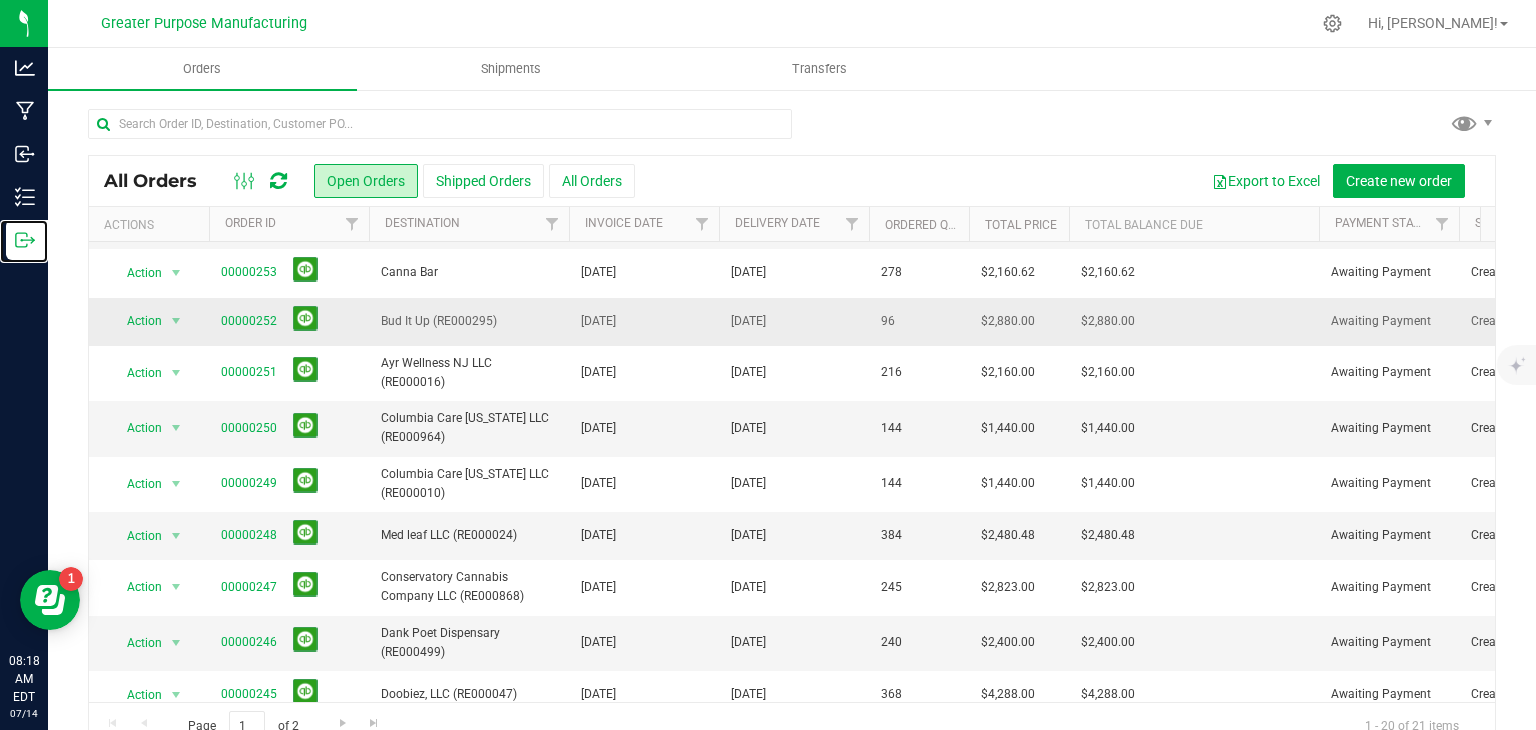 scroll, scrollTop: 248, scrollLeft: 0, axis: vertical 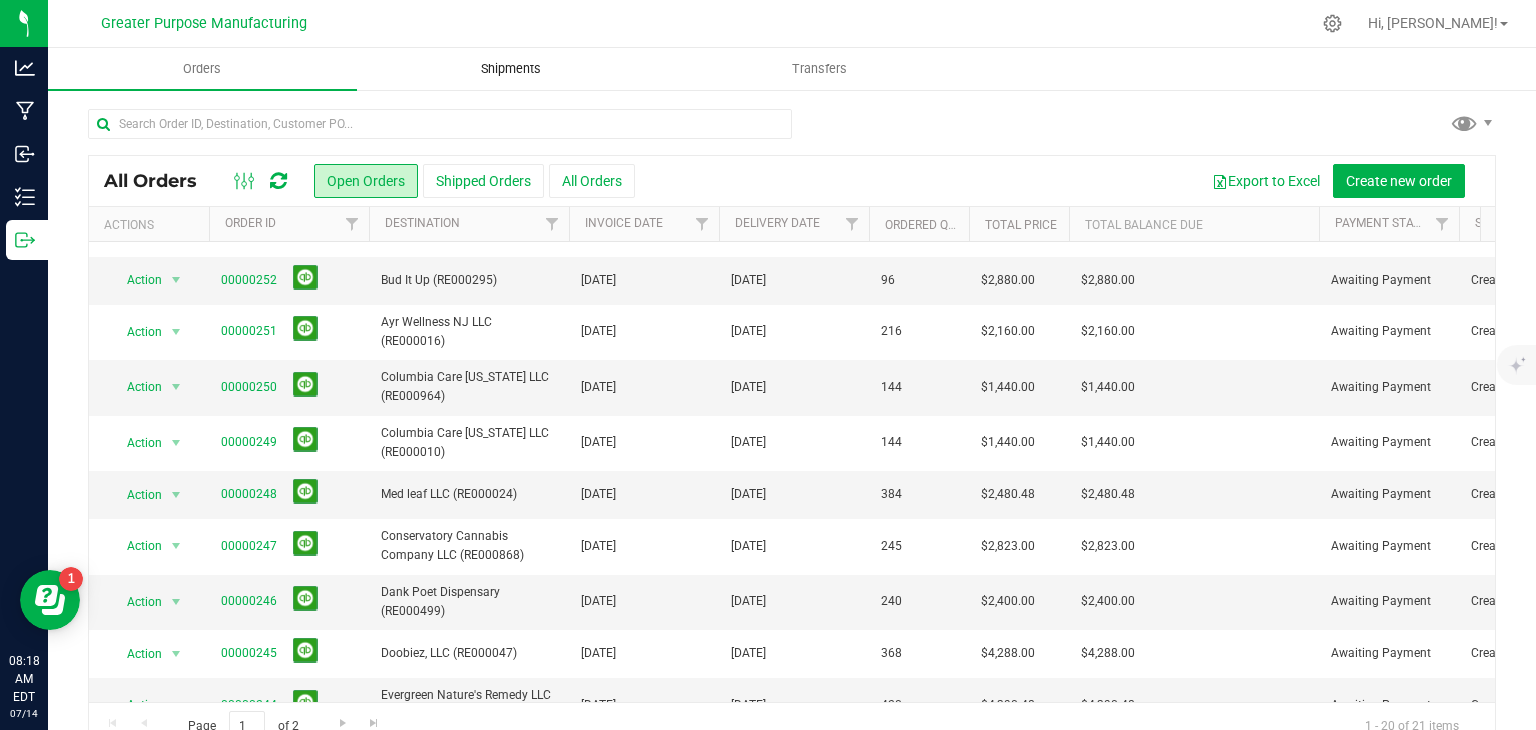 click on "Shipments" at bounding box center [511, 69] 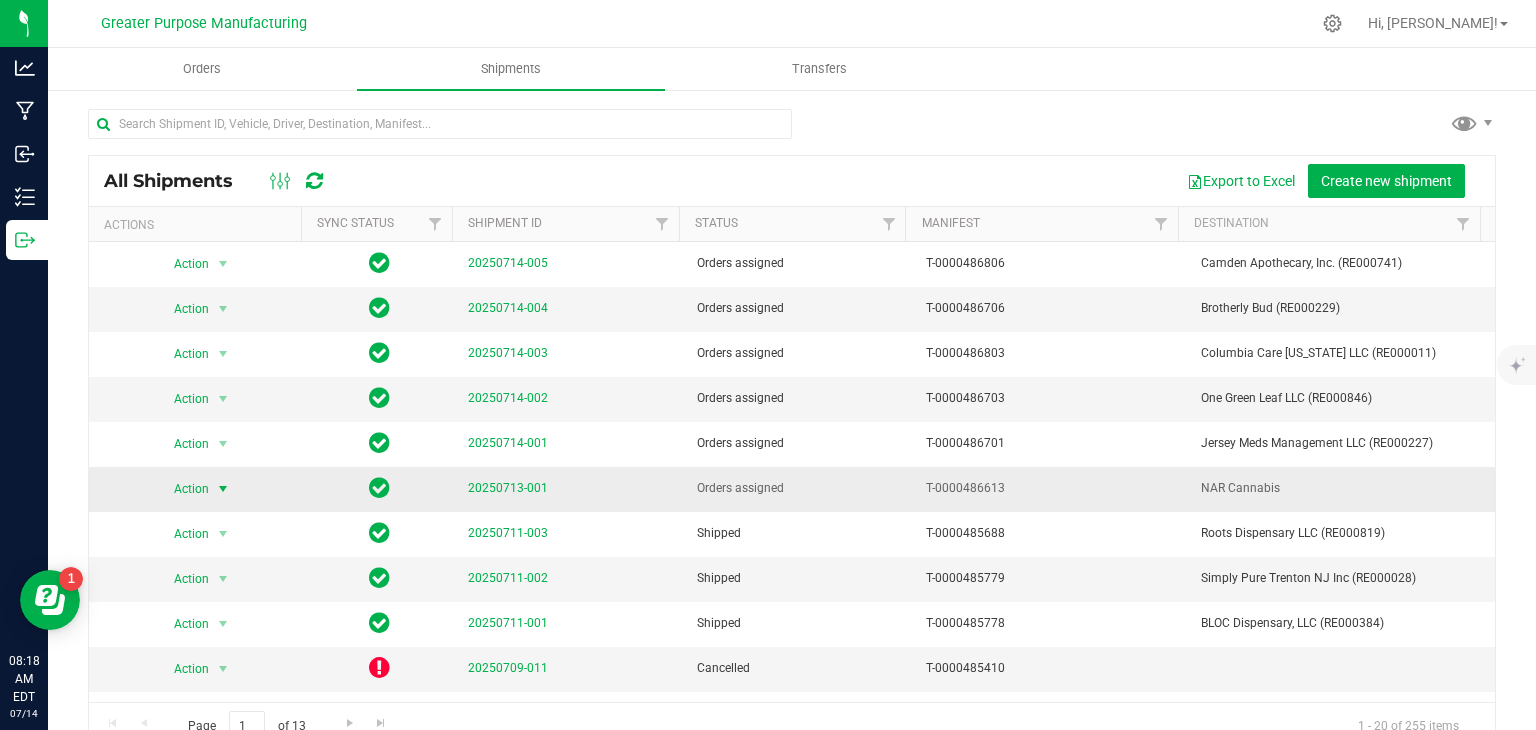 click at bounding box center (223, 489) 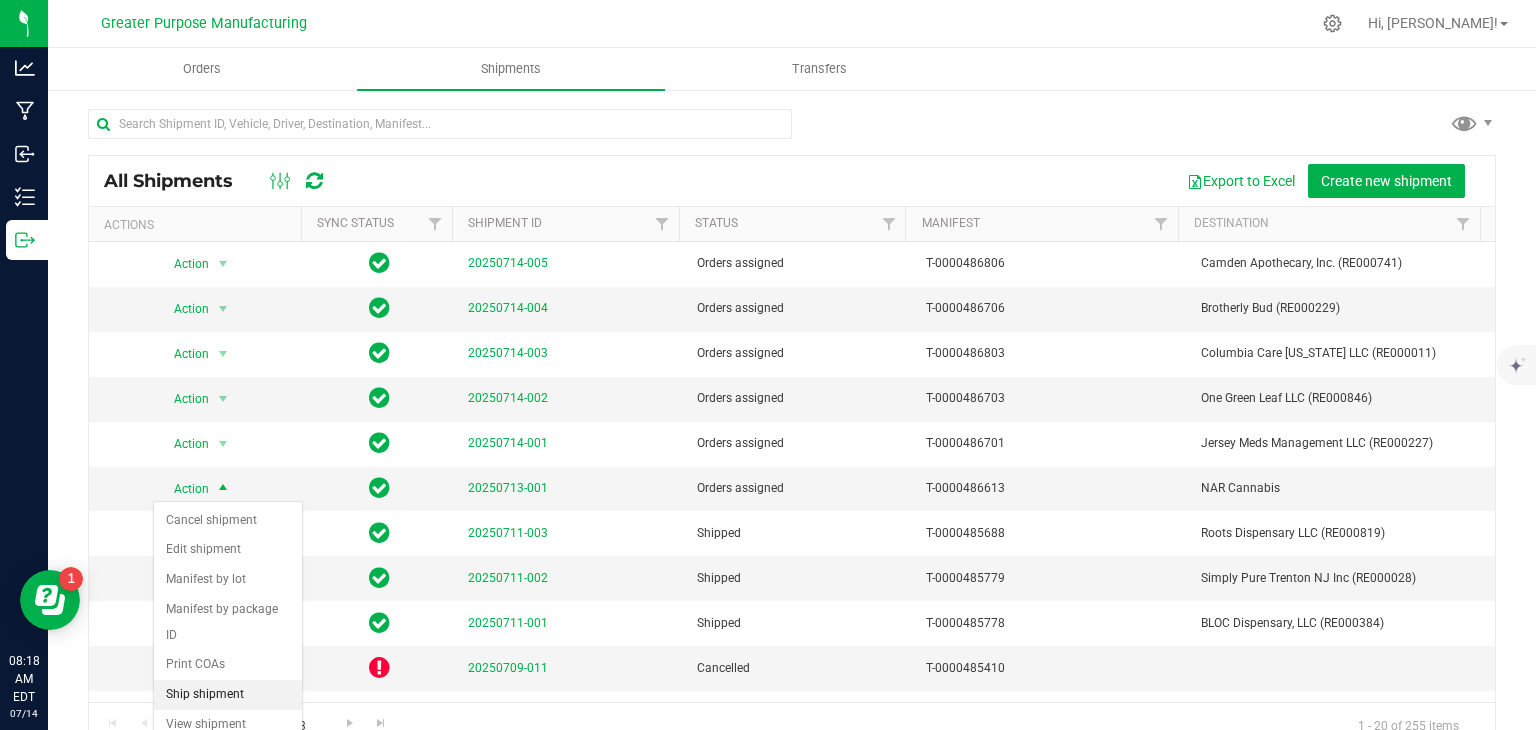click on "Ship shipment" at bounding box center [228, 695] 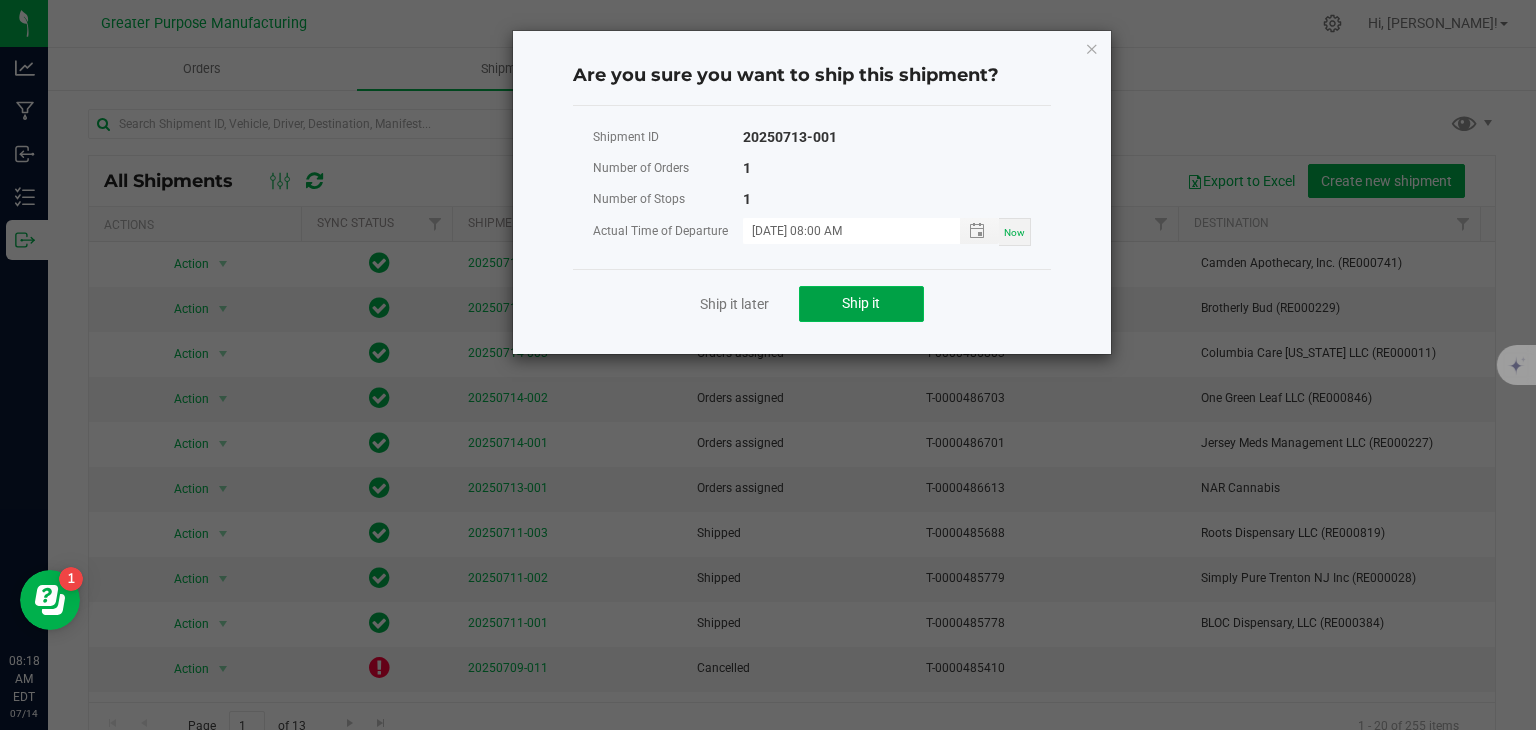 click on "Ship it" 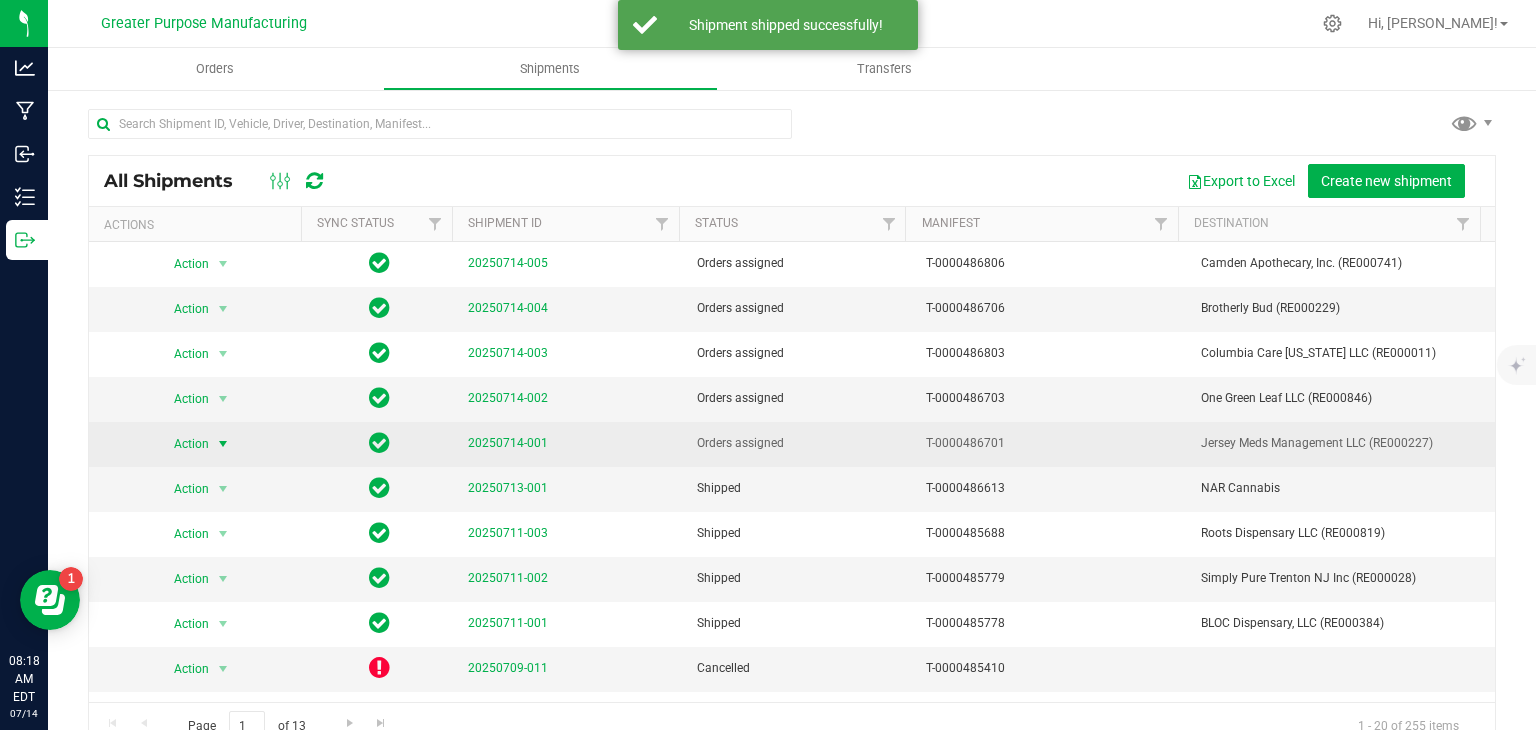 click on "Action" at bounding box center [183, 444] 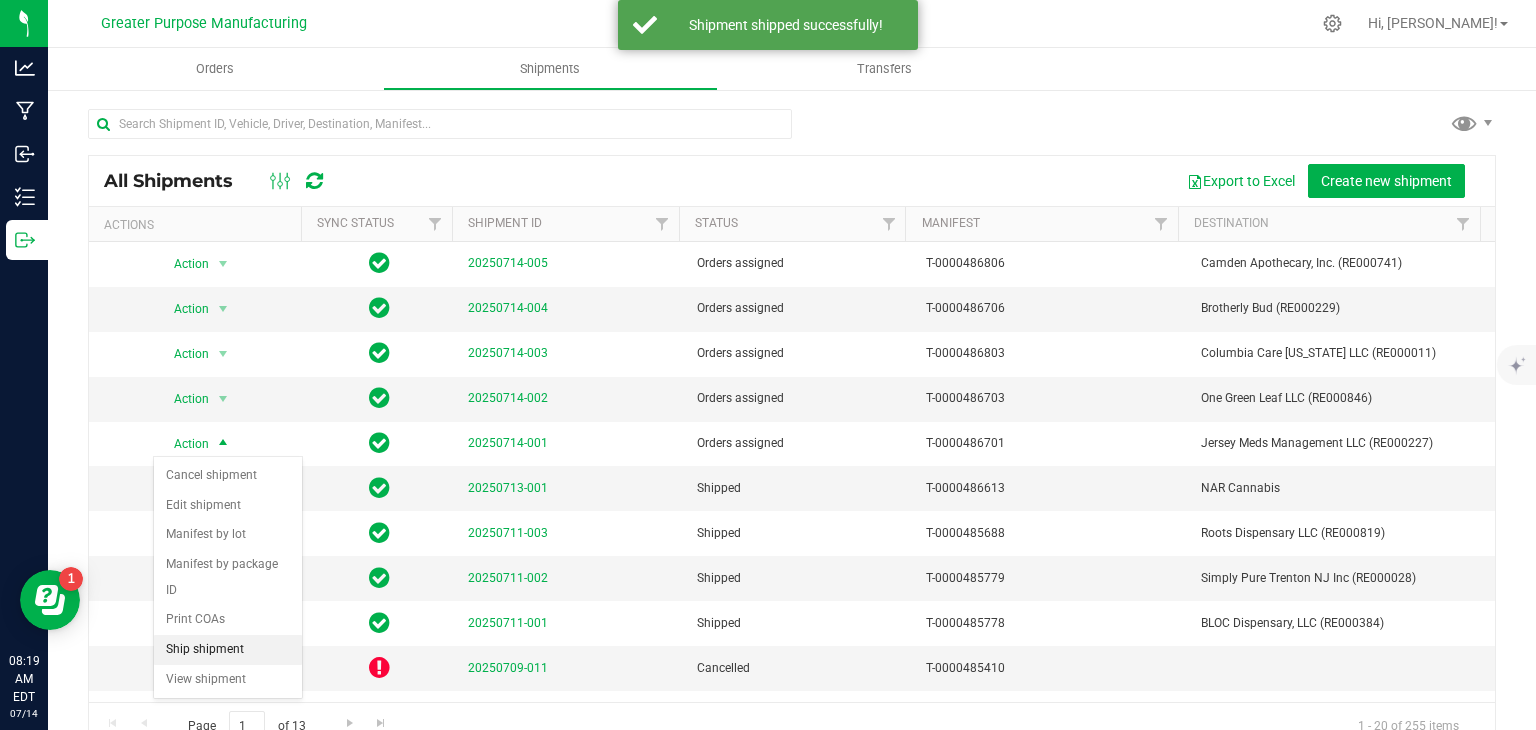 click on "Ship shipment" at bounding box center (228, 650) 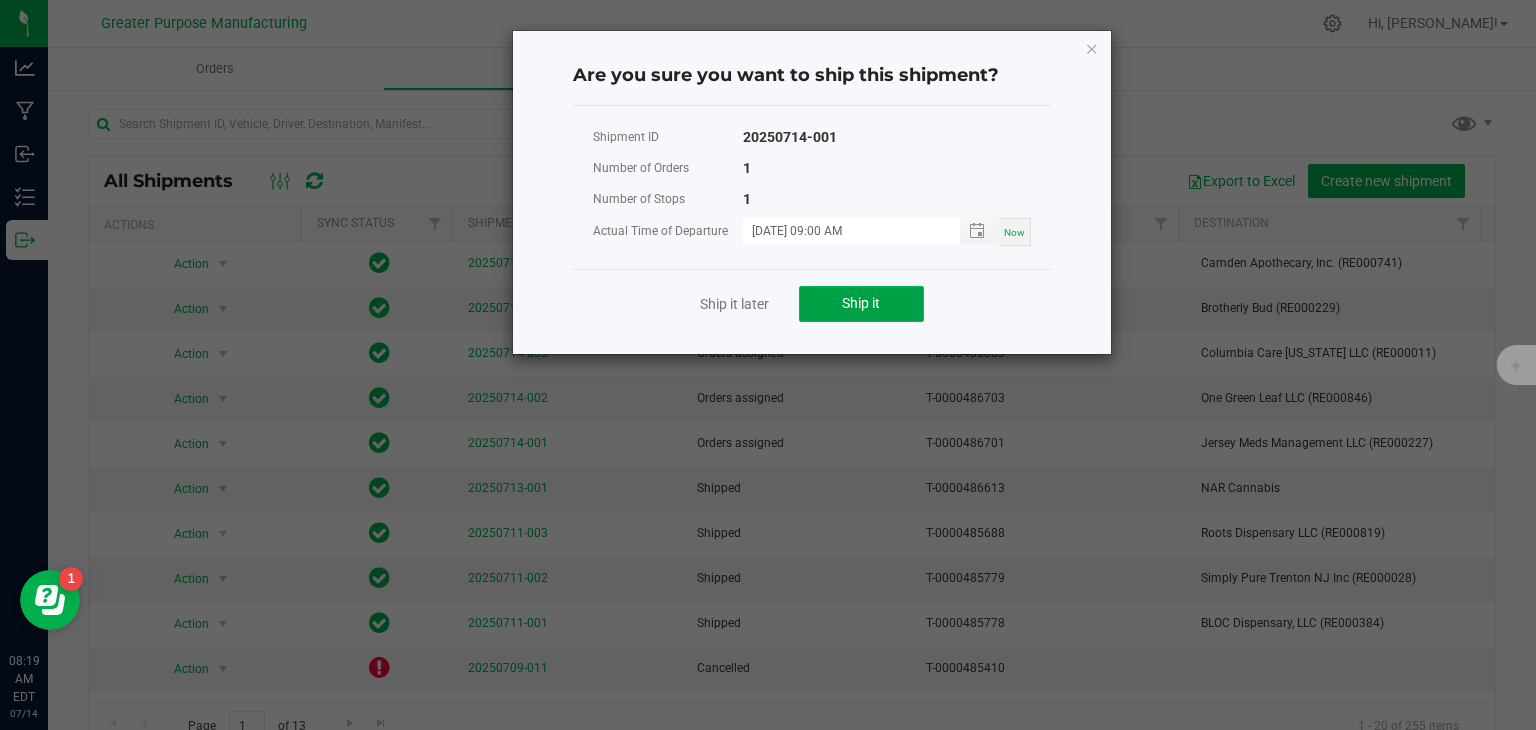 click on "Ship it" 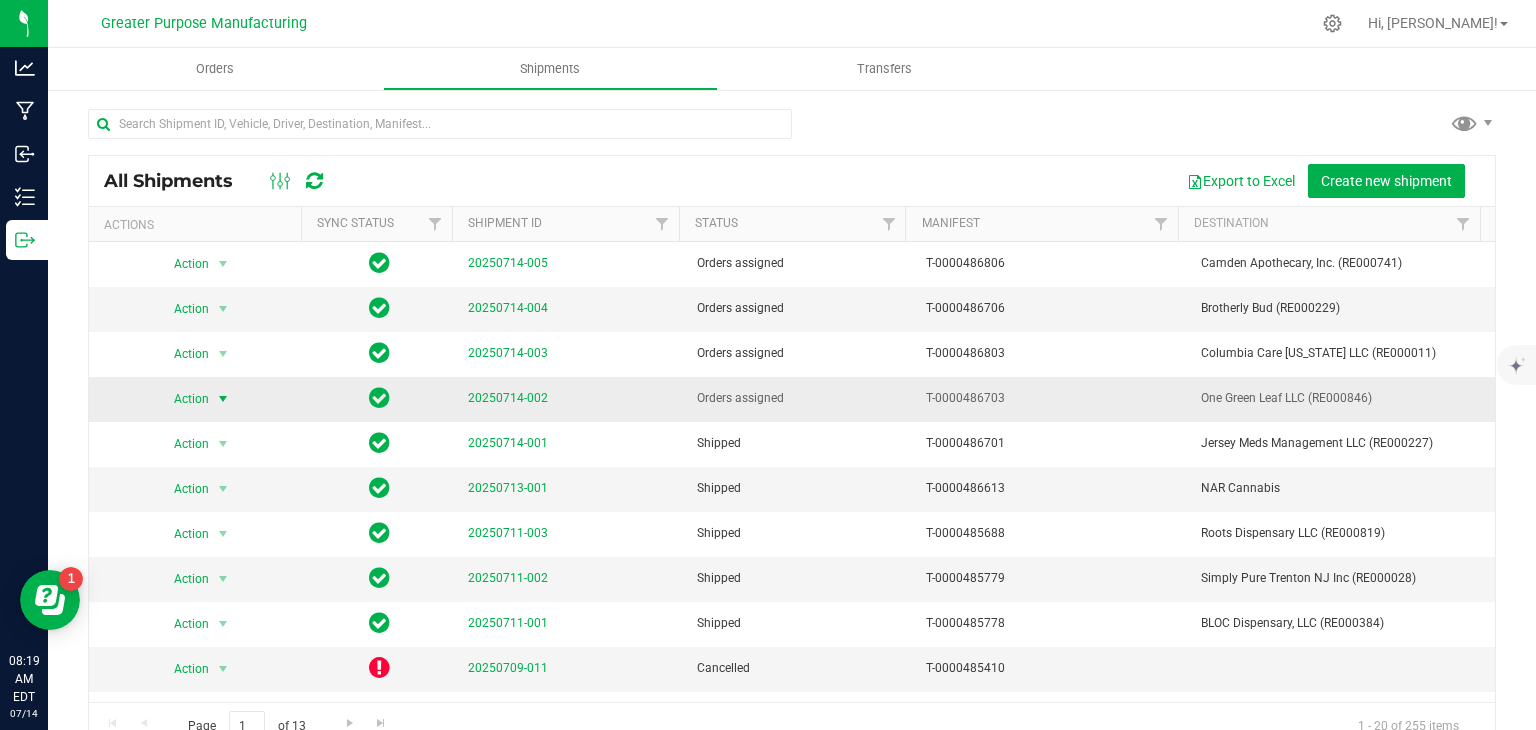 click at bounding box center (223, 399) 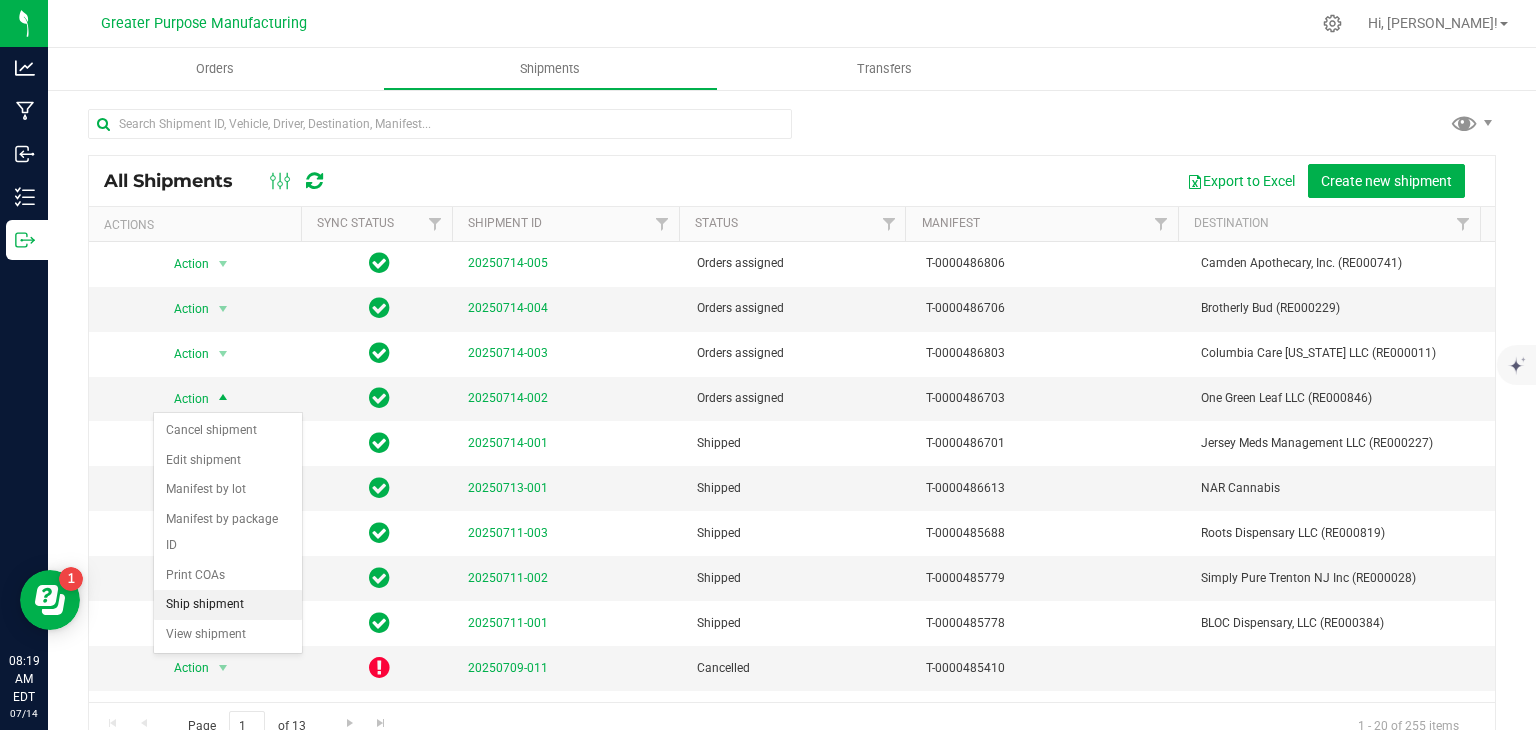 click on "Ship shipment" at bounding box center [228, 605] 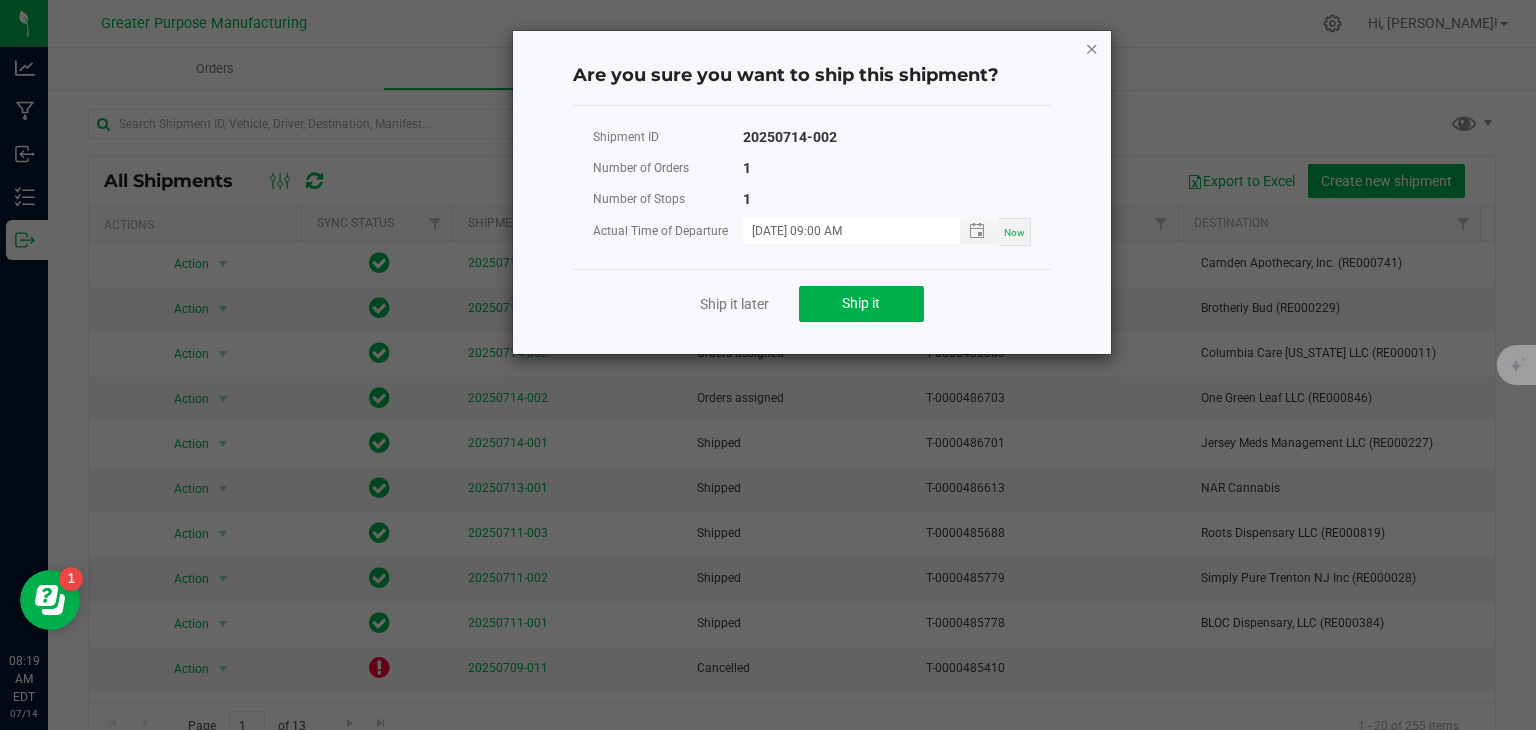 click 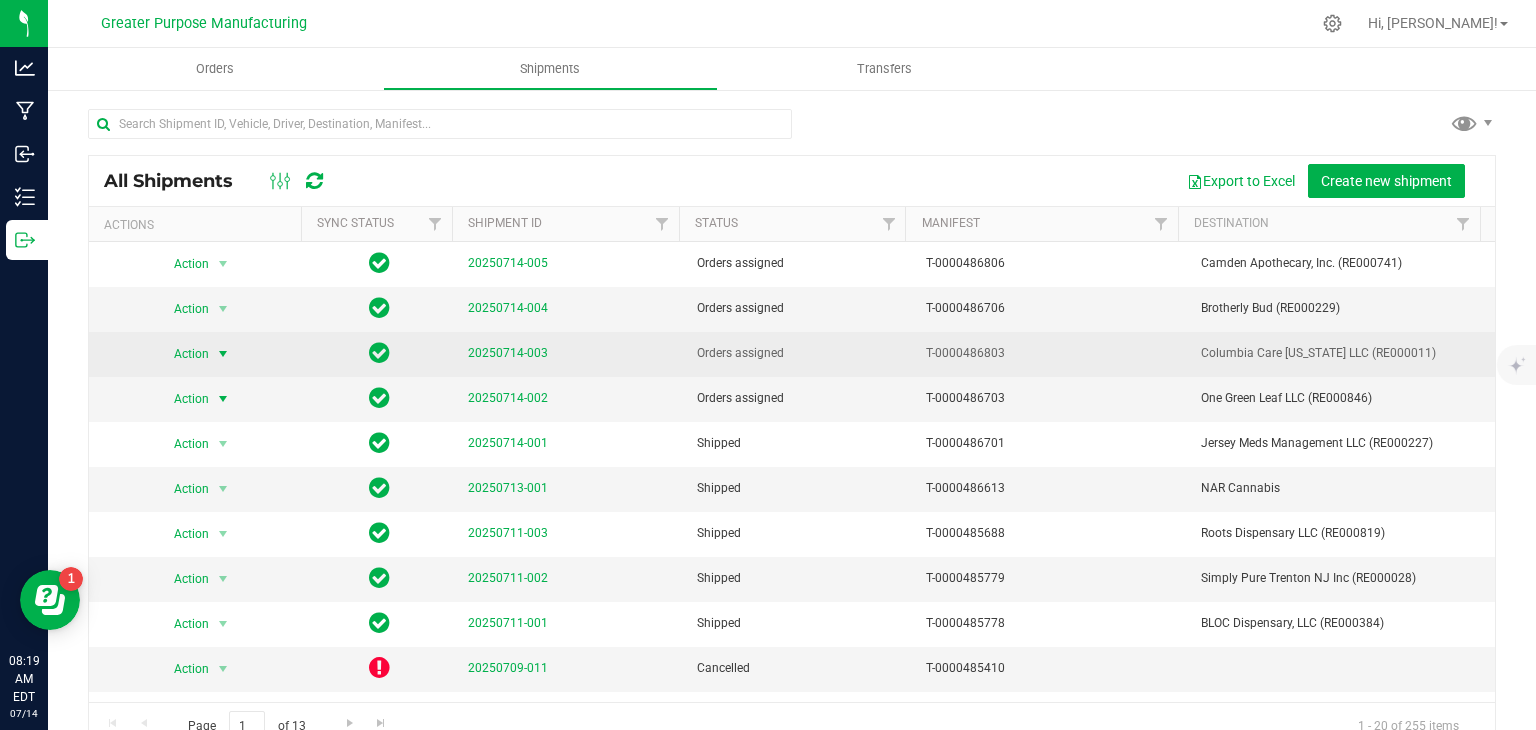 click at bounding box center (223, 354) 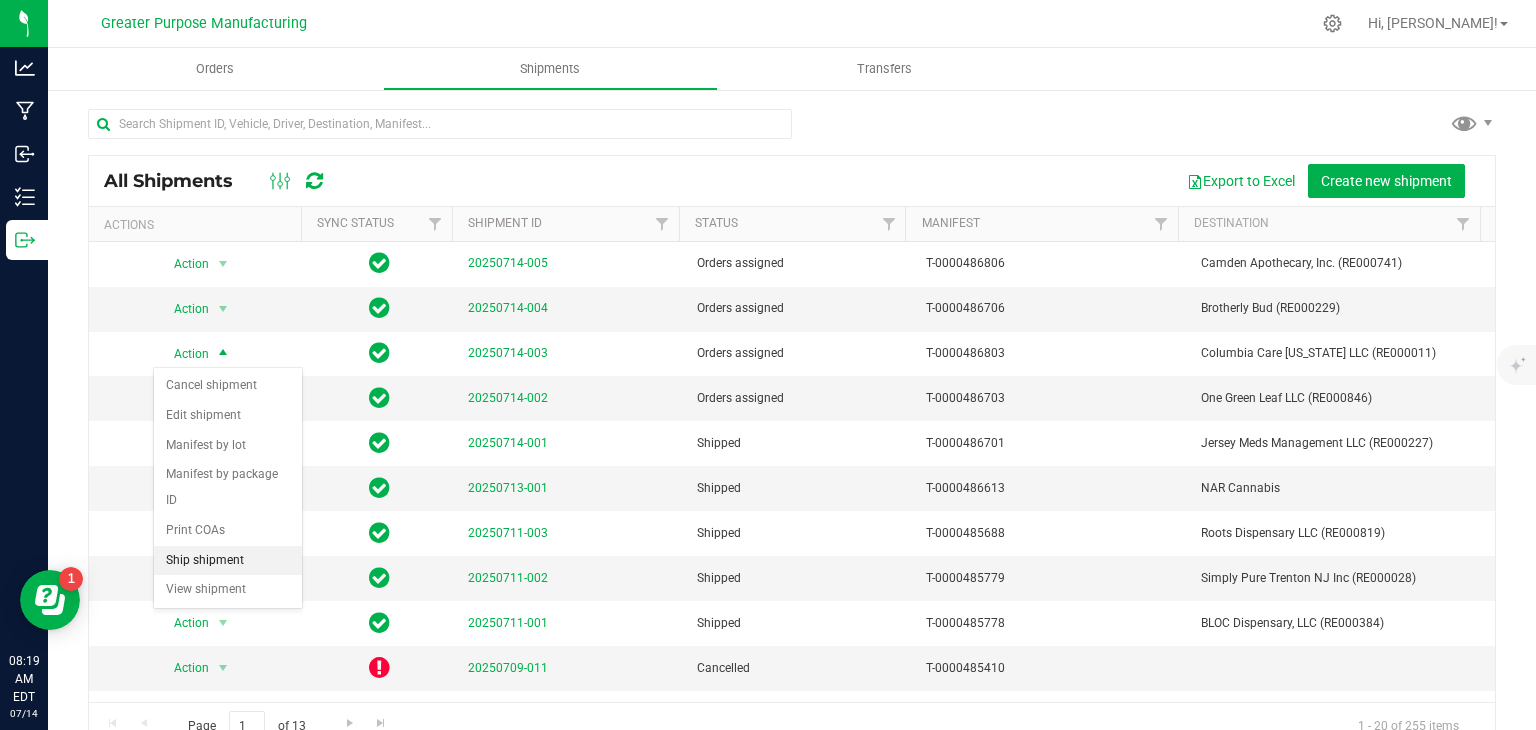 click on "Ship shipment" at bounding box center [228, 561] 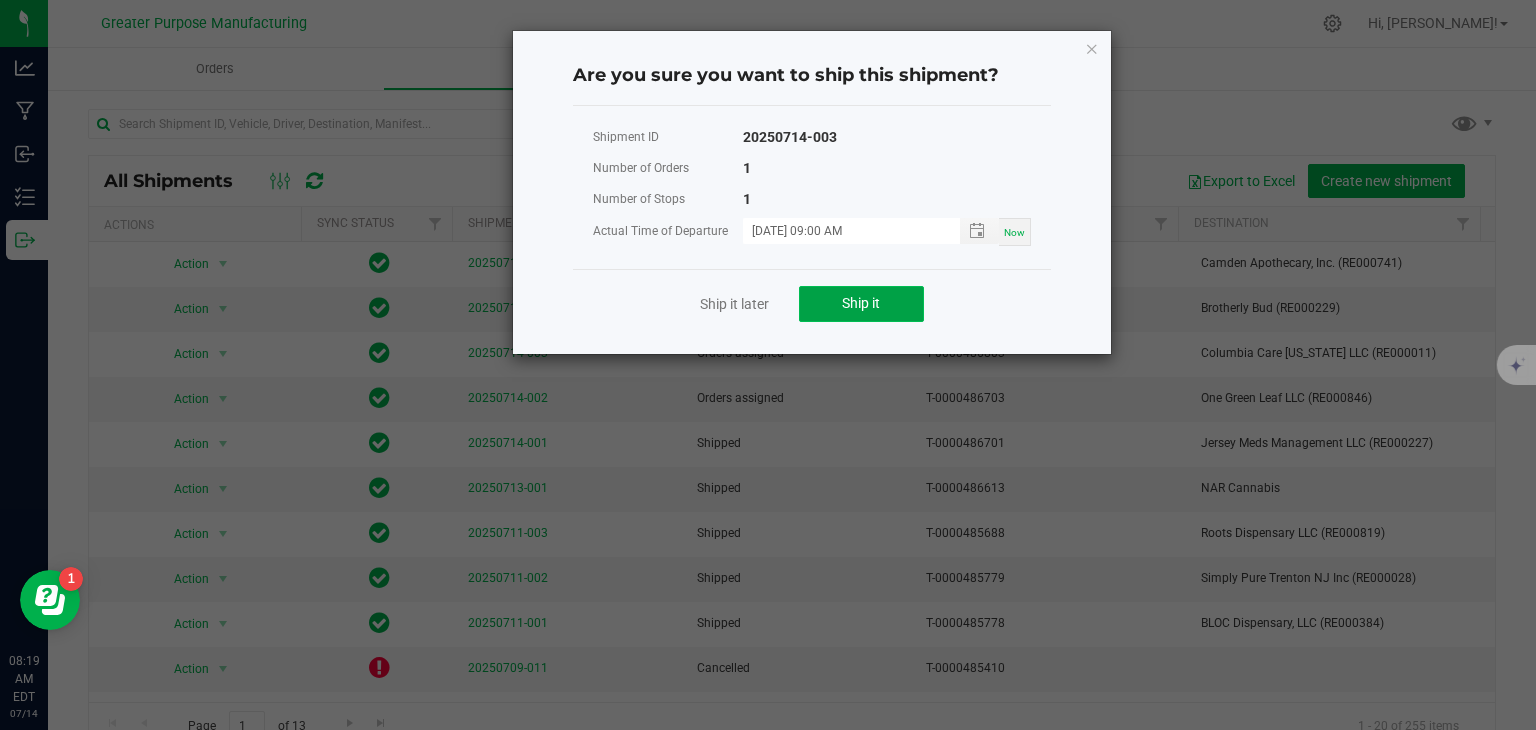 click on "Ship it" 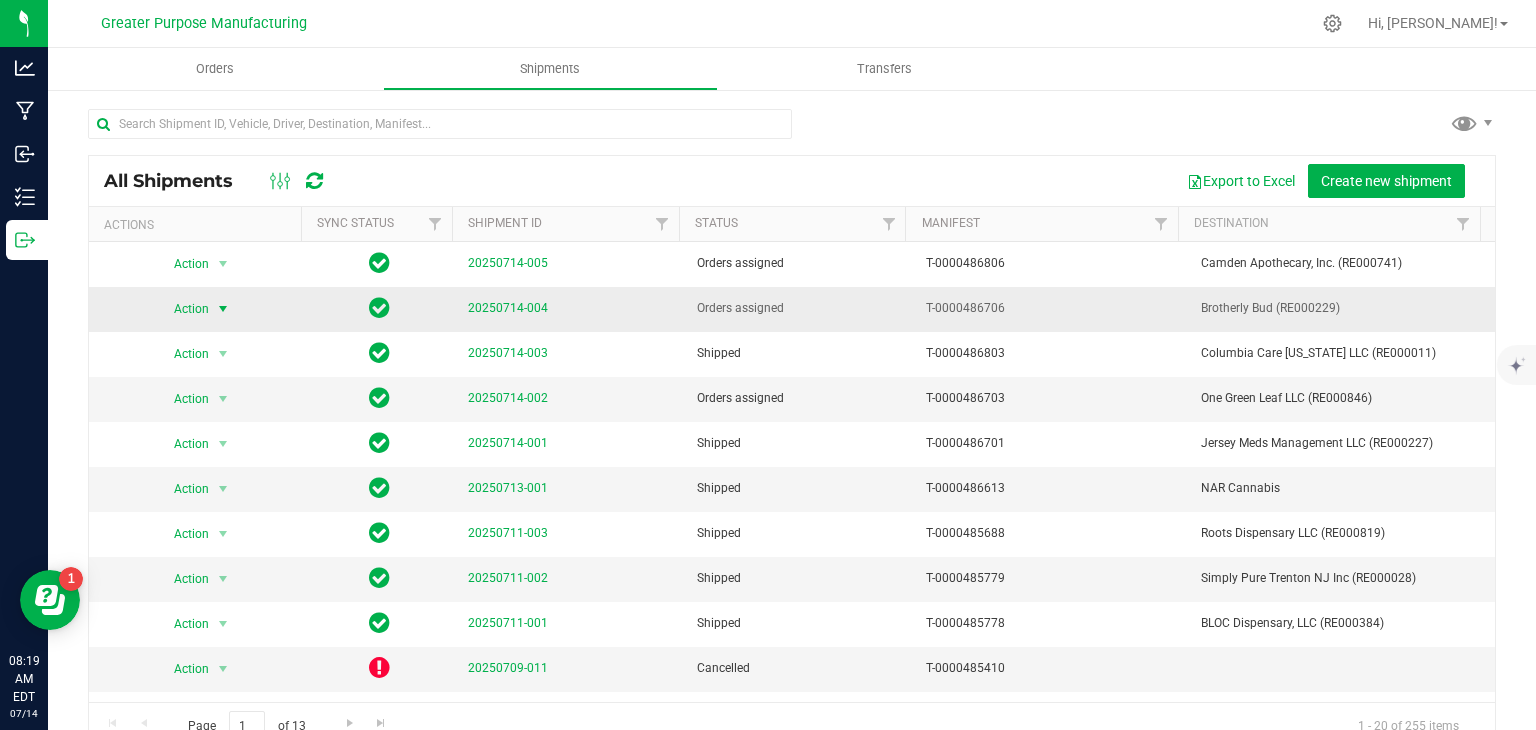 click at bounding box center [223, 309] 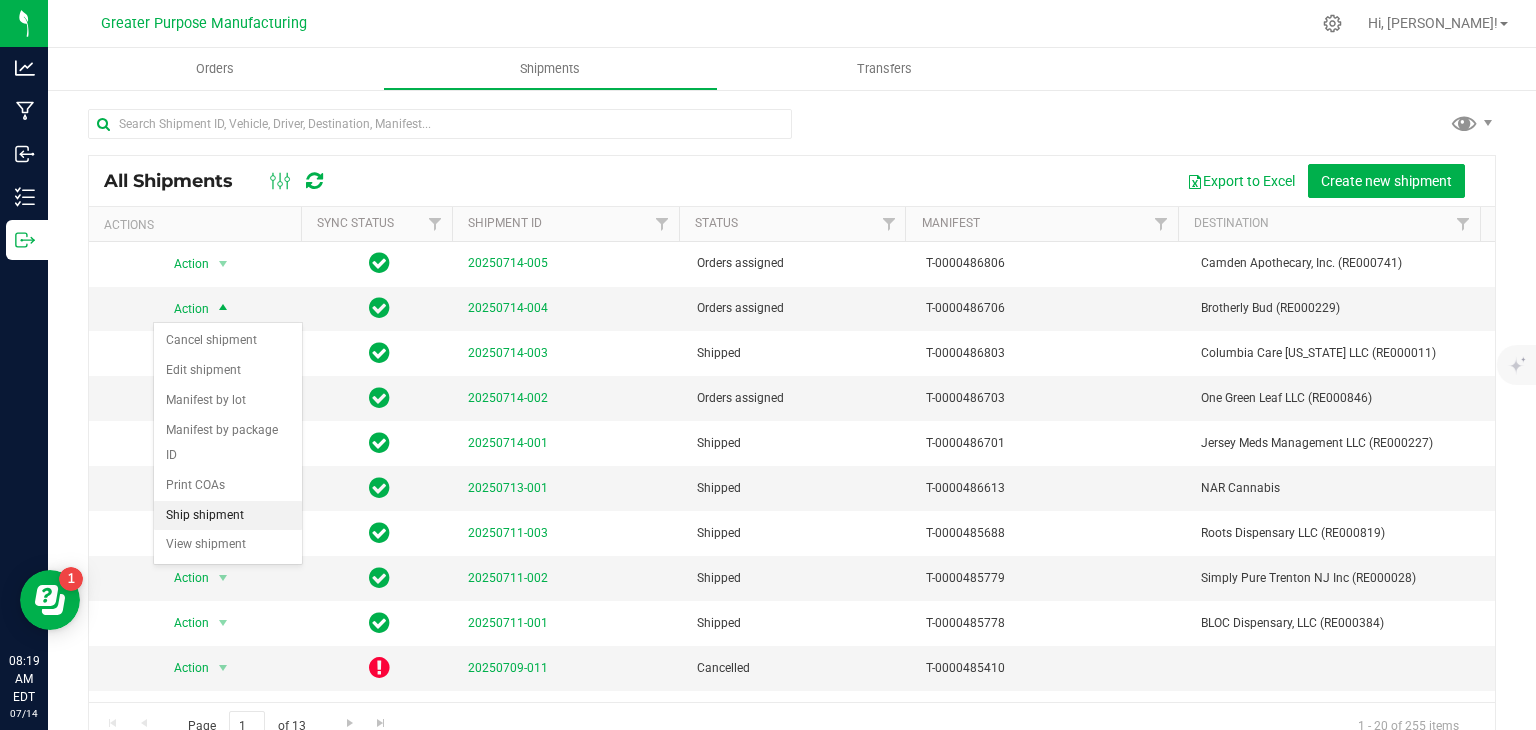 click on "Ship shipment" at bounding box center [228, 516] 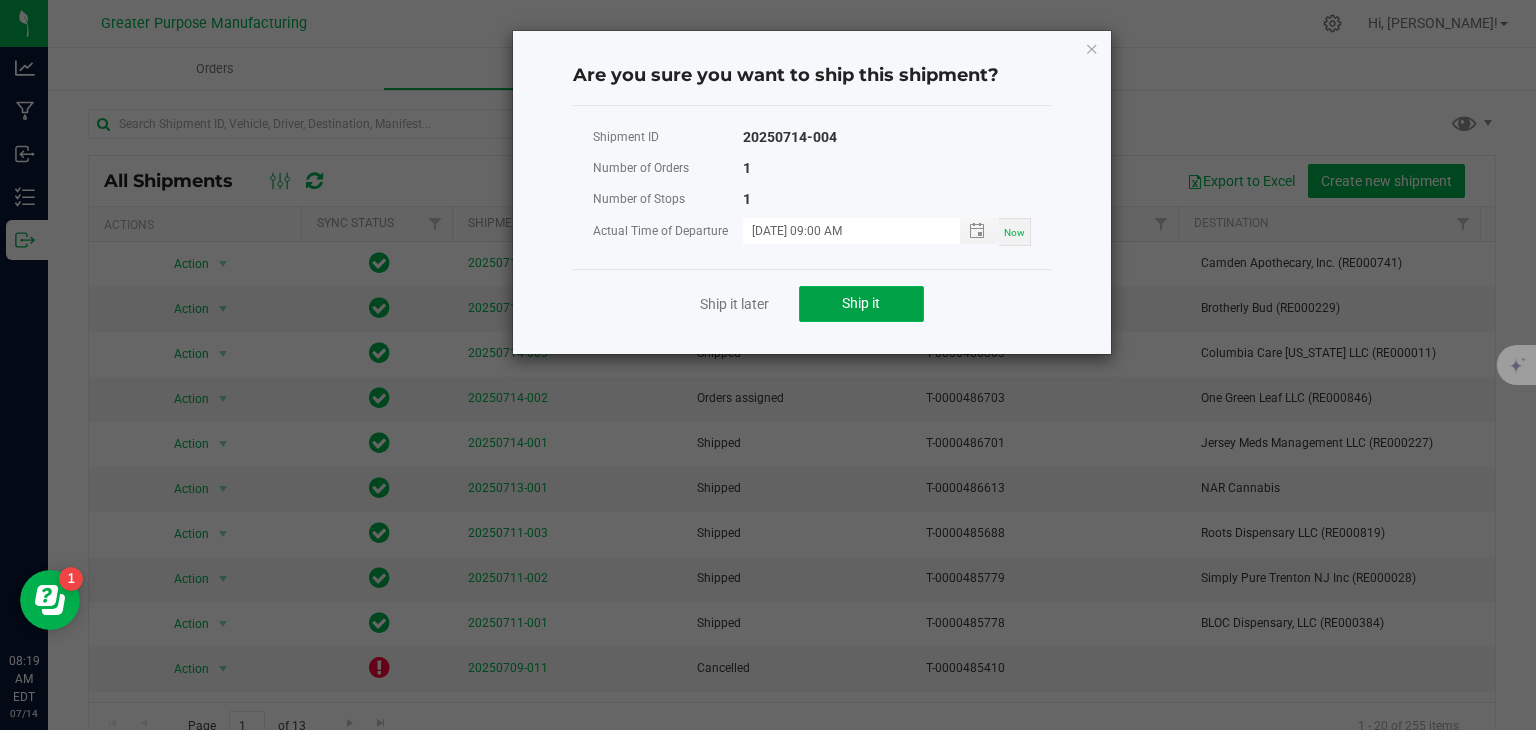 click on "Ship it" 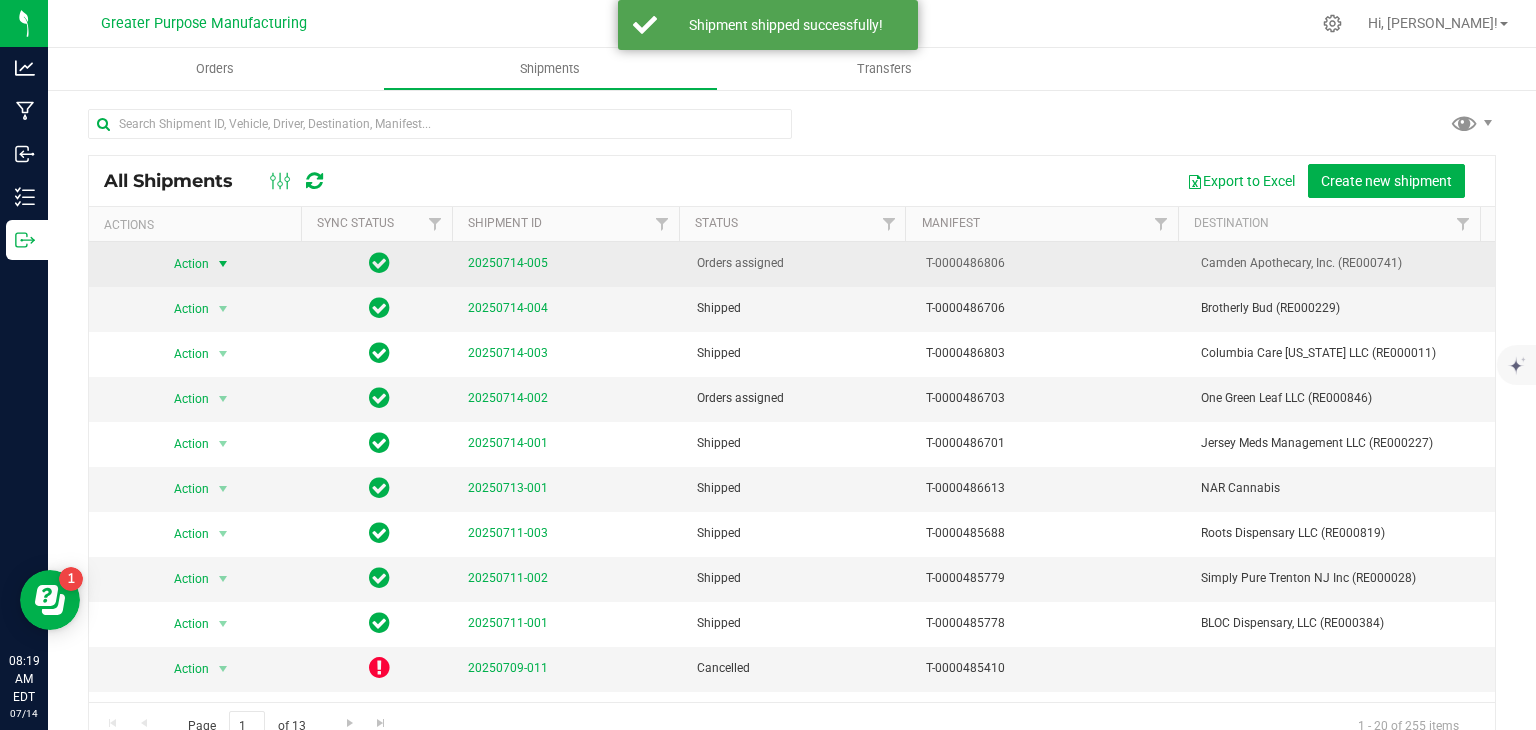 click on "Action" at bounding box center (183, 264) 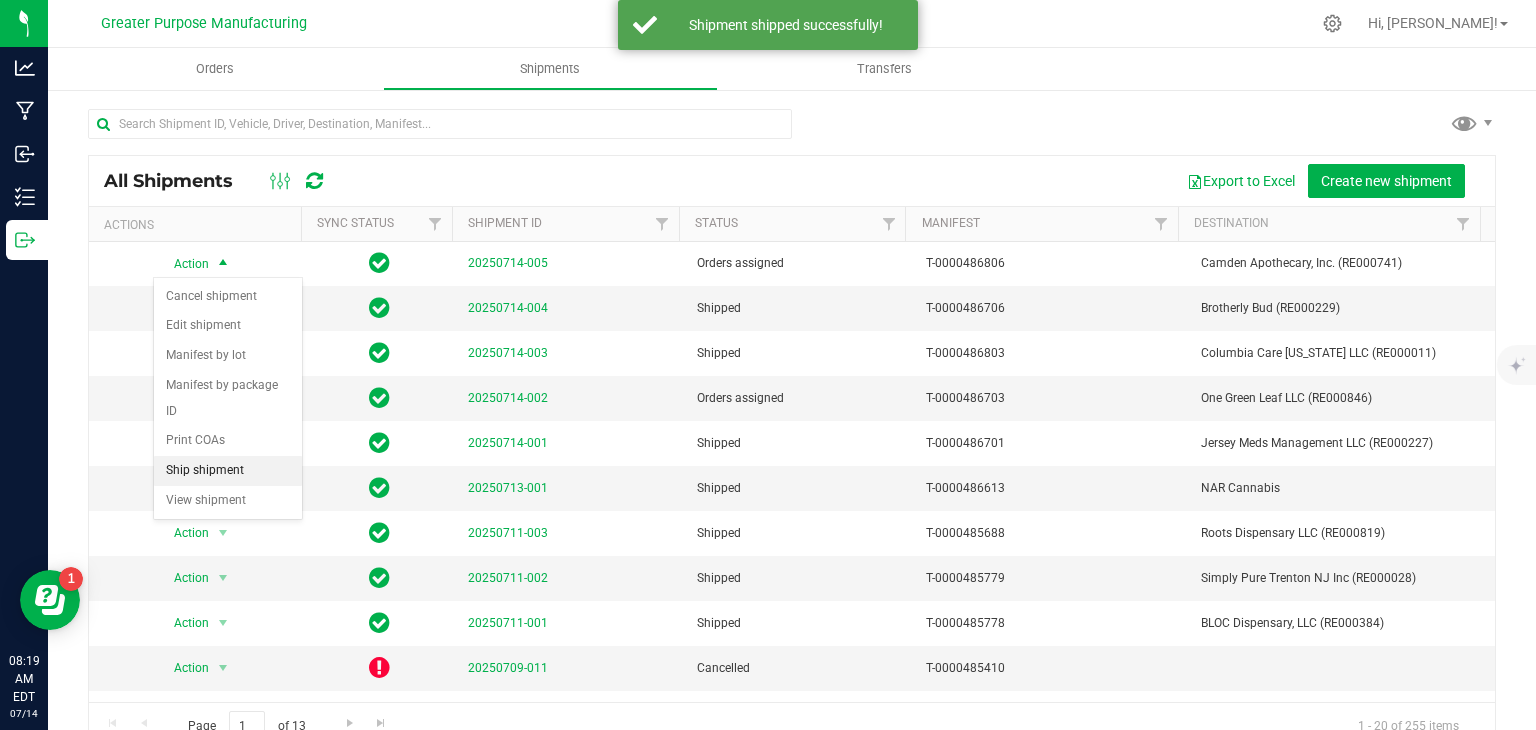 click on "Ship shipment" at bounding box center (228, 471) 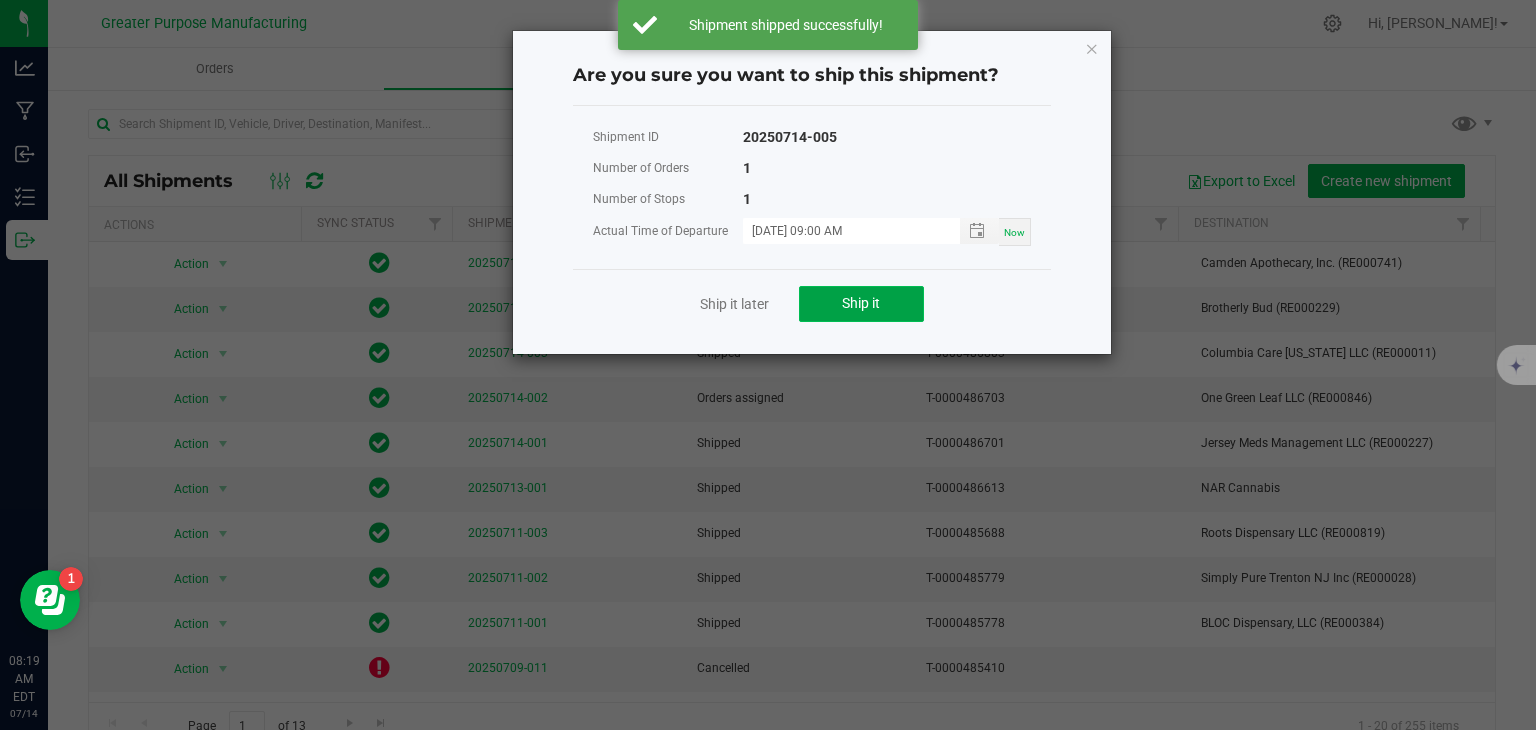 click on "Ship it" 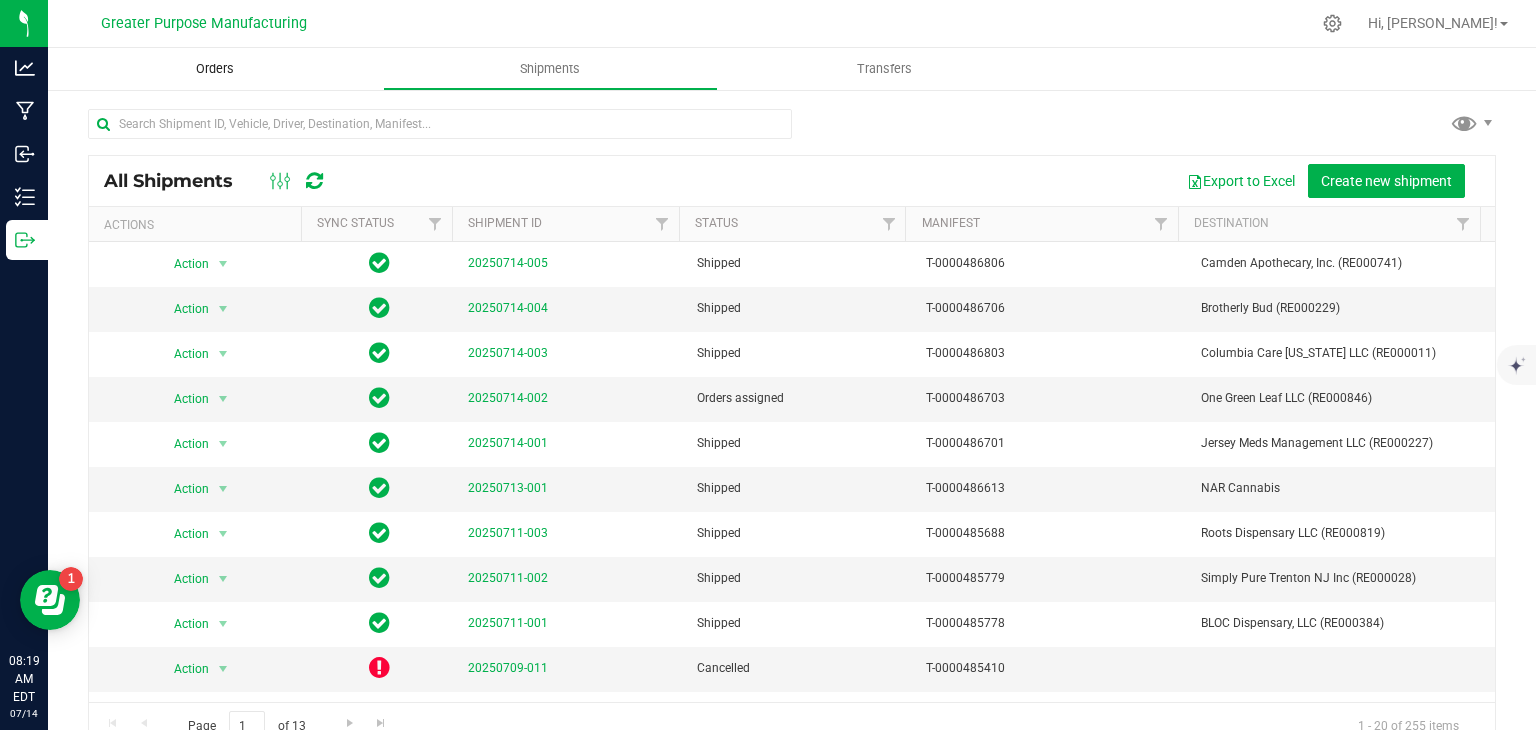 click on "Orders" at bounding box center (215, 69) 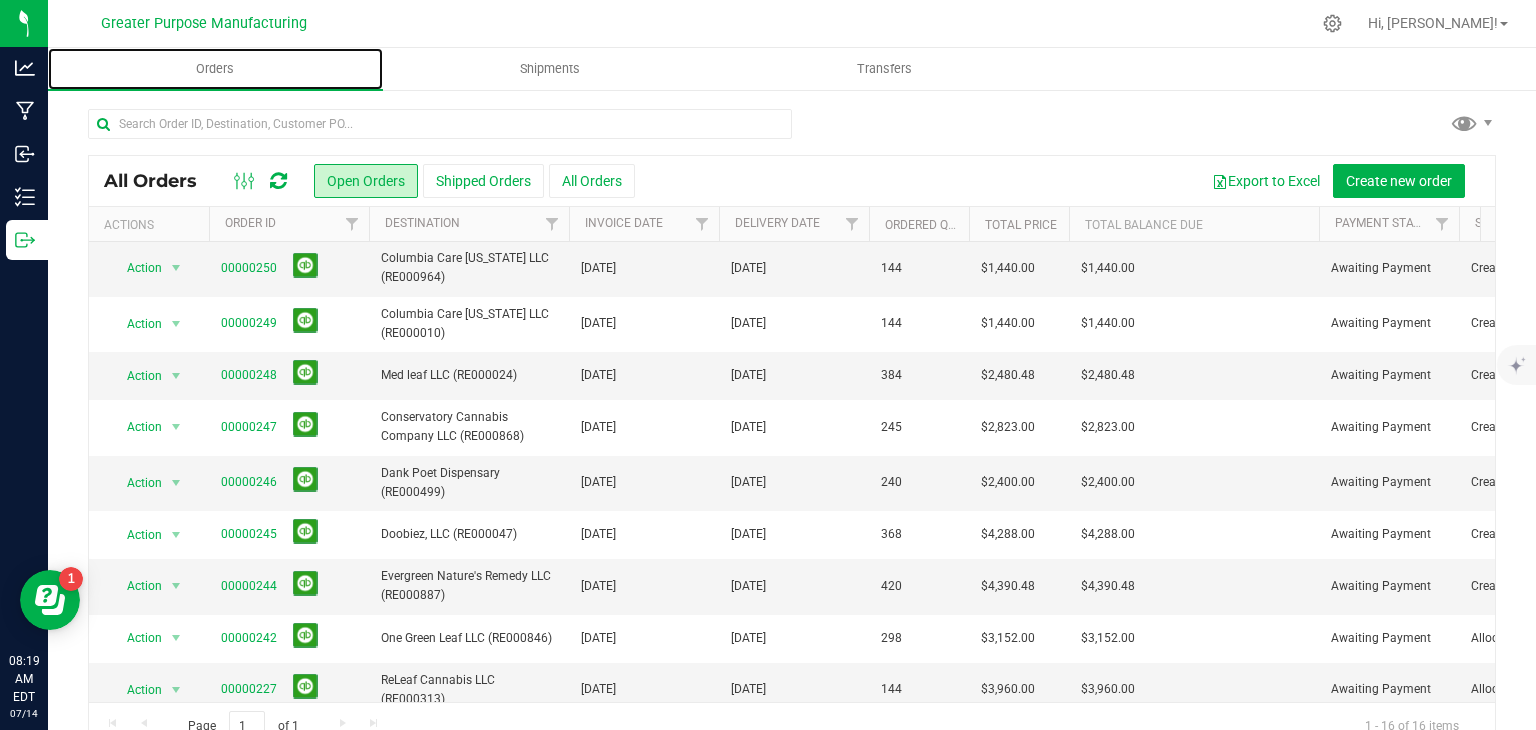 scroll, scrollTop: 0, scrollLeft: 0, axis: both 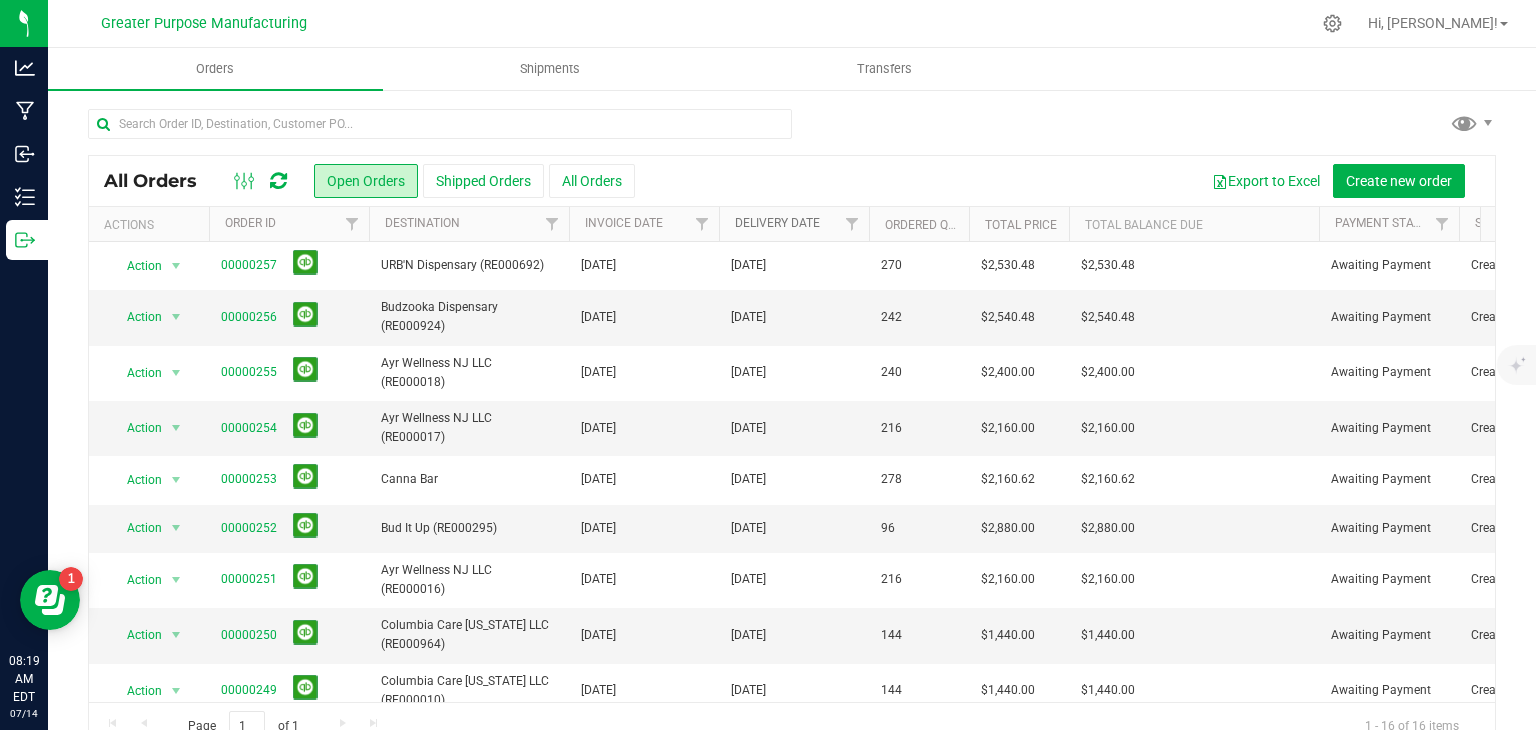 click on "Delivery Date" at bounding box center (777, 223) 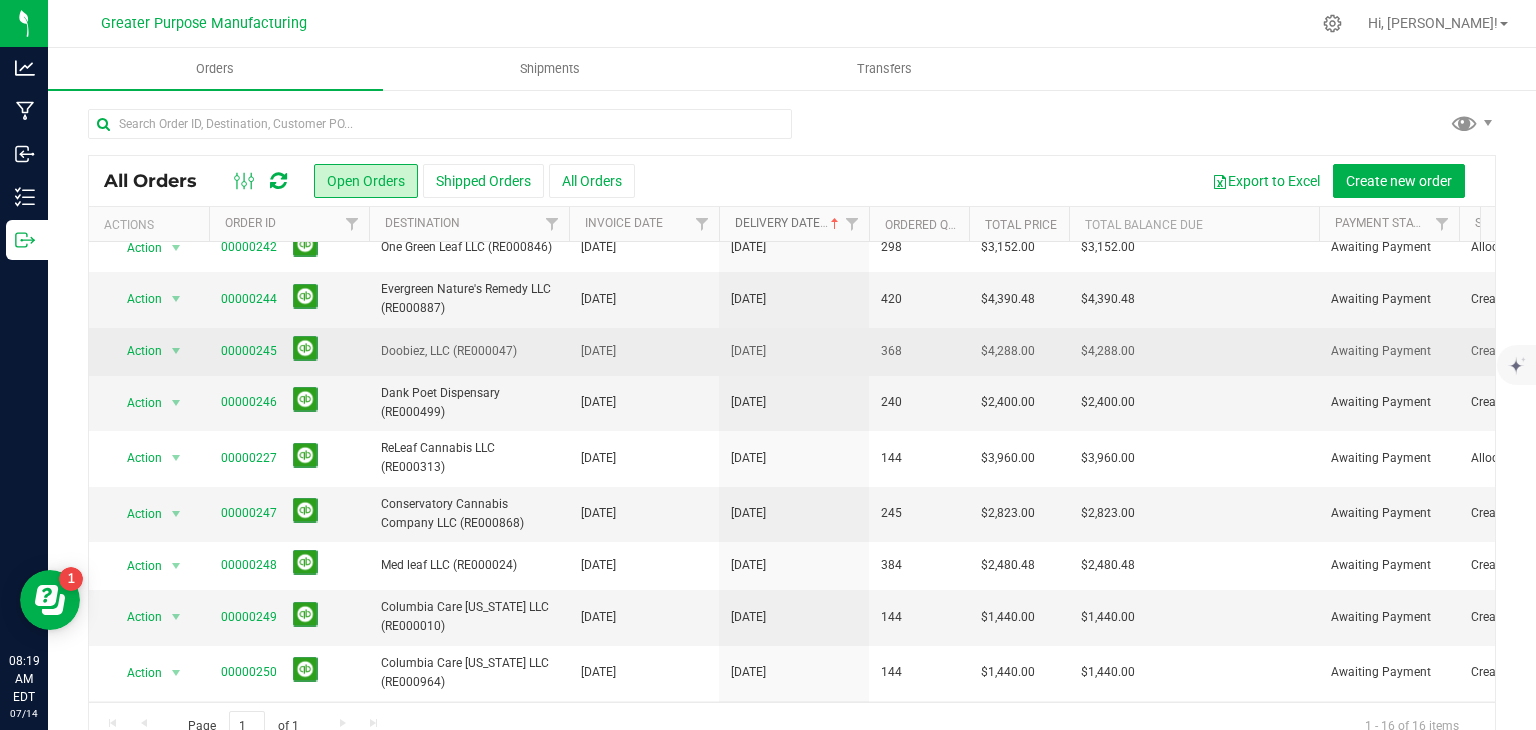 scroll, scrollTop: 0, scrollLeft: 0, axis: both 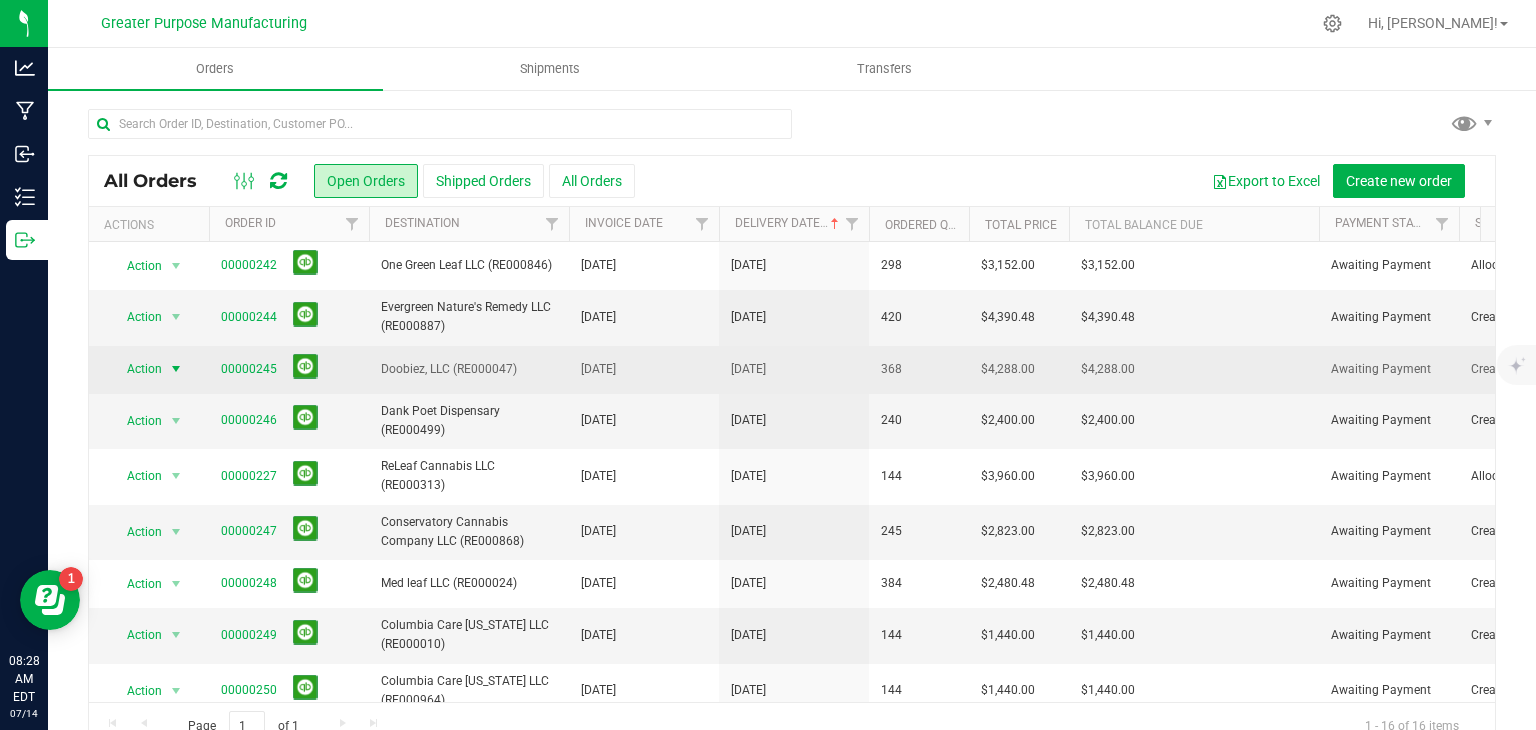 click at bounding box center [176, 369] 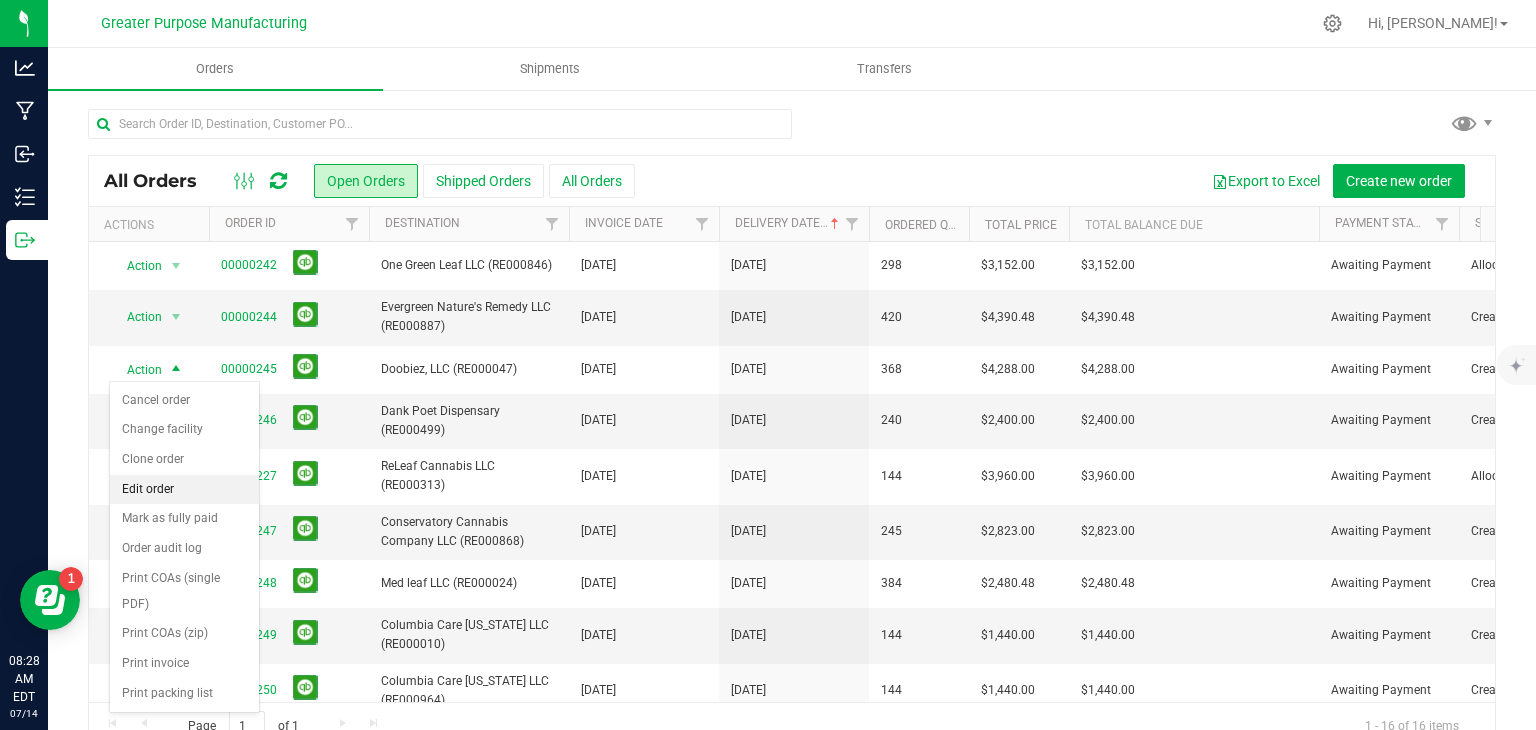 click on "Edit order" at bounding box center (184, 490) 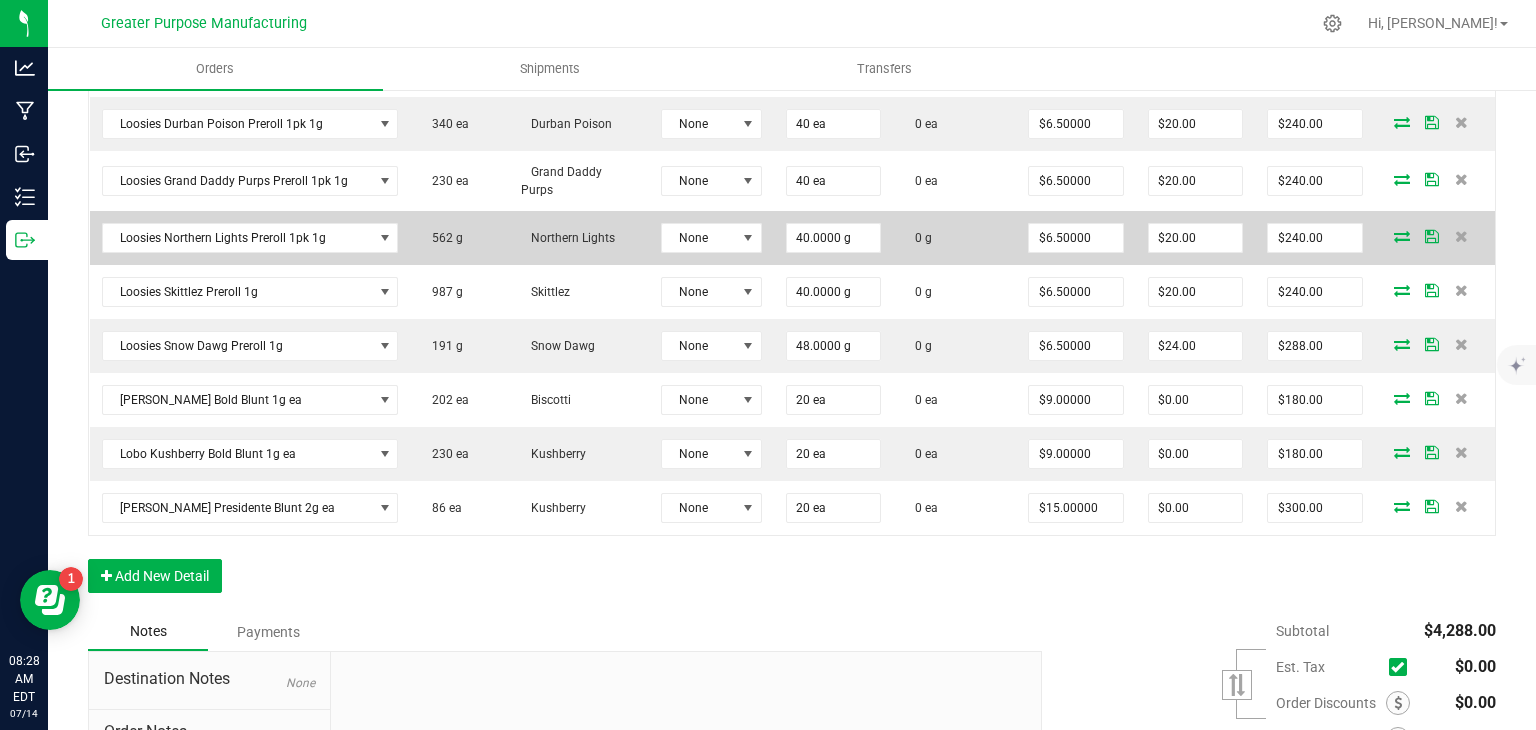 scroll, scrollTop: 584, scrollLeft: 0, axis: vertical 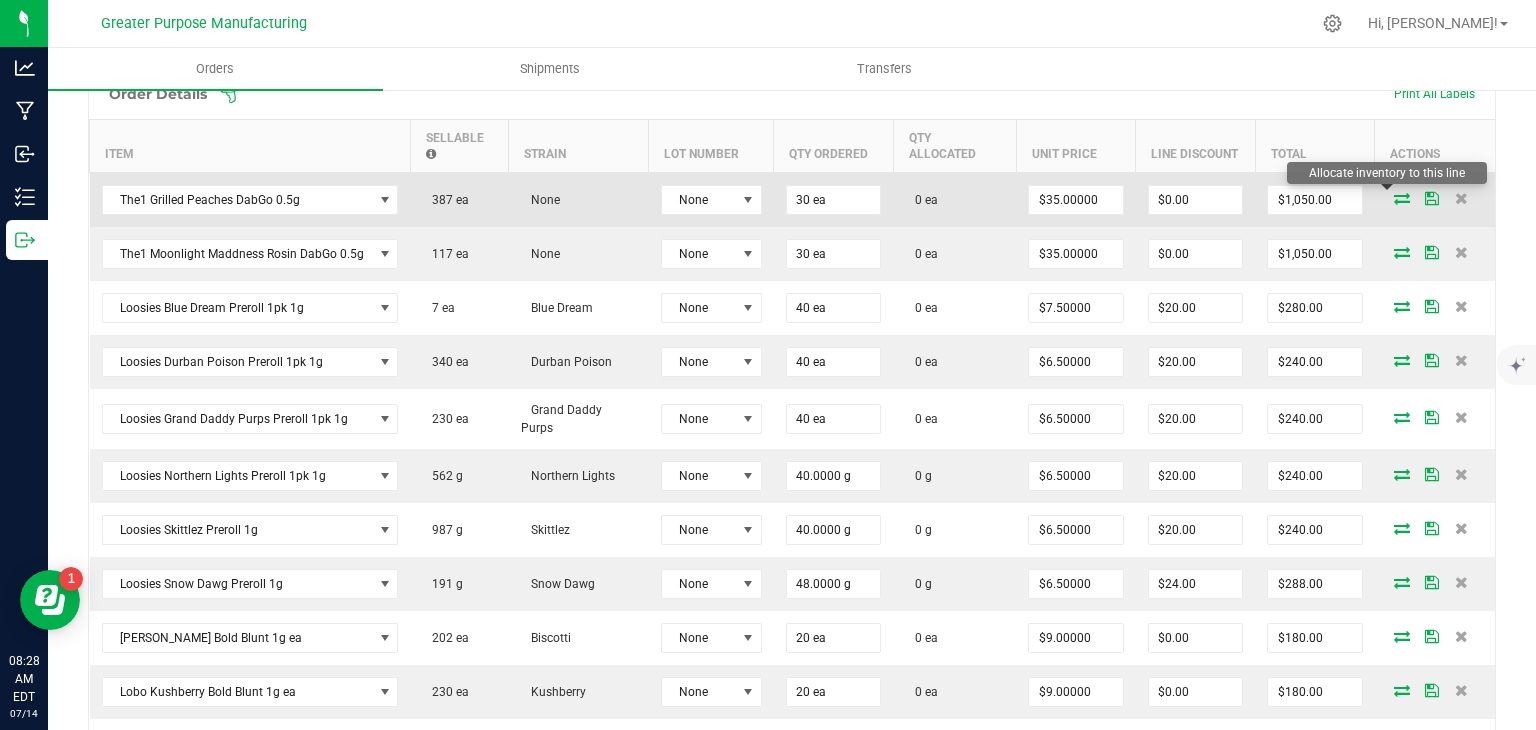 click at bounding box center [1402, 198] 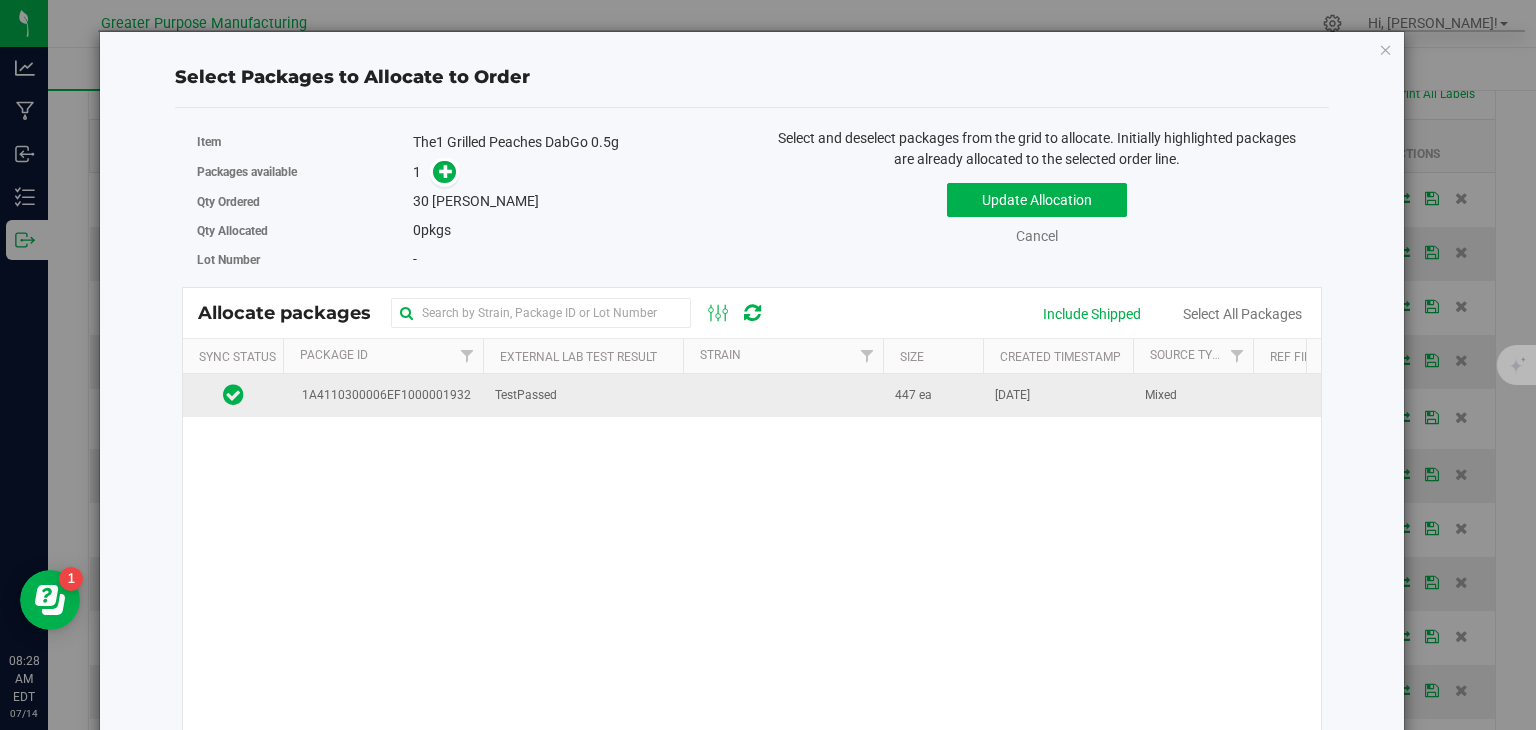 click on "TestPassed" at bounding box center (583, 395) 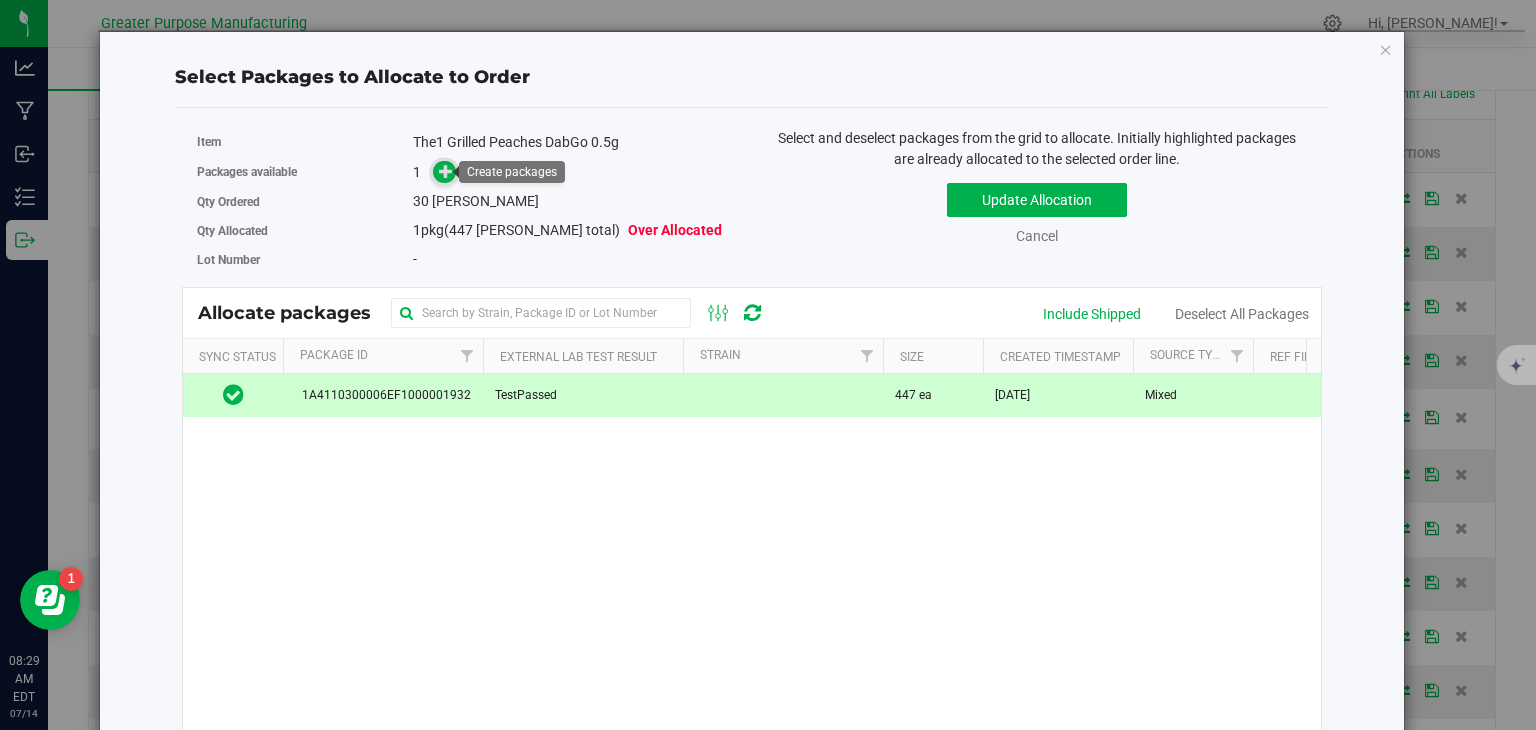 click at bounding box center [446, 171] 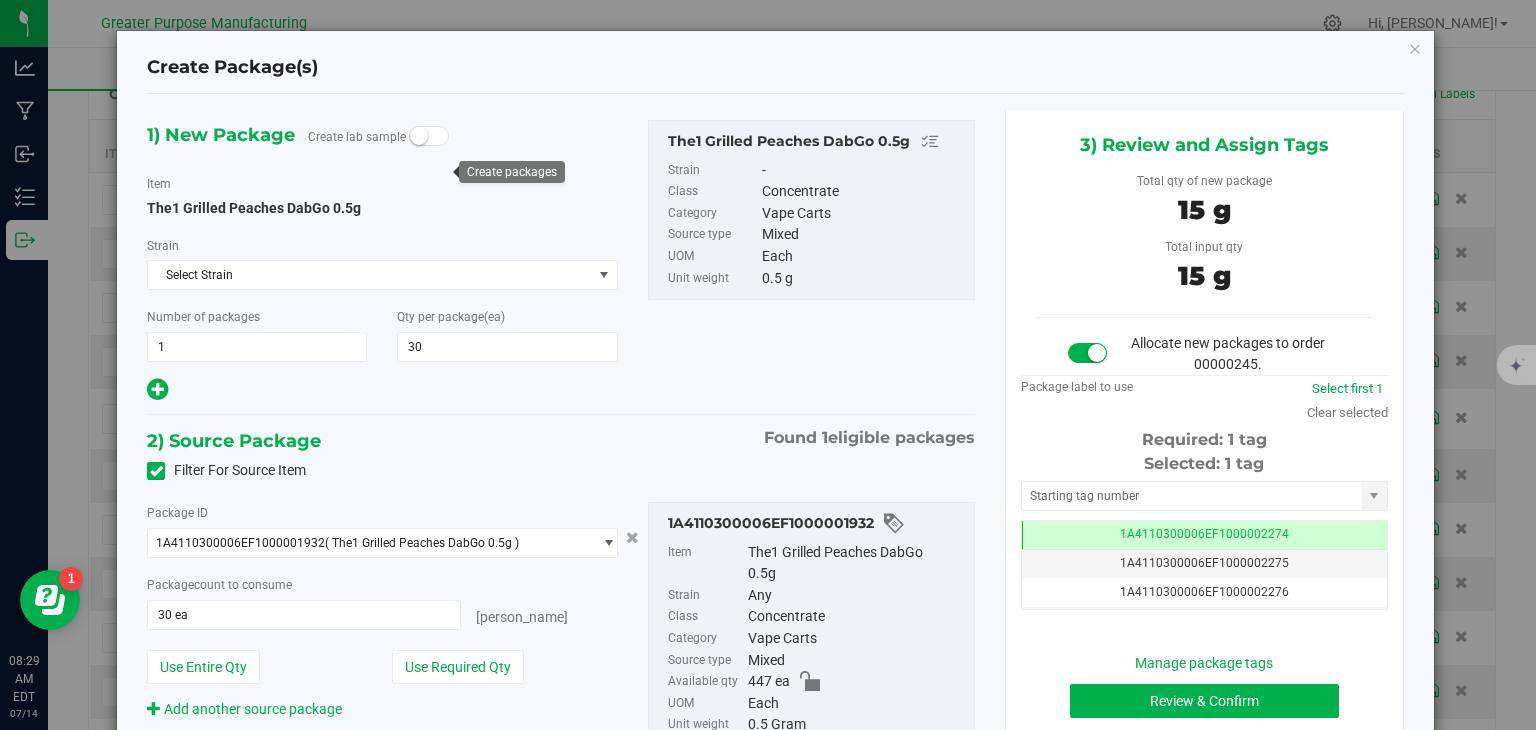 scroll, scrollTop: 0, scrollLeft: 0, axis: both 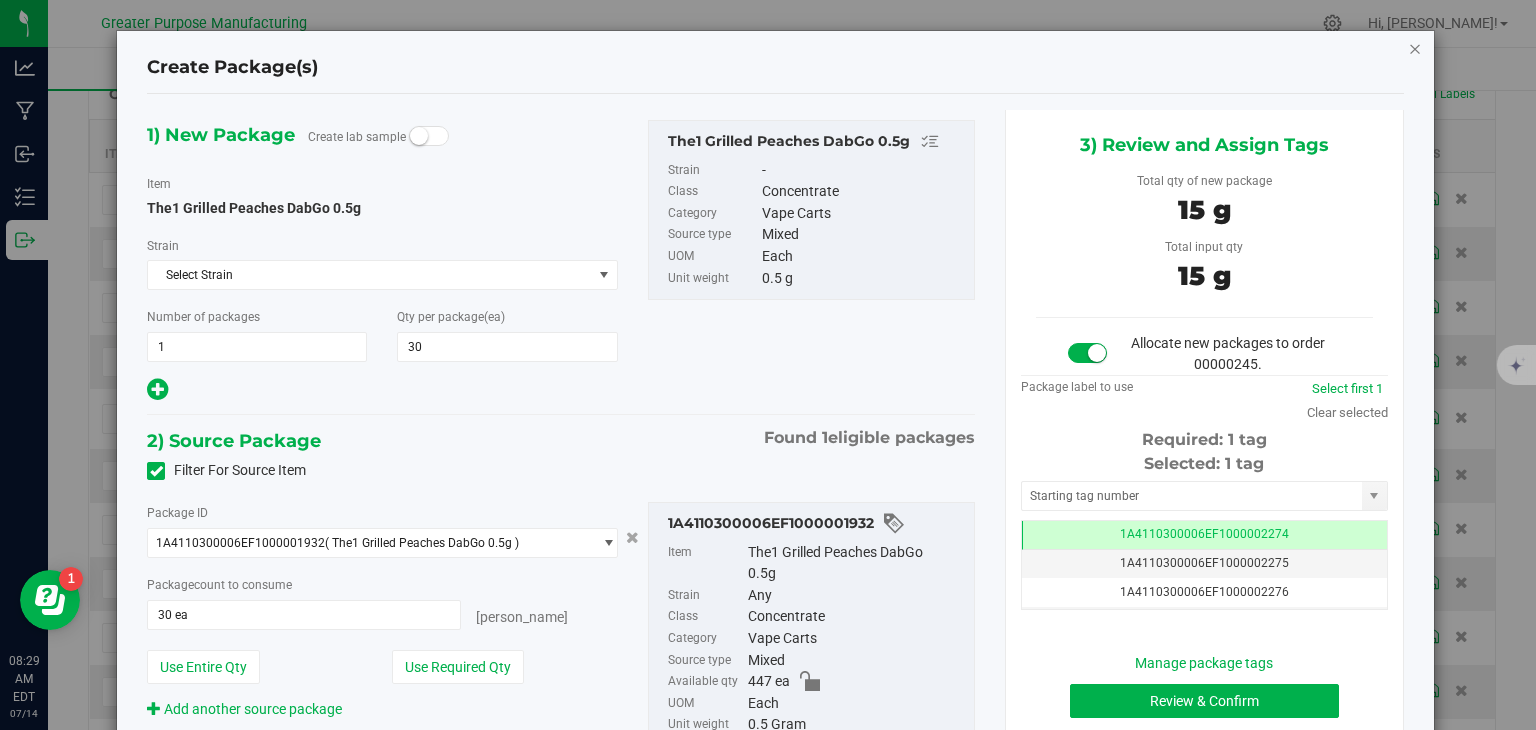click at bounding box center (1415, 48) 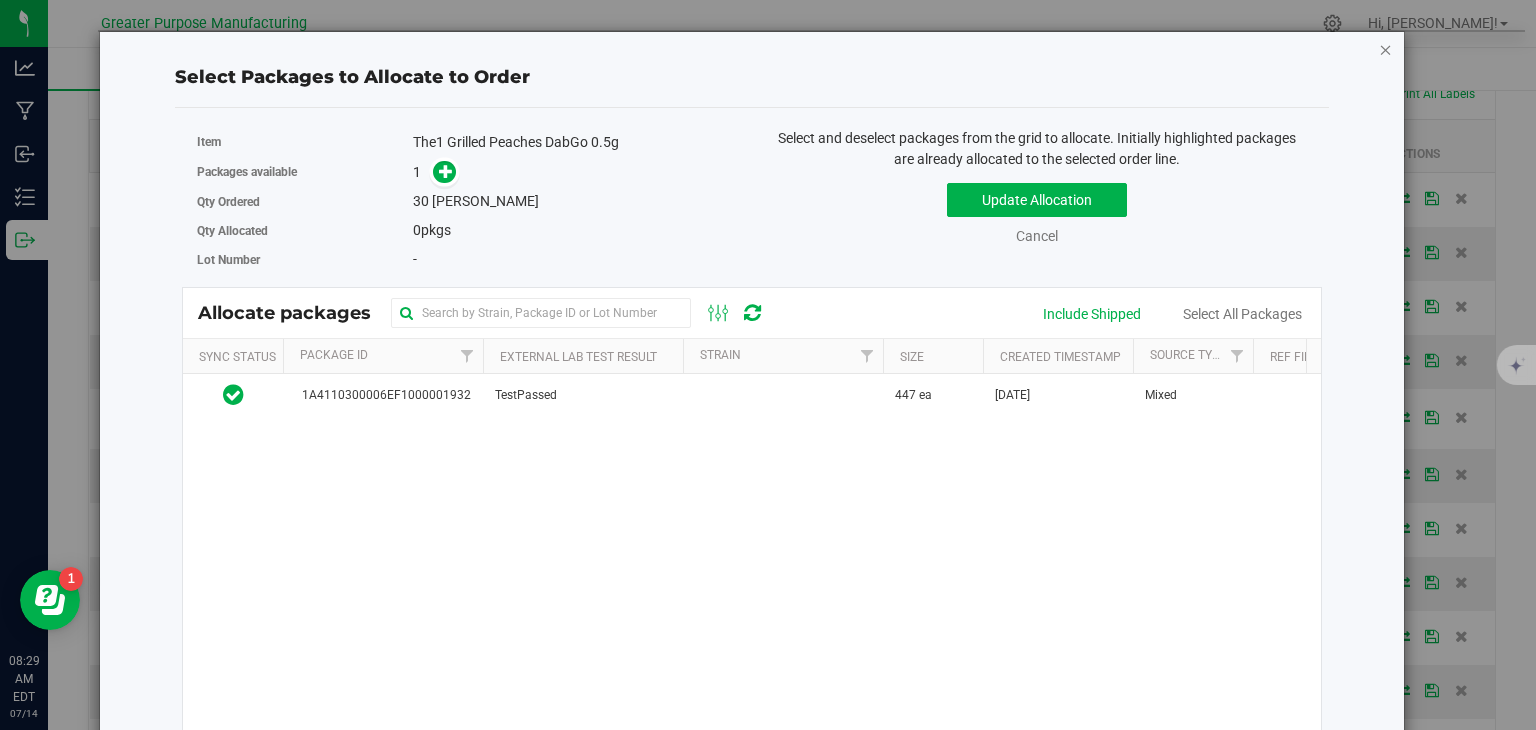 click at bounding box center [1386, 49] 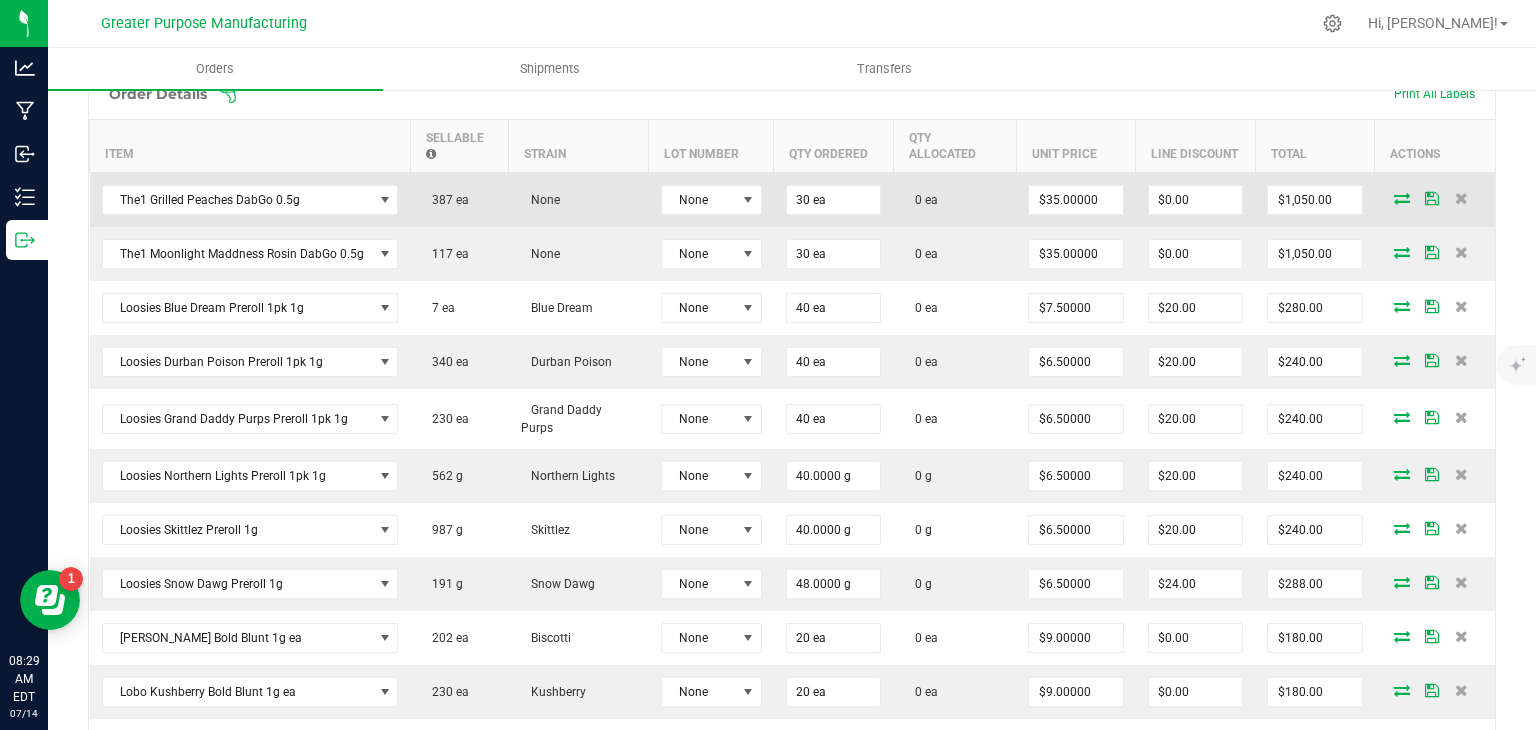scroll, scrollTop: 0, scrollLeft: 0, axis: both 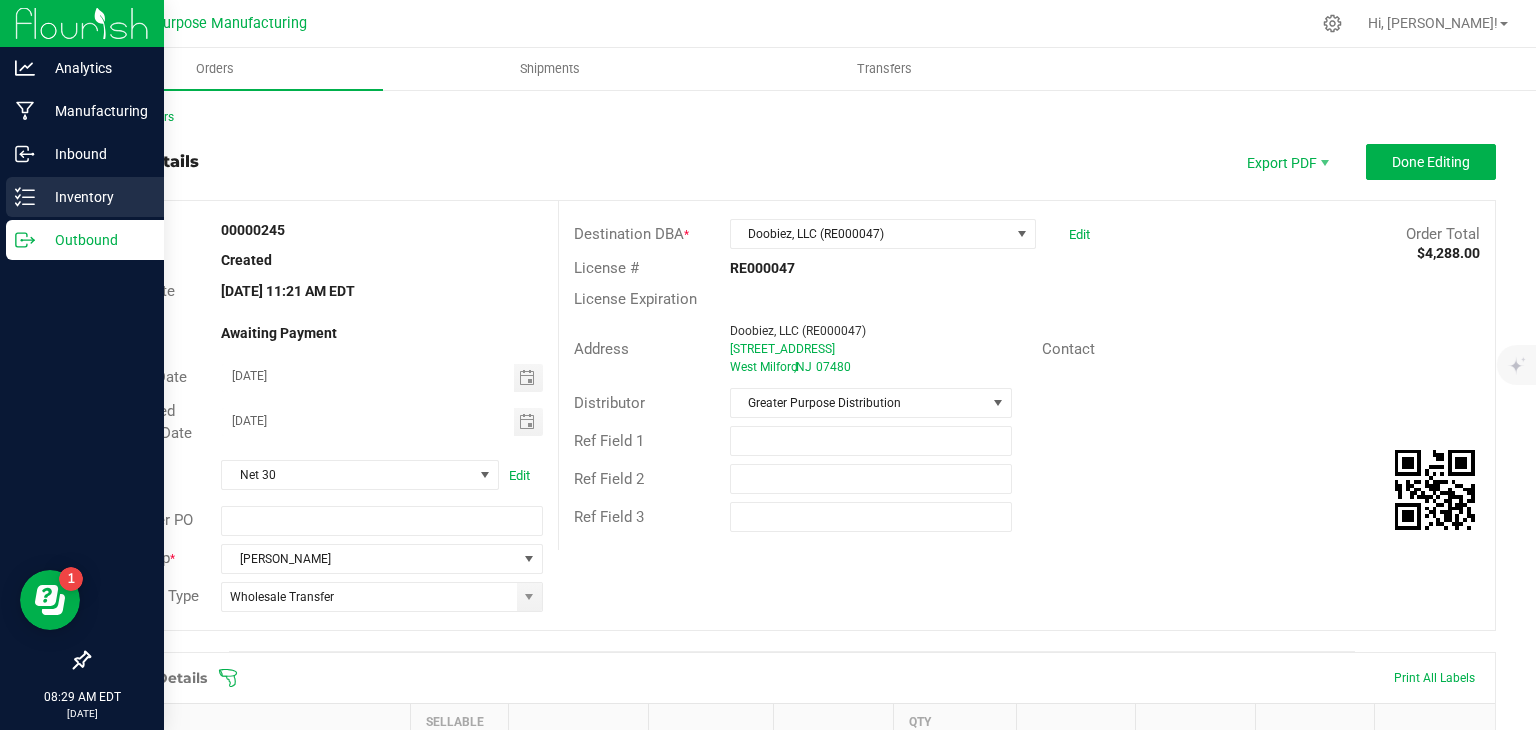 click on "Inventory" at bounding box center [95, 197] 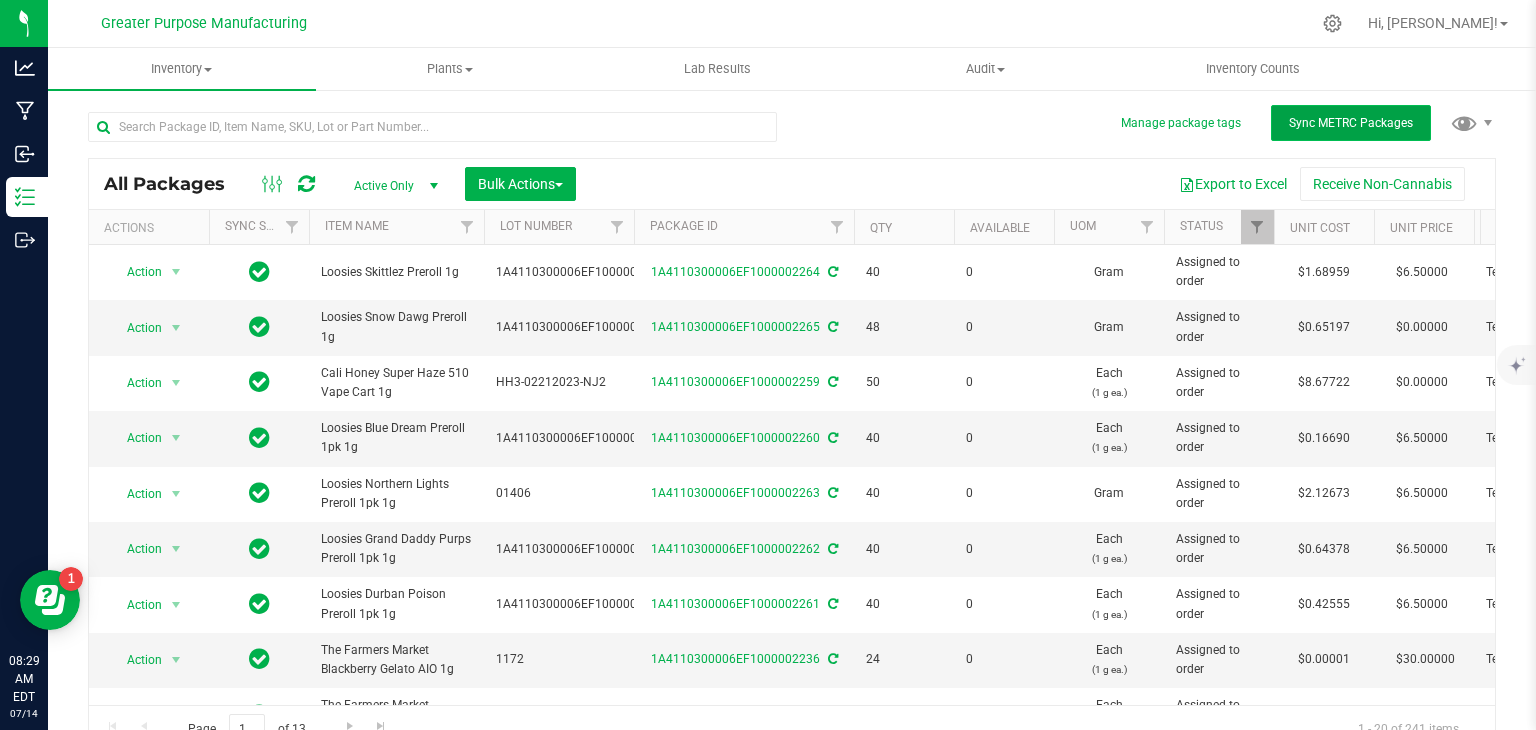 click on "Sync METRC Packages" at bounding box center [1351, 123] 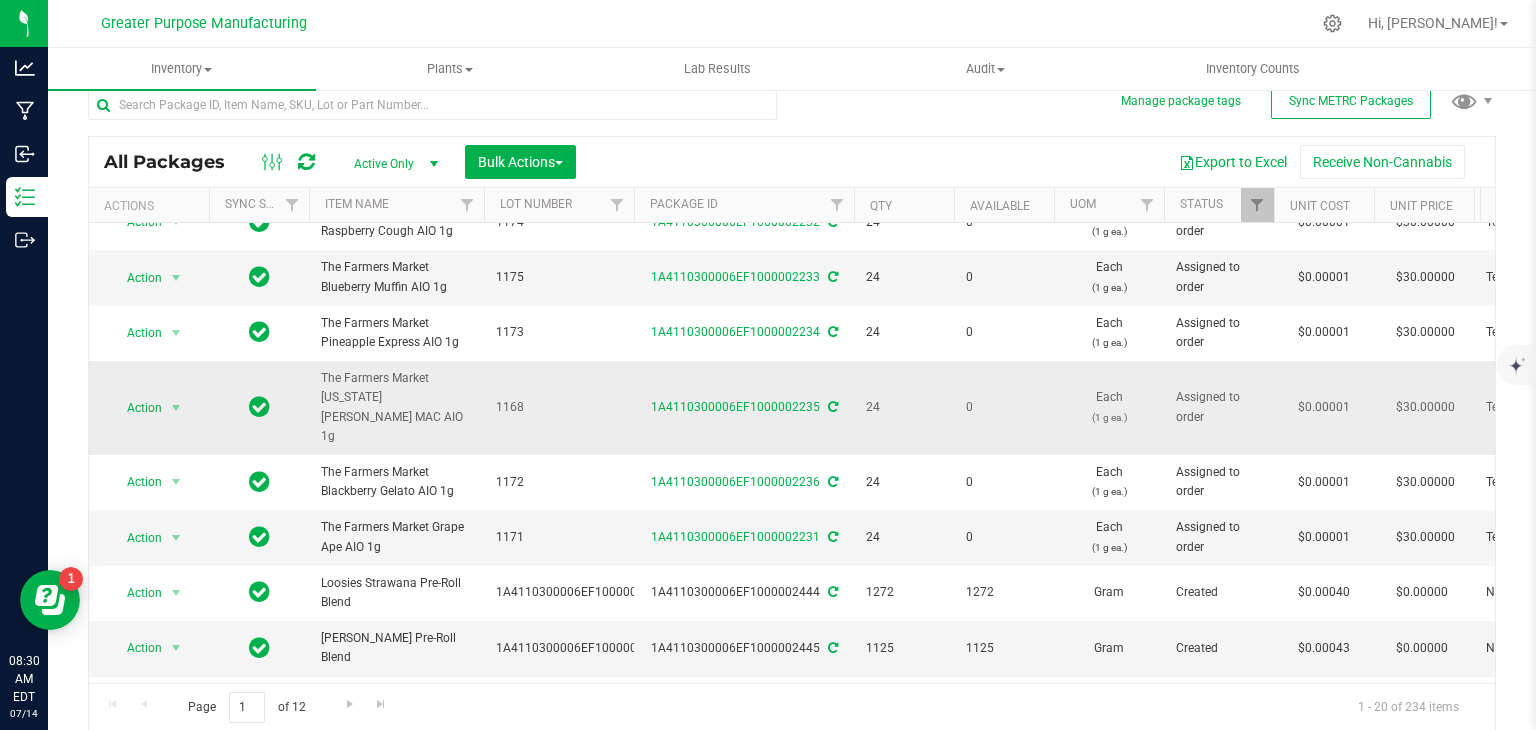 scroll, scrollTop: 0, scrollLeft: 0, axis: both 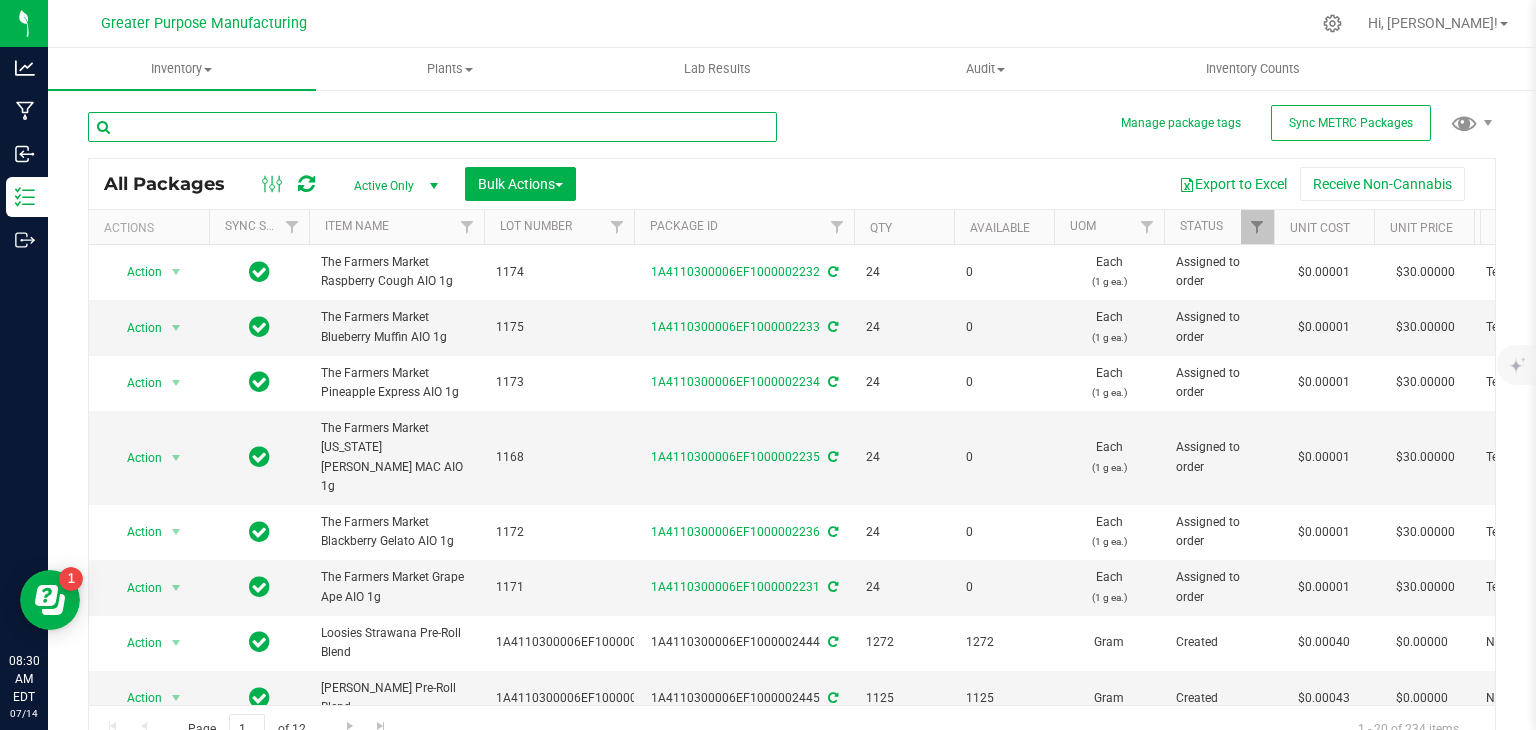 click at bounding box center [432, 127] 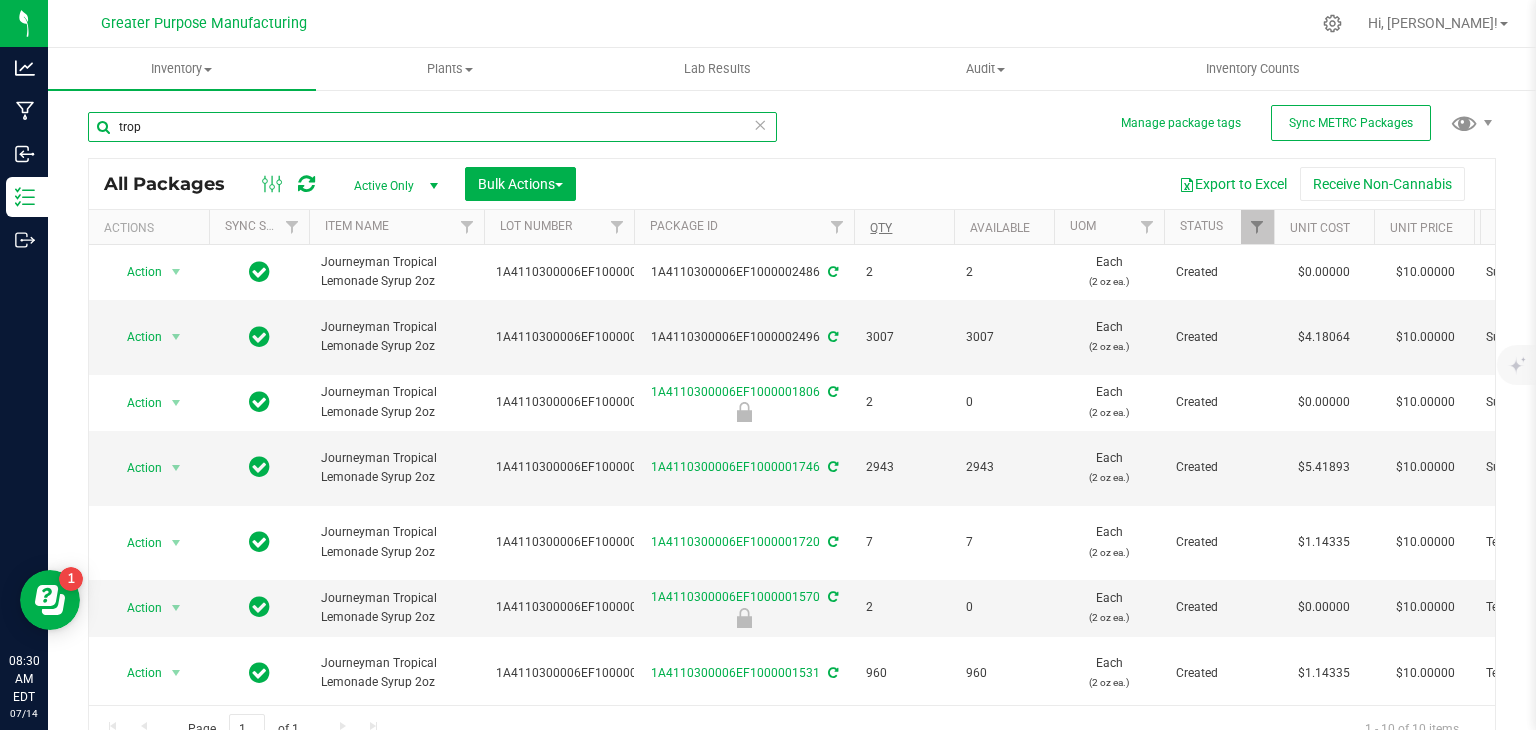 type on "trop" 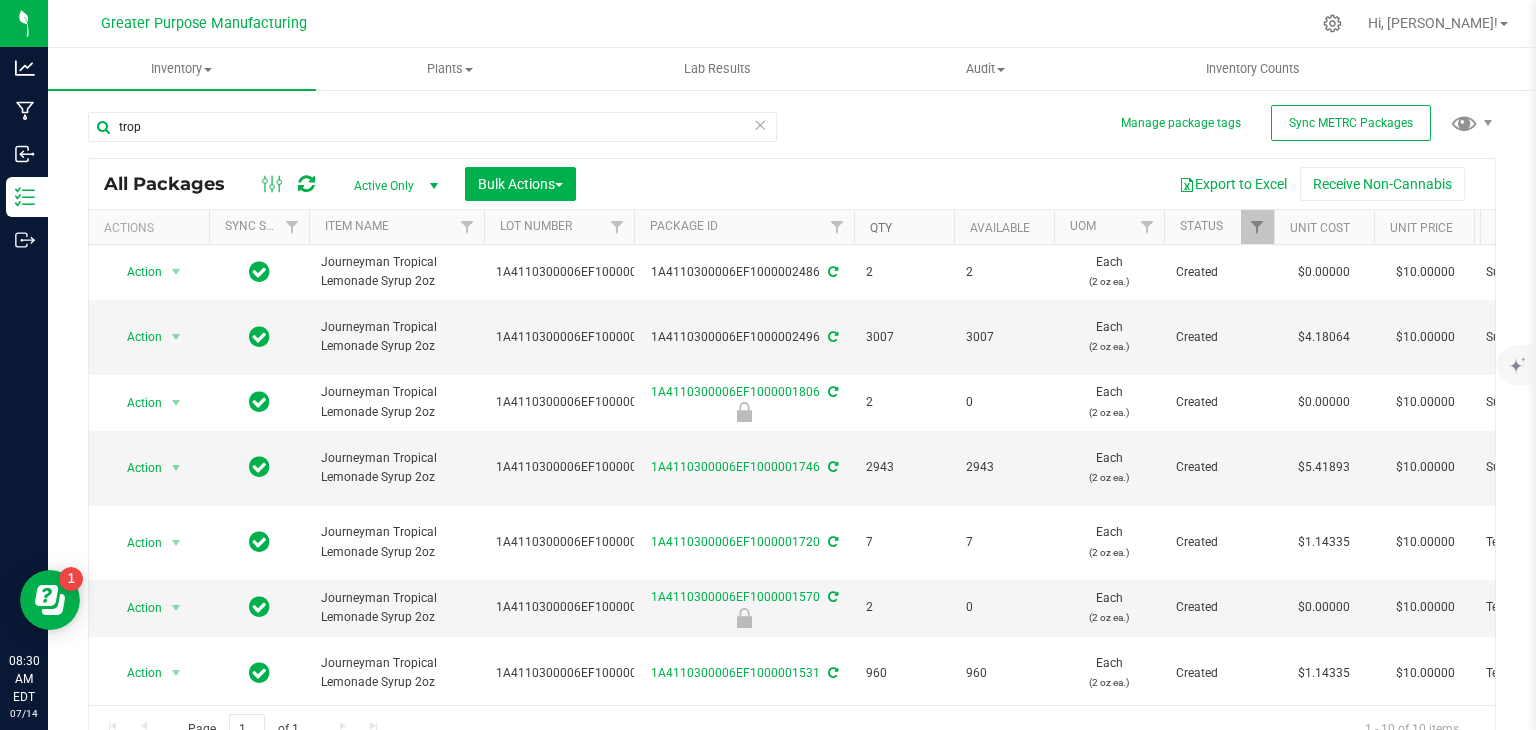 click on "Qty" at bounding box center (881, 228) 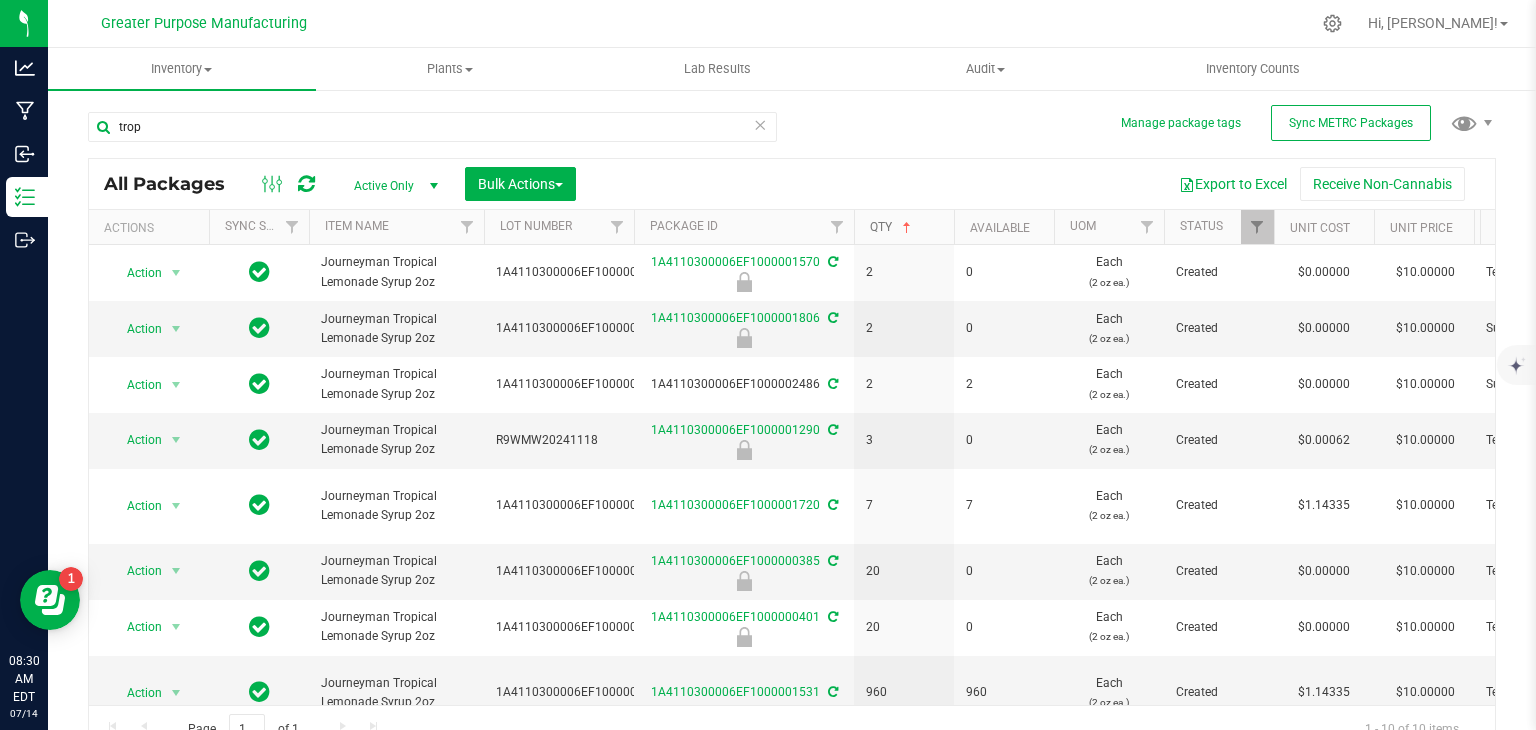 click on "Qty" at bounding box center [892, 227] 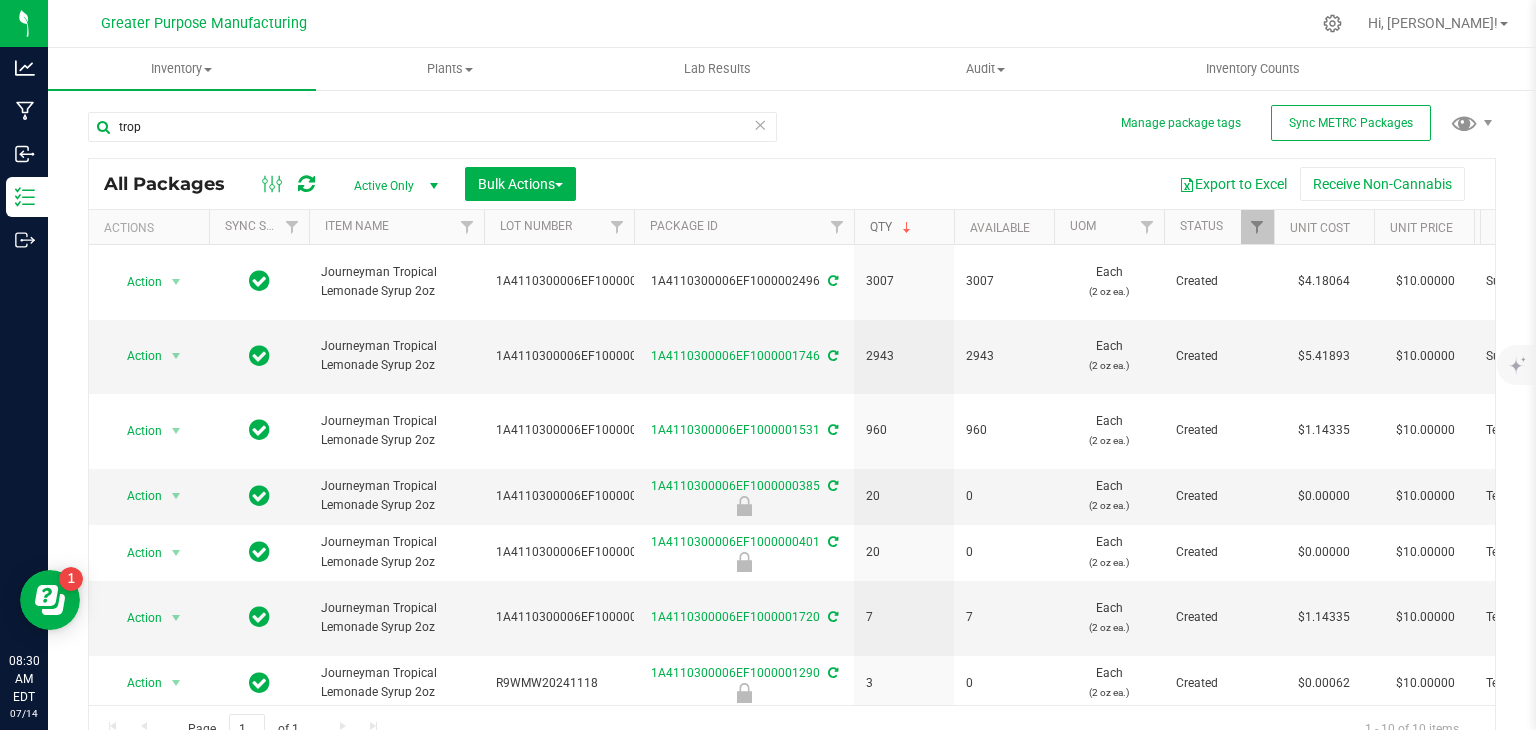 scroll, scrollTop: 0, scrollLeft: 416, axis: horizontal 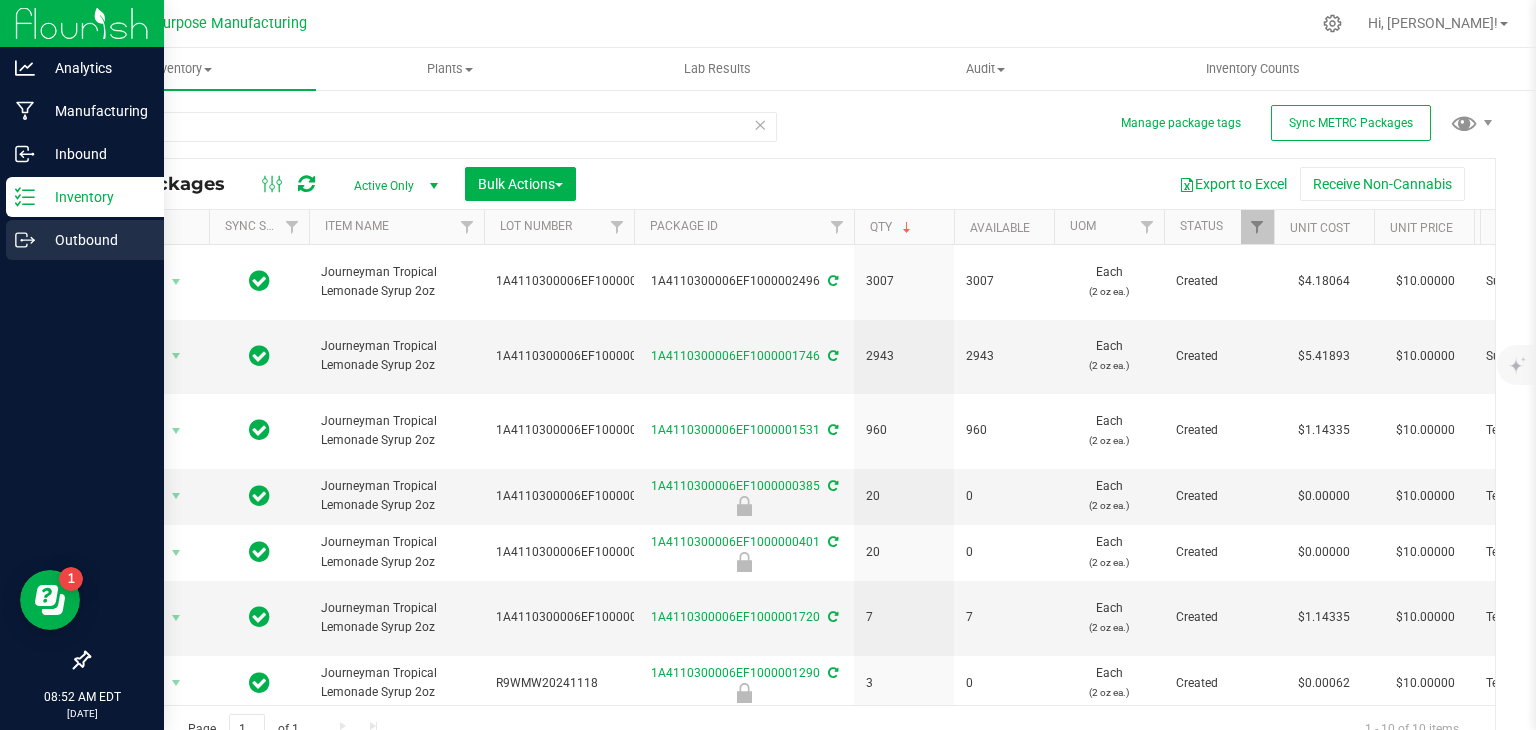 click on "Outbound" at bounding box center (95, 240) 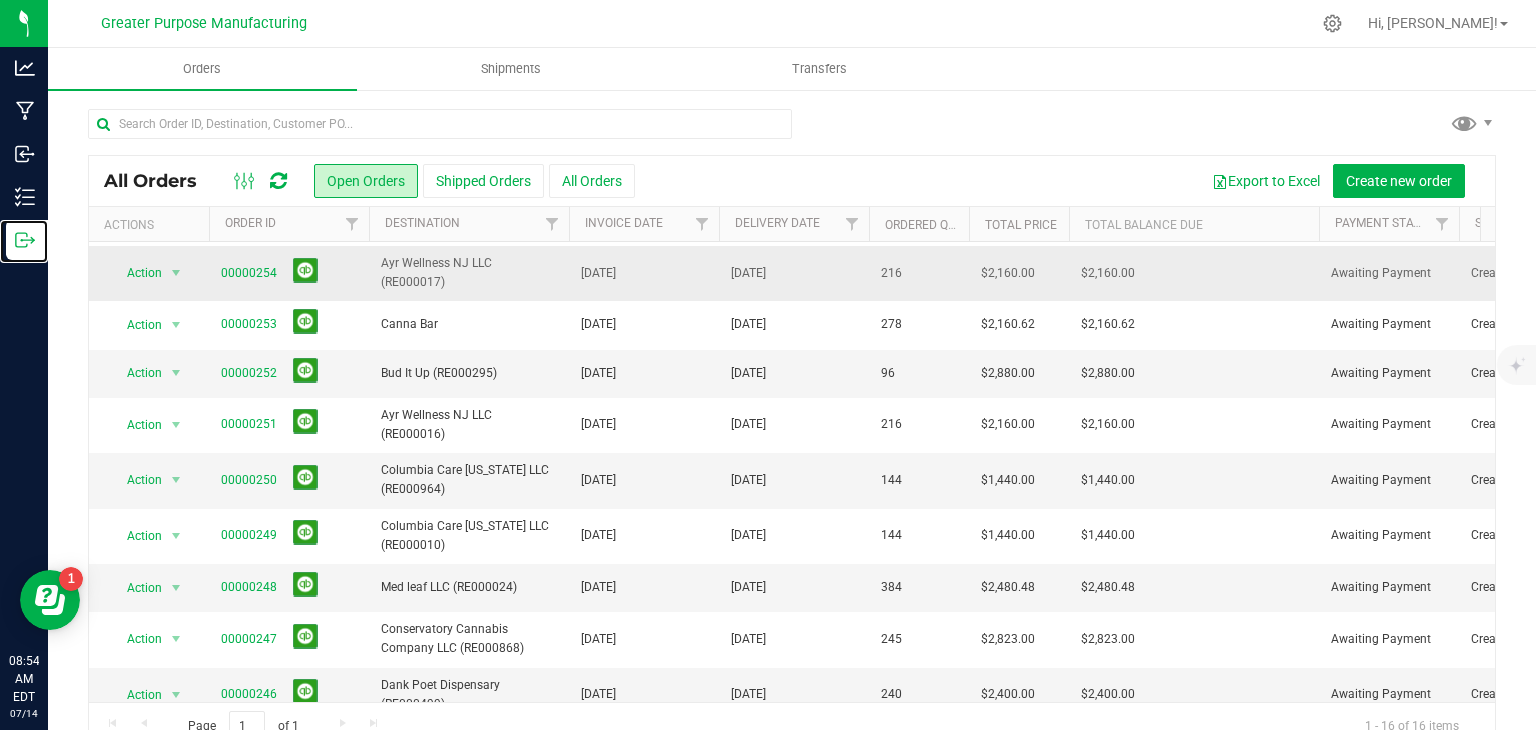scroll, scrollTop: 0, scrollLeft: 0, axis: both 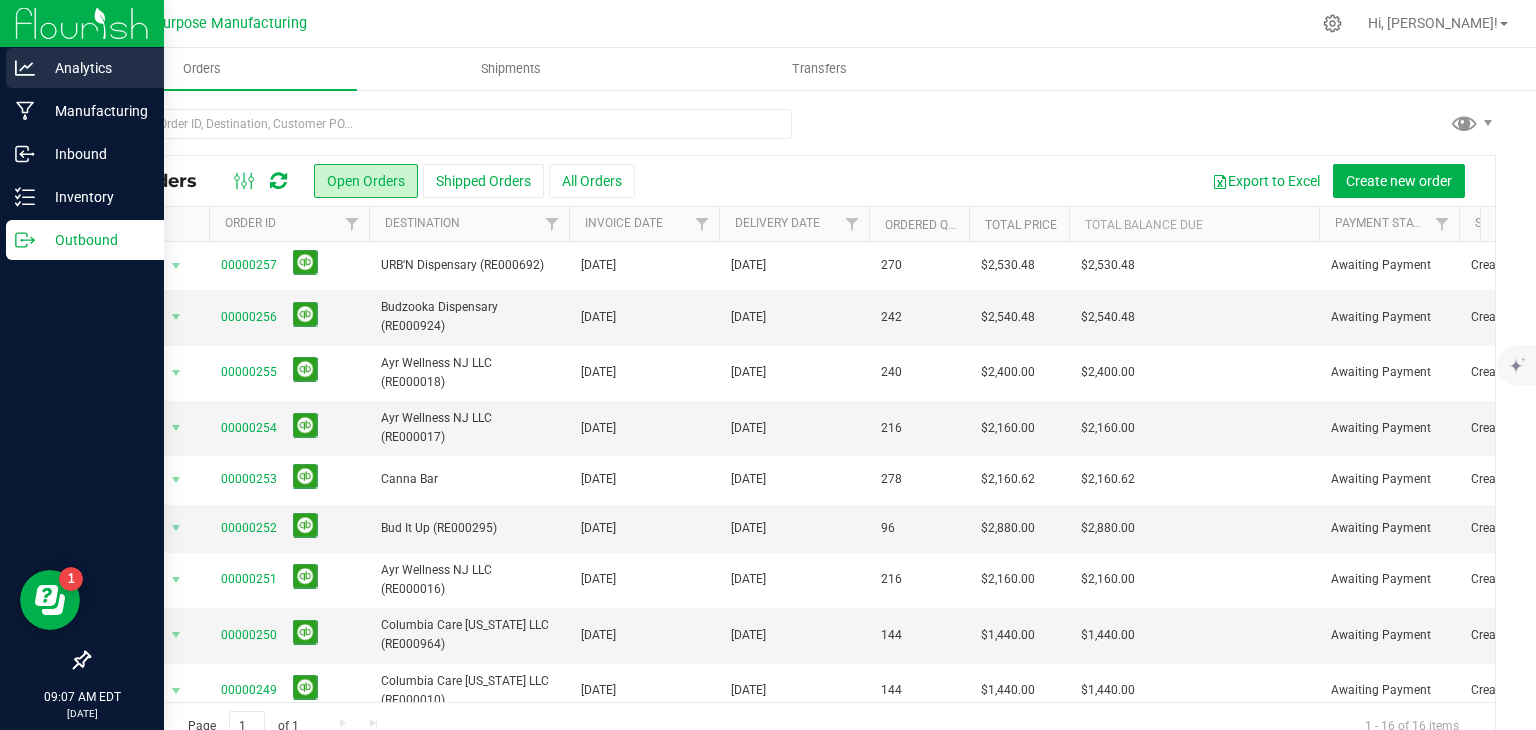 click on "Analytics" at bounding box center [95, 68] 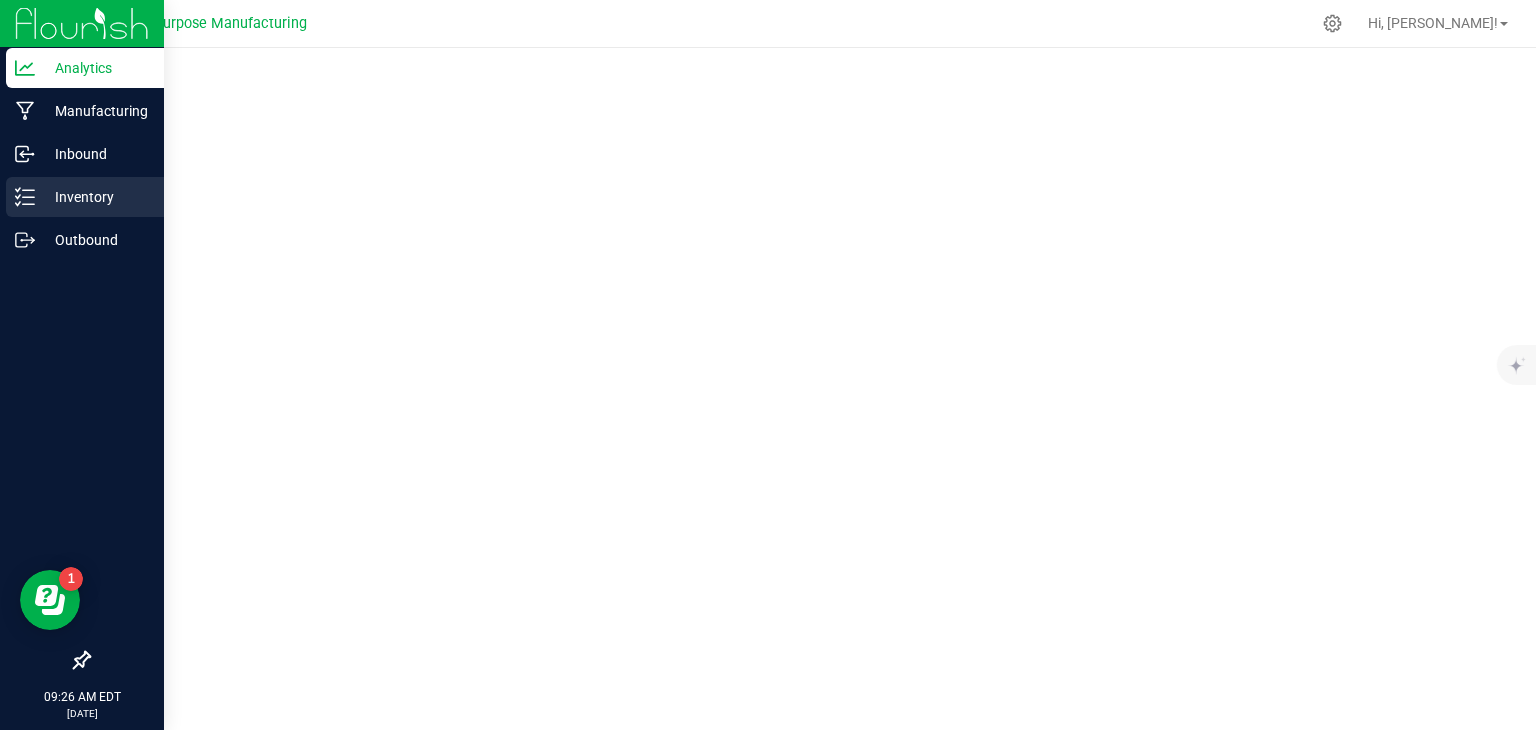 click on "Inventory" at bounding box center (95, 197) 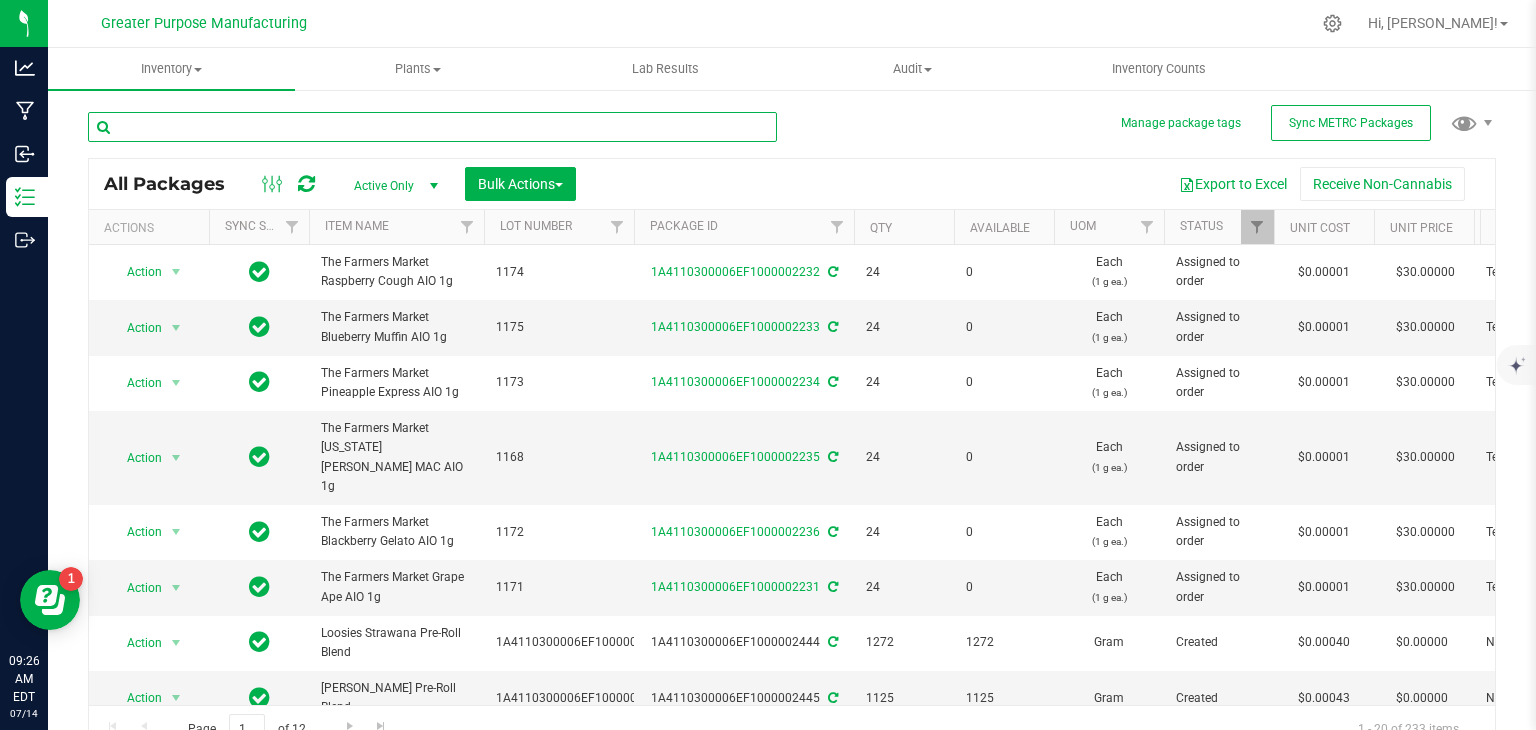 click at bounding box center (432, 127) 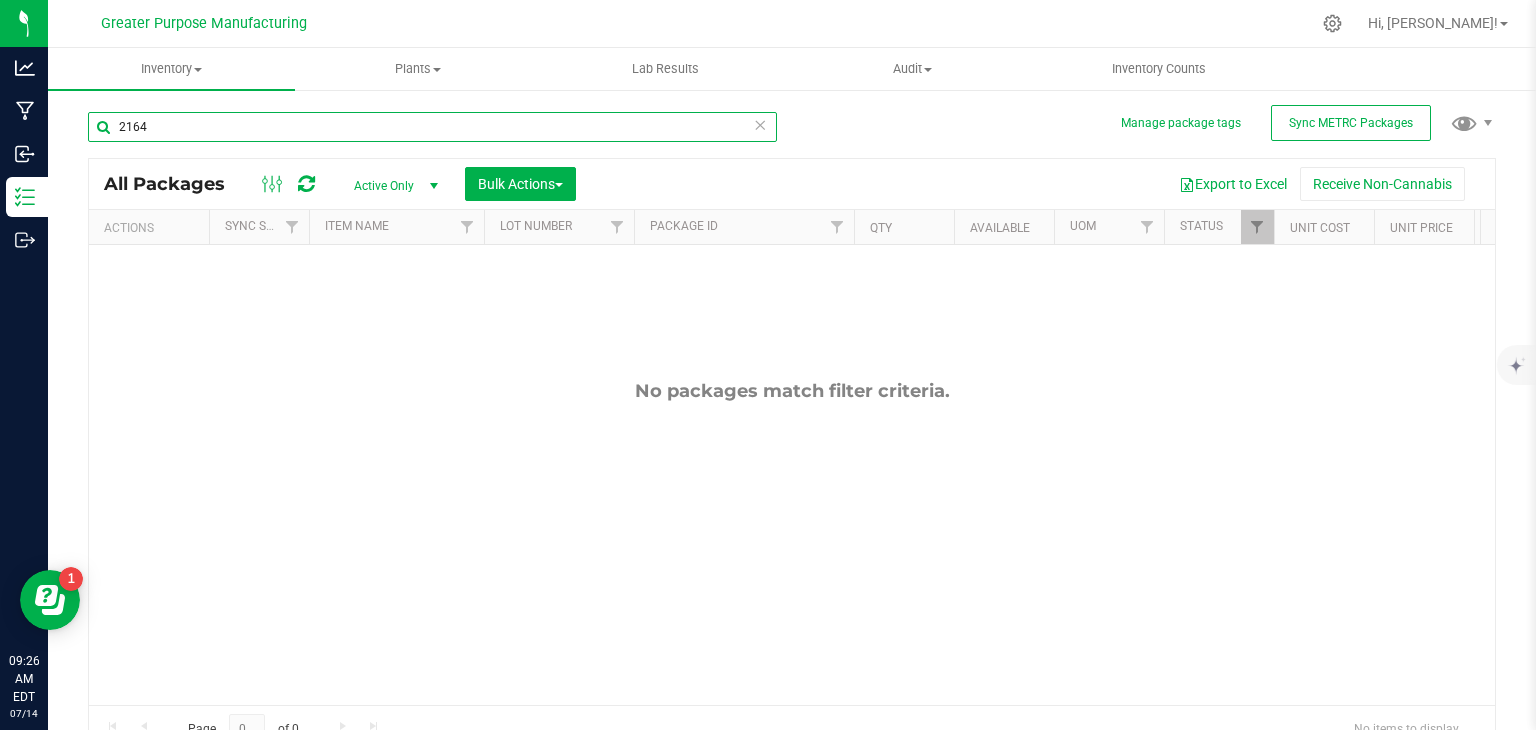 type on "2164" 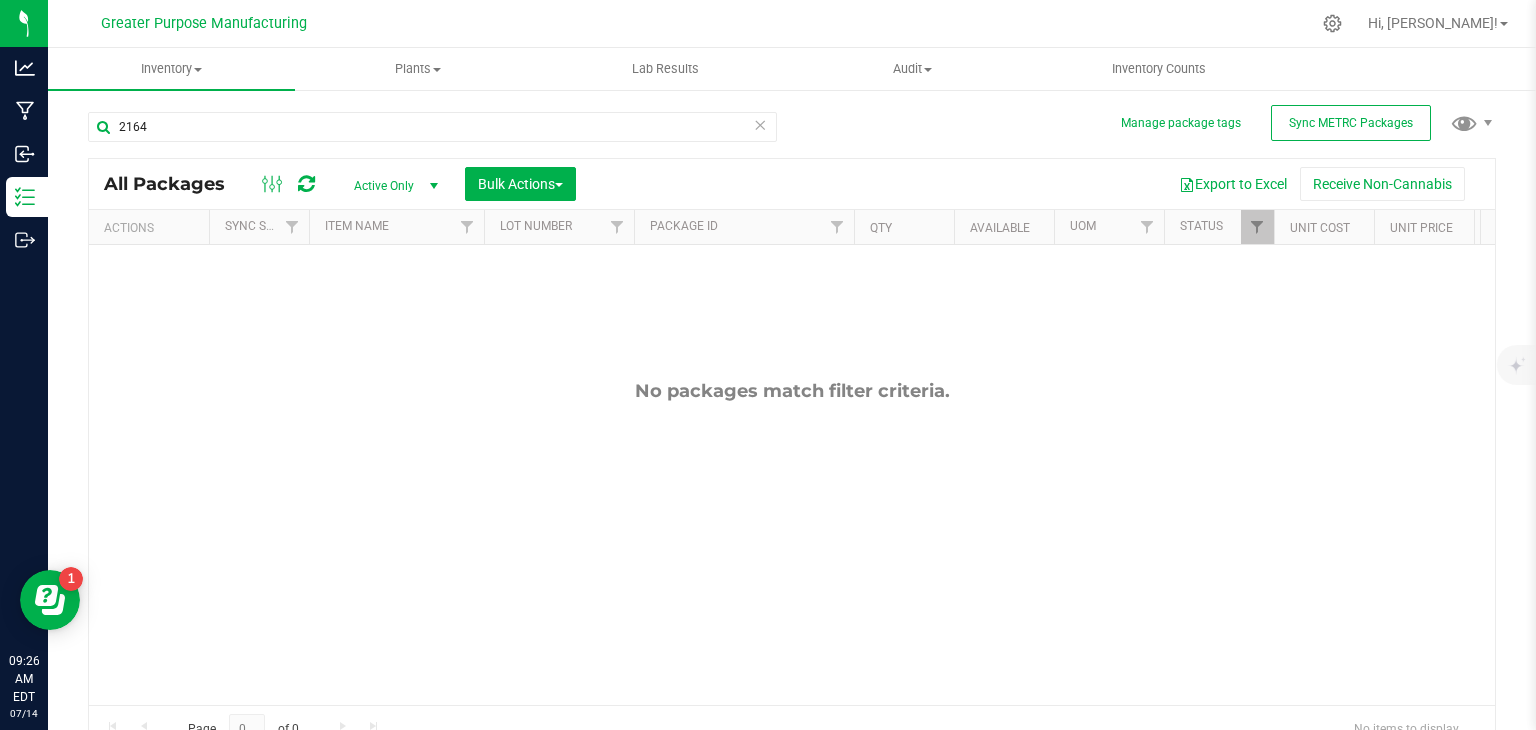 click on "Active Only" at bounding box center [392, 186] 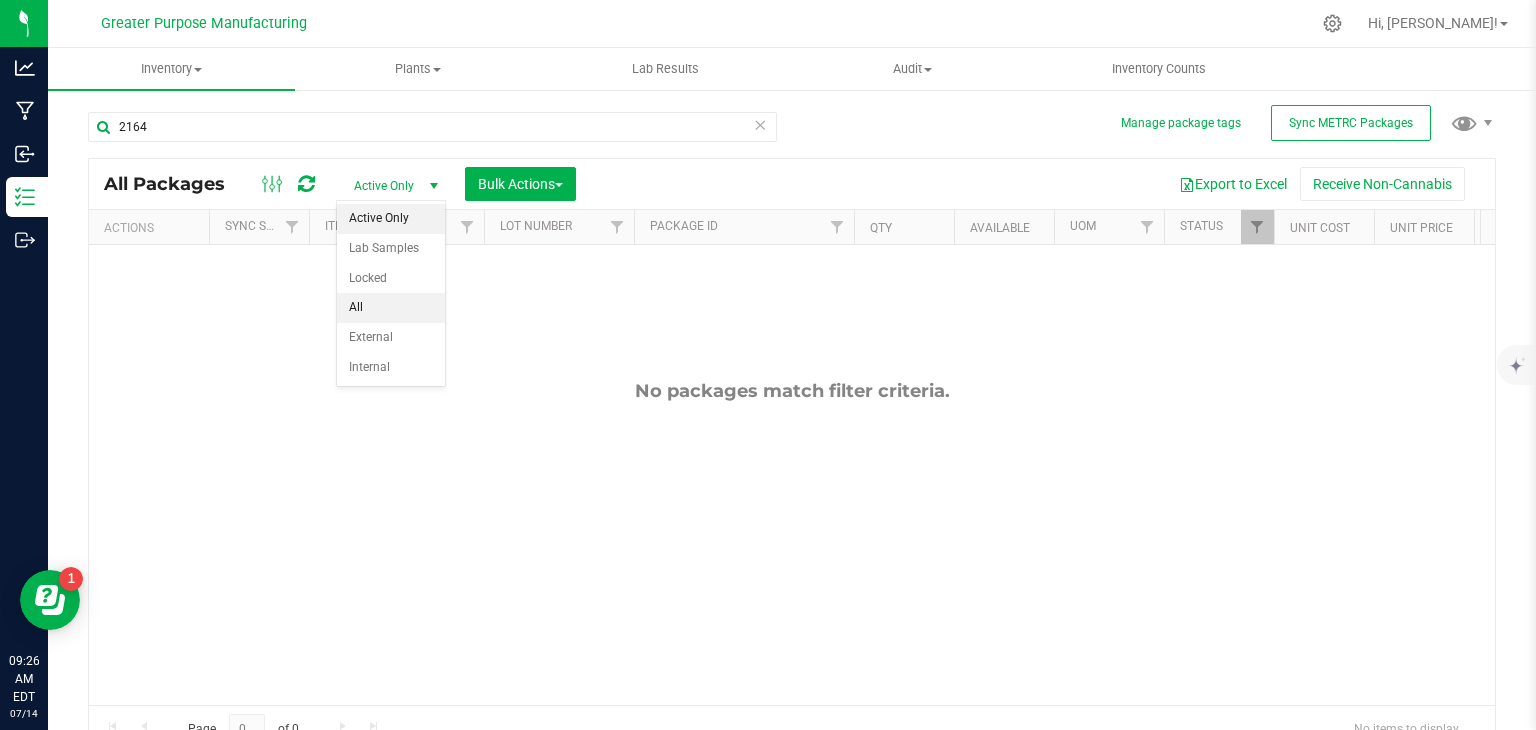 click on "All" at bounding box center (391, 308) 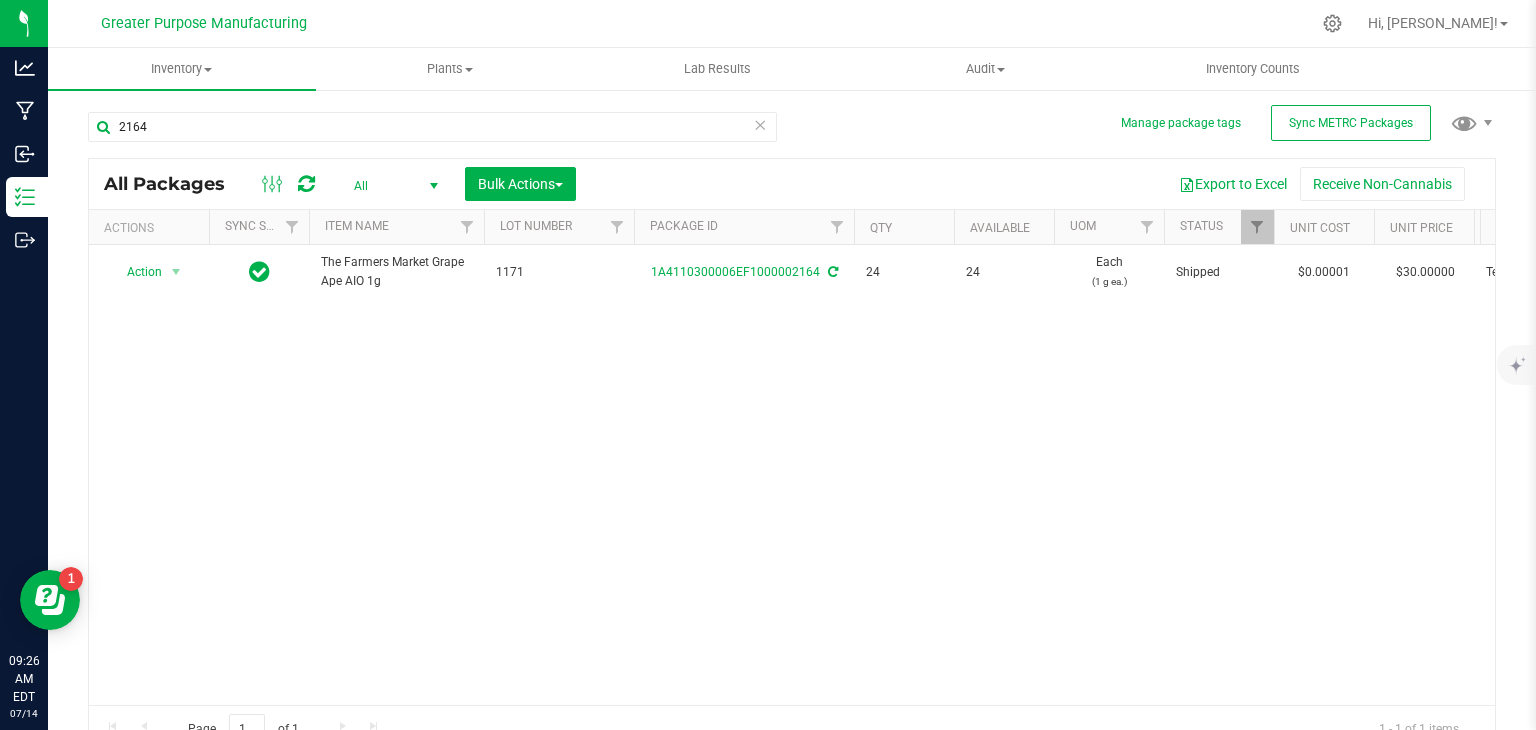 scroll, scrollTop: 0, scrollLeft: 108, axis: horizontal 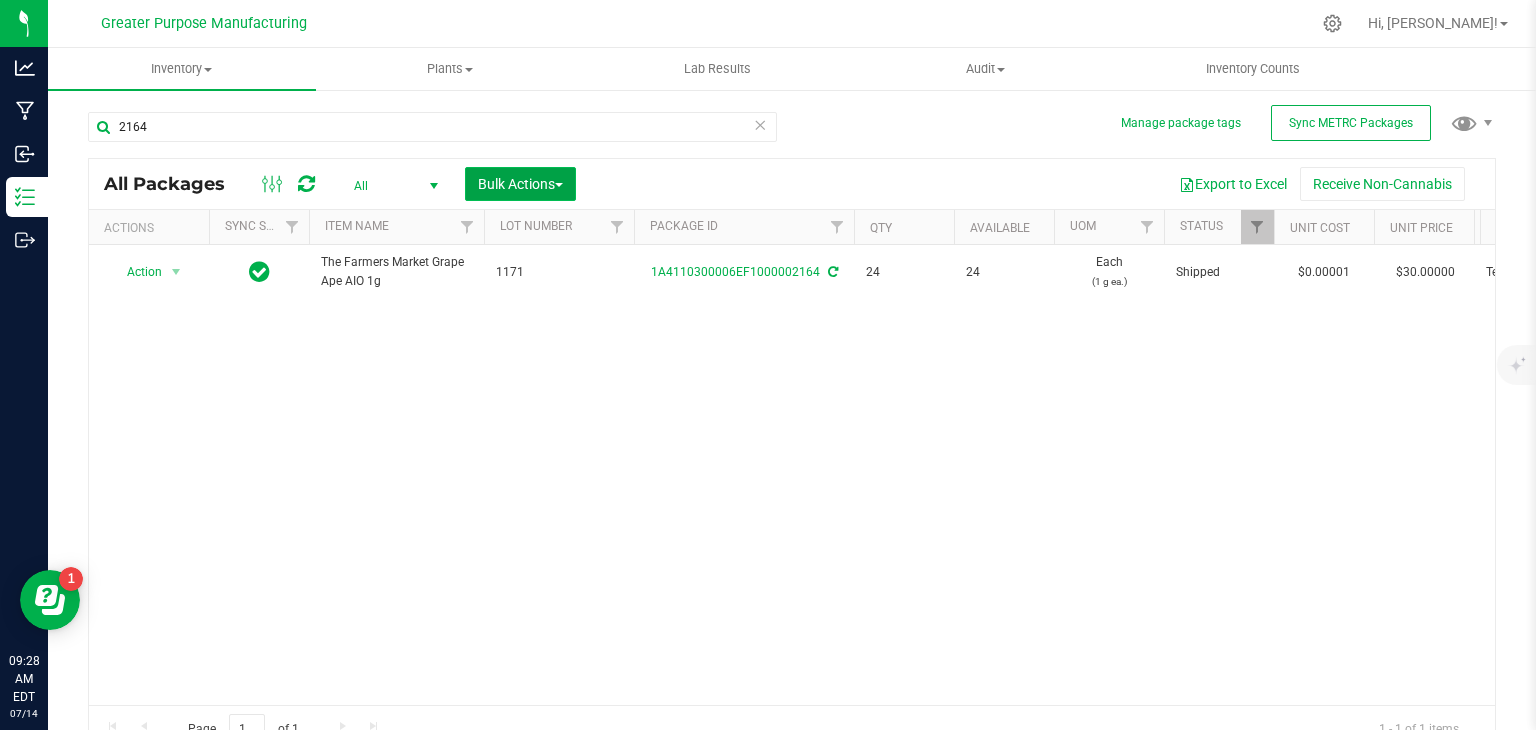 click on "Bulk Actions" at bounding box center [520, 184] 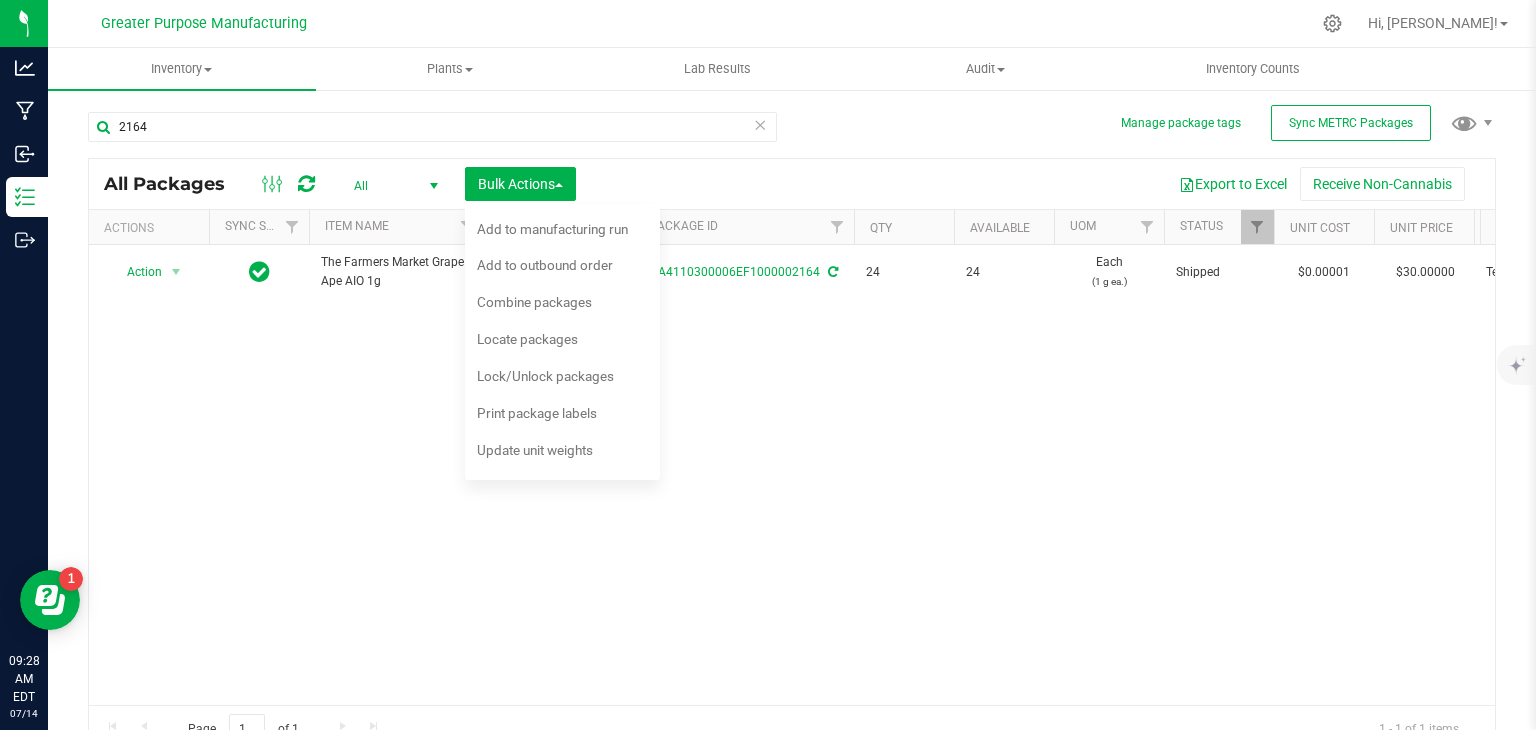 click on "Action Action Edit attributes Global inventory Locate package Package audit log Print package label Print product labels See history
The Farmers Market Grape Ape AIO 1g
1171
1A4110300006EF1000002164
24
24
Each
(1 g ea.)
Shipped
$0.00001 $30.00000
TestPassed
1.3.13.1015.0
$0.00 $720.00
Now
Concentrate
Vape Carts
88.2300" at bounding box center (792, 475) 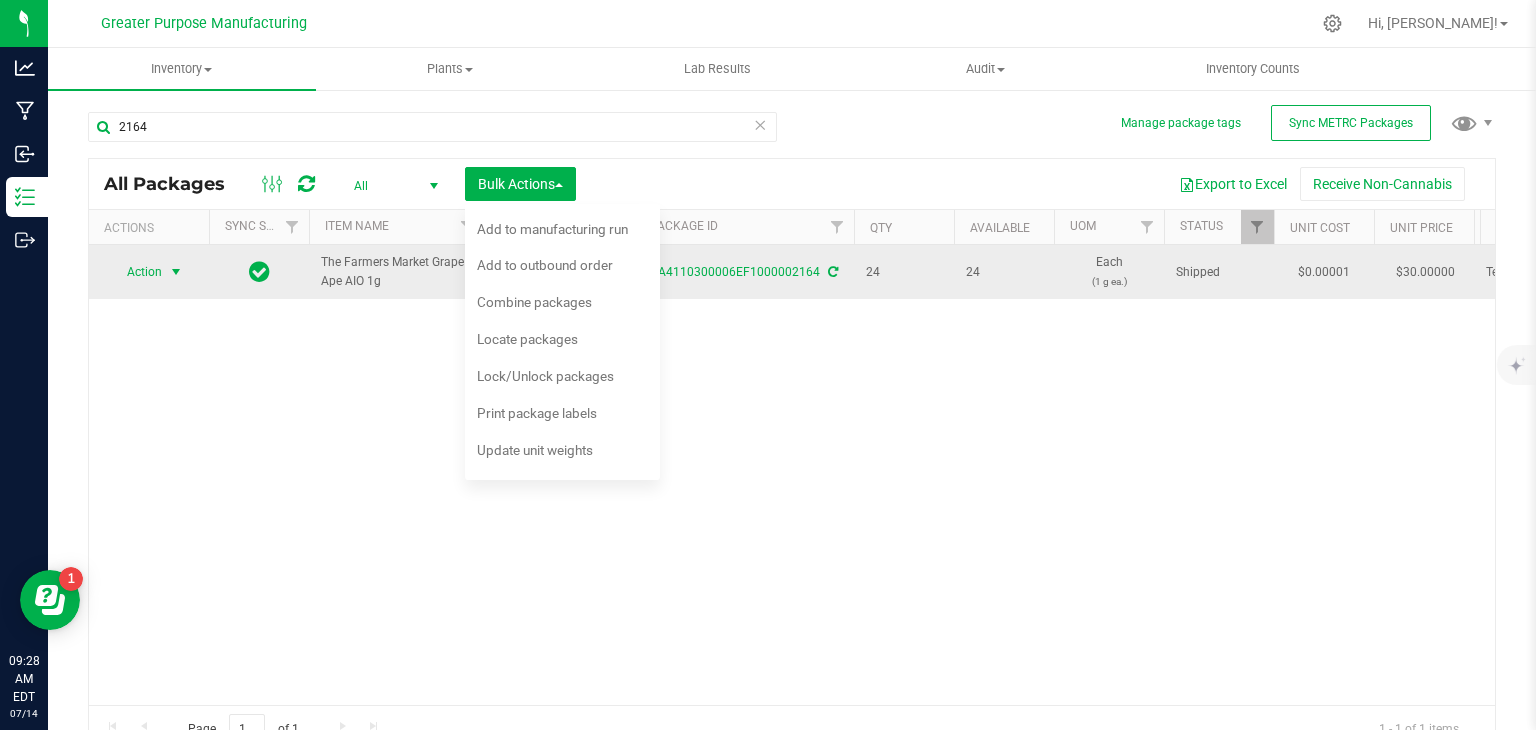 click at bounding box center [176, 272] 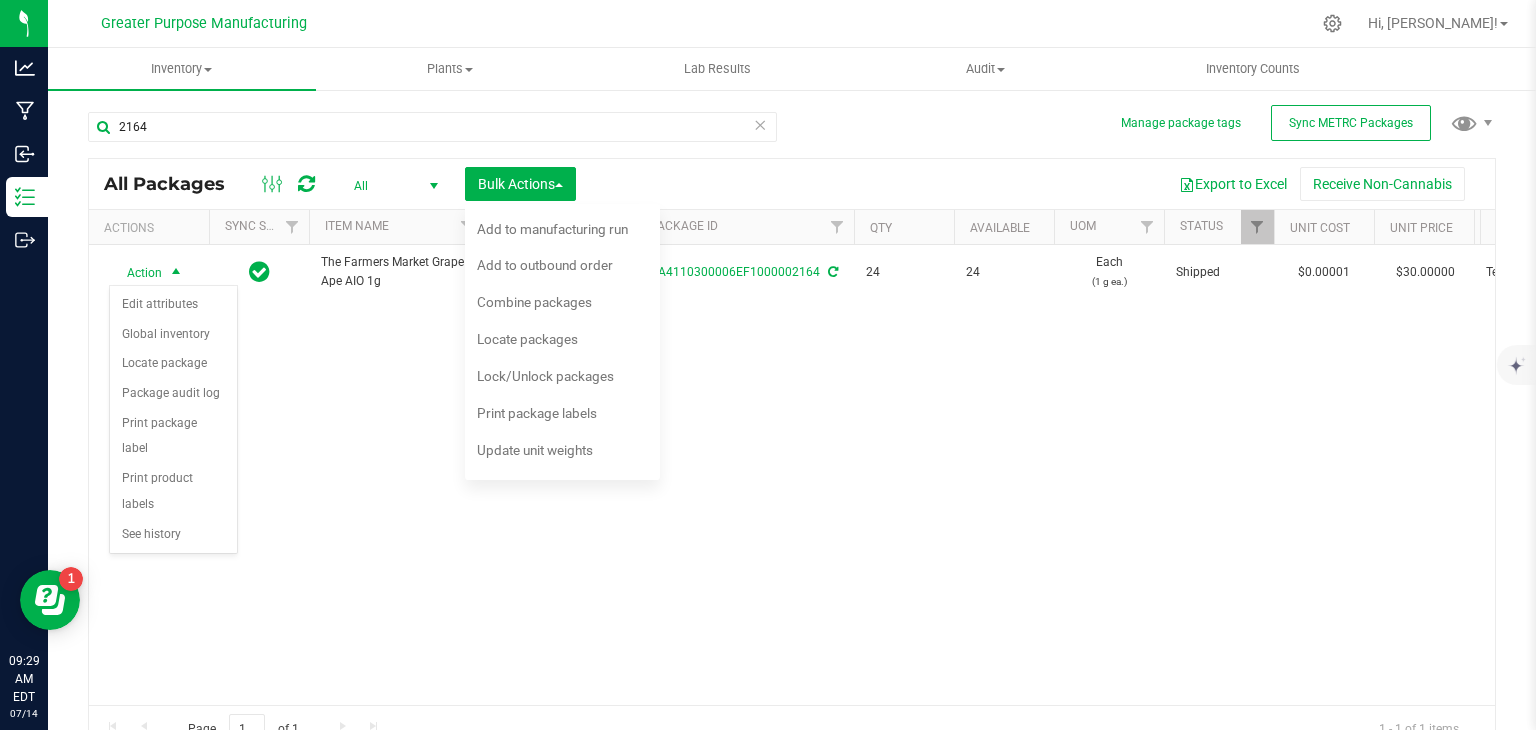 click on "Action Action Edit attributes Global inventory Locate package Package audit log Print package label Print product labels See history
The Farmers Market Grape Ape AIO 1g
1171
1A4110300006EF1000002164
24
24
Each
(1 g ea.)
Shipped
$0.00001 $30.00000
TestPassed
1.3.13.1015.0
$0.00 $720.00
Now
Concentrate
Vape Carts
88.2300" at bounding box center [792, 475] 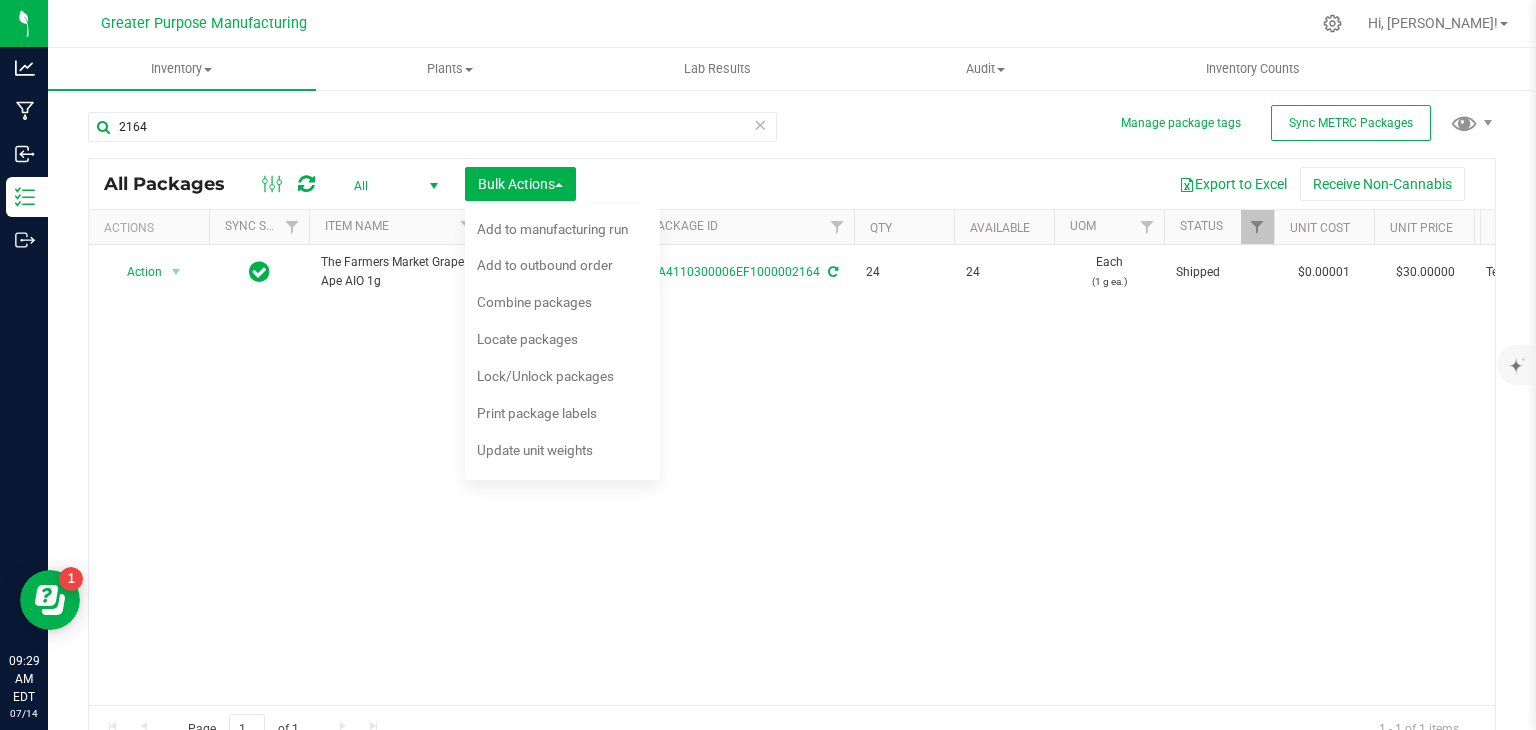 click on "Action Action Edit attributes Global inventory Locate package Package audit log Print package label Print product labels See history
The Farmers Market Grape Ape AIO 1g
1171
1A4110300006EF1000002164
24
24
Each
(1 g ea.)
Shipped
$0.00001 $30.00000
TestPassed
1.3.13.1015.0
$0.00 $720.00
Now
Concentrate
Vape Carts
88.2300" at bounding box center (792, 475) 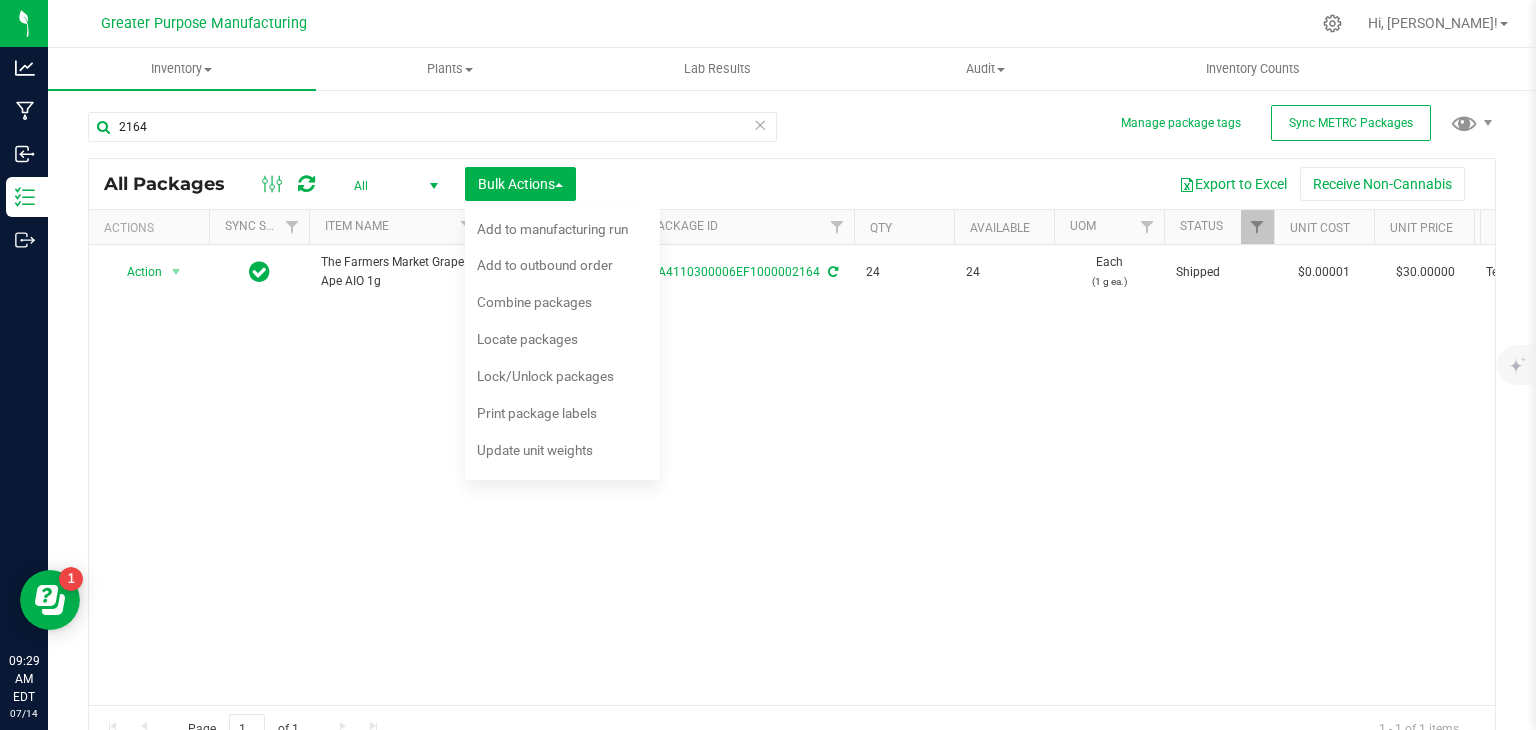 click on "Action Action Edit attributes Global inventory Locate package Package audit log Print package label Print product labels See history
The Farmers Market Grape Ape AIO 1g
1171
1A4110300006EF1000002164
24
24
Each
(1 g ea.)
Shipped
$0.00001 $30.00000
TestPassed
1.3.13.1015.0
$0.00 $720.00
Now
Concentrate
Vape Carts
88.2300" at bounding box center [792, 475] 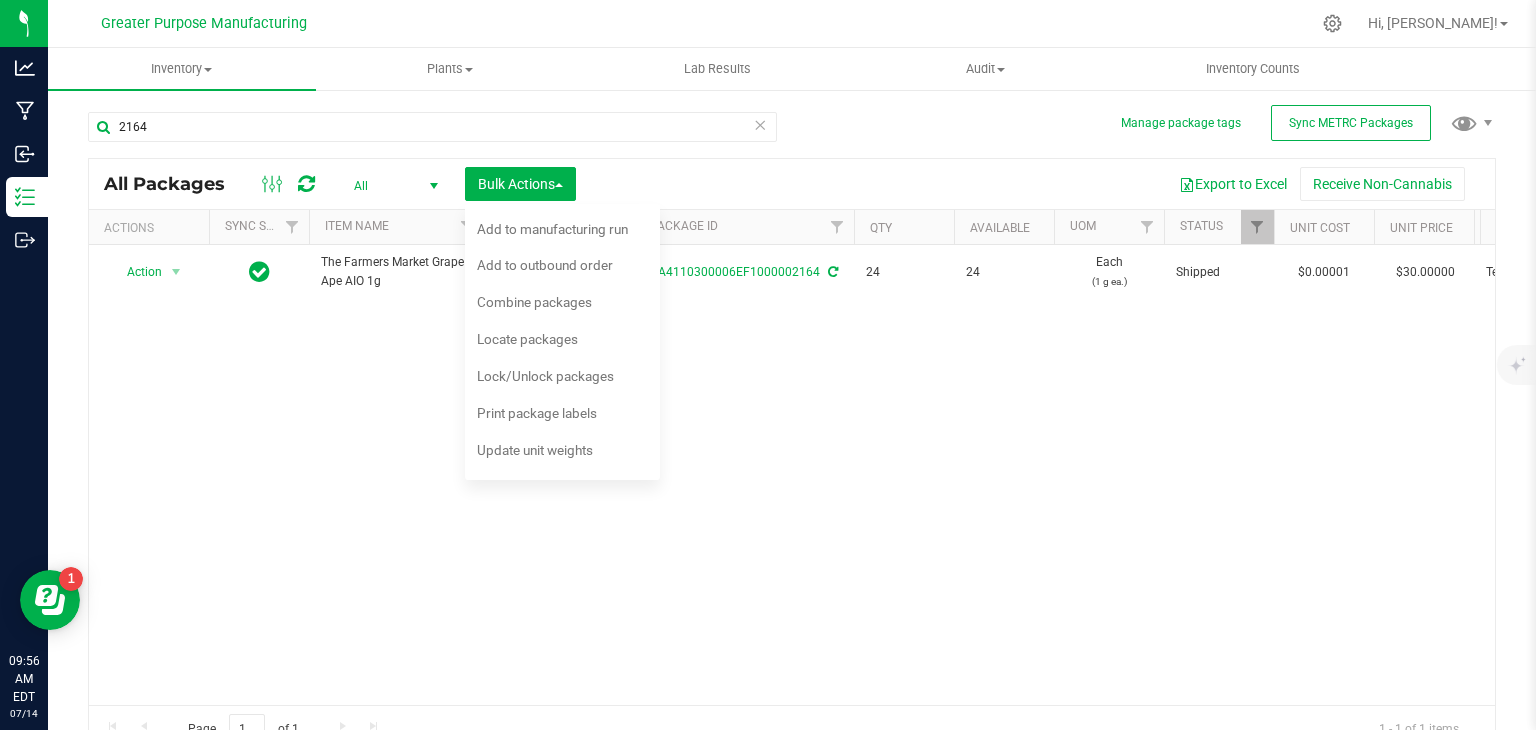 click on "Action Action Edit attributes Global inventory Locate package Package audit log Print package label Print product labels See history
The Farmers Market Grape Ape AIO 1g
1171
1A4110300006EF1000002164
24
24
Each
(1 g ea.)
Shipped
$0.00001 $30.00000
TestPassed
1.3.13.1015.0
$0.00 $720.00
Now
Concentrate
Vape Carts
88.2300" at bounding box center (792, 475) 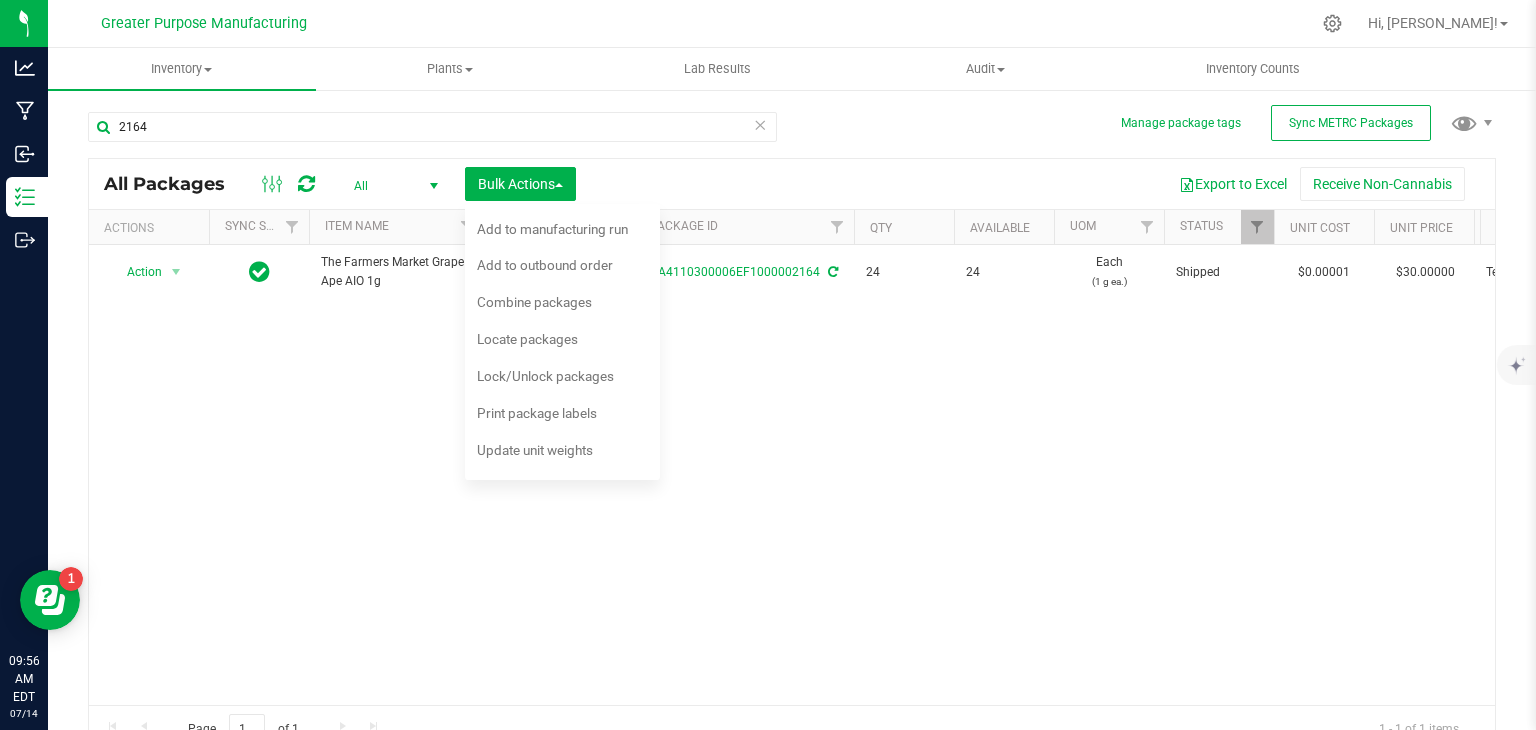 click on "All Packages
All Active Only Lab Samples Locked All External Internal
Bulk Actions
Add to manufacturing run
Add to outbound order
Combine packages
Combine packages (lot)" at bounding box center [792, 184] 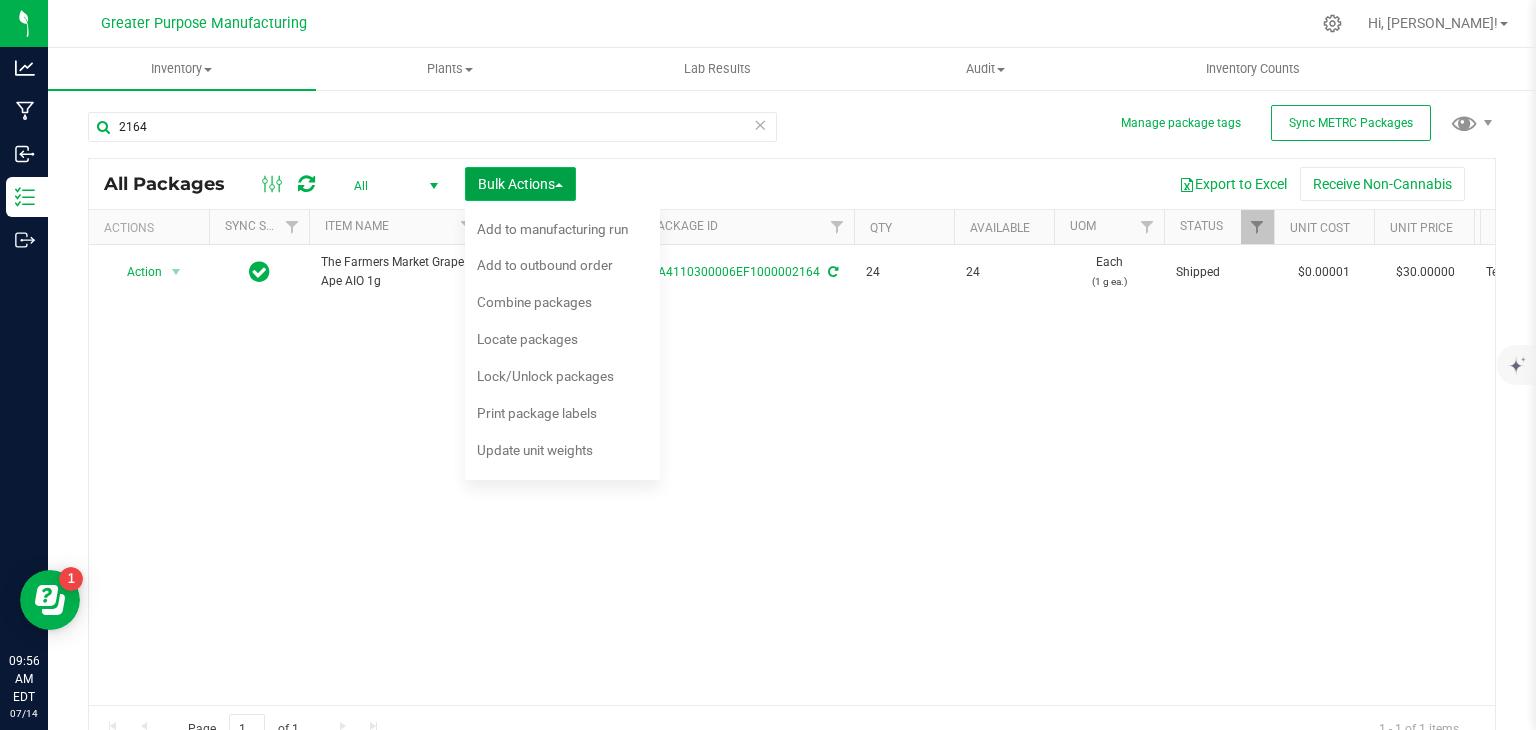 click at bounding box center (559, 185) 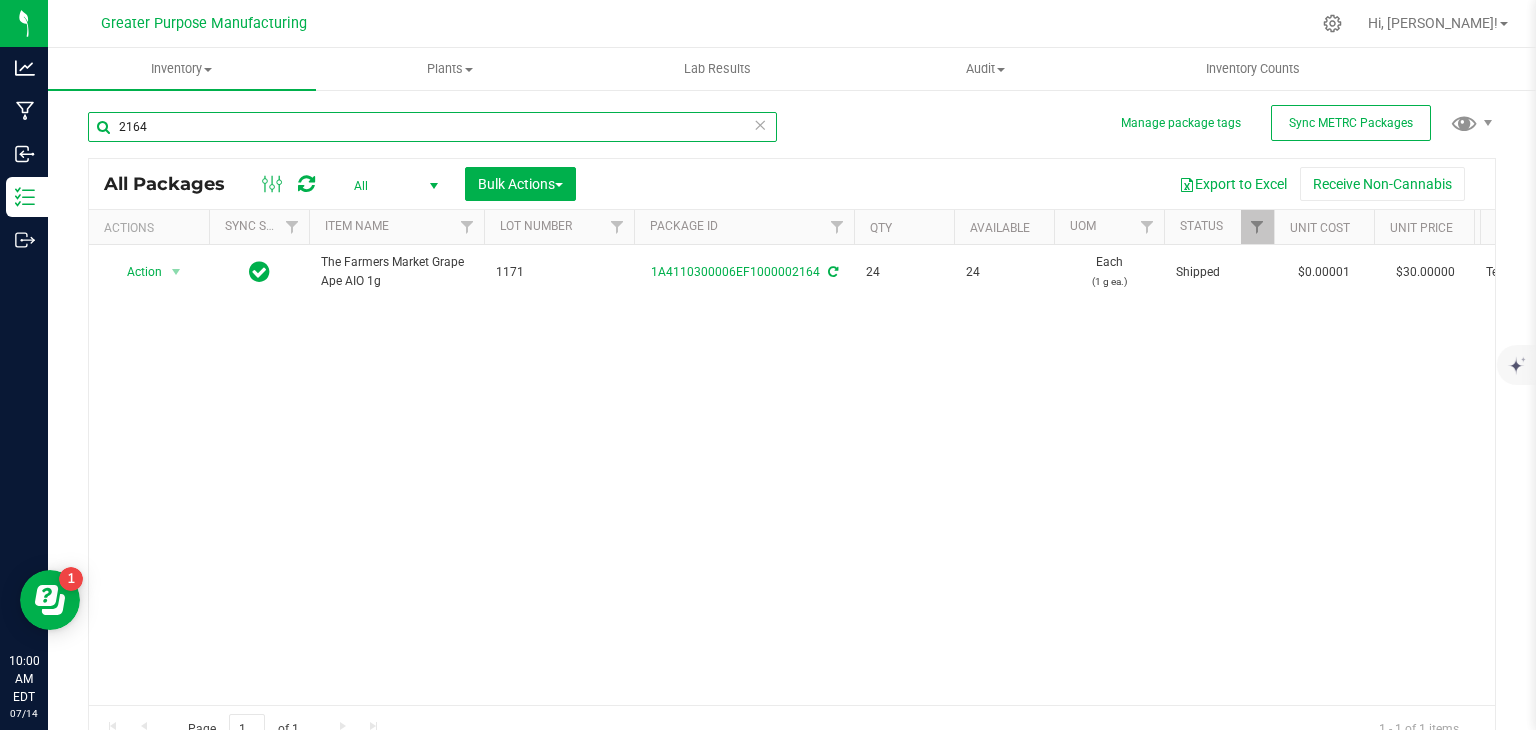 drag, startPoint x: 164, startPoint y: 135, endPoint x: 110, endPoint y: 133, distance: 54.037025 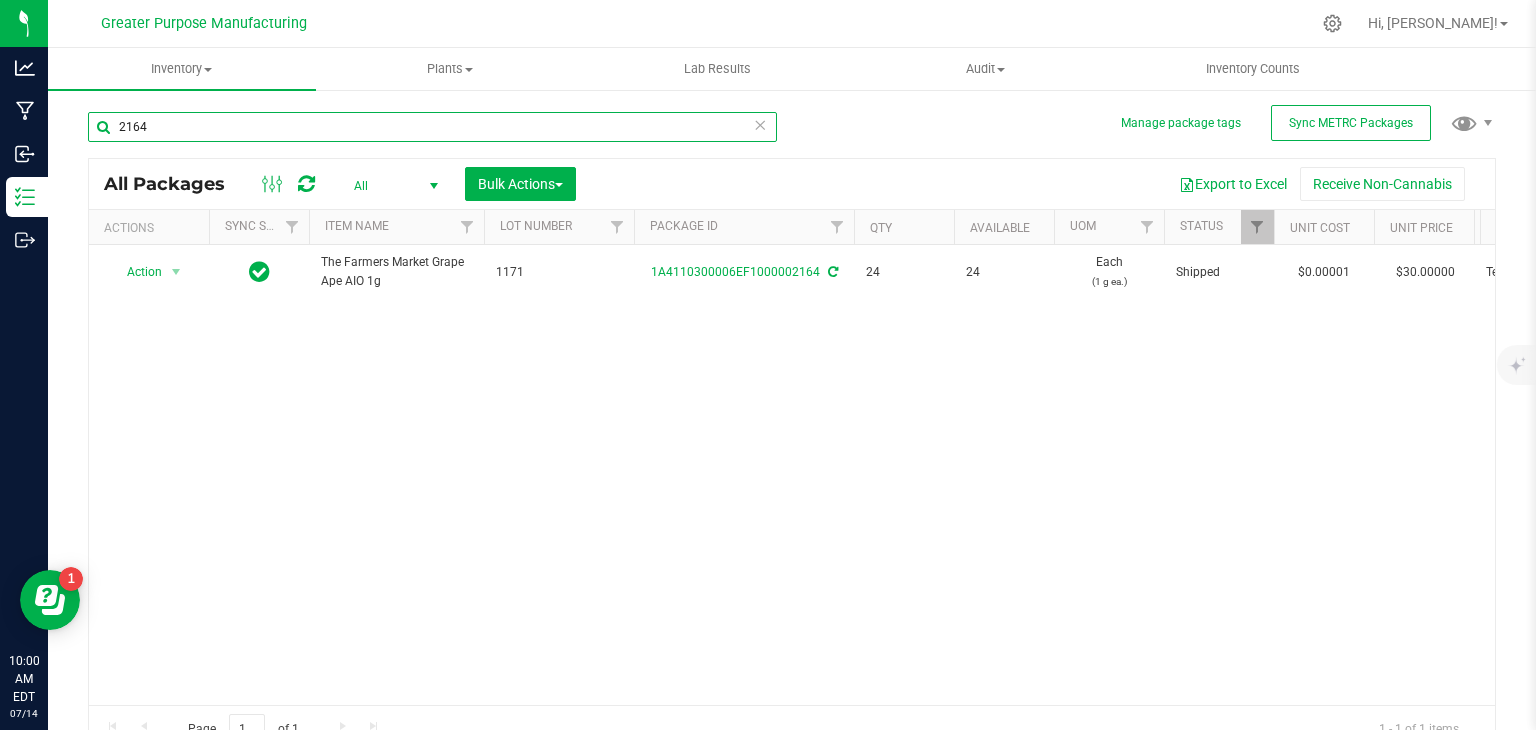 click on "2164" at bounding box center (432, 127) 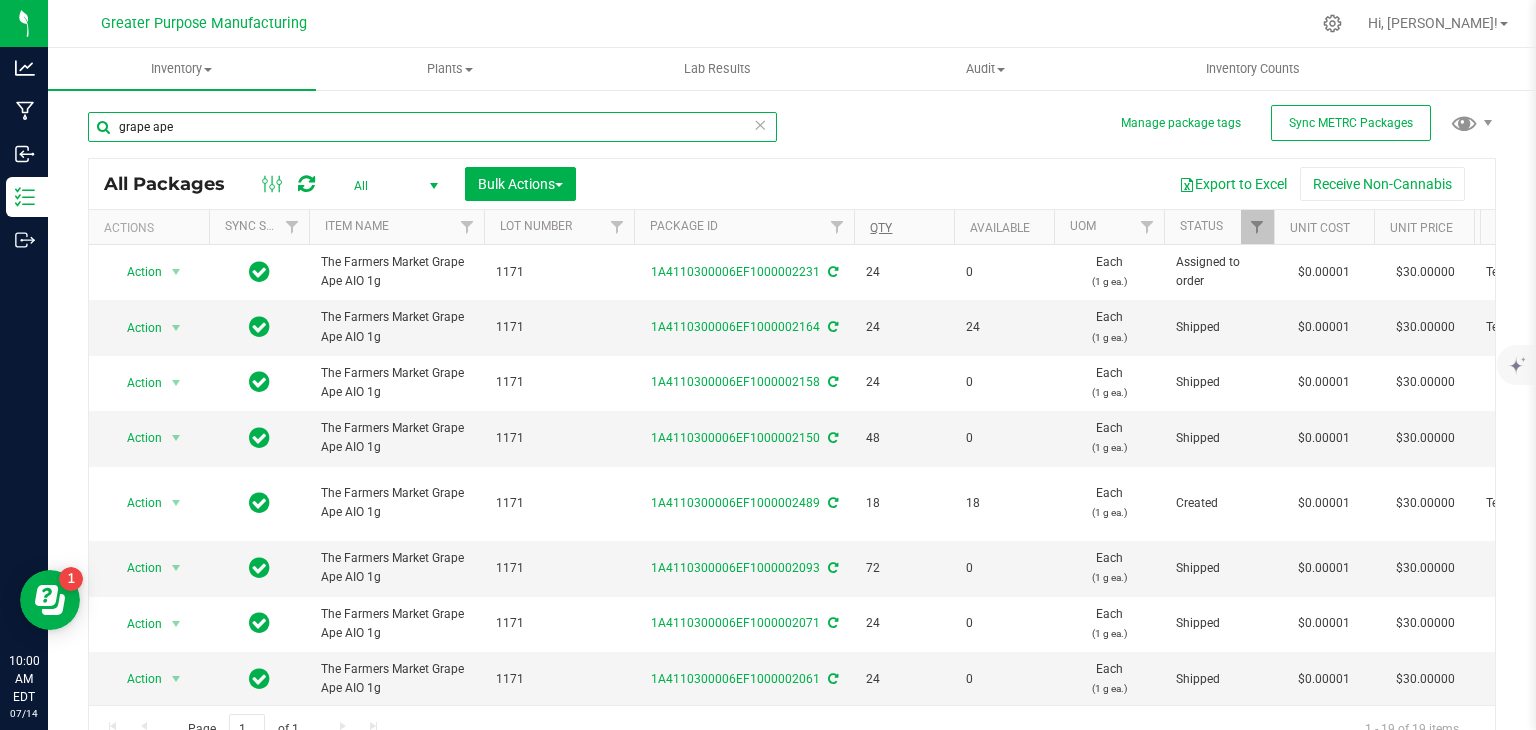 type on "grape ape" 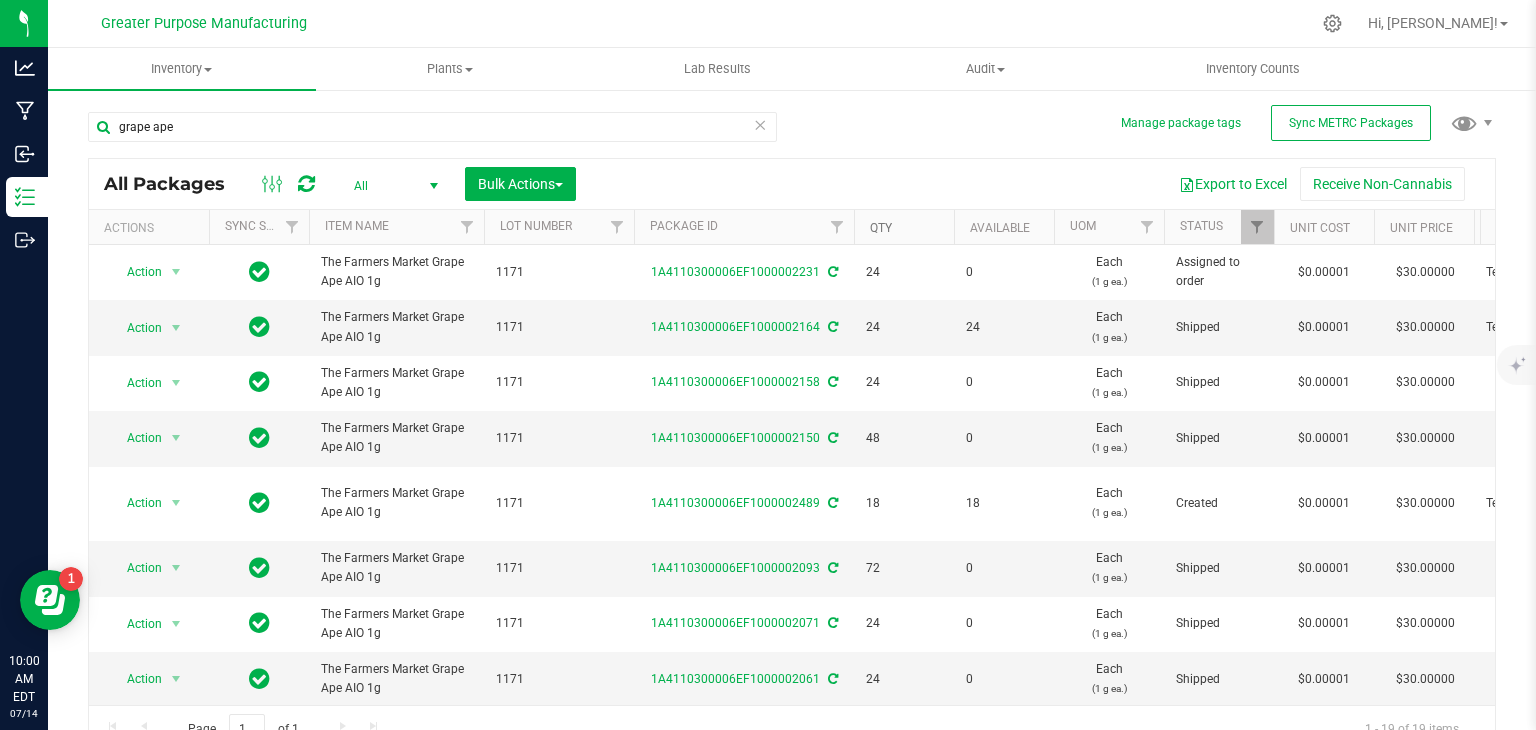 click on "Qty" at bounding box center [881, 228] 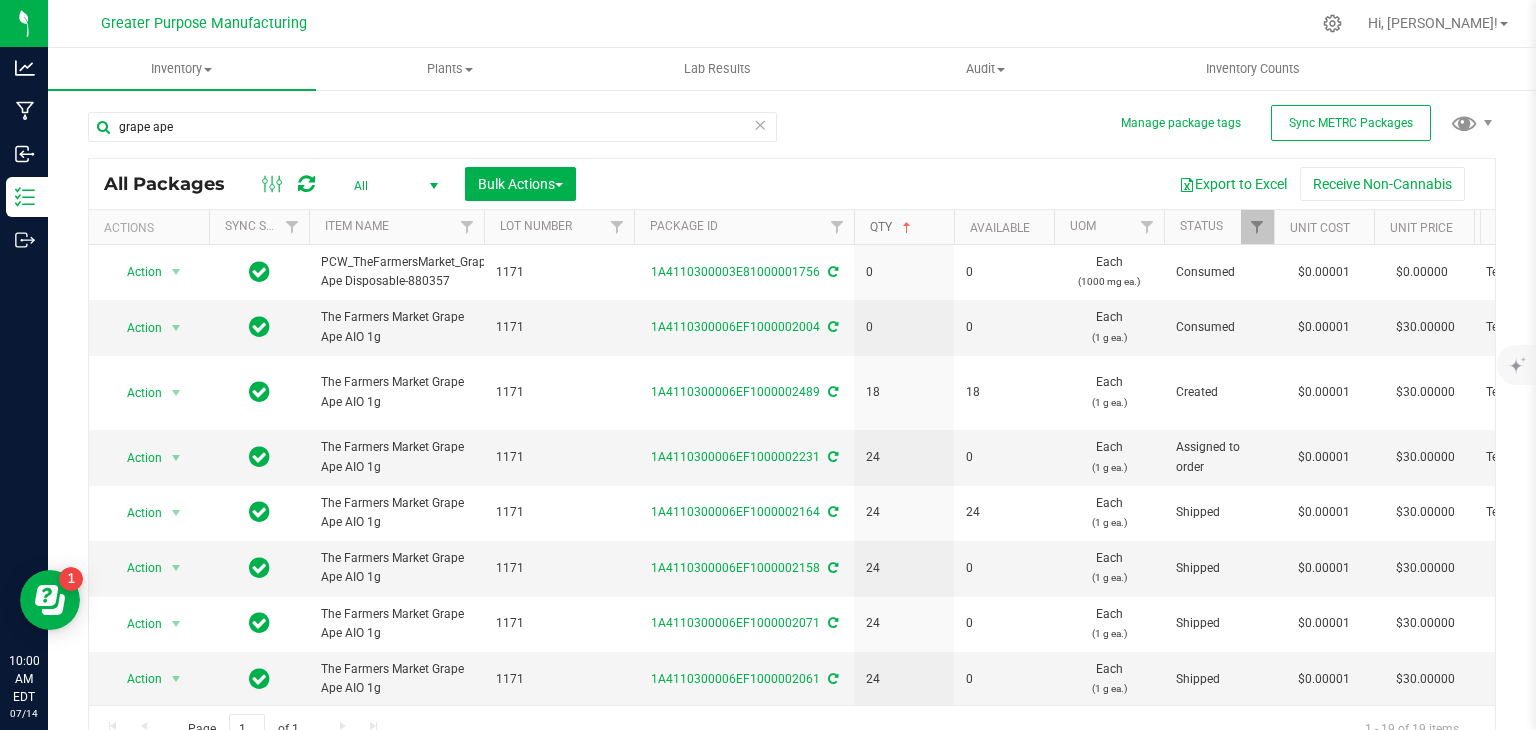 click on "Qty" at bounding box center (892, 227) 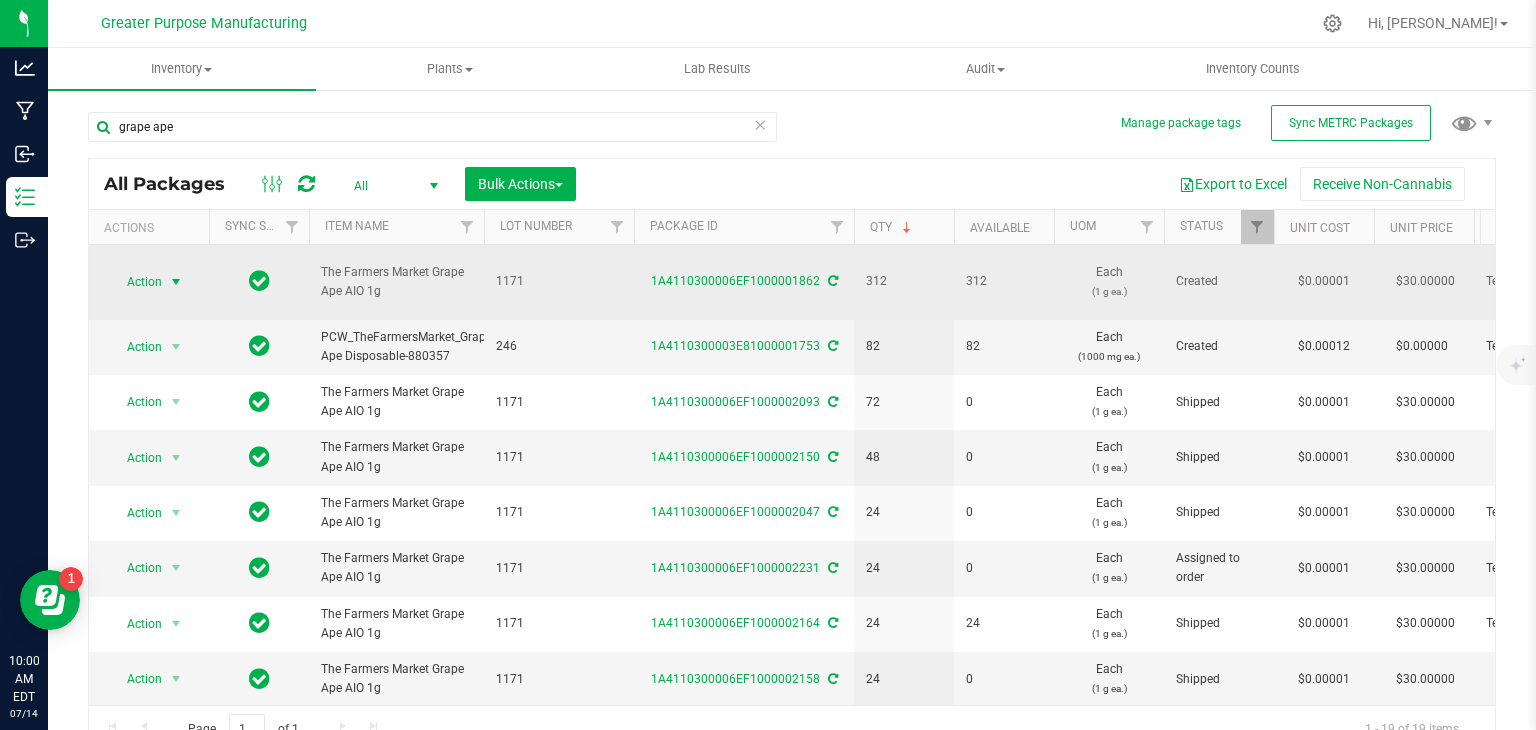 click on "Action" at bounding box center [136, 282] 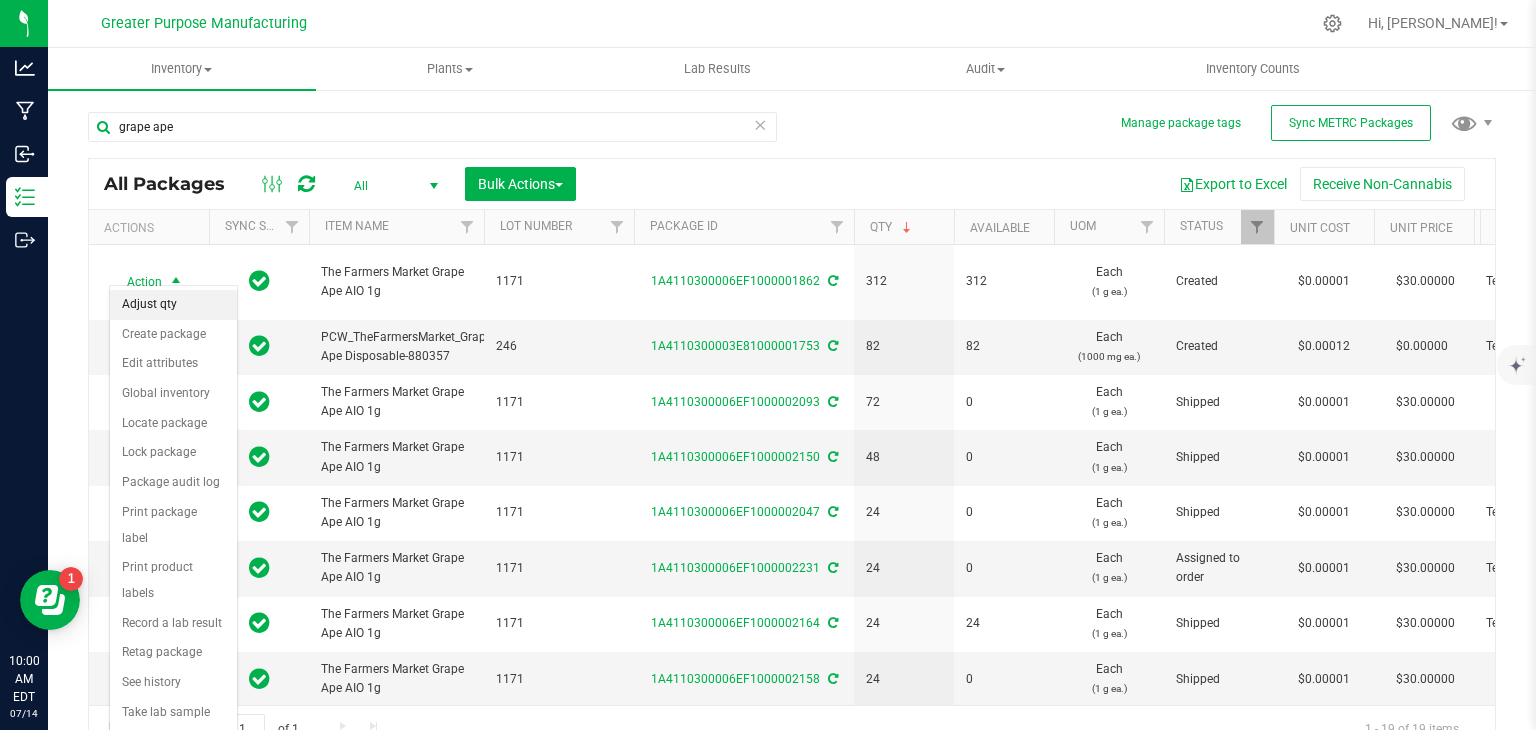 click on "Adjust qty" at bounding box center [173, 305] 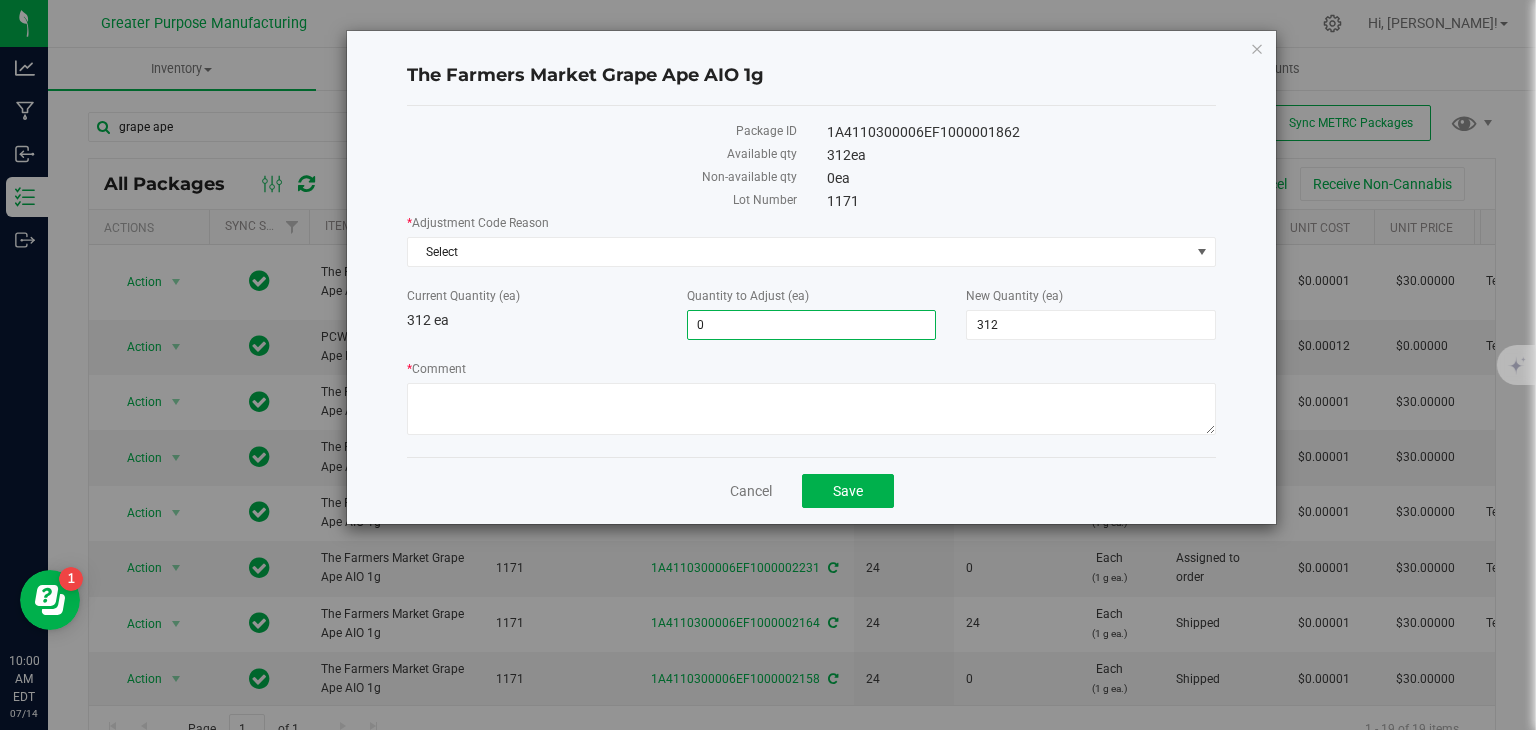 drag, startPoint x: 744, startPoint y: 331, endPoint x: 692, endPoint y: 331, distance: 52 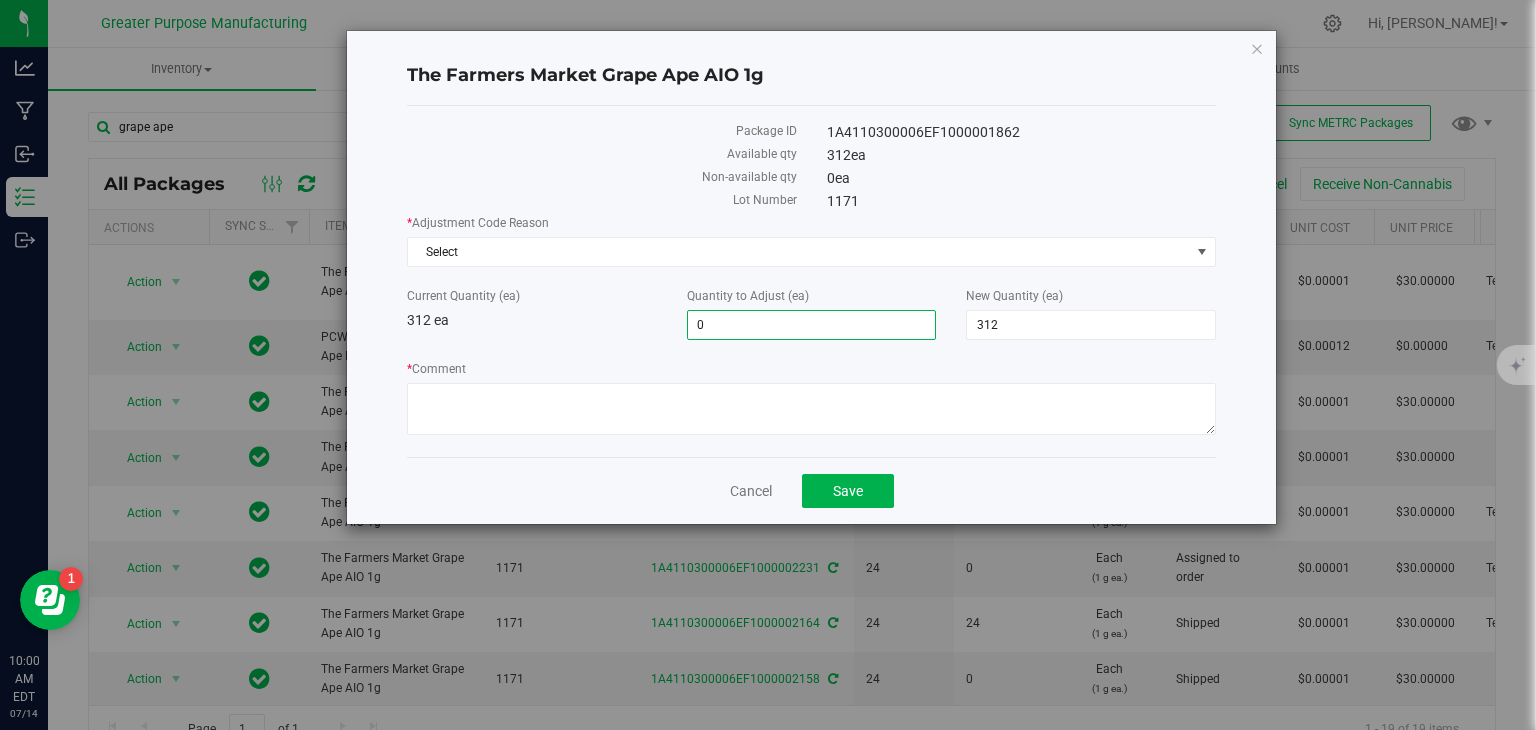 click on "0 0" at bounding box center [812, 325] 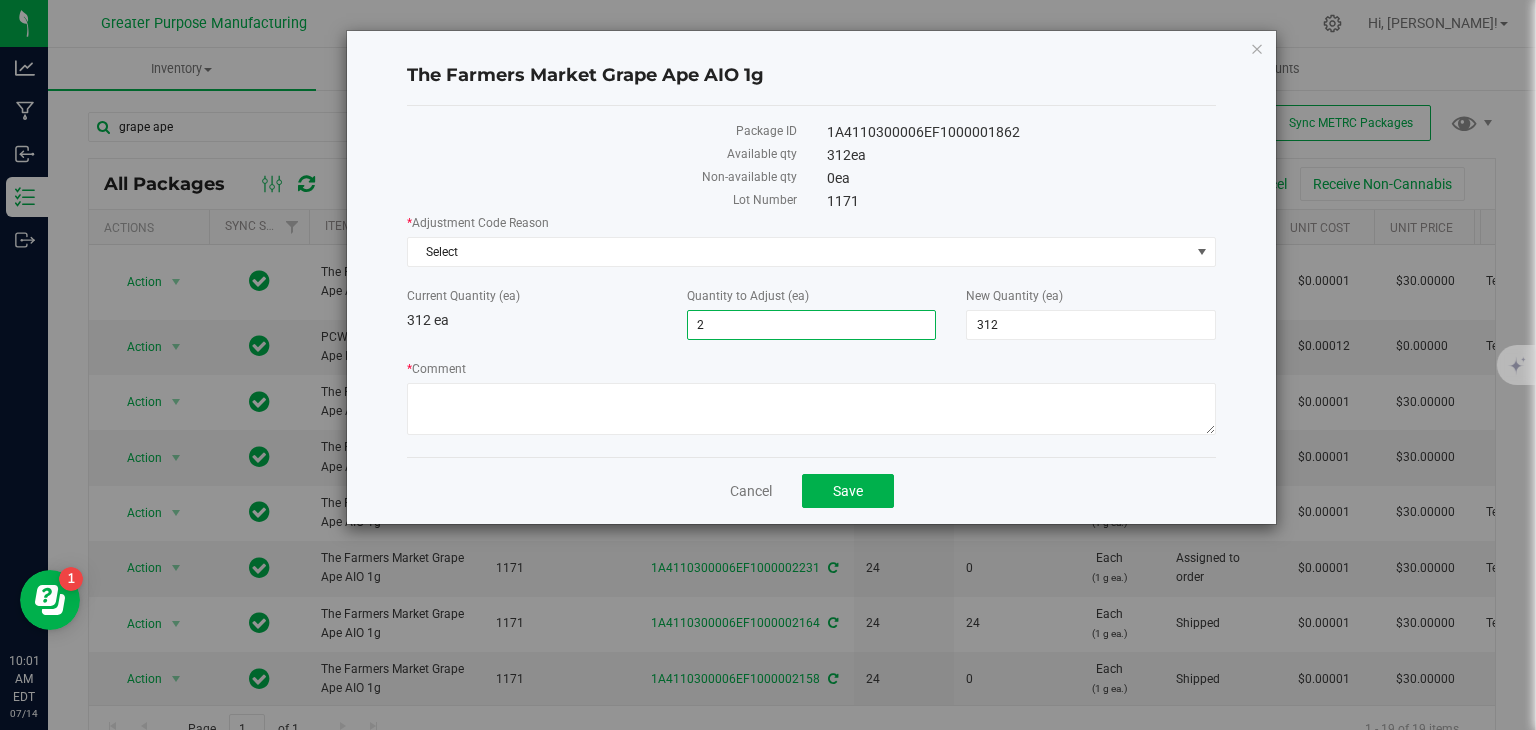 type on "24" 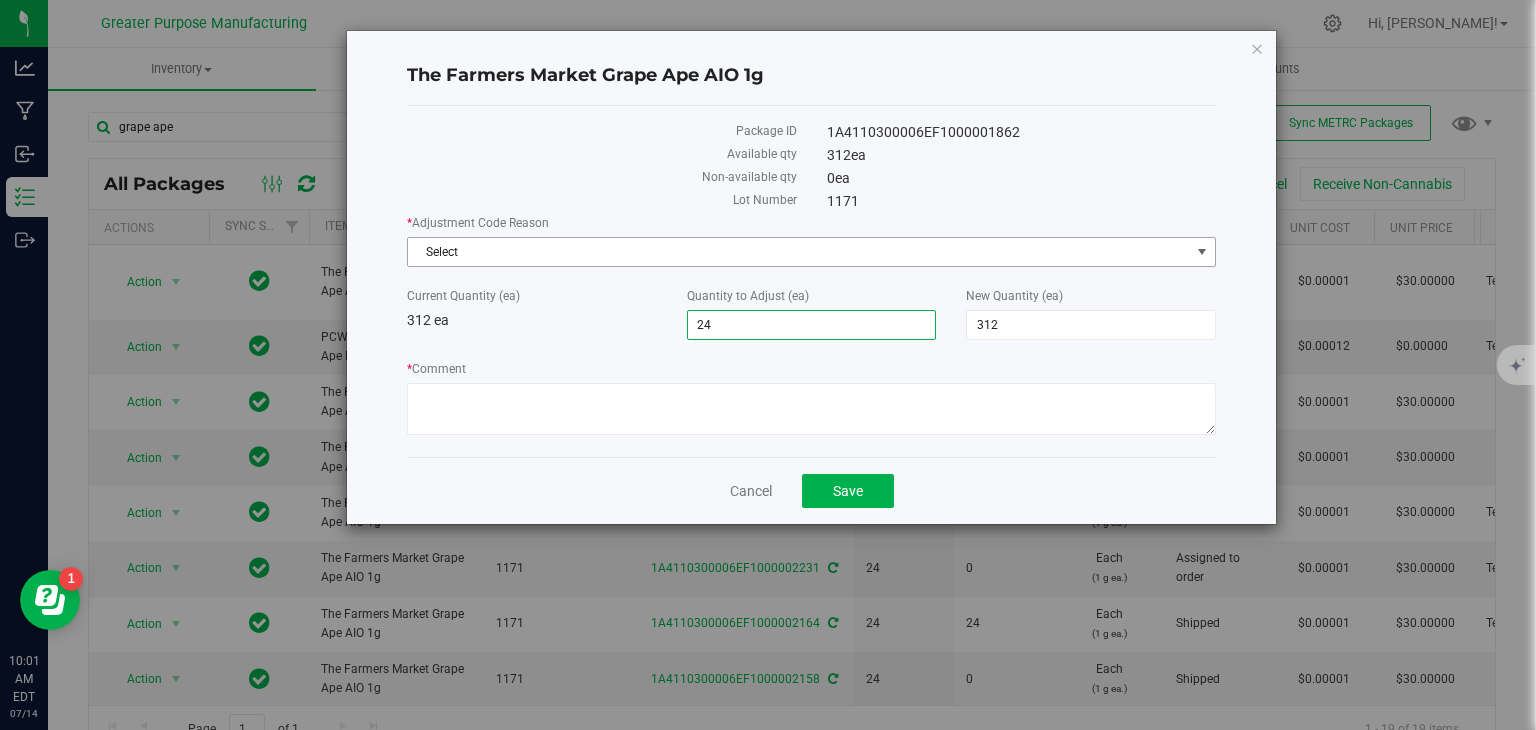 type on "24" 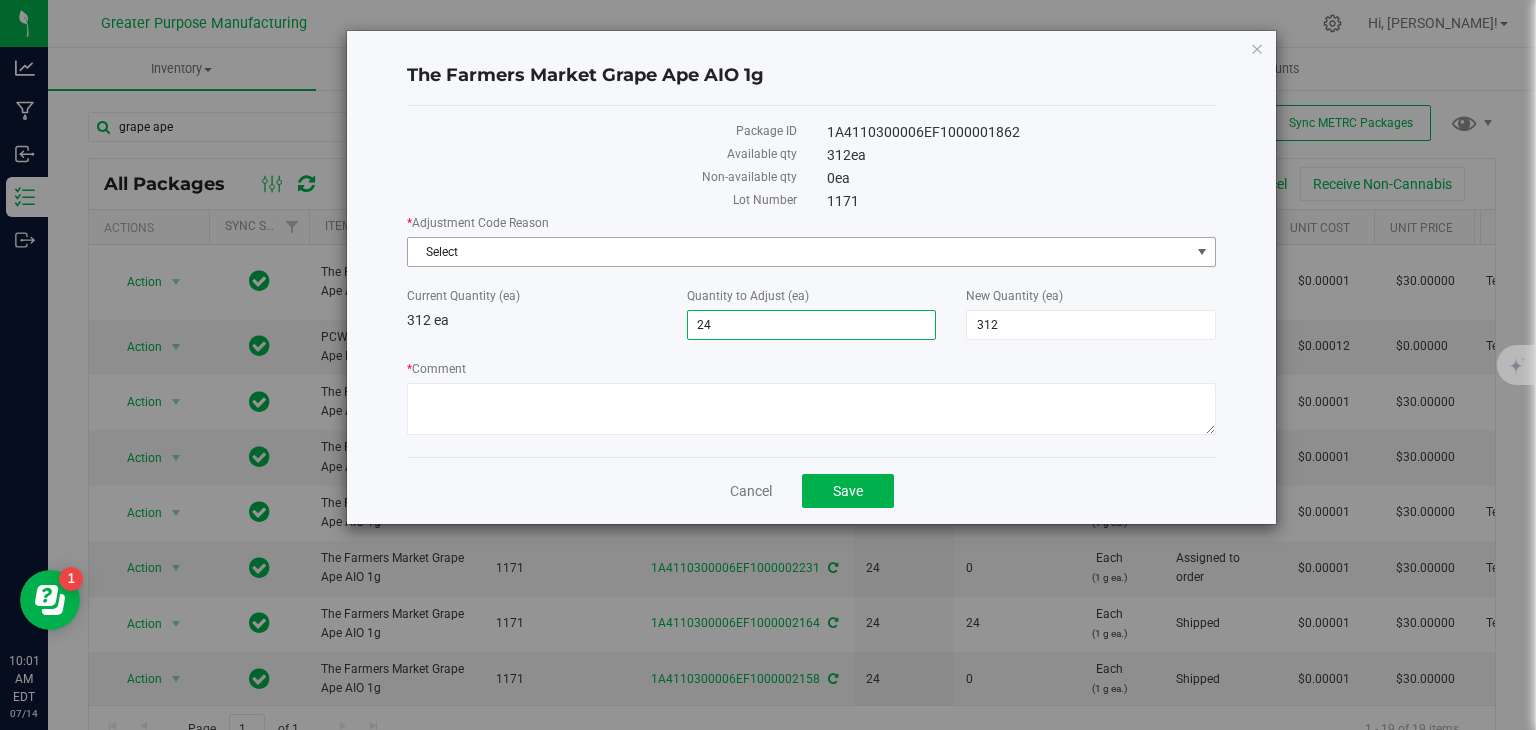 type on "336" 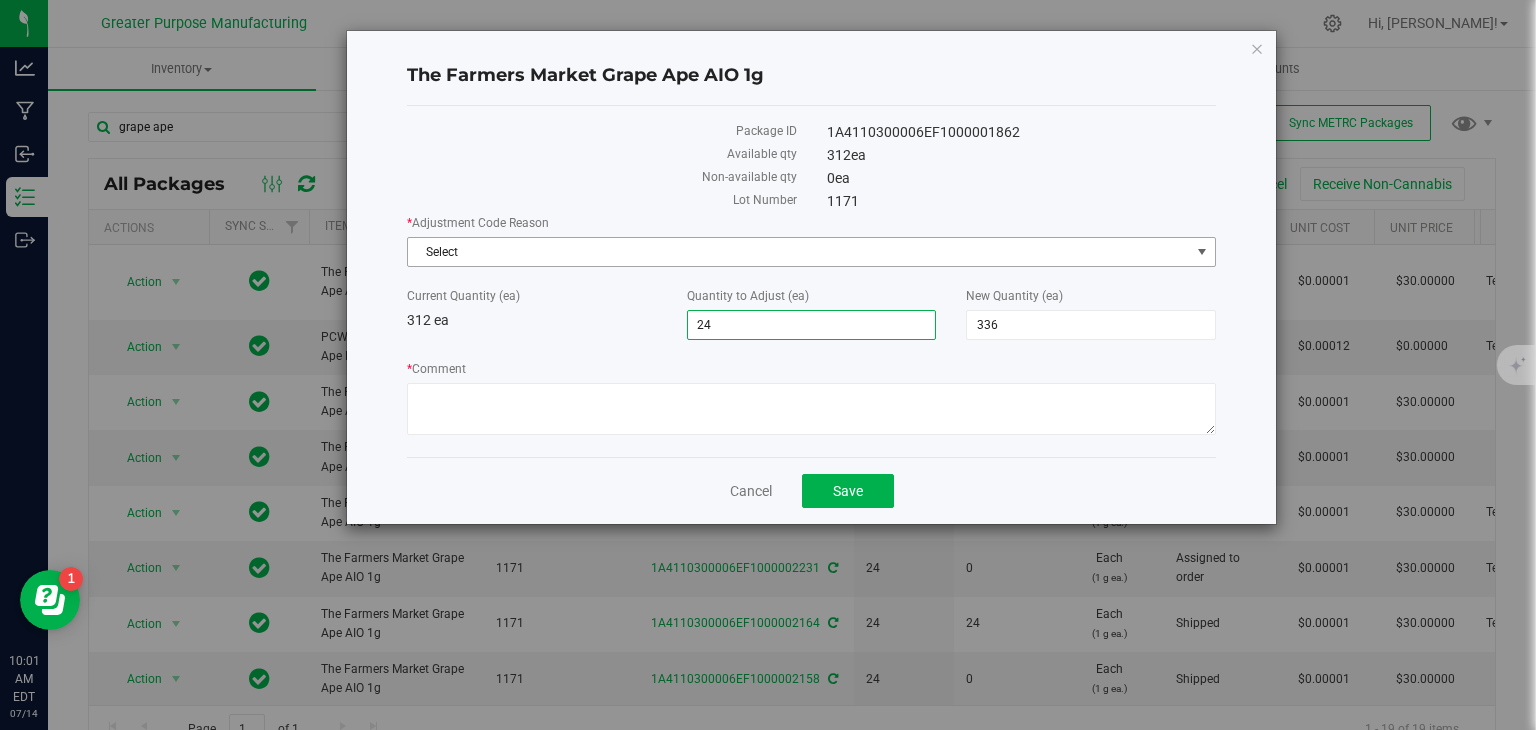 click on "Select" at bounding box center [799, 252] 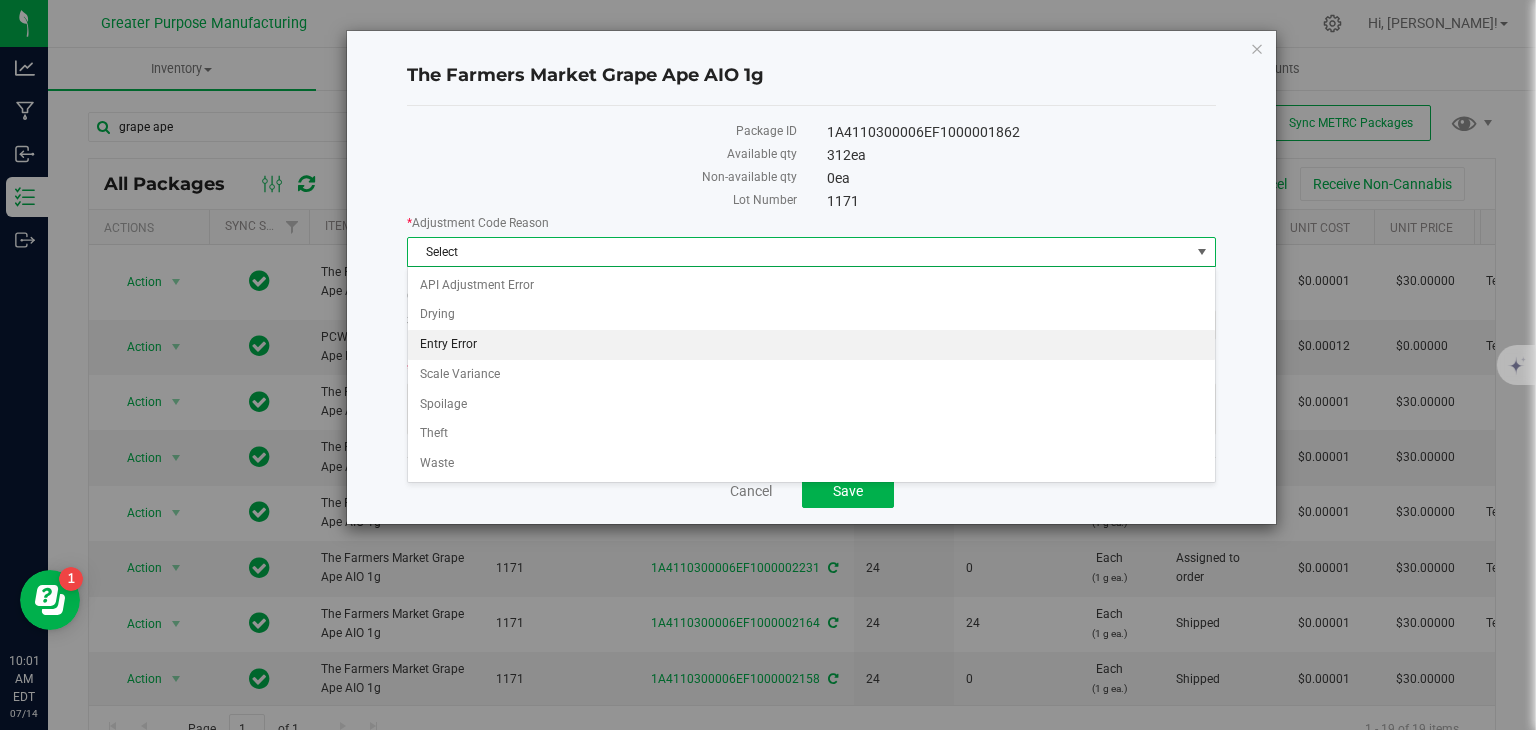 click on "Entry Error" at bounding box center [811, 345] 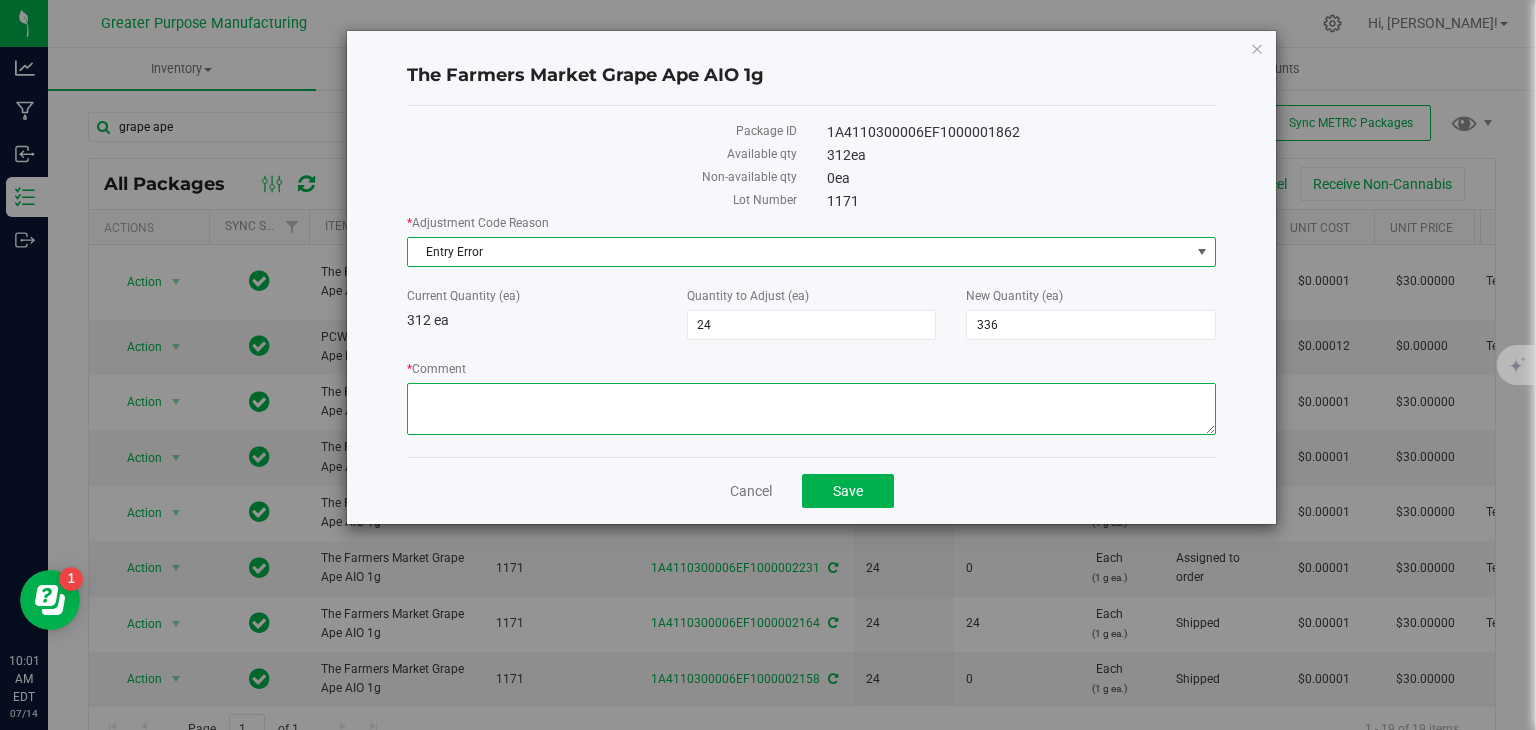 click on "*
Comment" at bounding box center [811, 409] 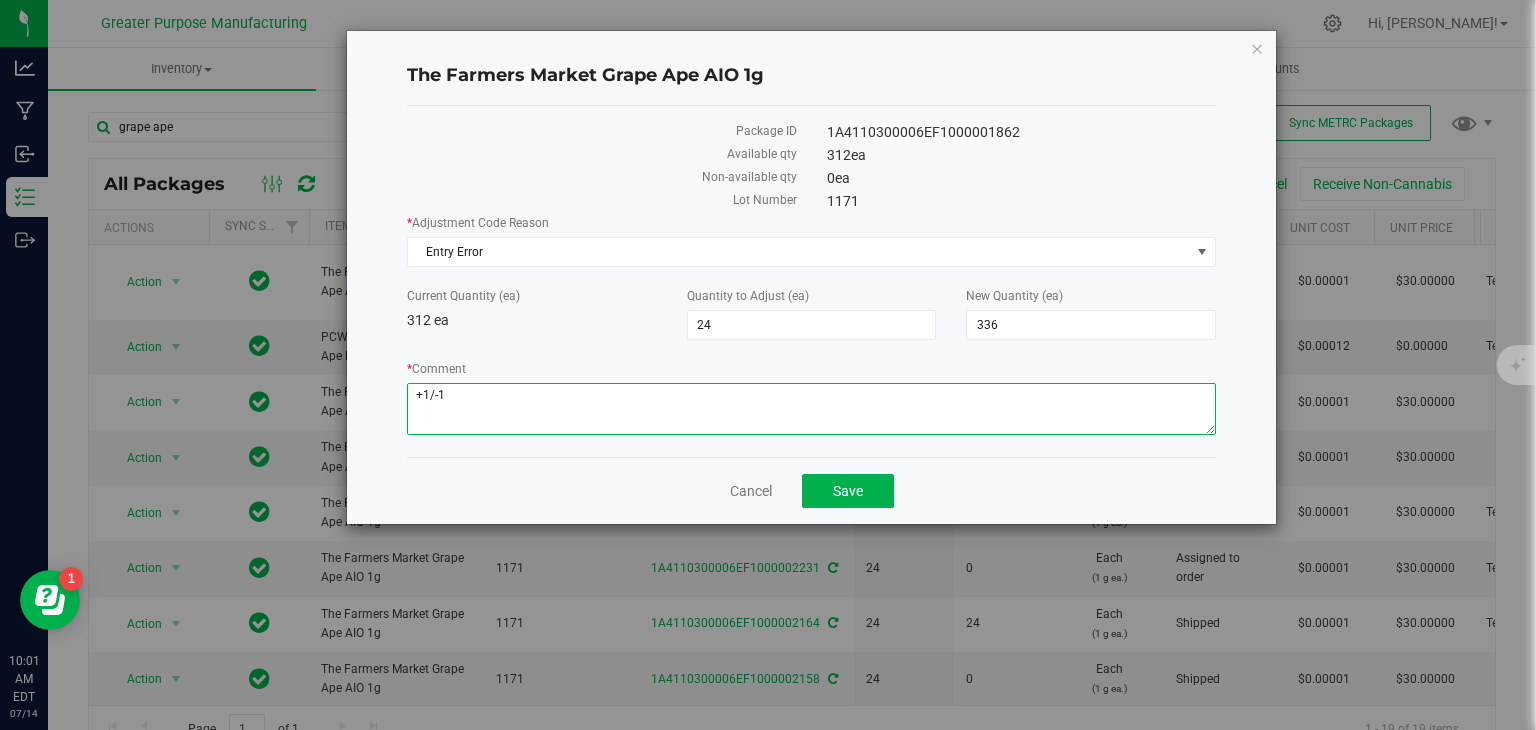 drag, startPoint x: 578, startPoint y: 393, endPoint x: 362, endPoint y: 373, distance: 216.92395 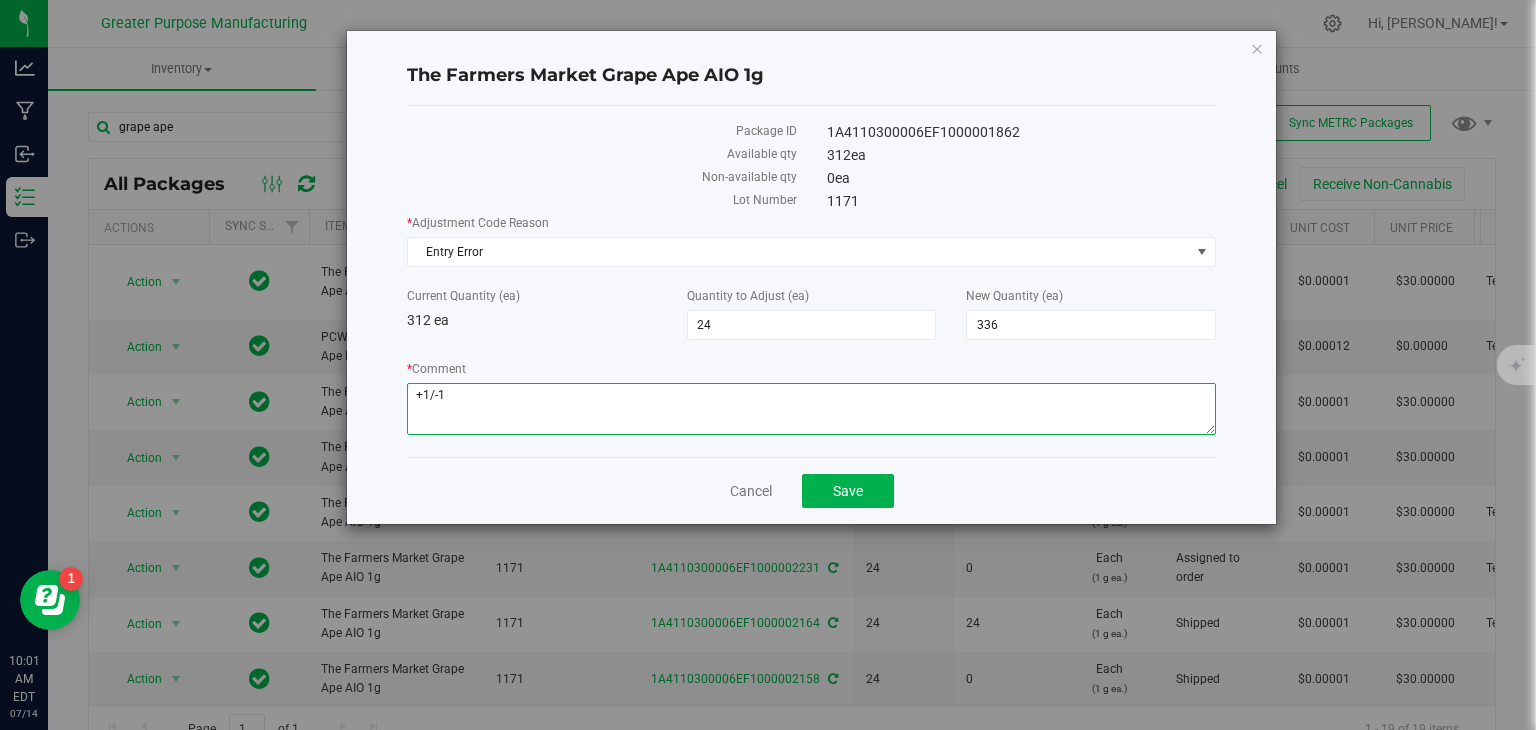 click on "The Farmers Market Grape Ape AIO 1g
Package ID
1A4110300006EF1000001862
Available qty
312
ea
Non-available qty
0
ea
Lot Number
1171
*
Adjustment Code Reason
Entry Error Select API Adjustment Error Drying Entry Error Scale Variance Spoilage Theft Waste
Current Quantity (ea)
312 ea
24 24" at bounding box center (811, 277) 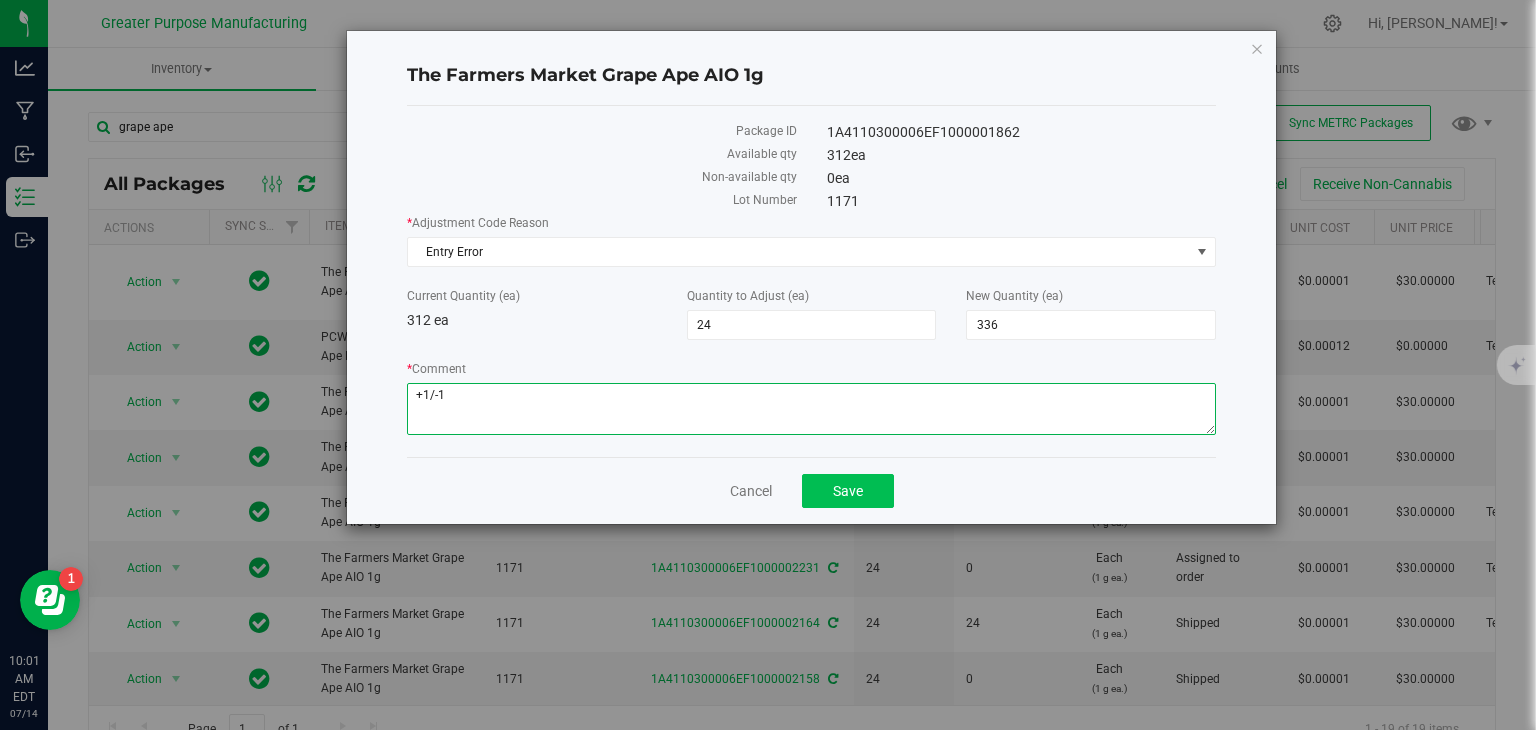 type on "+1/-1" 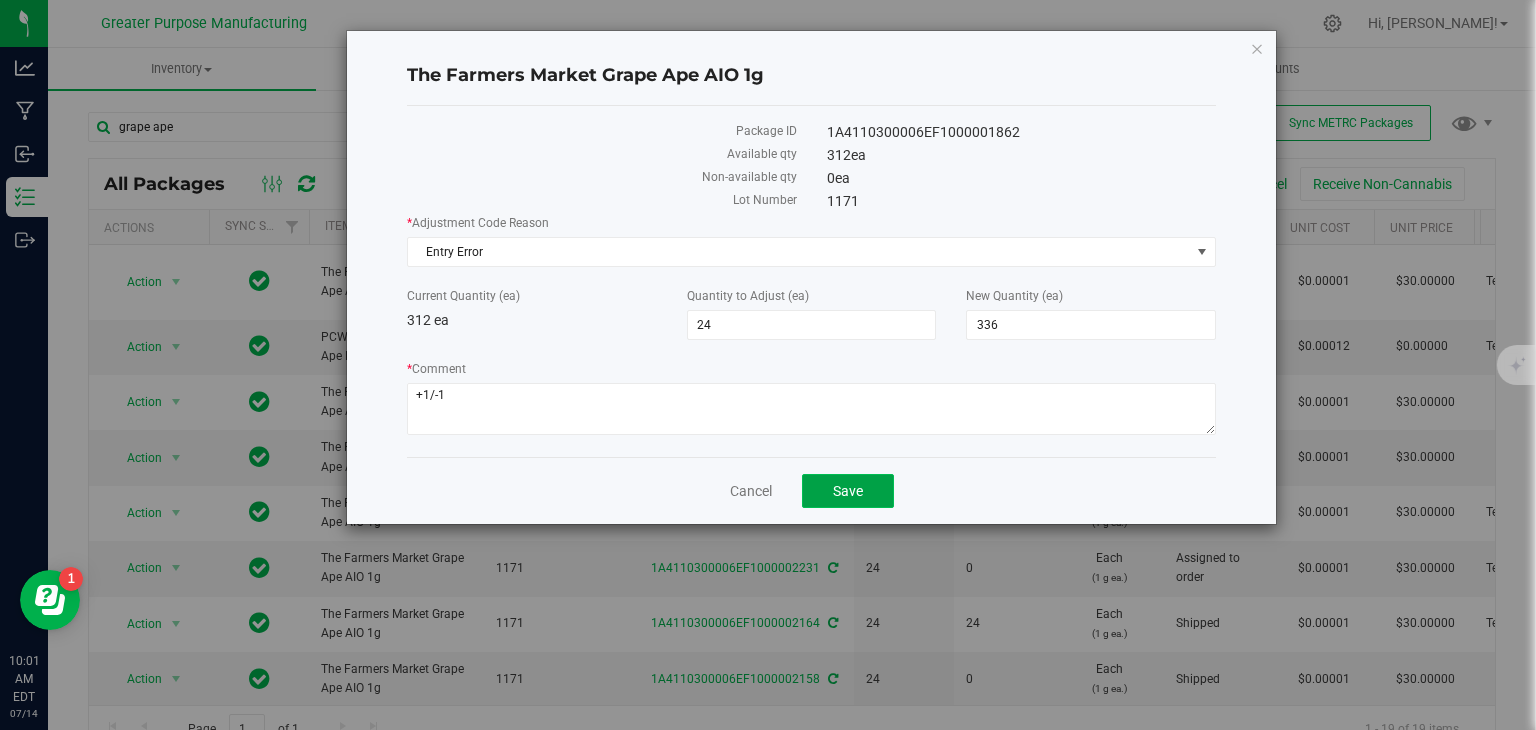 click on "Save" 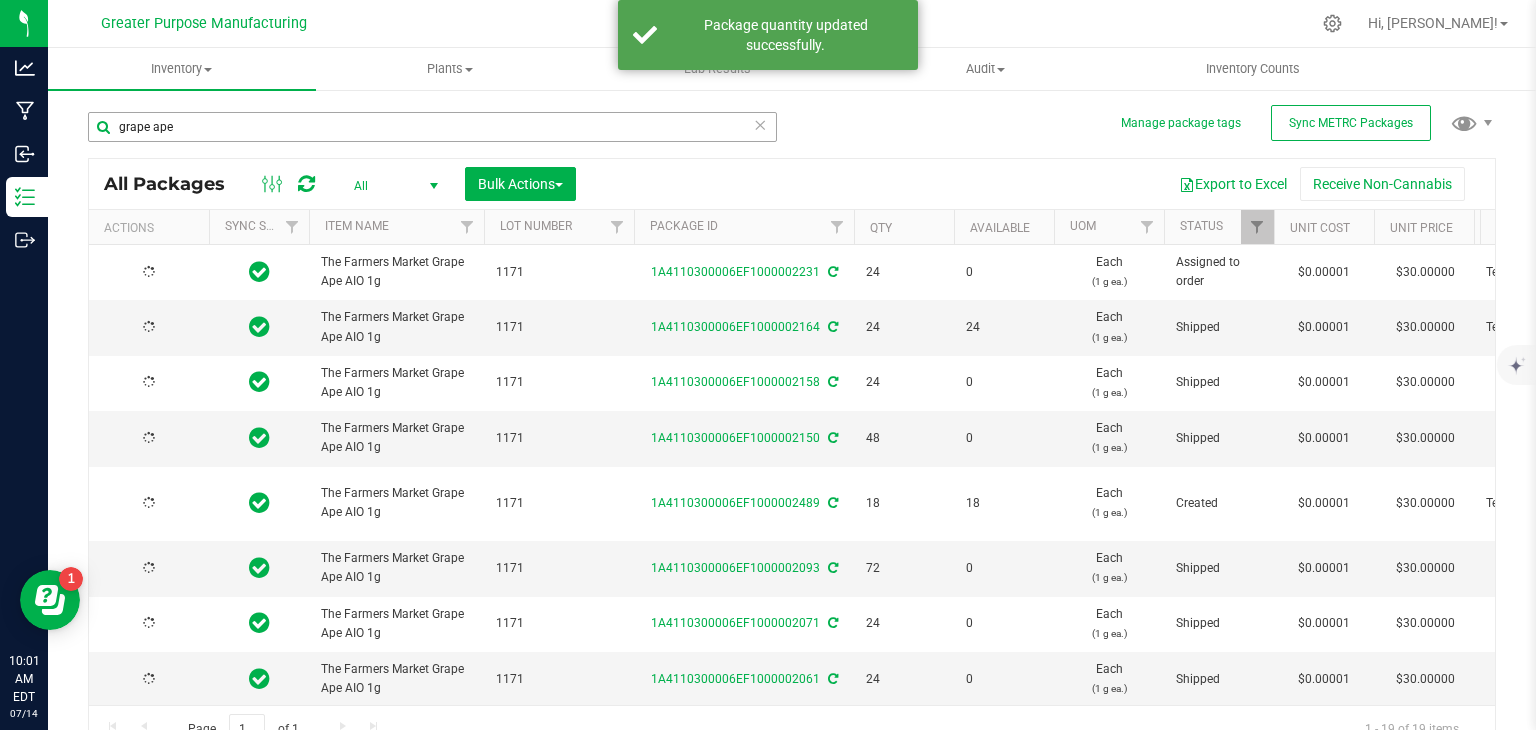 type on "2025-07-08" 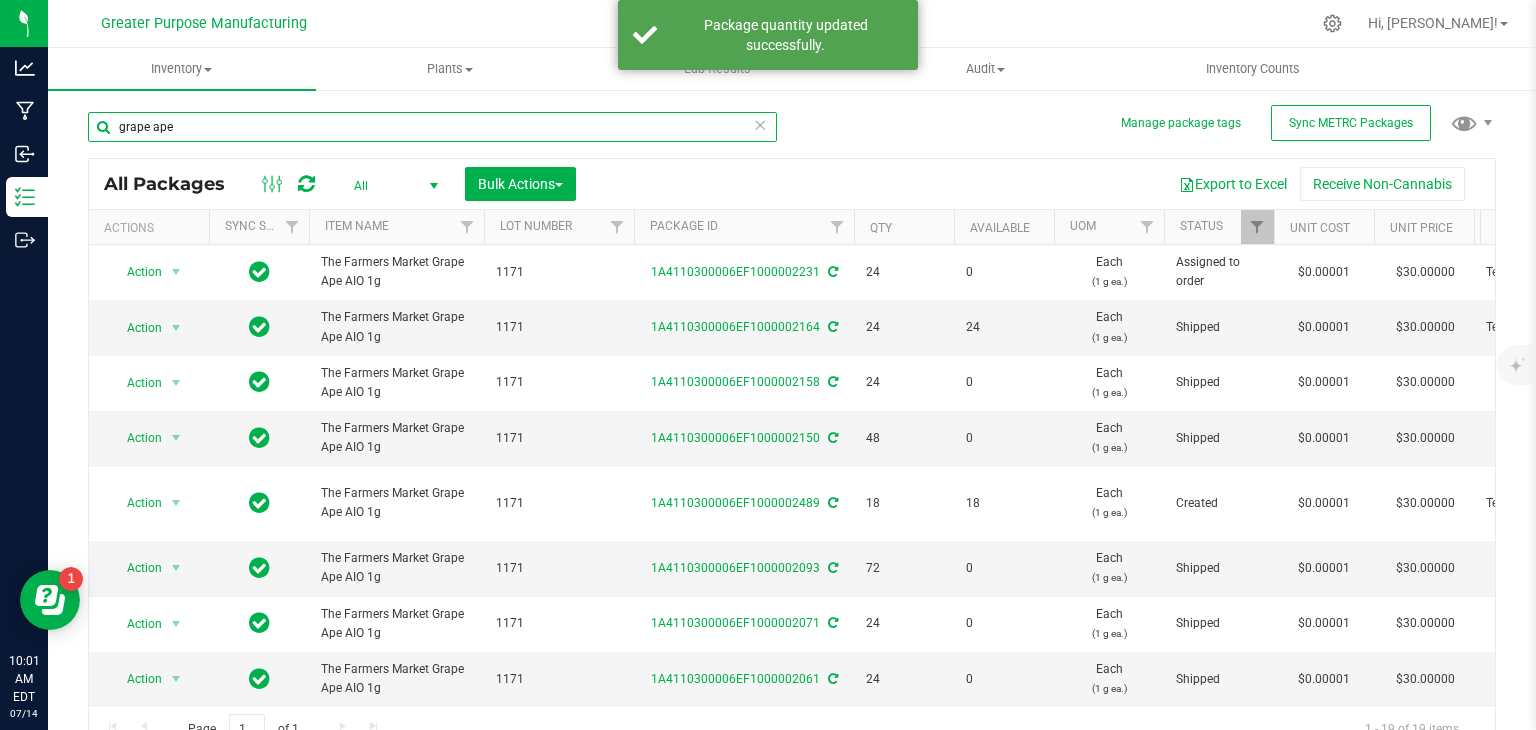 drag, startPoint x: 206, startPoint y: 128, endPoint x: 91, endPoint y: 127, distance: 115.00435 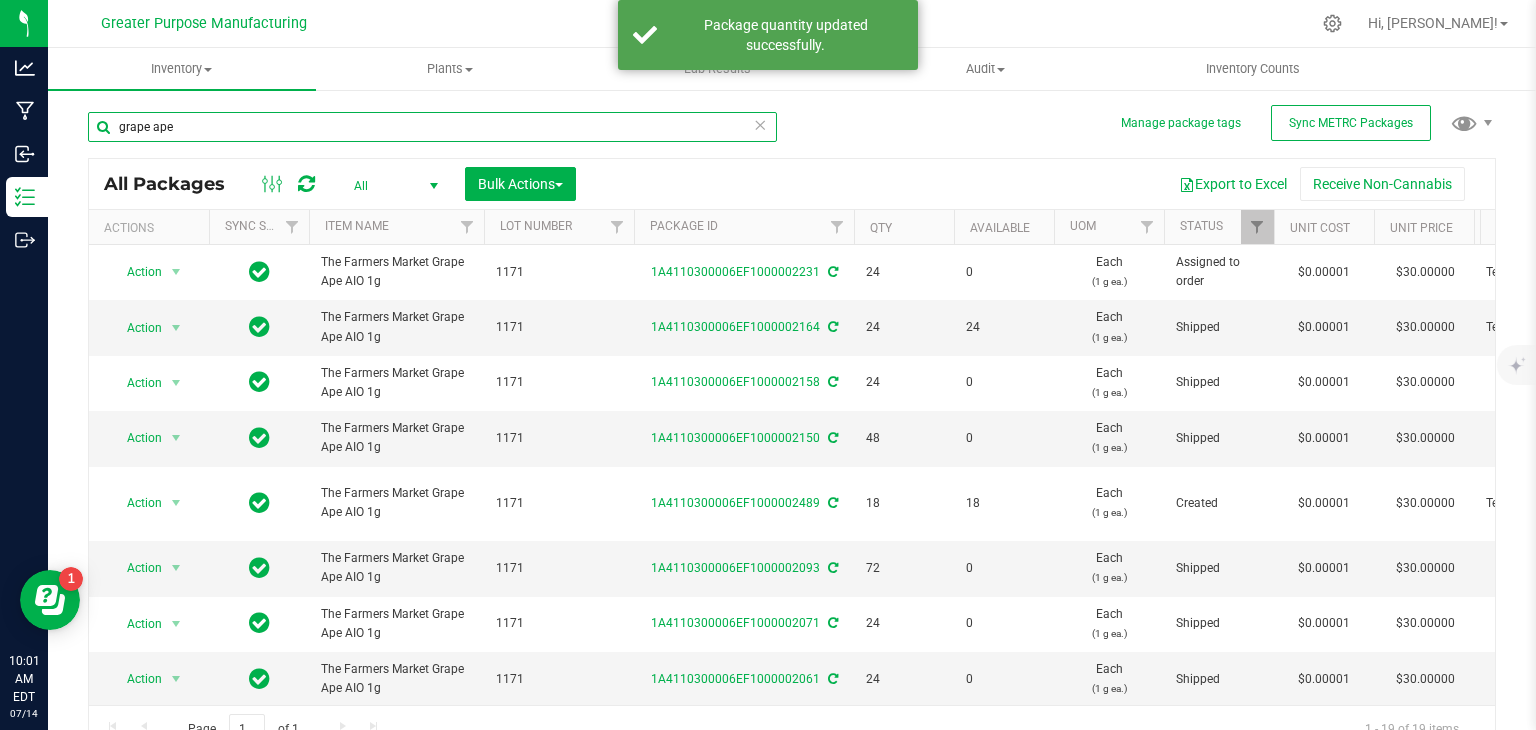 click on "grape ape" at bounding box center (432, 127) 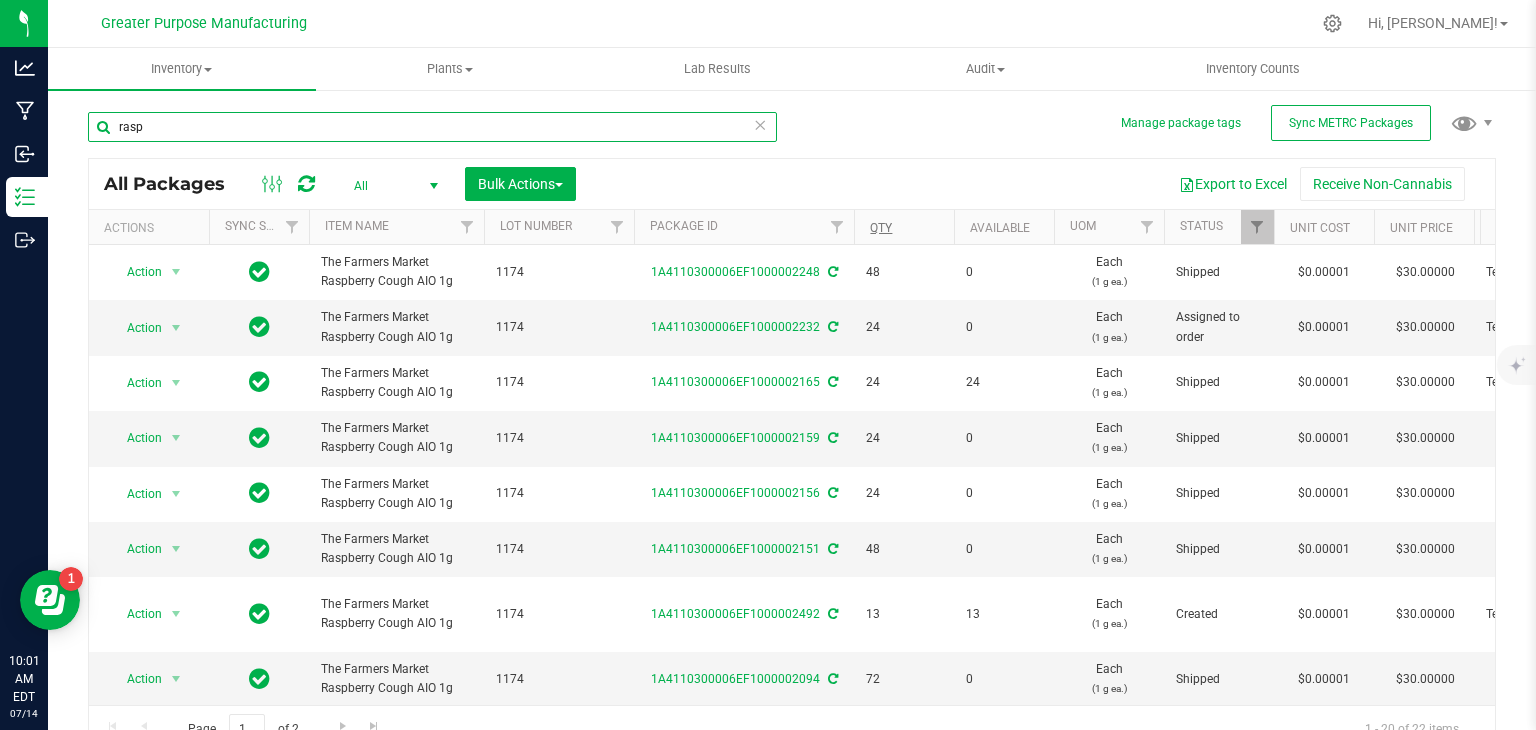 type on "rasp" 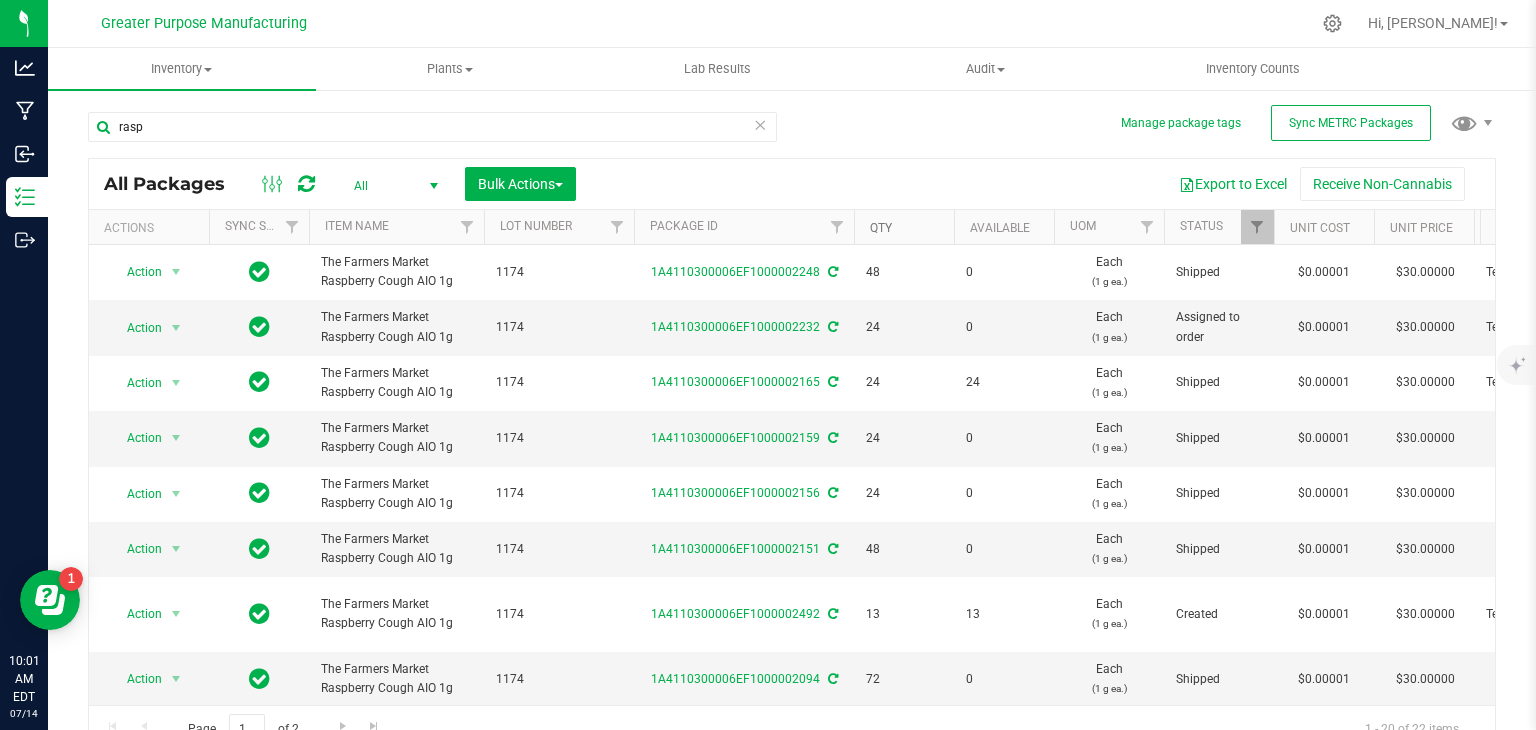 click on "Qty" at bounding box center [881, 228] 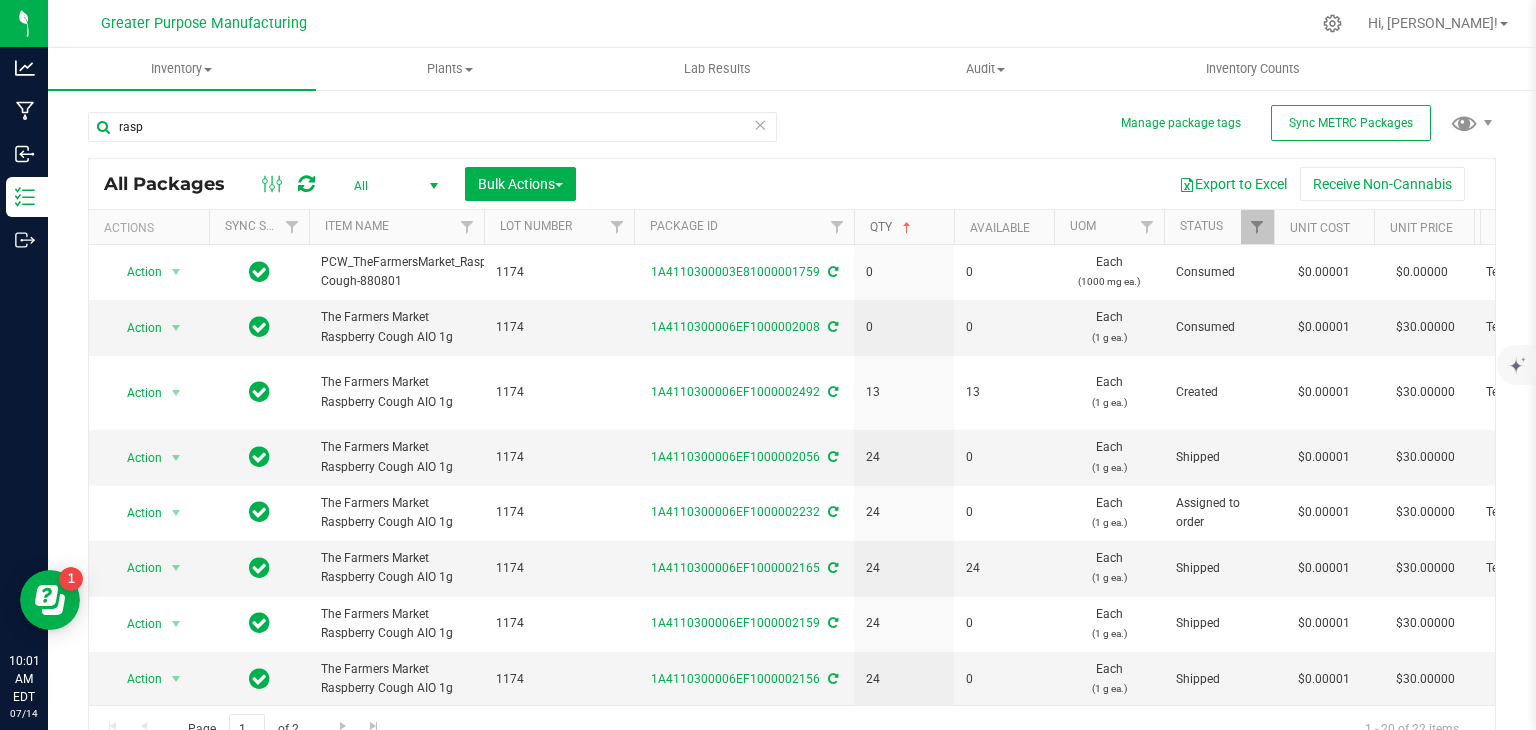 click on "Qty" at bounding box center (892, 227) 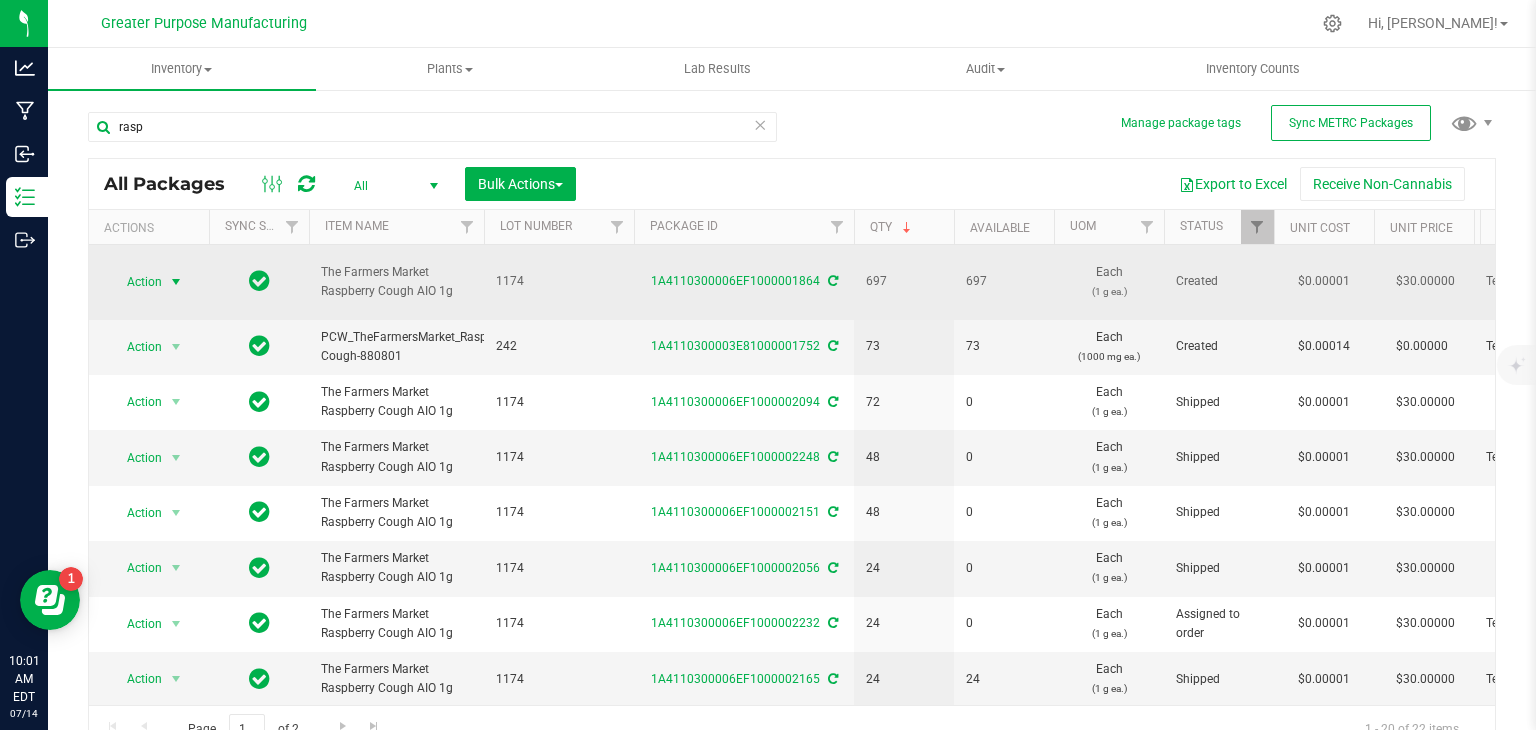 click at bounding box center (176, 282) 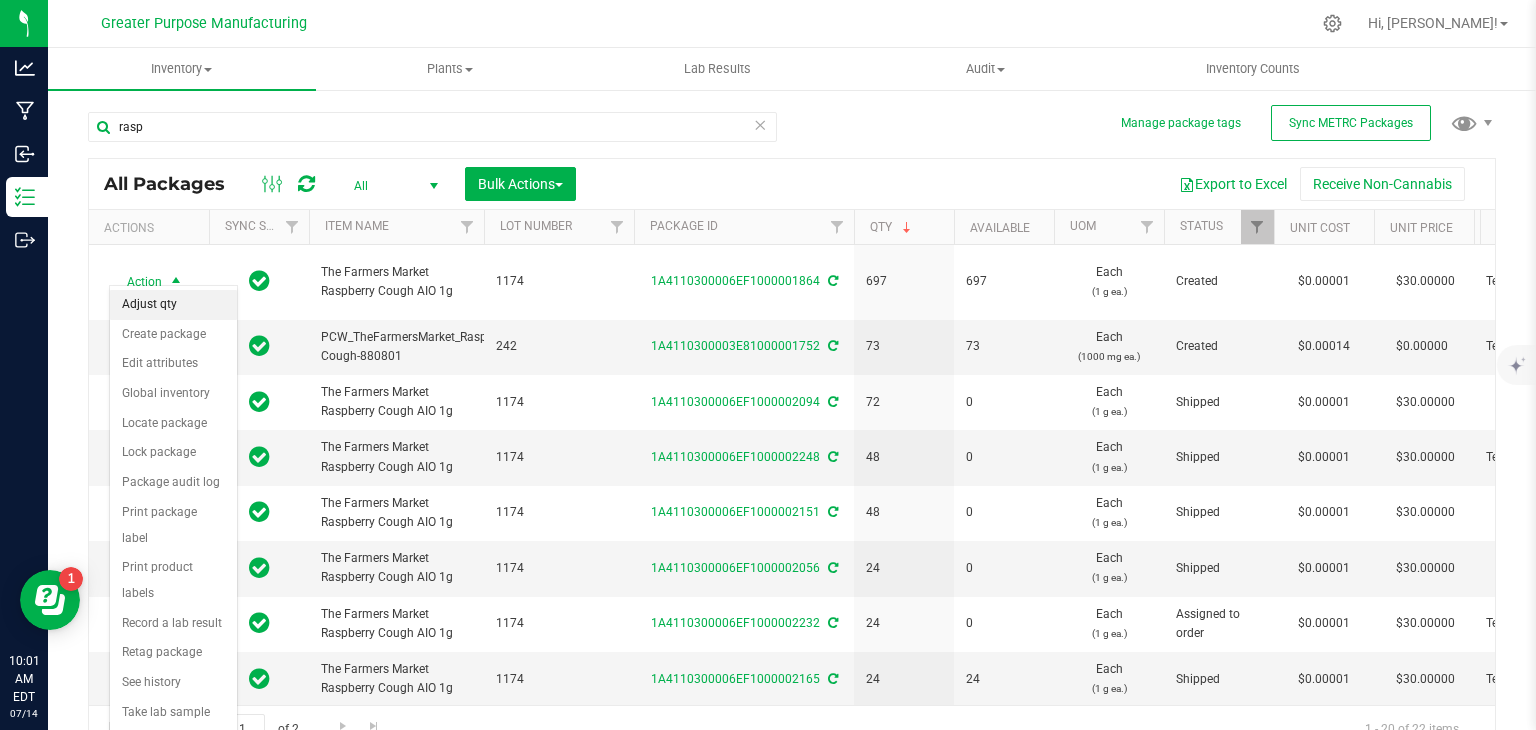click on "Adjust qty" at bounding box center [173, 305] 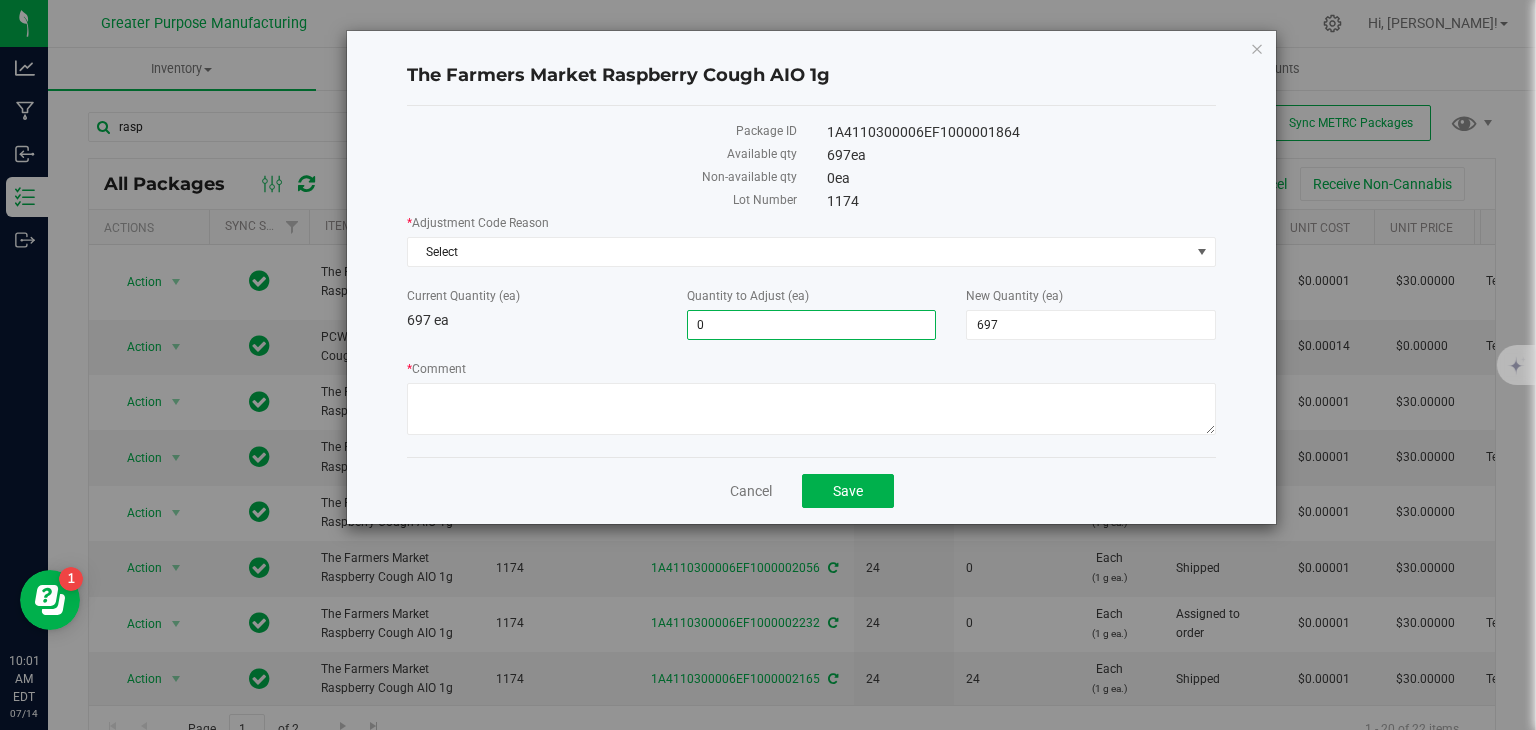 drag, startPoint x: 735, startPoint y: 337, endPoint x: 674, endPoint y: 332, distance: 61.204575 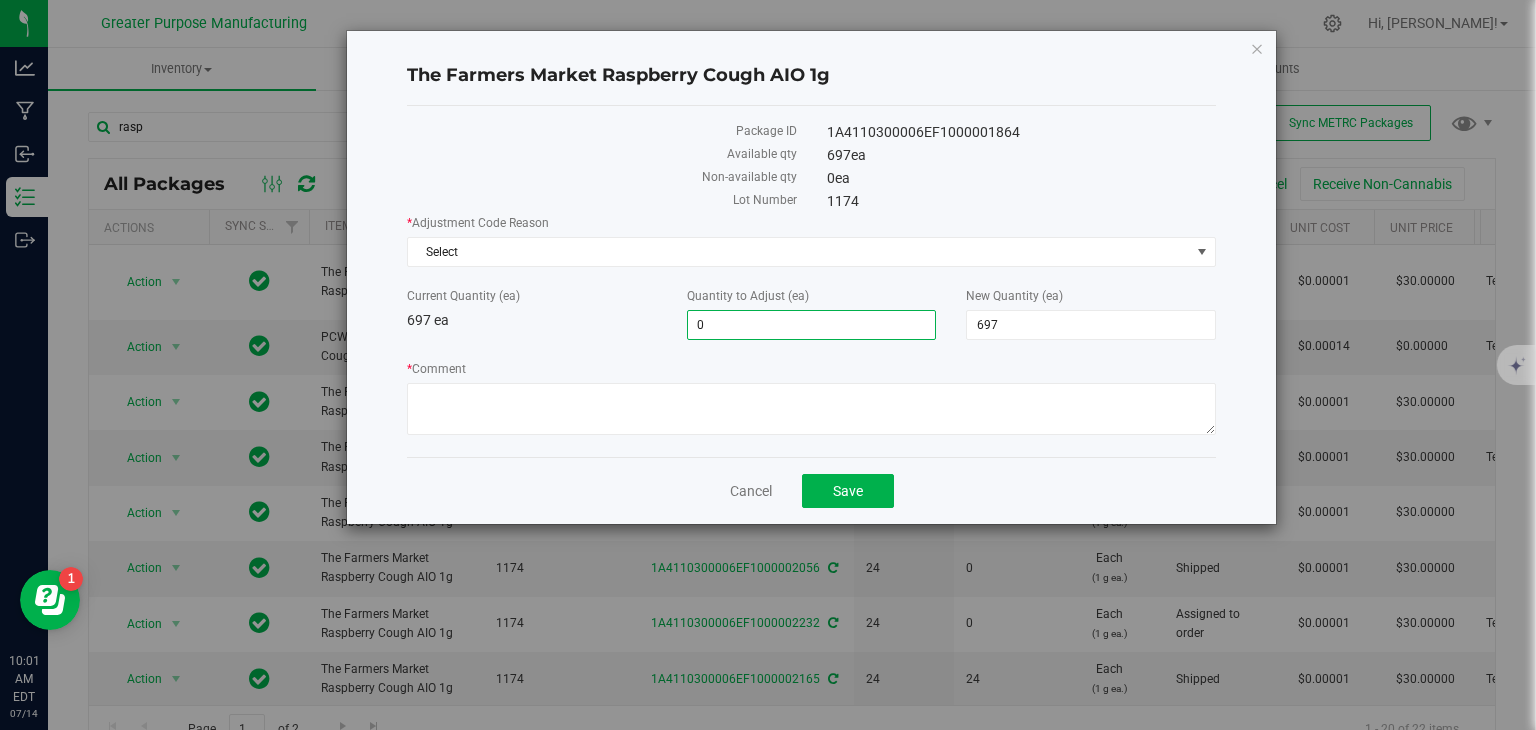click on "Quantity to Adjust (ea)
0 0" at bounding box center [812, 313] 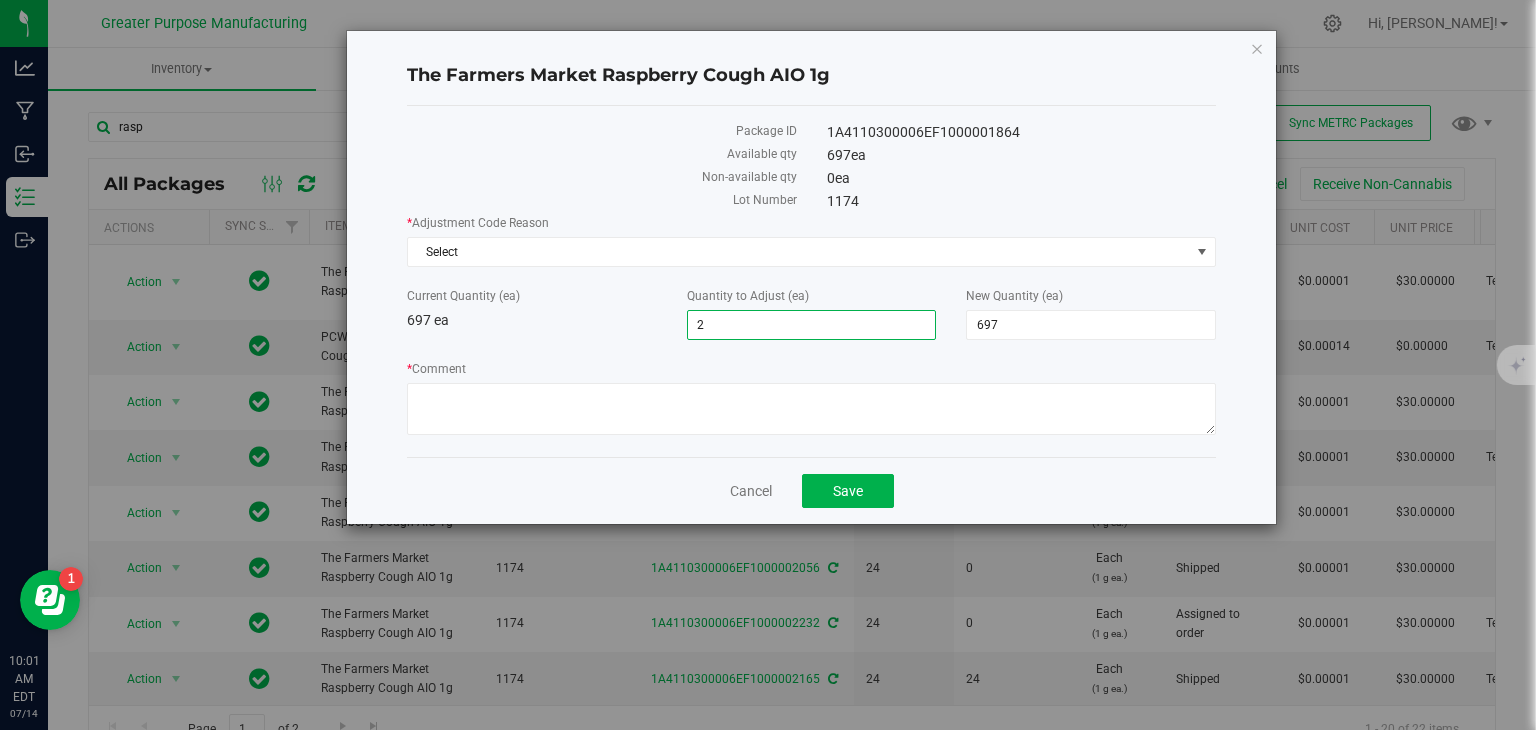 type on "24" 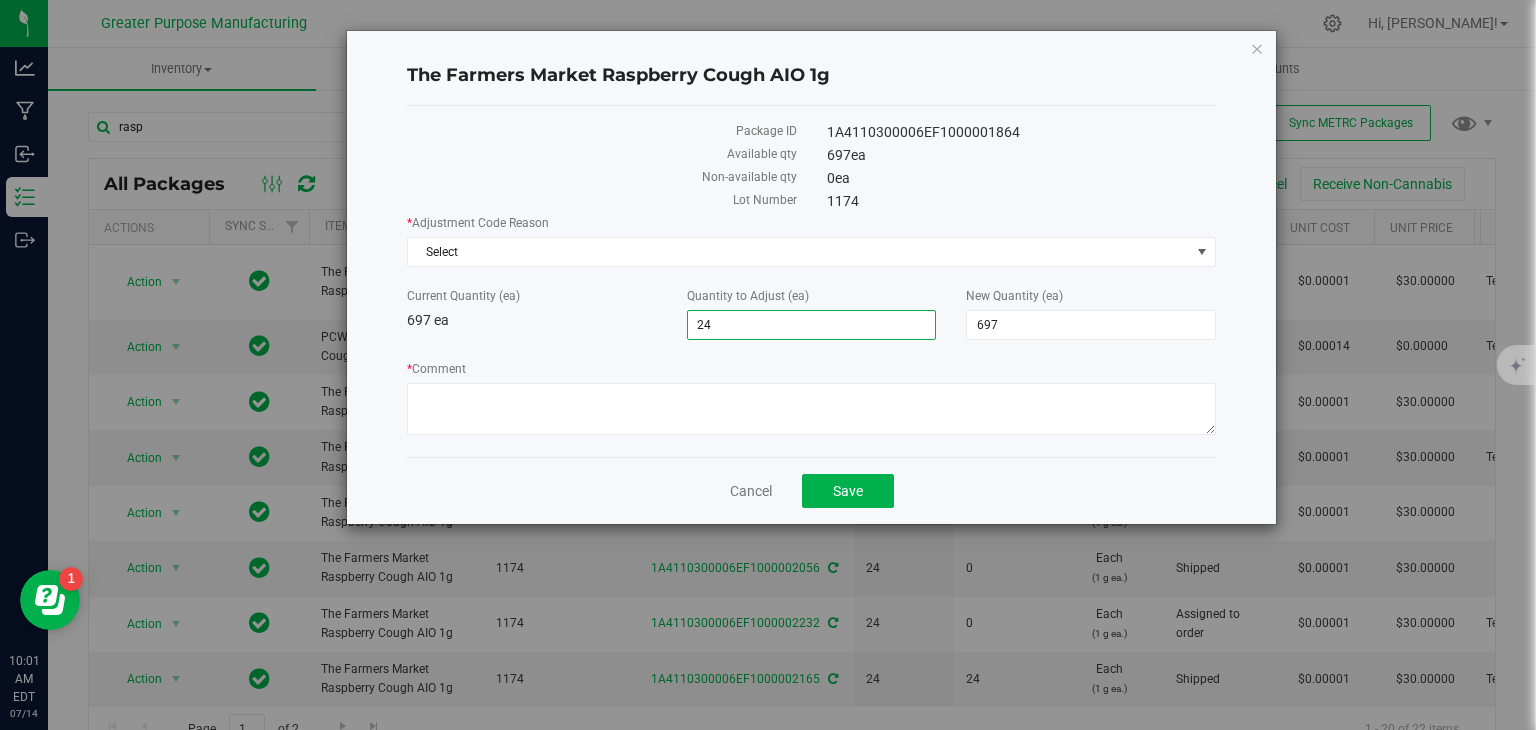 type on "24" 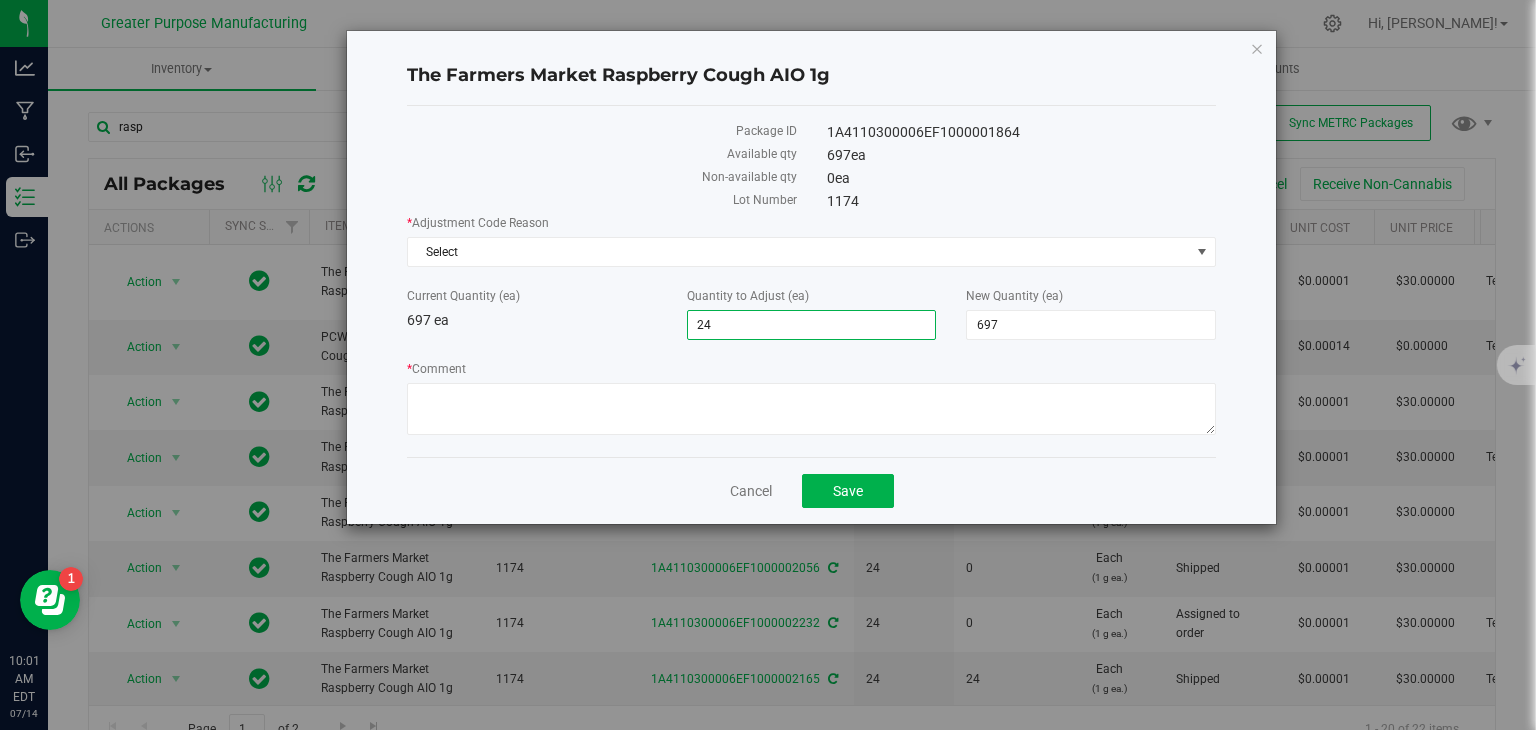 type on "721" 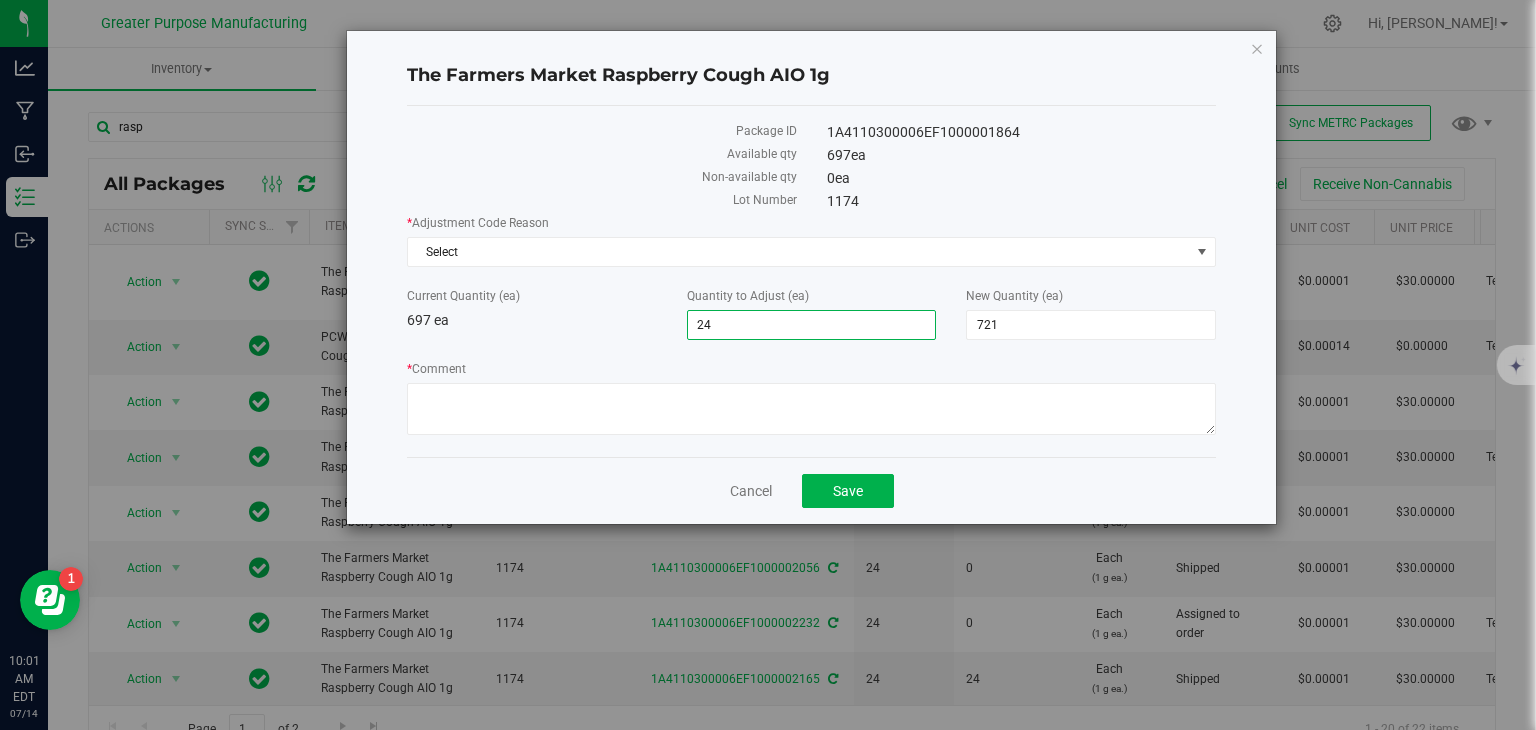 click on "*
Comment" at bounding box center [811, 369] 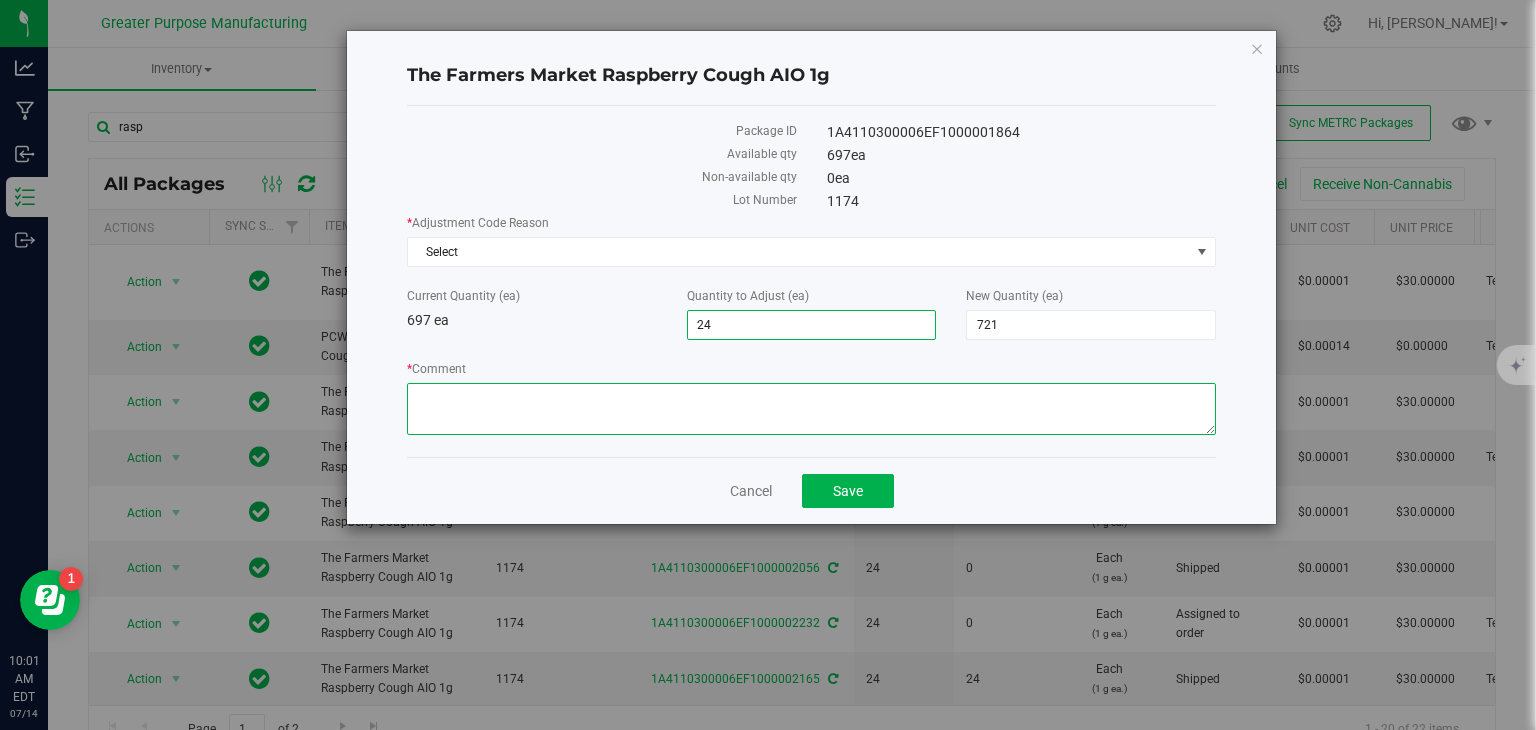 click on "*
Comment" at bounding box center (811, 409) 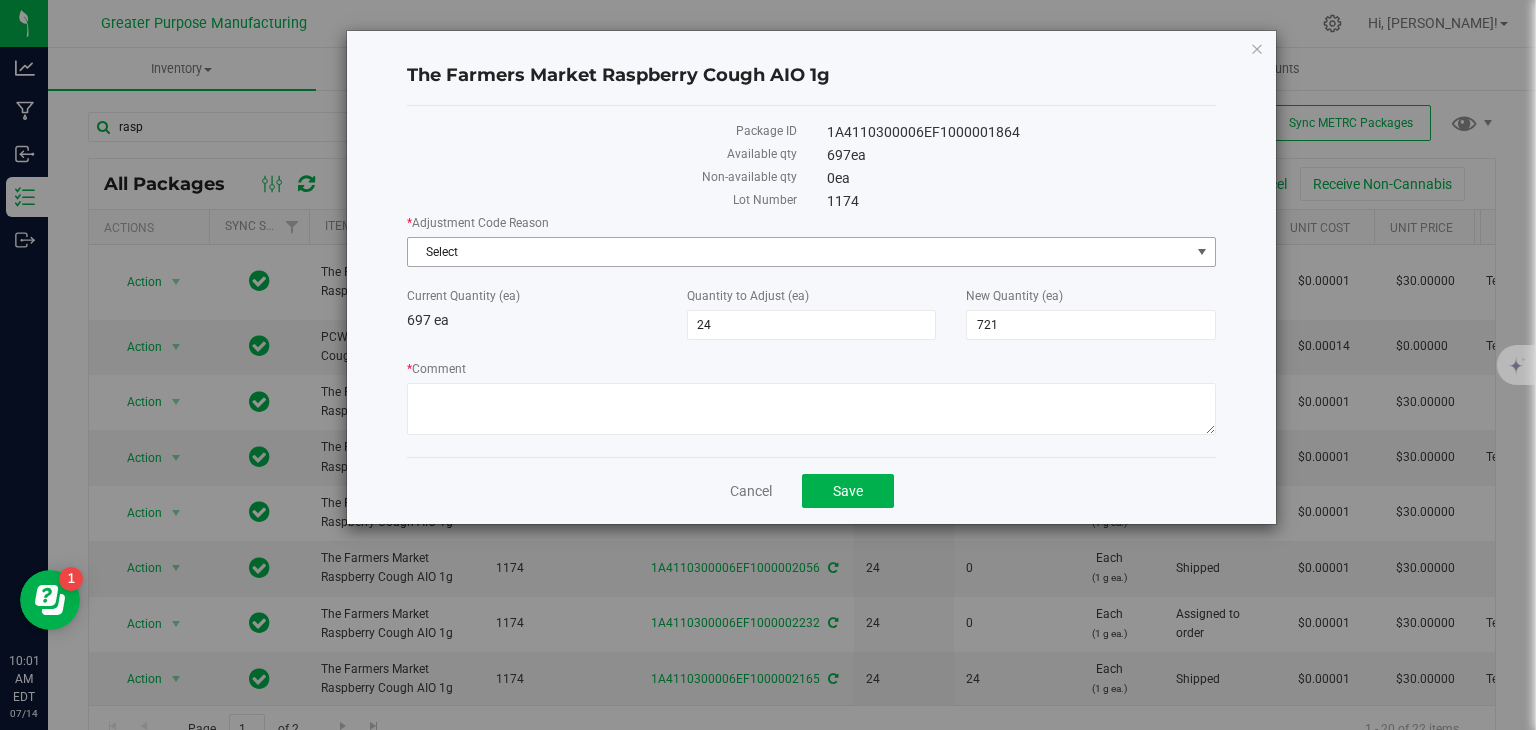 click on "Select" at bounding box center (799, 252) 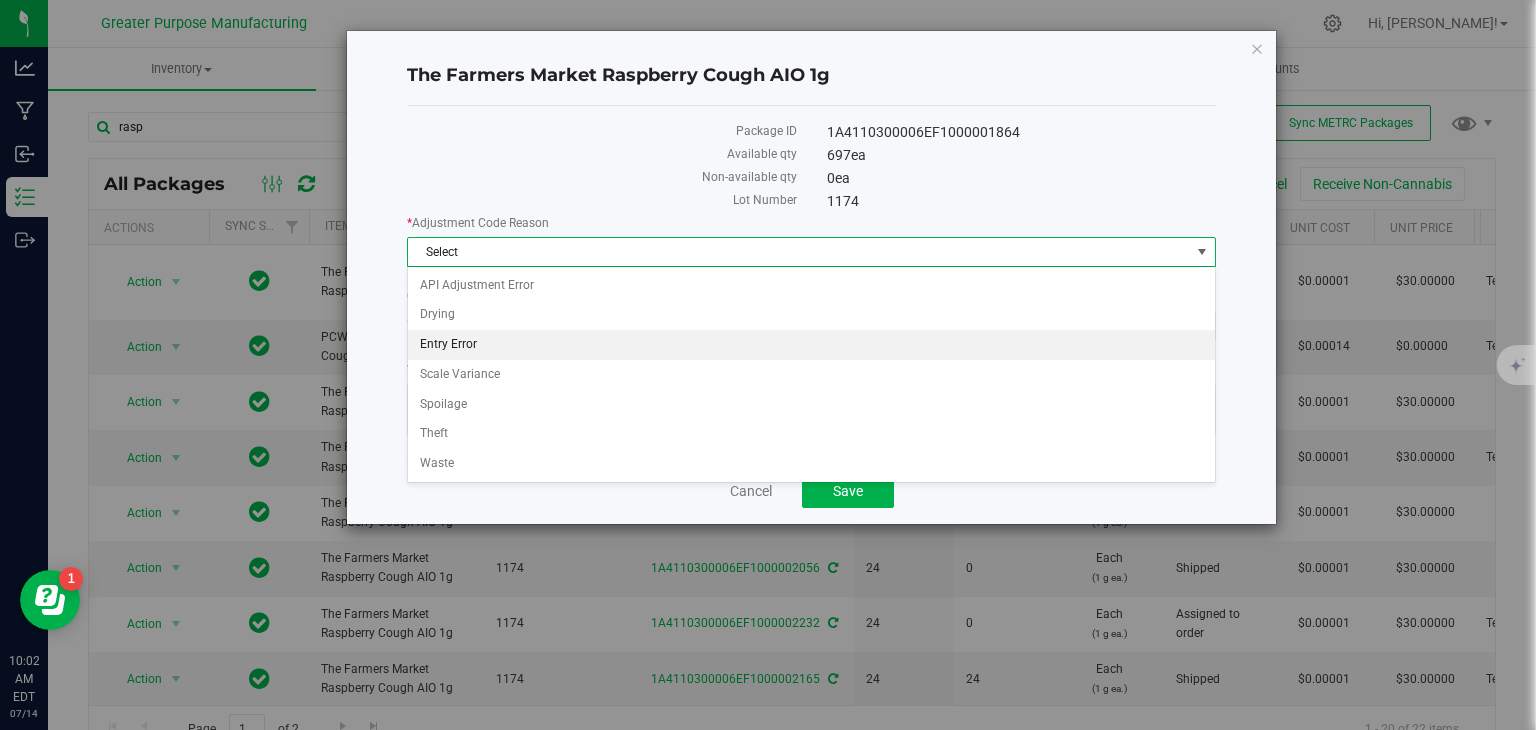 click on "Entry Error" at bounding box center (811, 345) 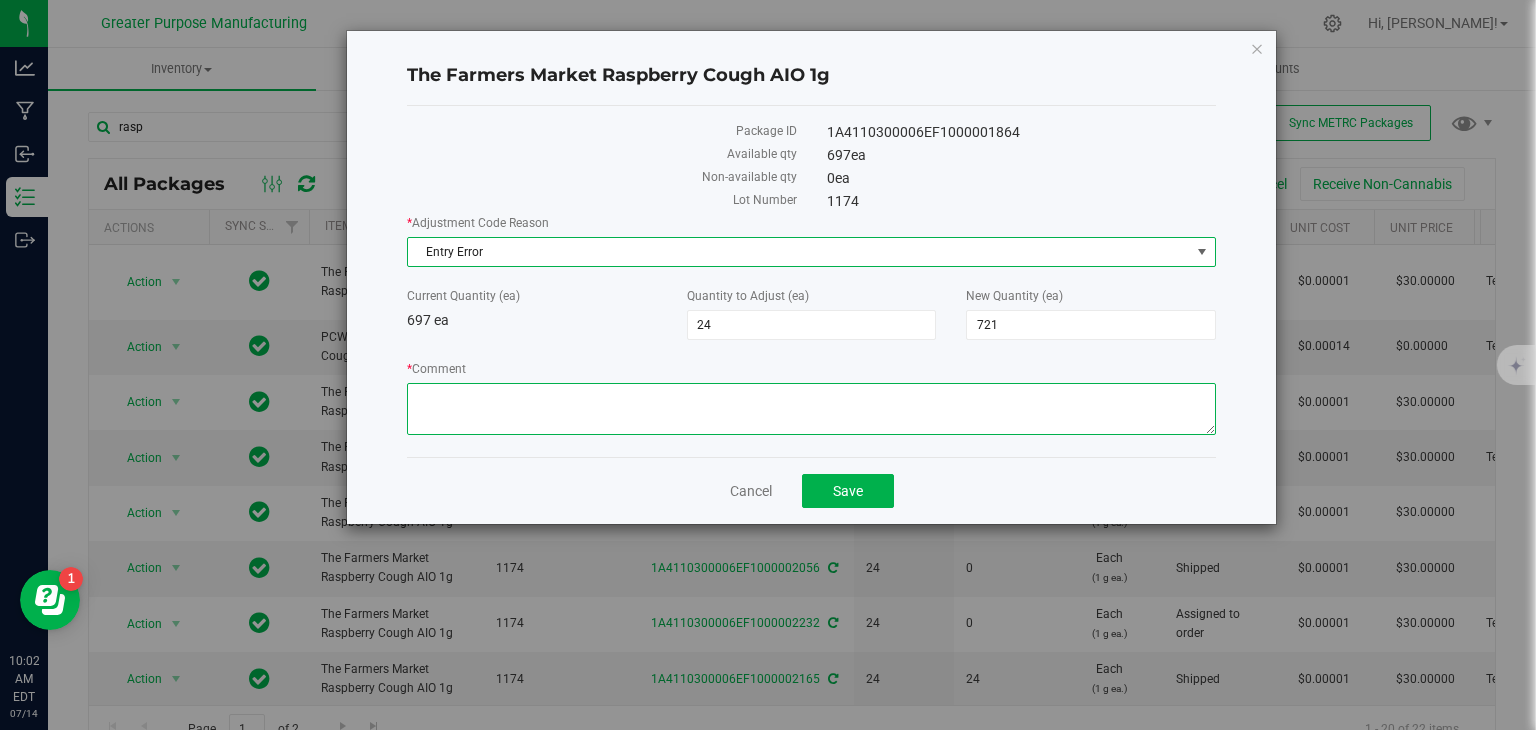 click on "*
Comment" at bounding box center [811, 409] 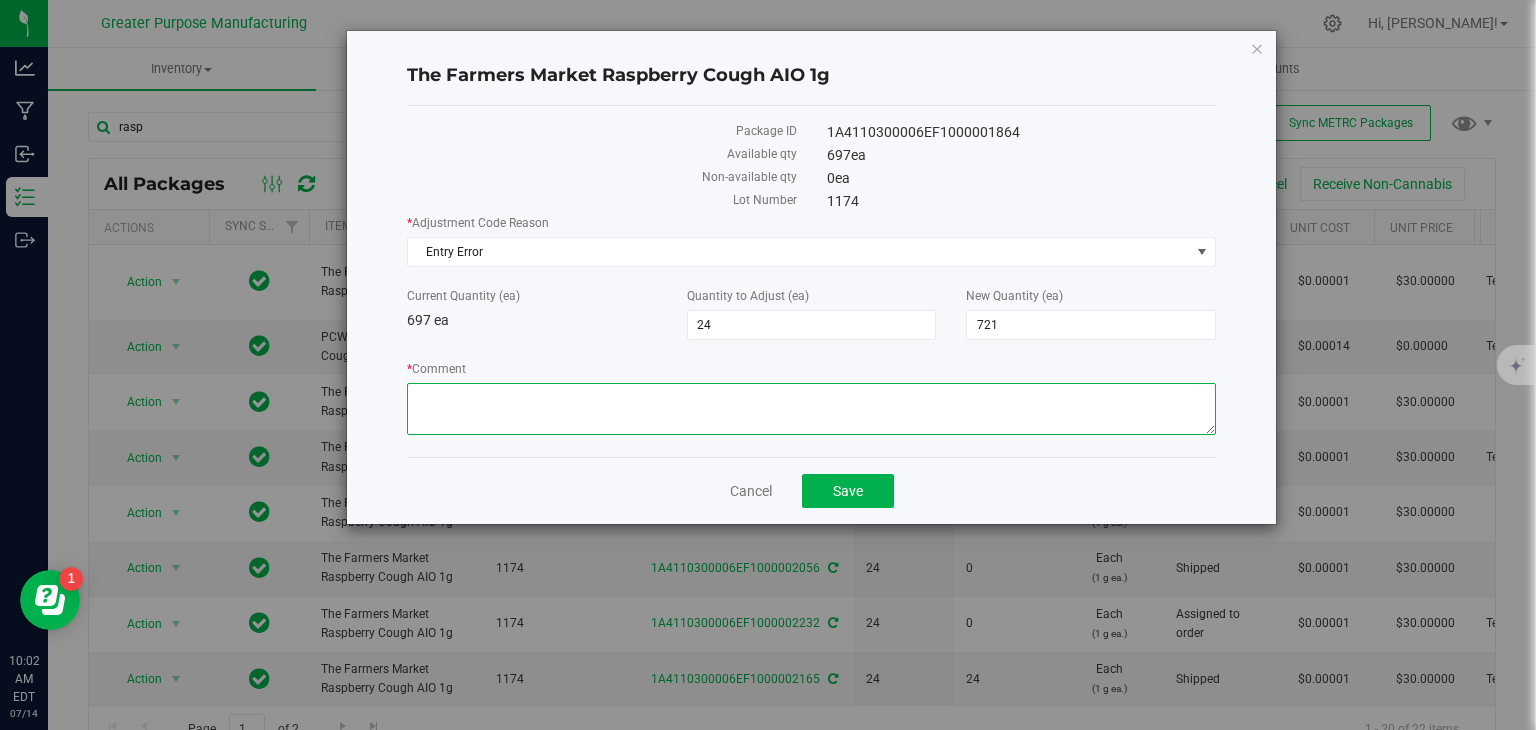 paste on "+1/-1" 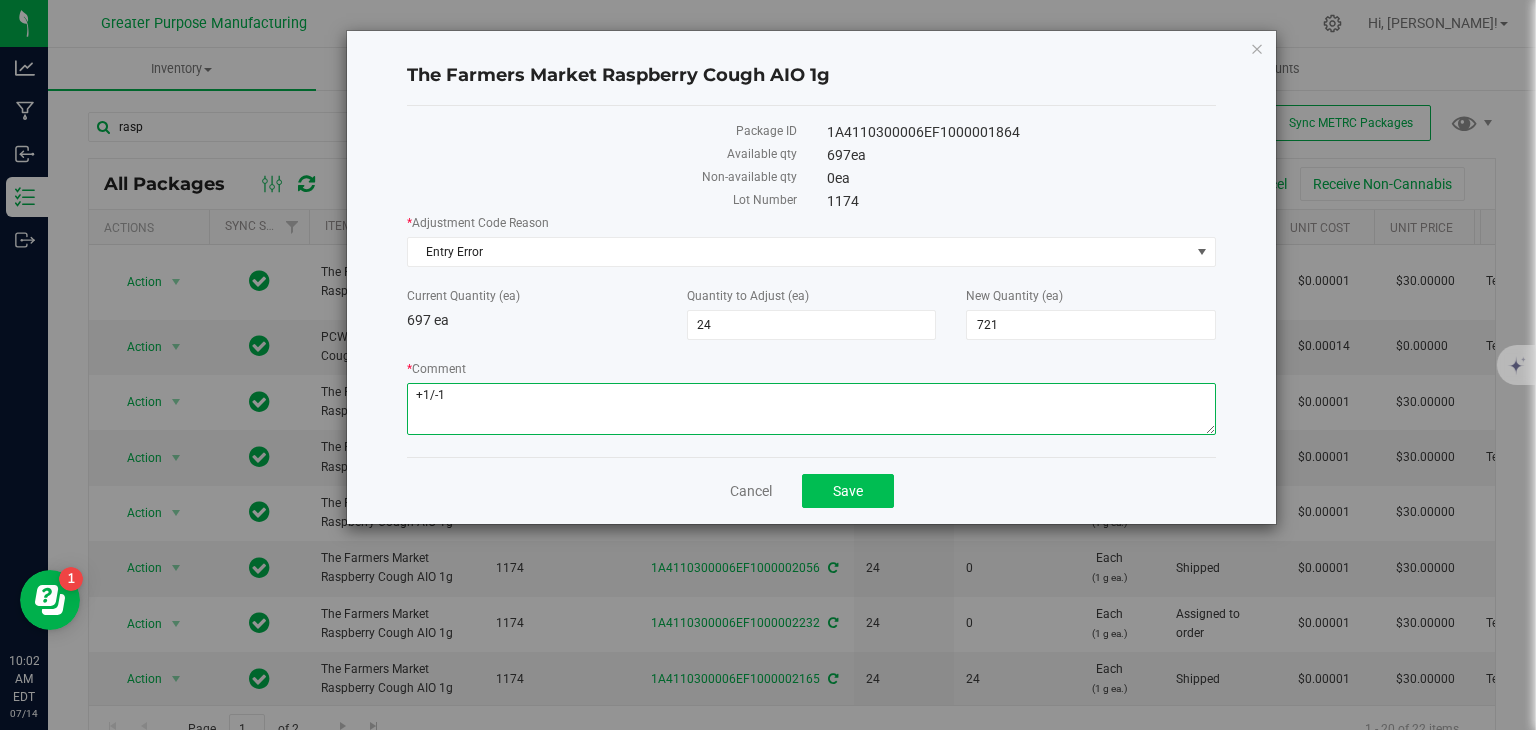 type on "+1/-1" 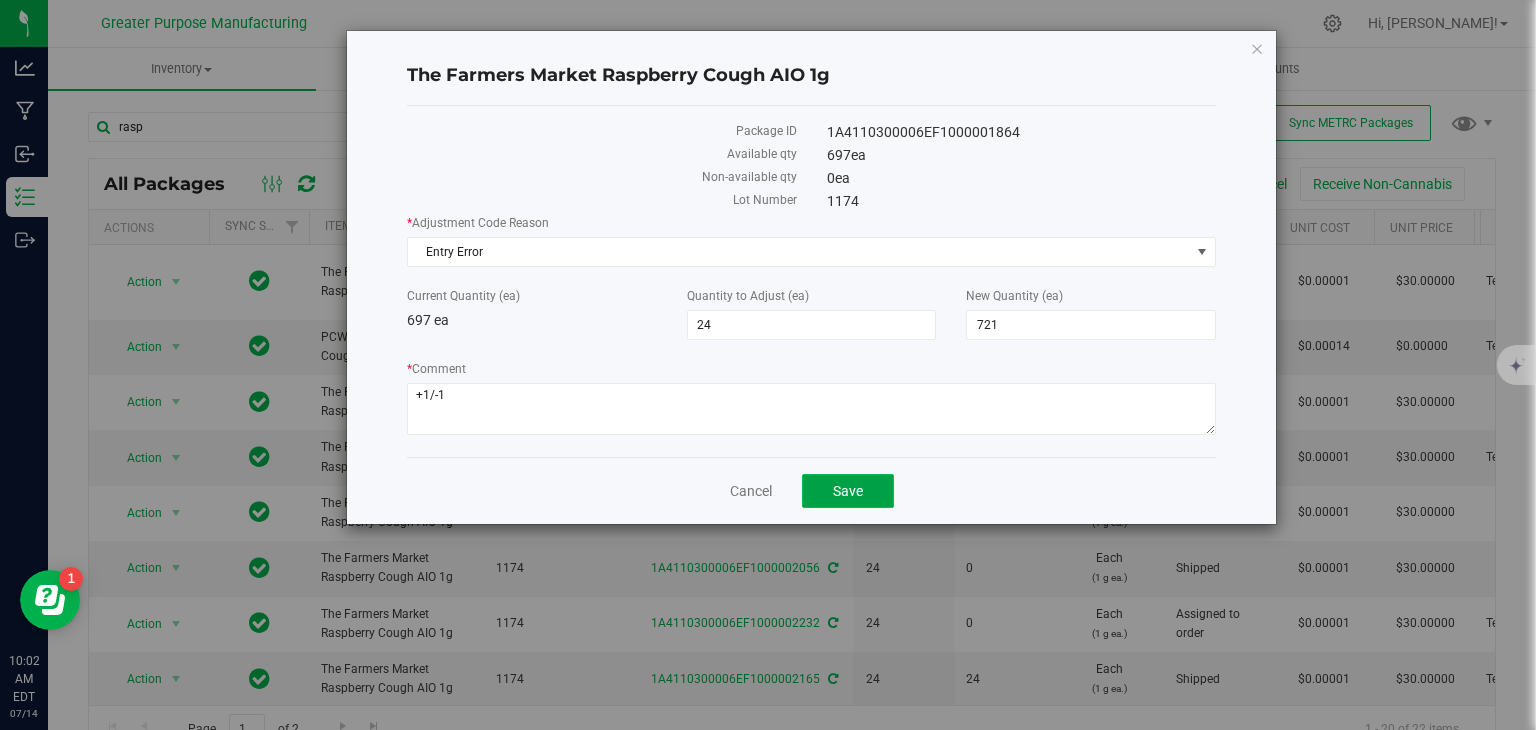 click on "Save" 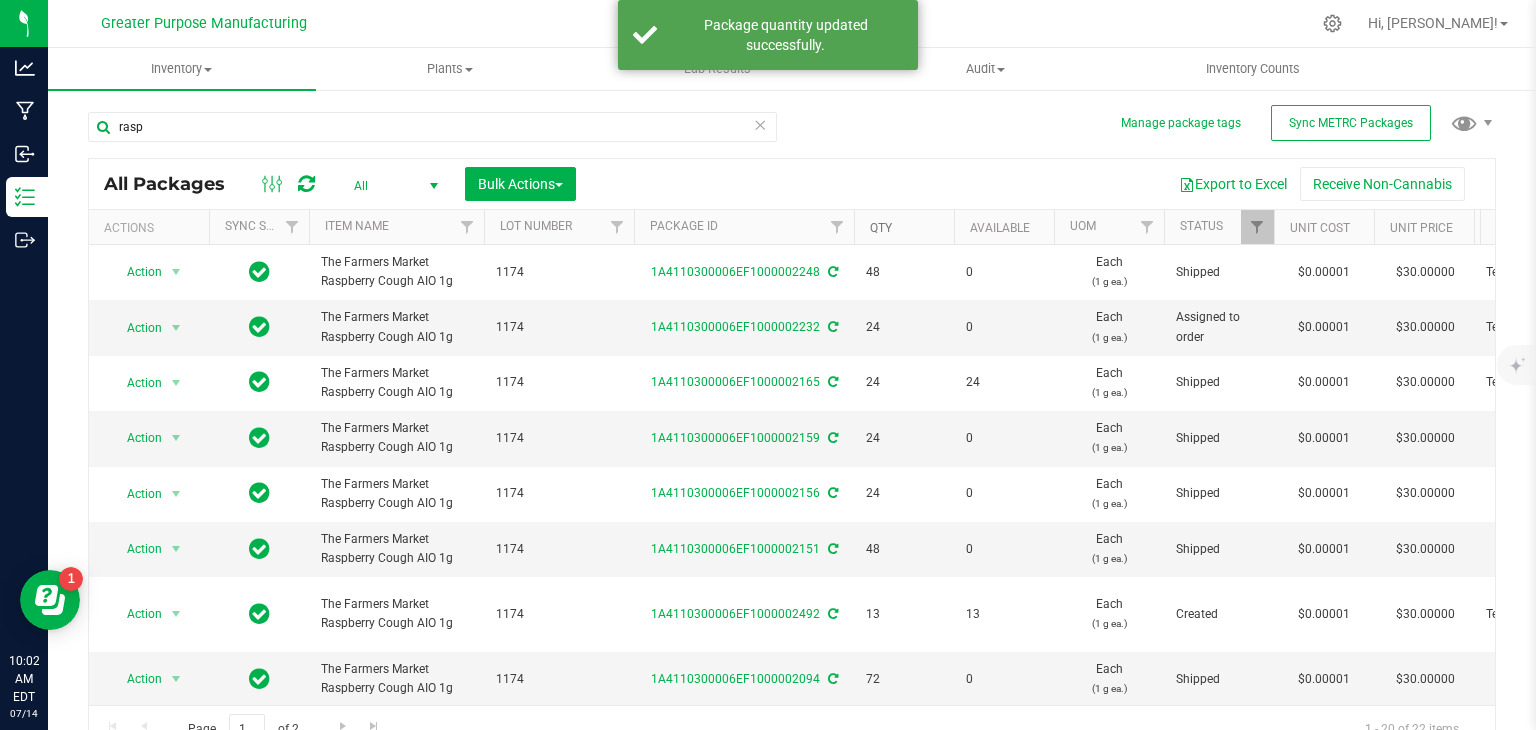 click on "Qty" at bounding box center [881, 228] 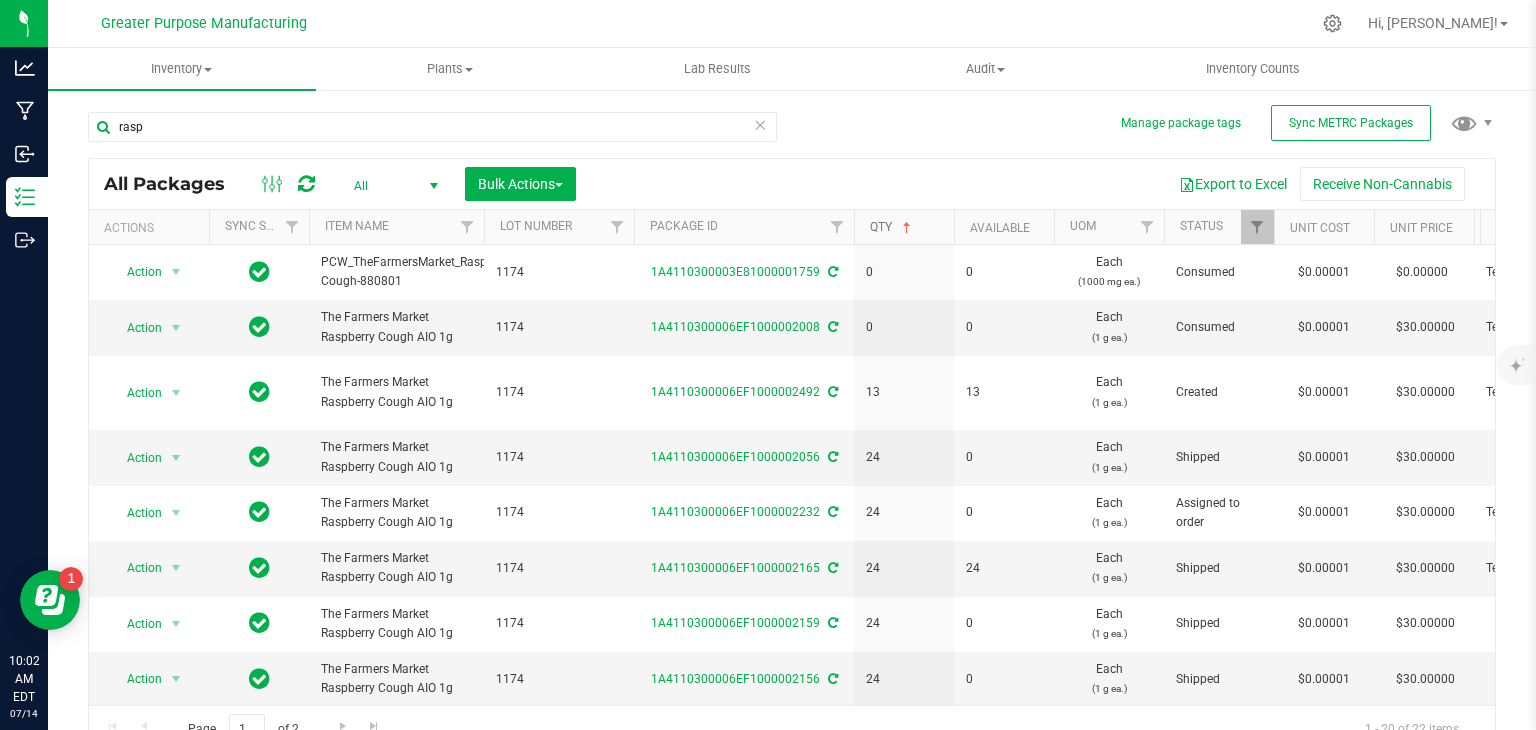 click on "Qty" at bounding box center [892, 227] 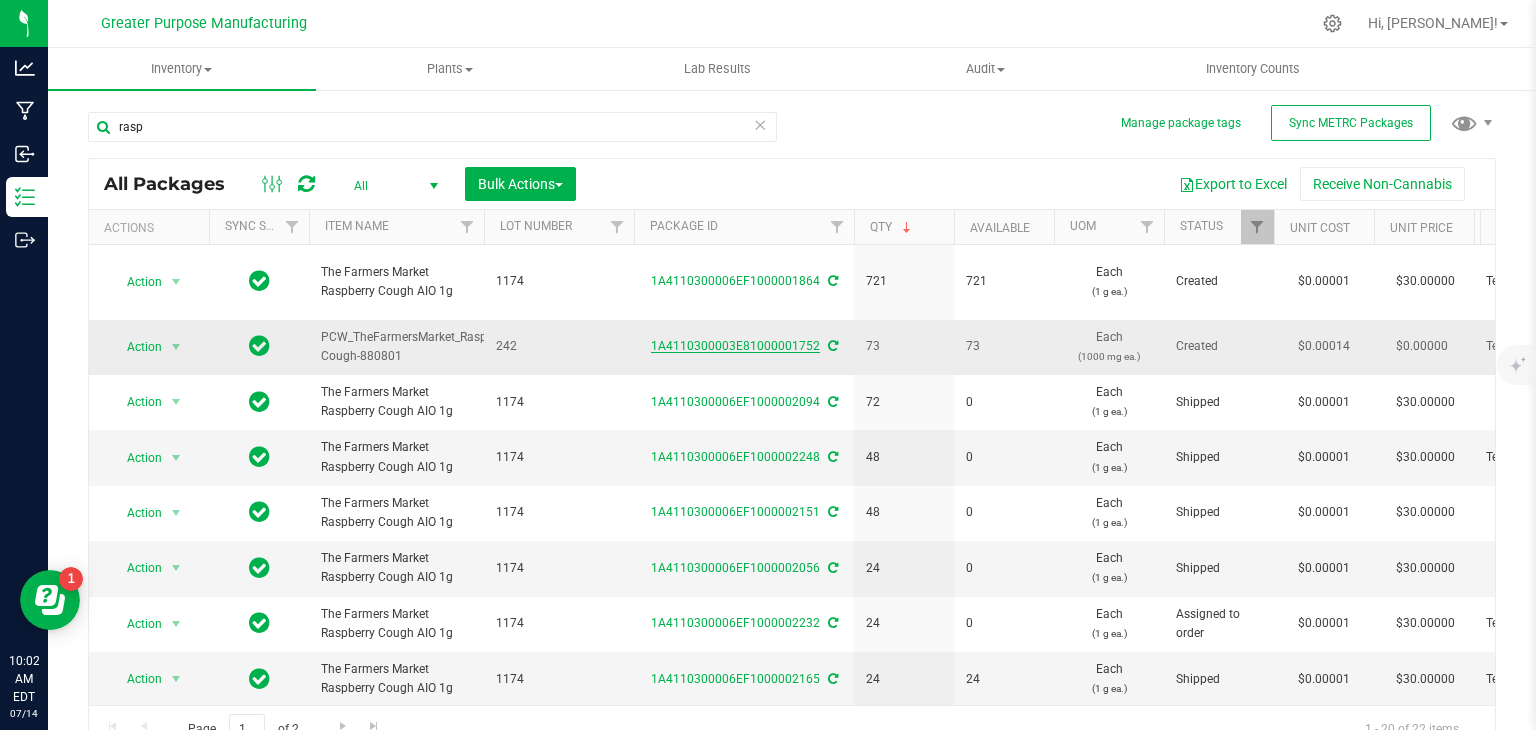 drag, startPoint x: 645, startPoint y: 335, endPoint x: 814, endPoint y: 333, distance: 169.01184 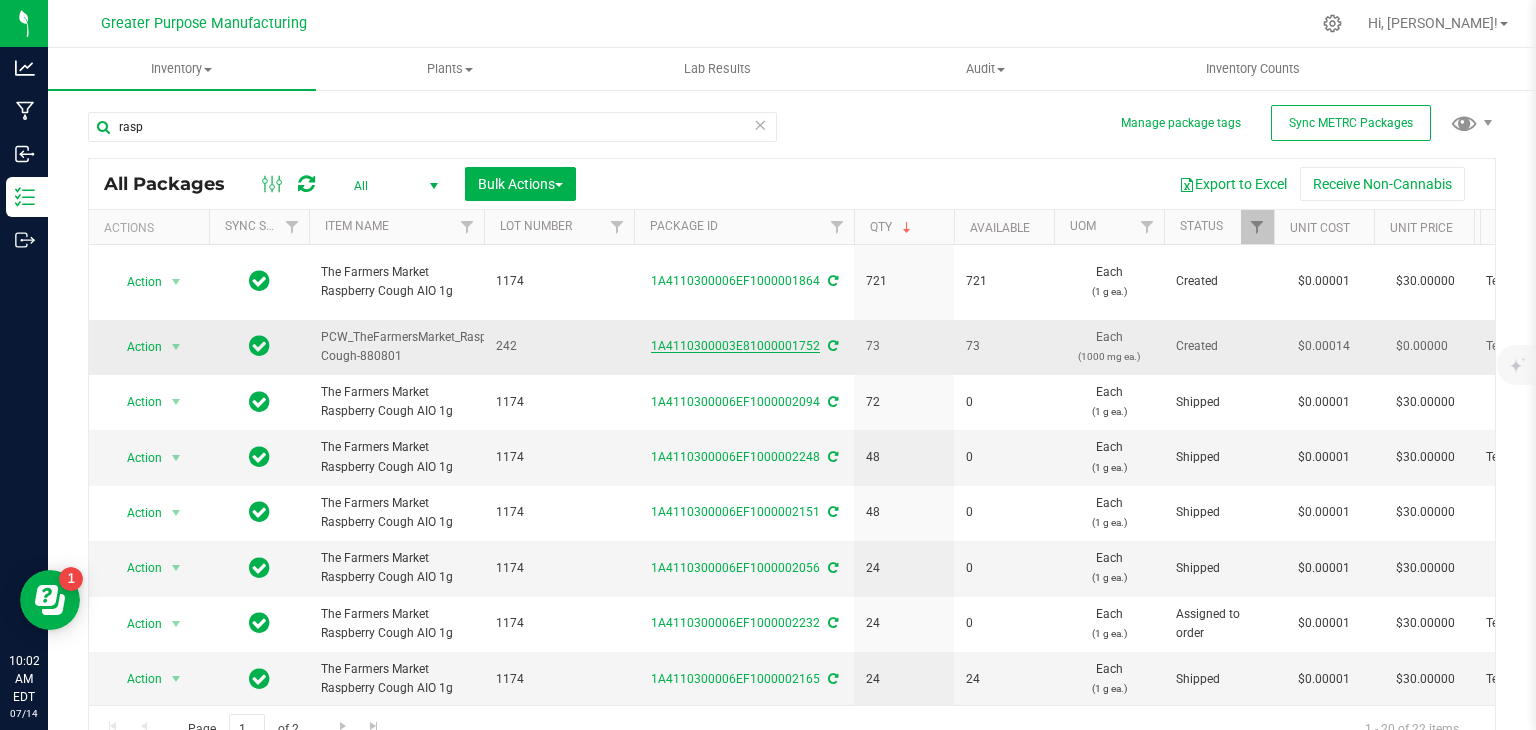 click on "1A4110300003E81000001752" at bounding box center [744, 346] 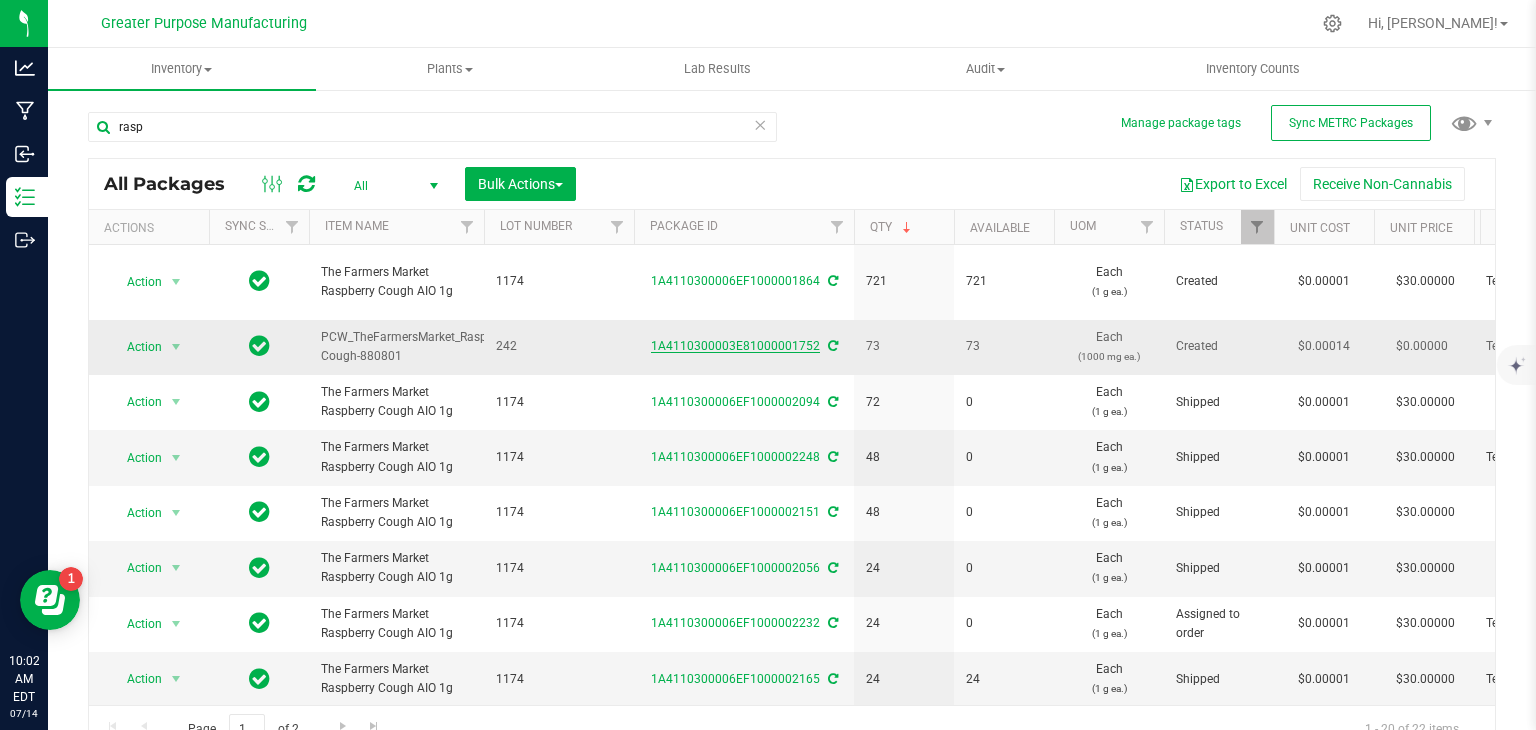 copy on "1A4110300003E81000001752" 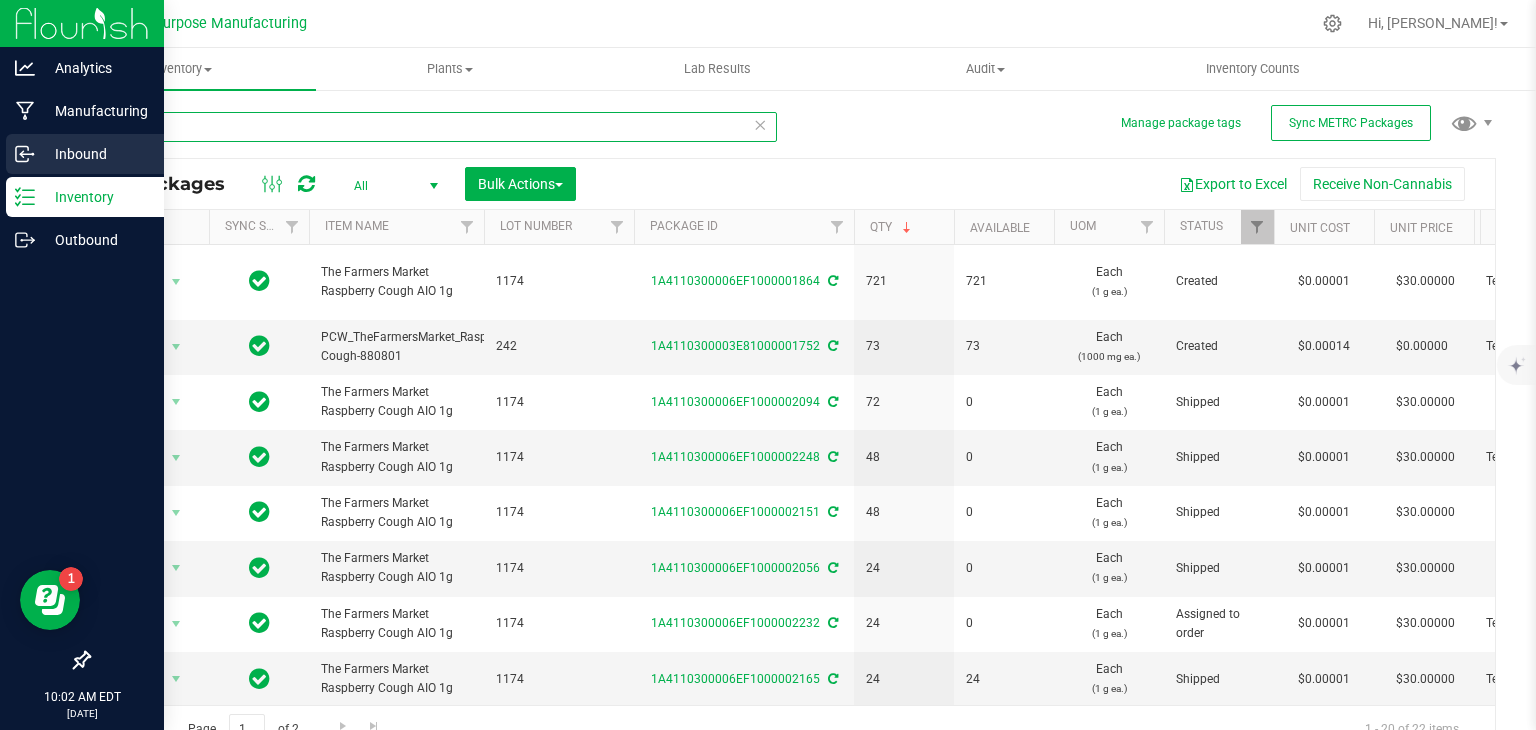 drag, startPoint x: 182, startPoint y: 117, endPoint x: 20, endPoint y: 133, distance: 162.78821 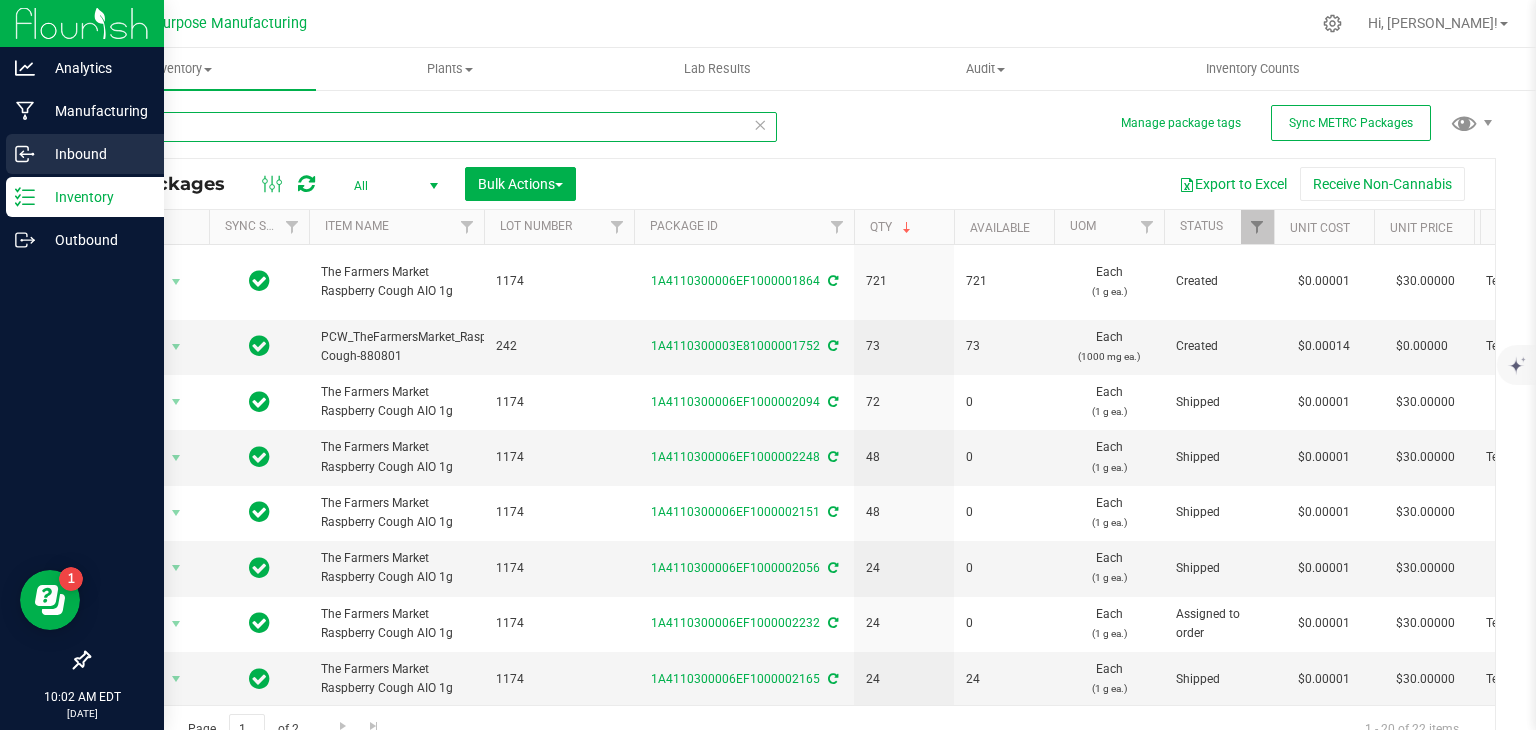 click on "Analytics Manufacturing Inbound Inventory Outbound 10:02 AM EDT 07/14/2025  07/14   Greater Purpose Manufacturing   Hi, Matthew!
Inventory
All packages
All inventory
Waste log
Create inventory
Plants" at bounding box center (768, 365) 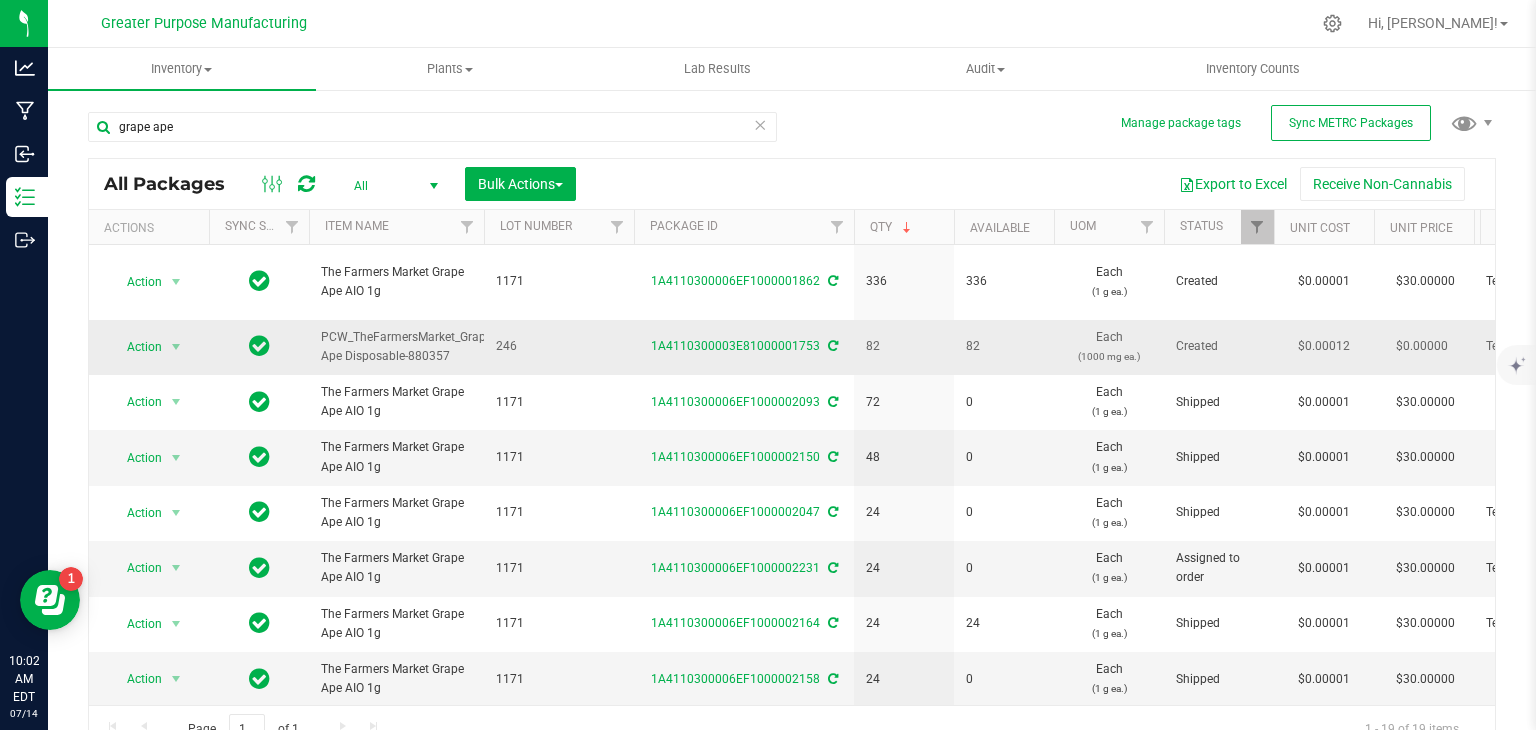 drag, startPoint x: 648, startPoint y: 326, endPoint x: 816, endPoint y: 339, distance: 168.50223 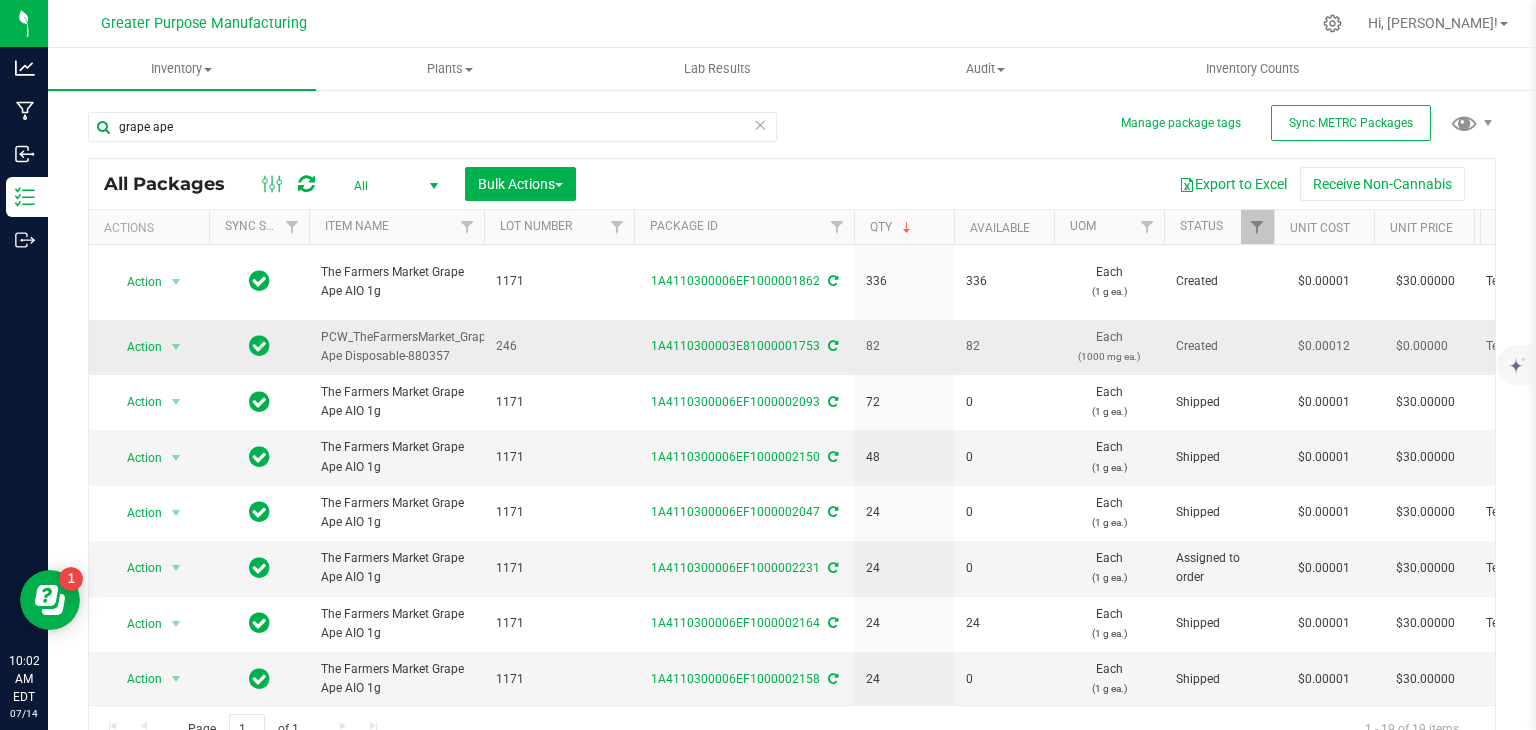 click on "1A4110300003E81000001753" at bounding box center [744, 347] 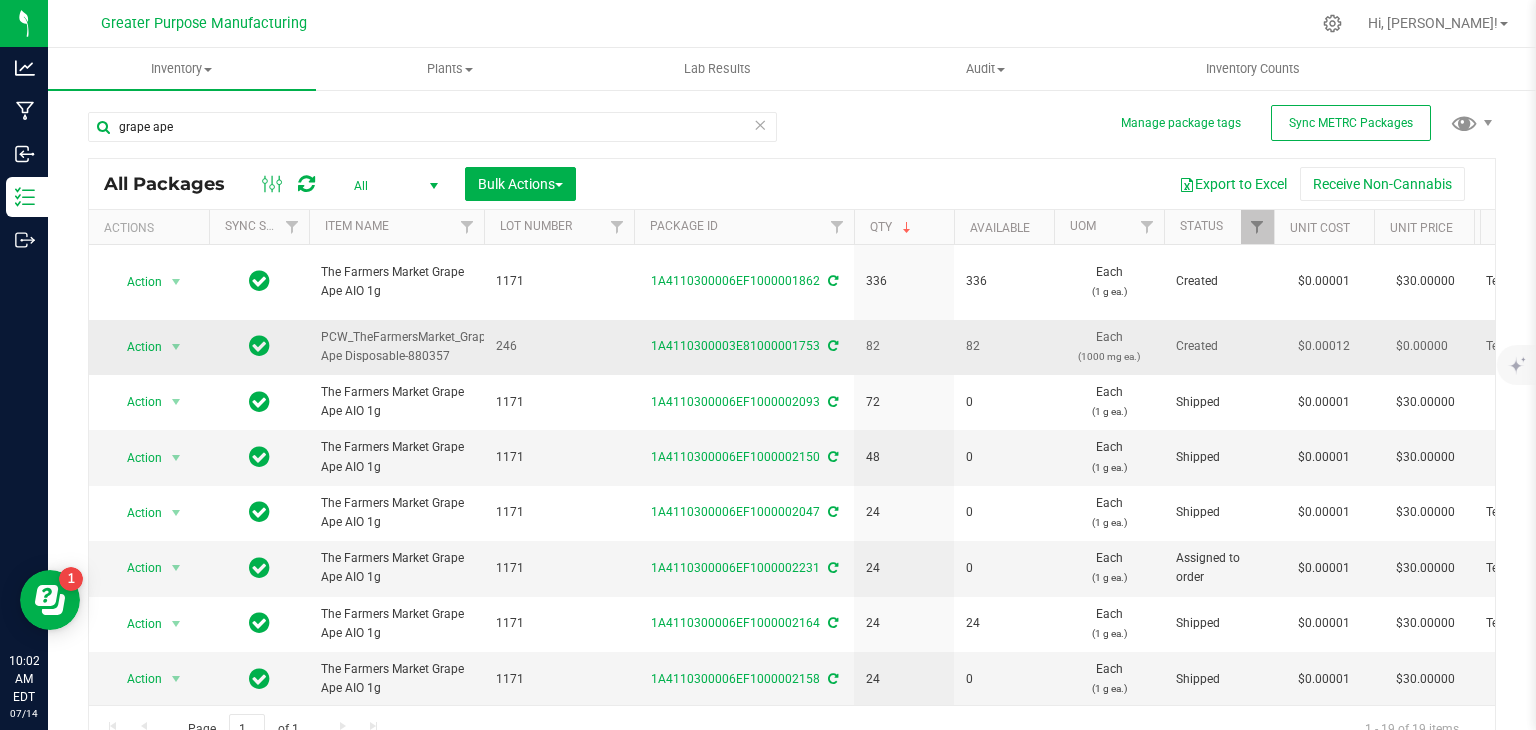 copy on "1A4110300003E81000001753" 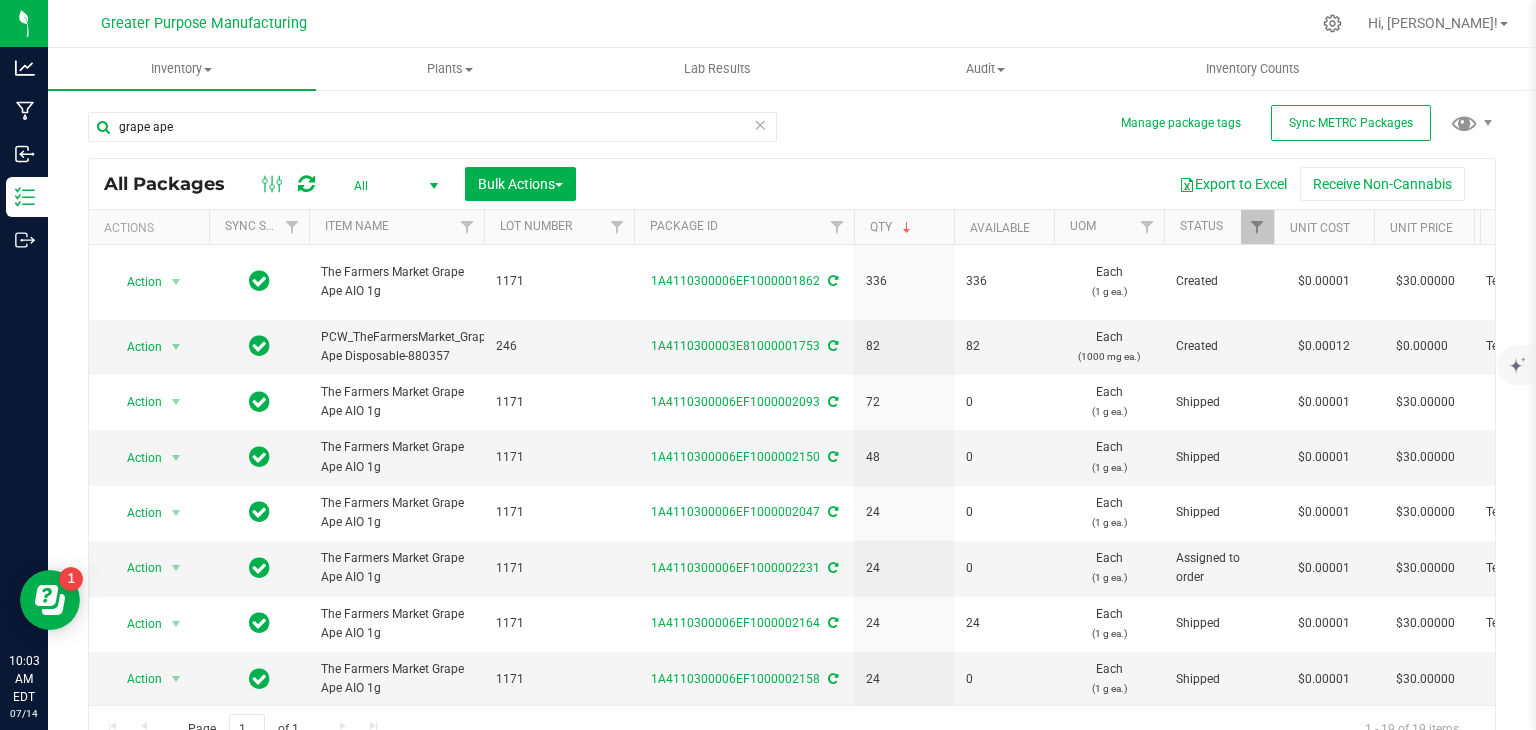 click on "Export to Excel
Receive Non-Cannabis" at bounding box center [1035, 184] 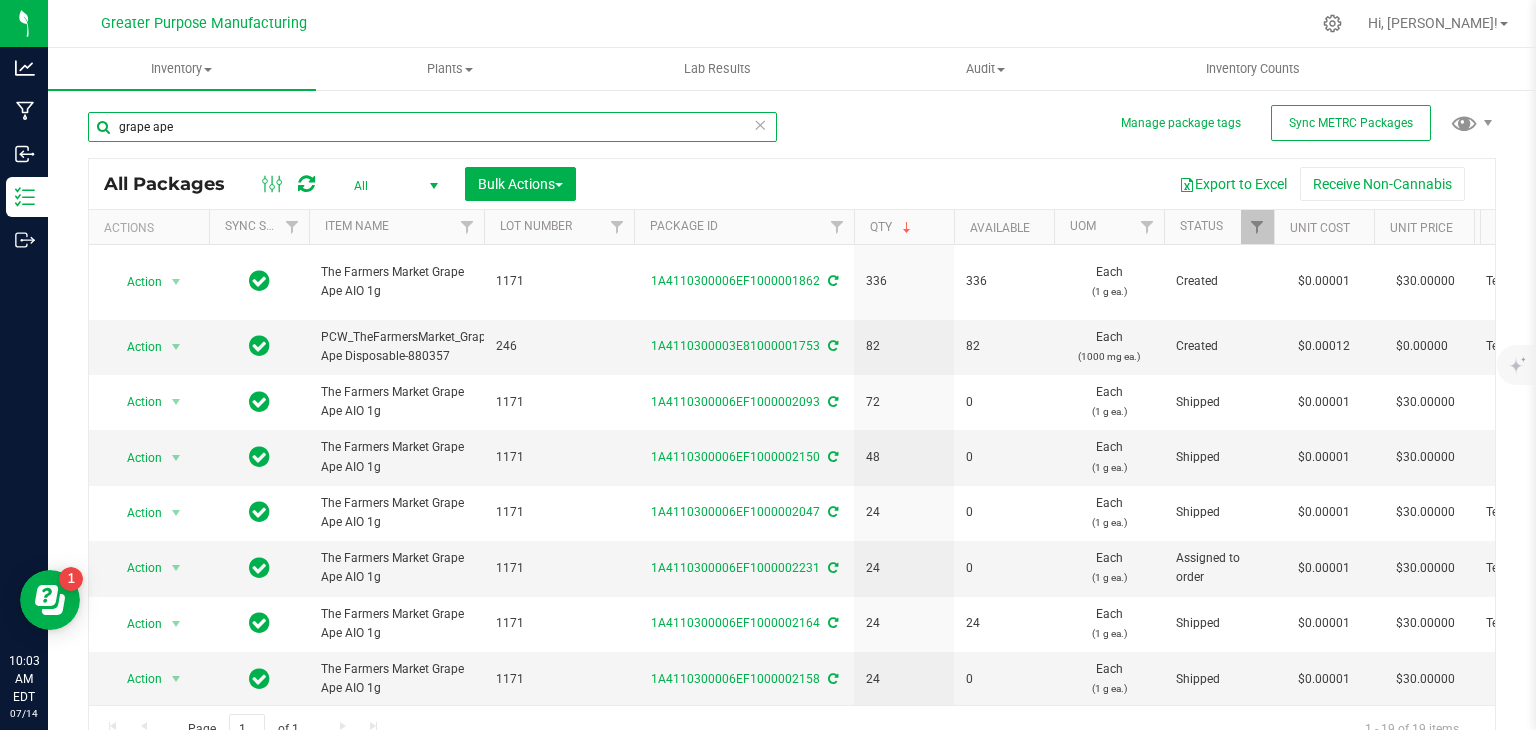 drag, startPoint x: 223, startPoint y: 136, endPoint x: 124, endPoint y: 137, distance: 99.00505 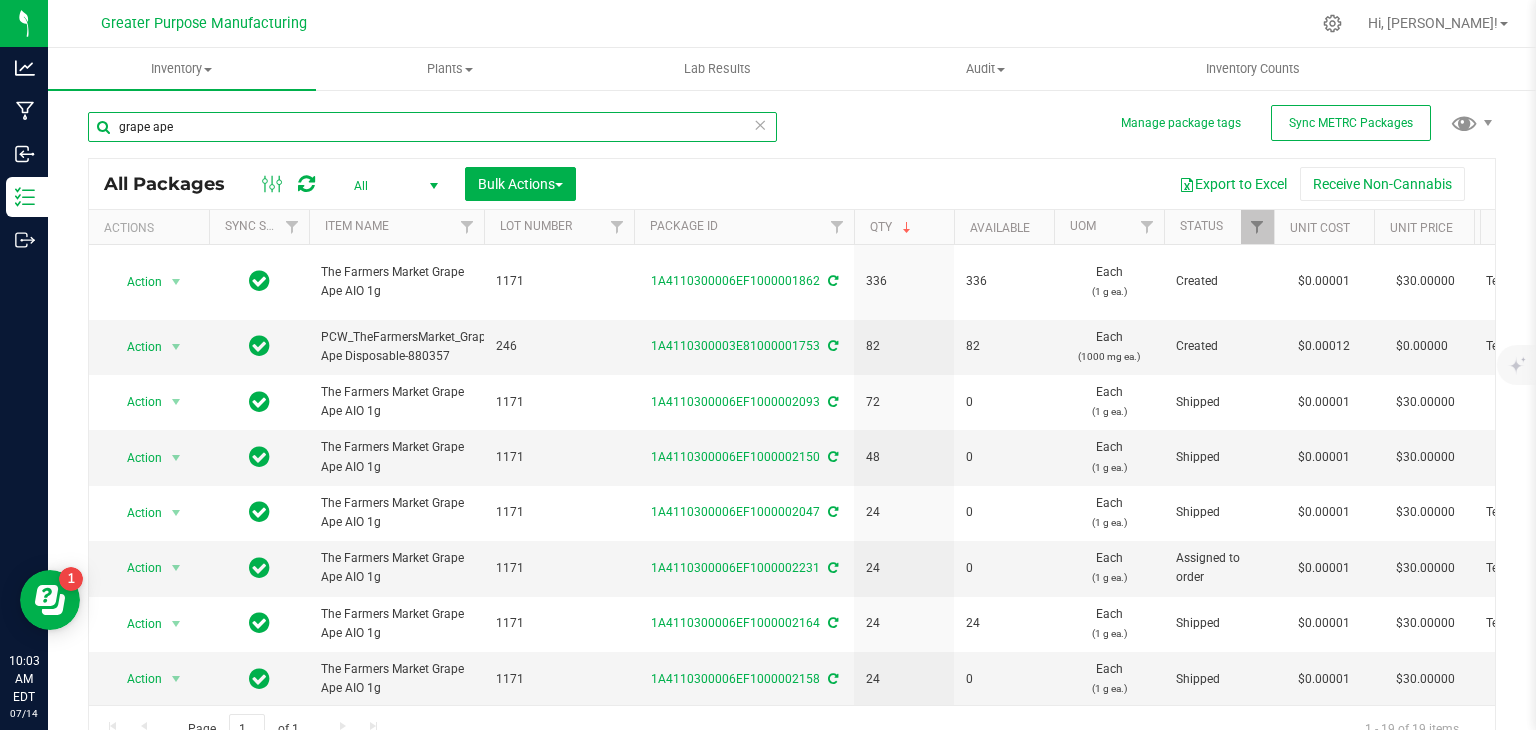 click on "grape ape" at bounding box center (432, 127) 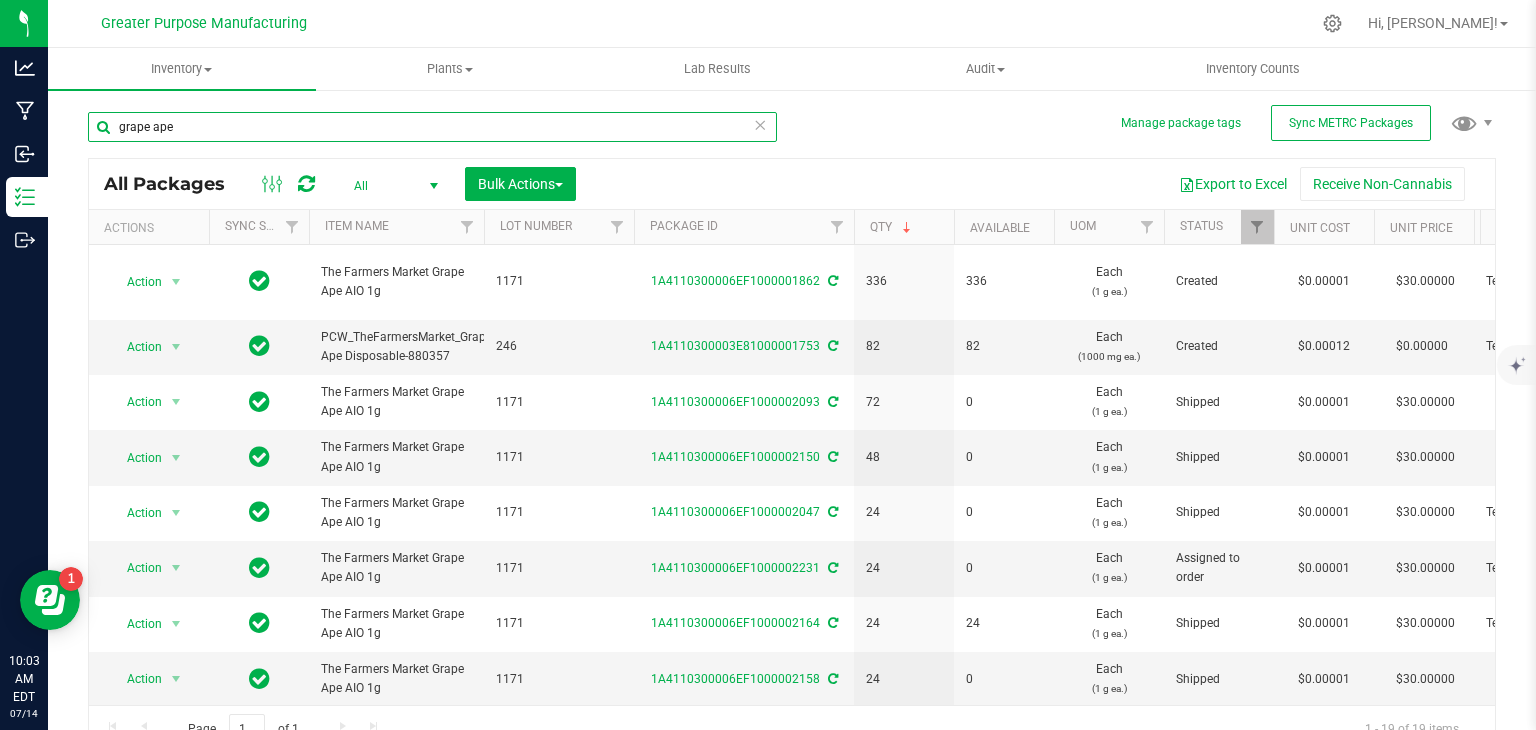 type on "g" 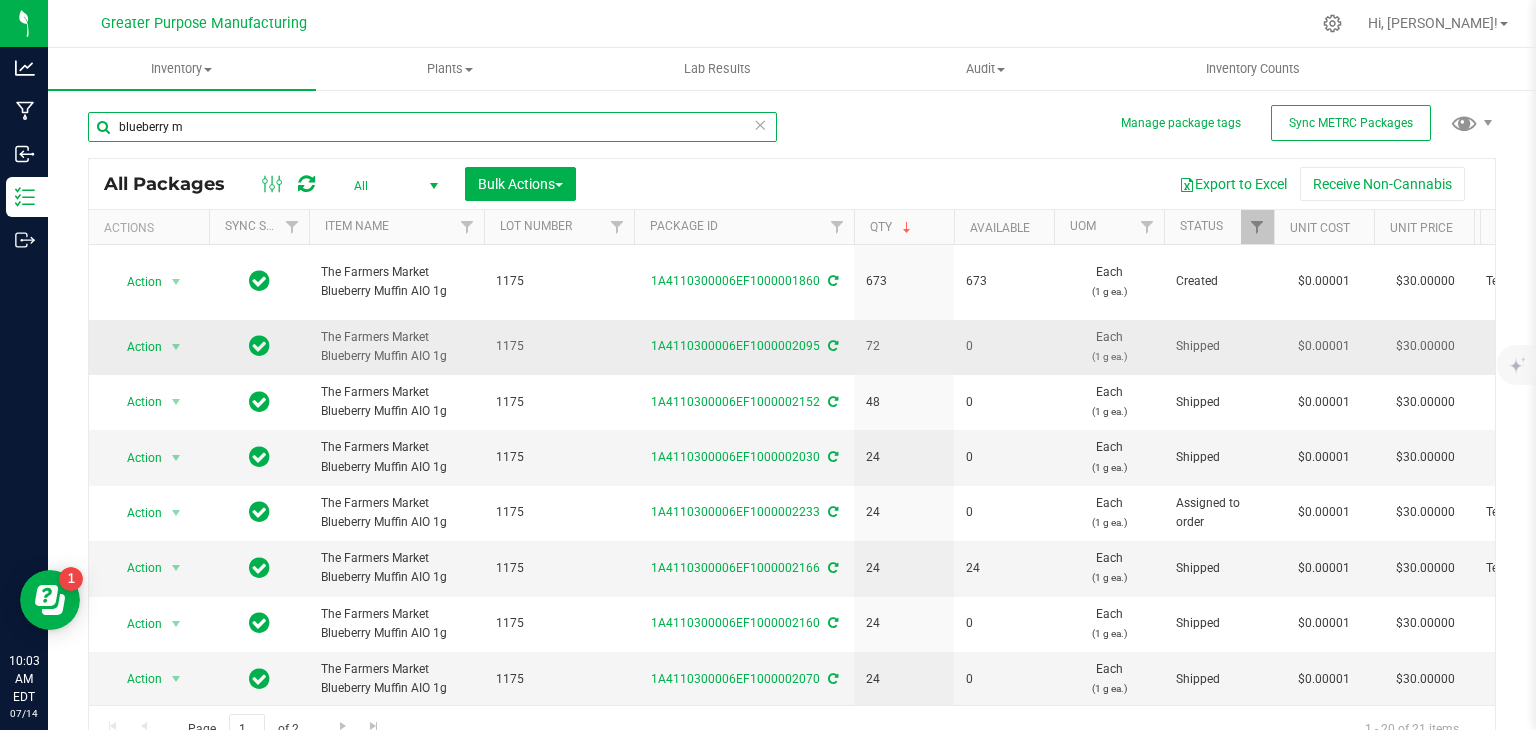 type on "blueberry m" 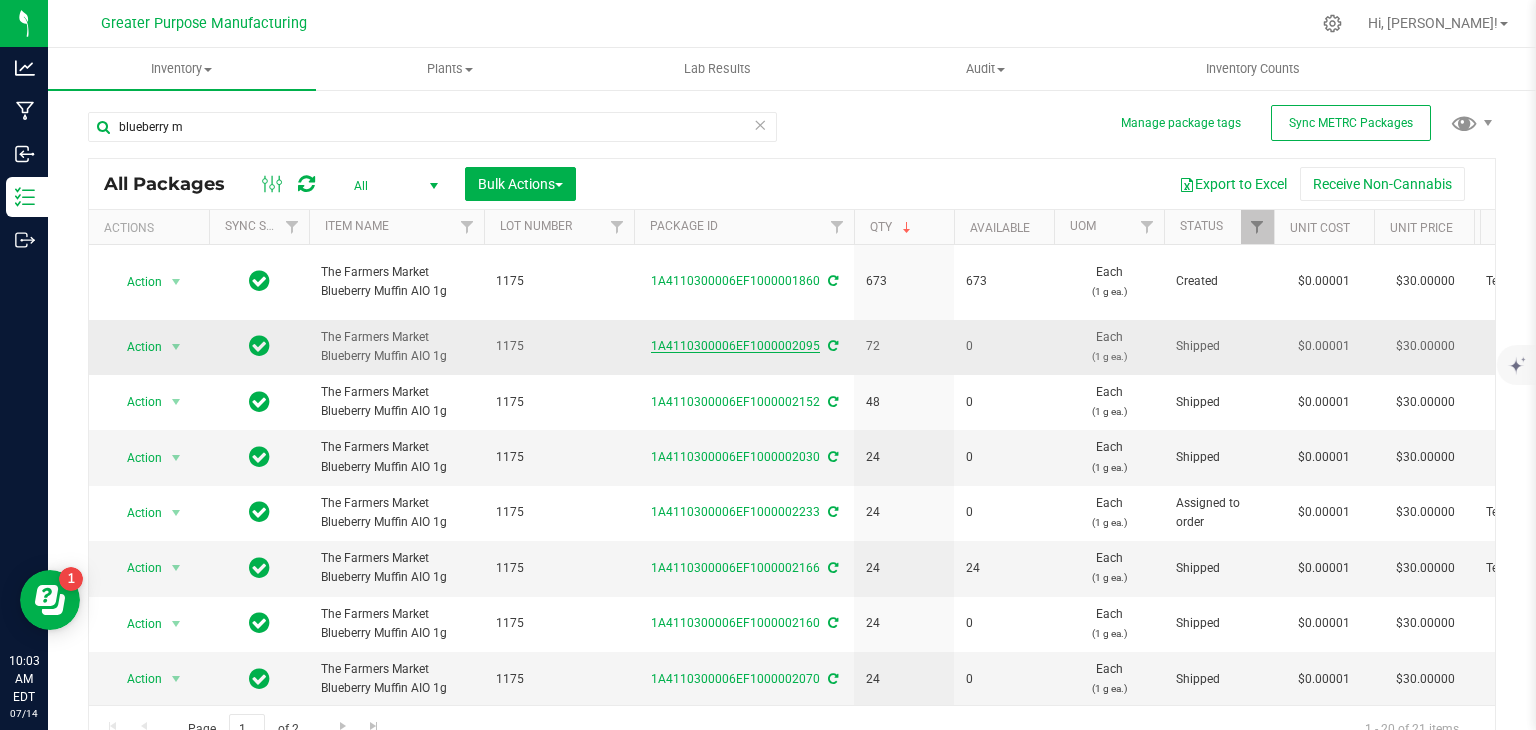 drag, startPoint x: 647, startPoint y: 333, endPoint x: 814, endPoint y: 330, distance: 167.02695 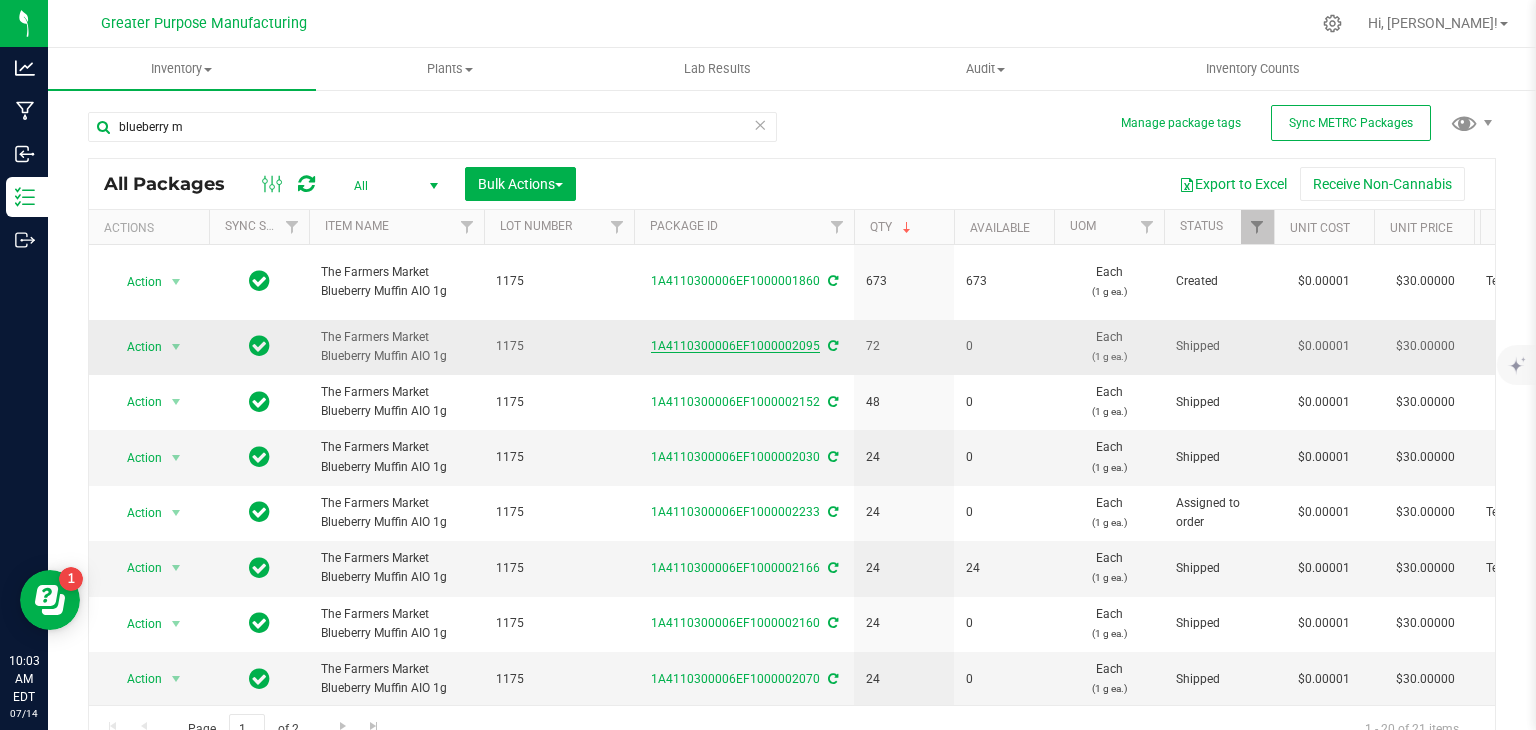 click on "1A4110300006EF1000002095" at bounding box center [744, 346] 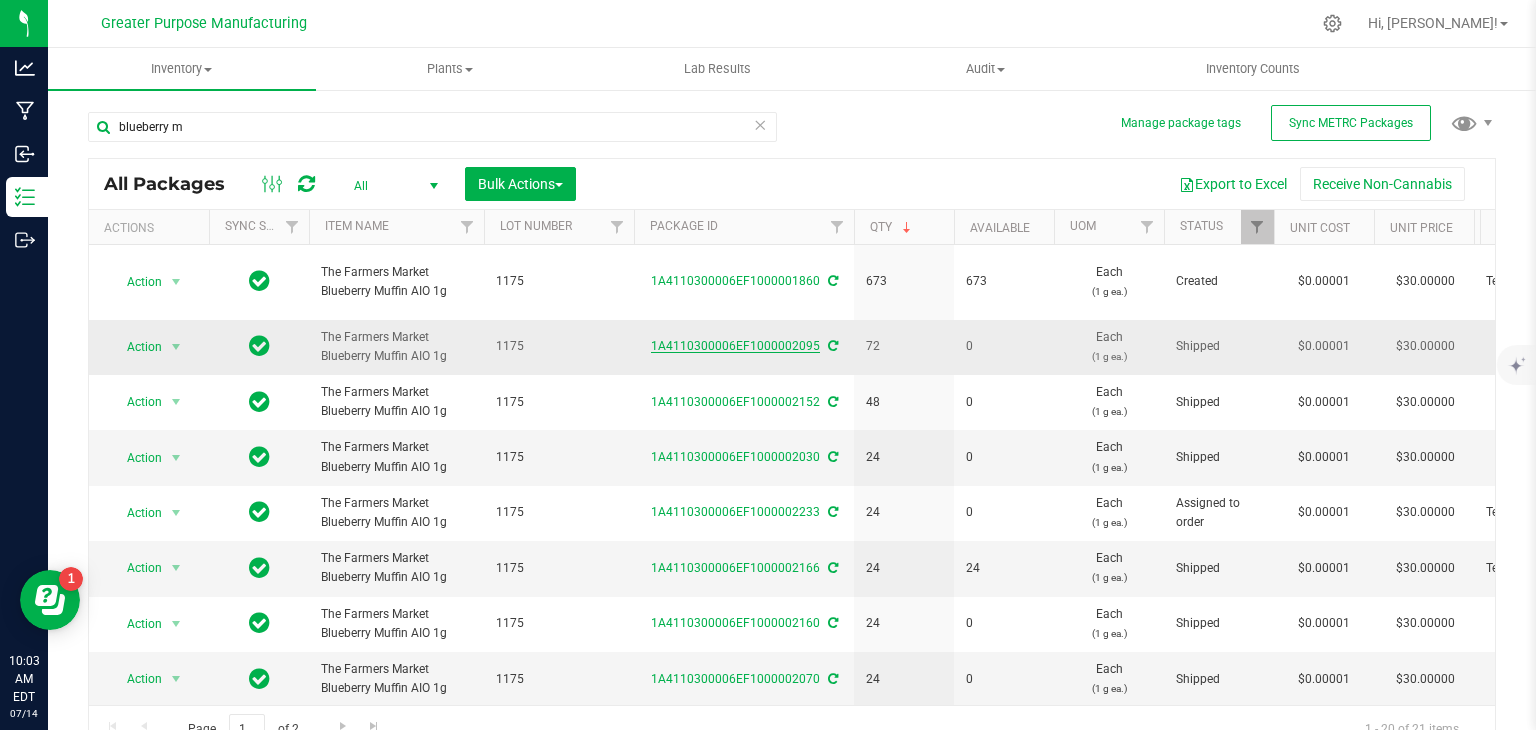 copy on "1A4110300006EF1000002095" 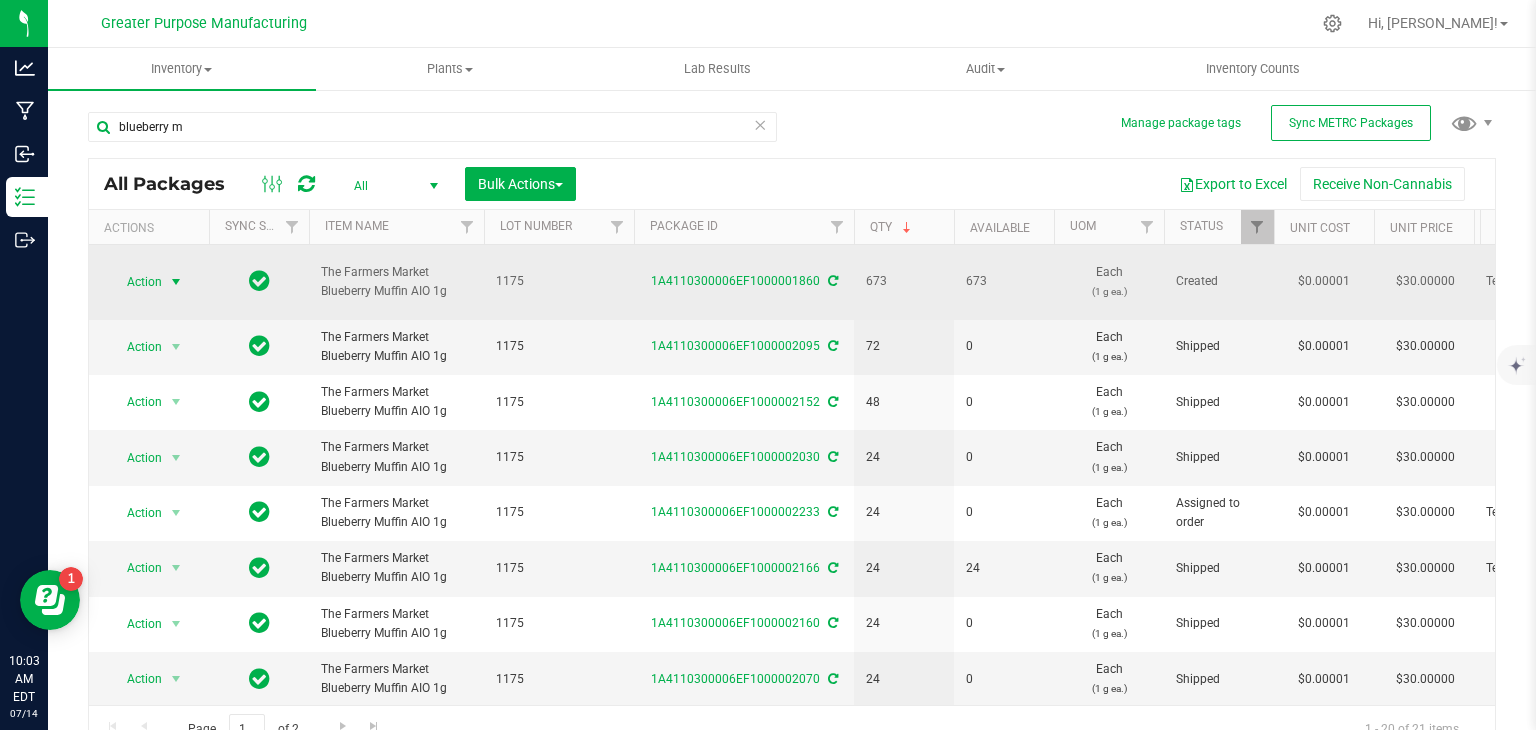 click at bounding box center (176, 282) 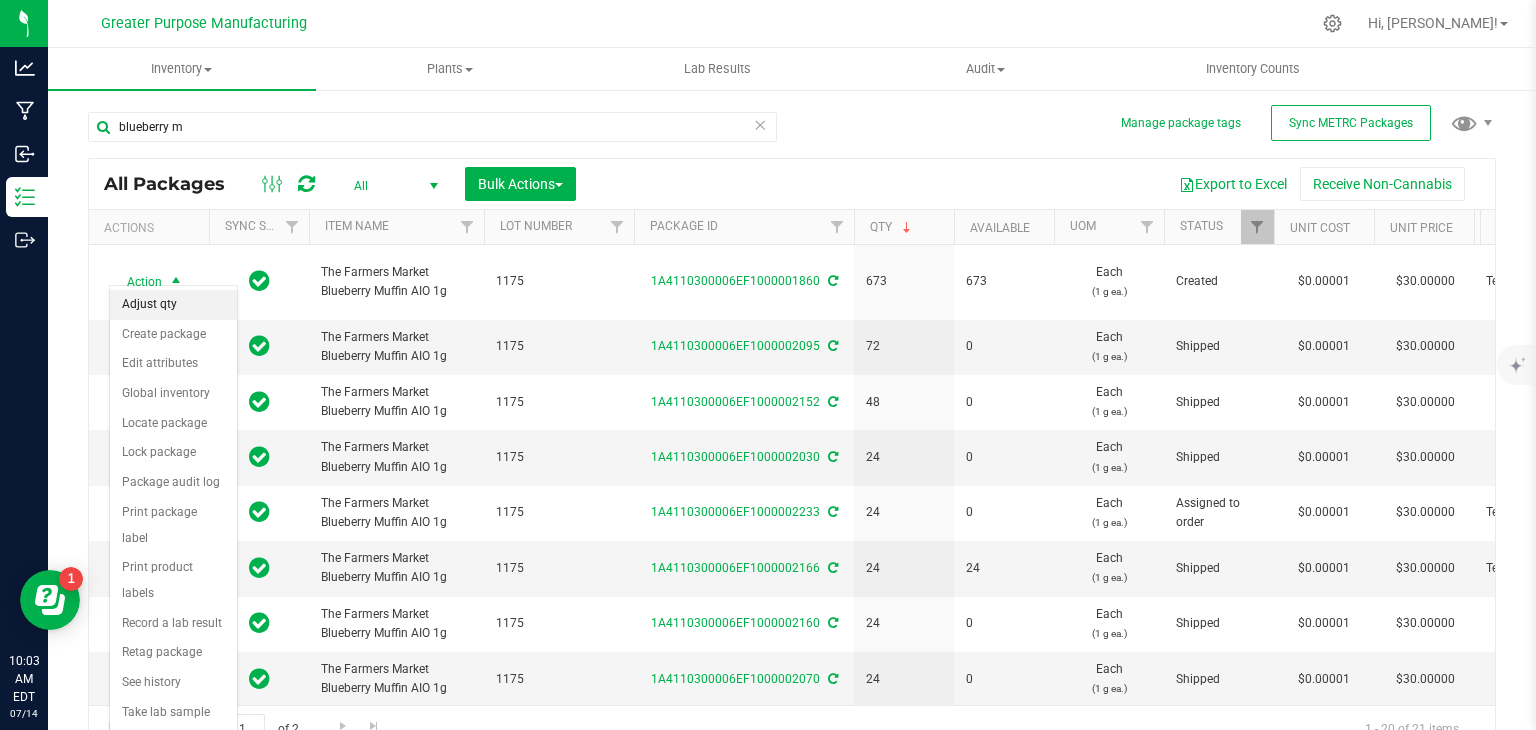 click on "Adjust qty" at bounding box center (173, 305) 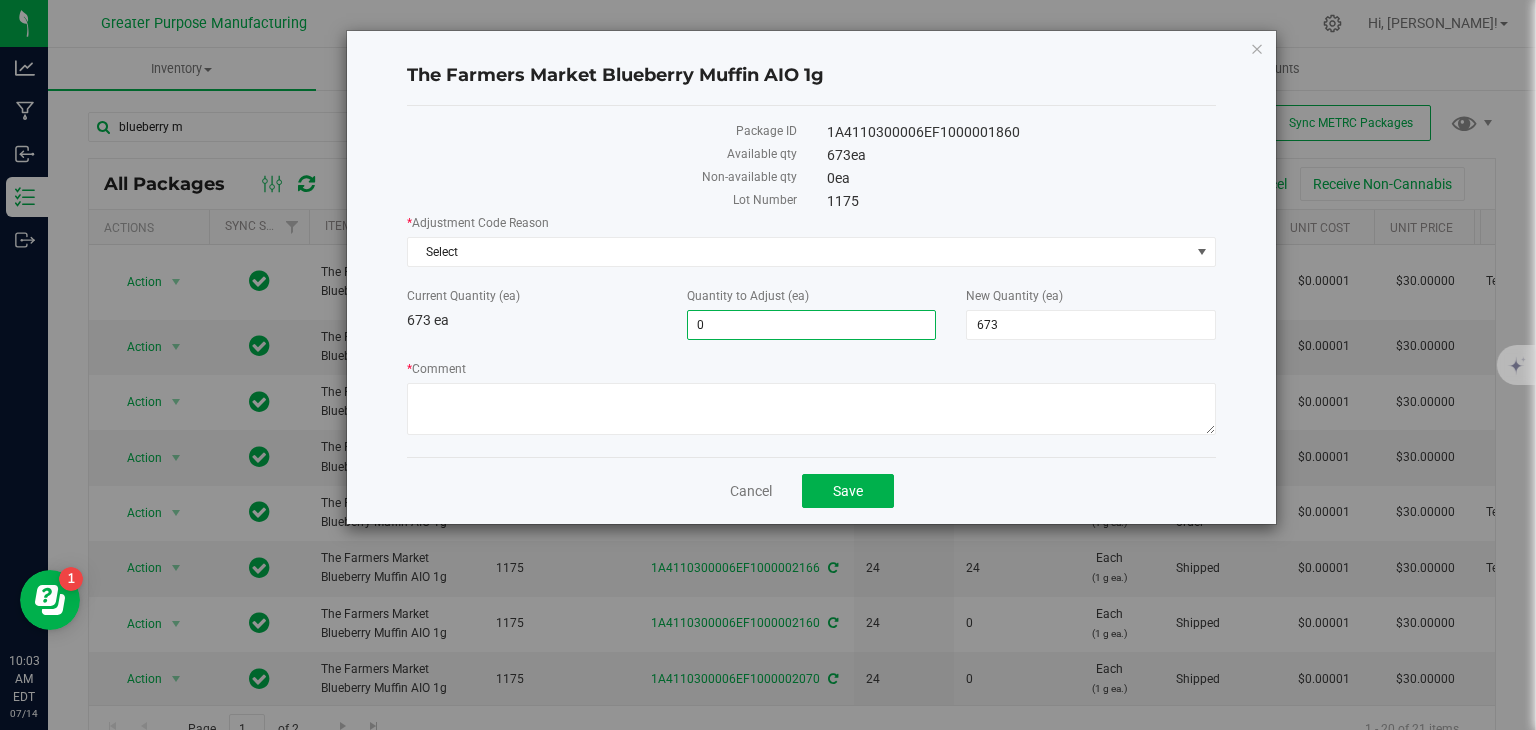 drag, startPoint x: 752, startPoint y: 325, endPoint x: 651, endPoint y: 353, distance: 104.80935 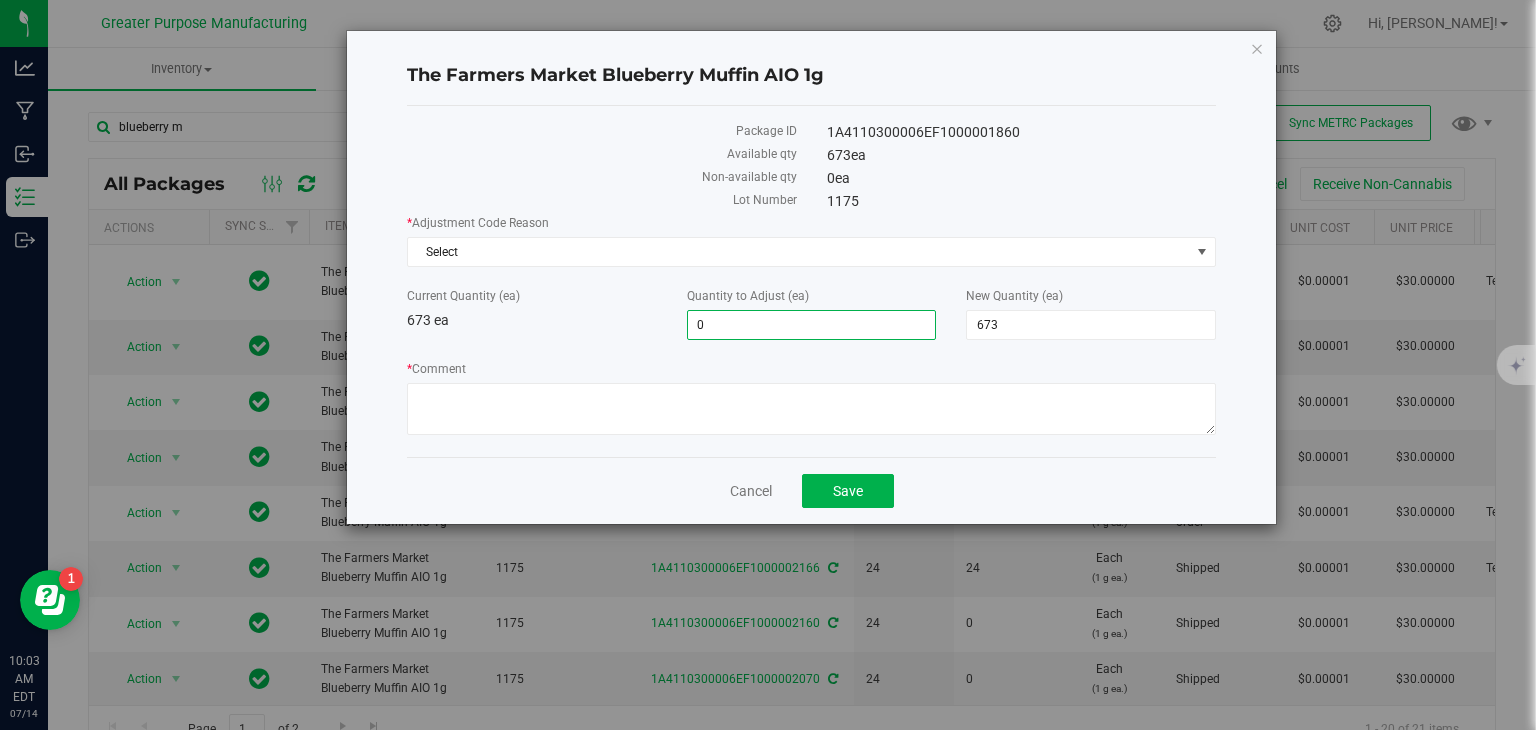 click on "*
Adjustment Code Reason
Select Select API Adjustment Error Drying Entry Error Scale Variance Spoilage Theft Waste
Current Quantity (ea)
673 ea
Quantity to Adjust (ea)
0 0
New Quantity (ea)
673 673
*
Comment" at bounding box center [811, 327] 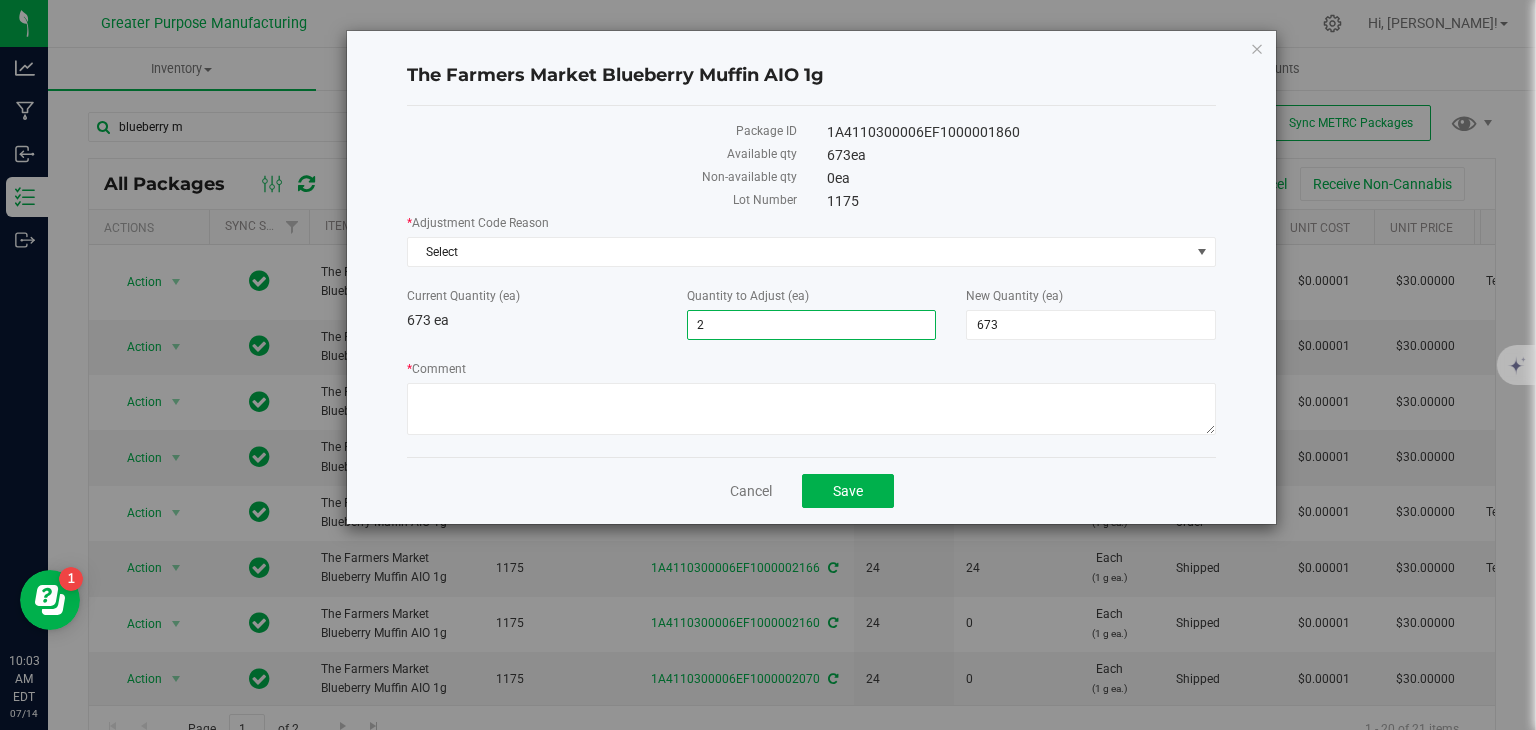 type on "24" 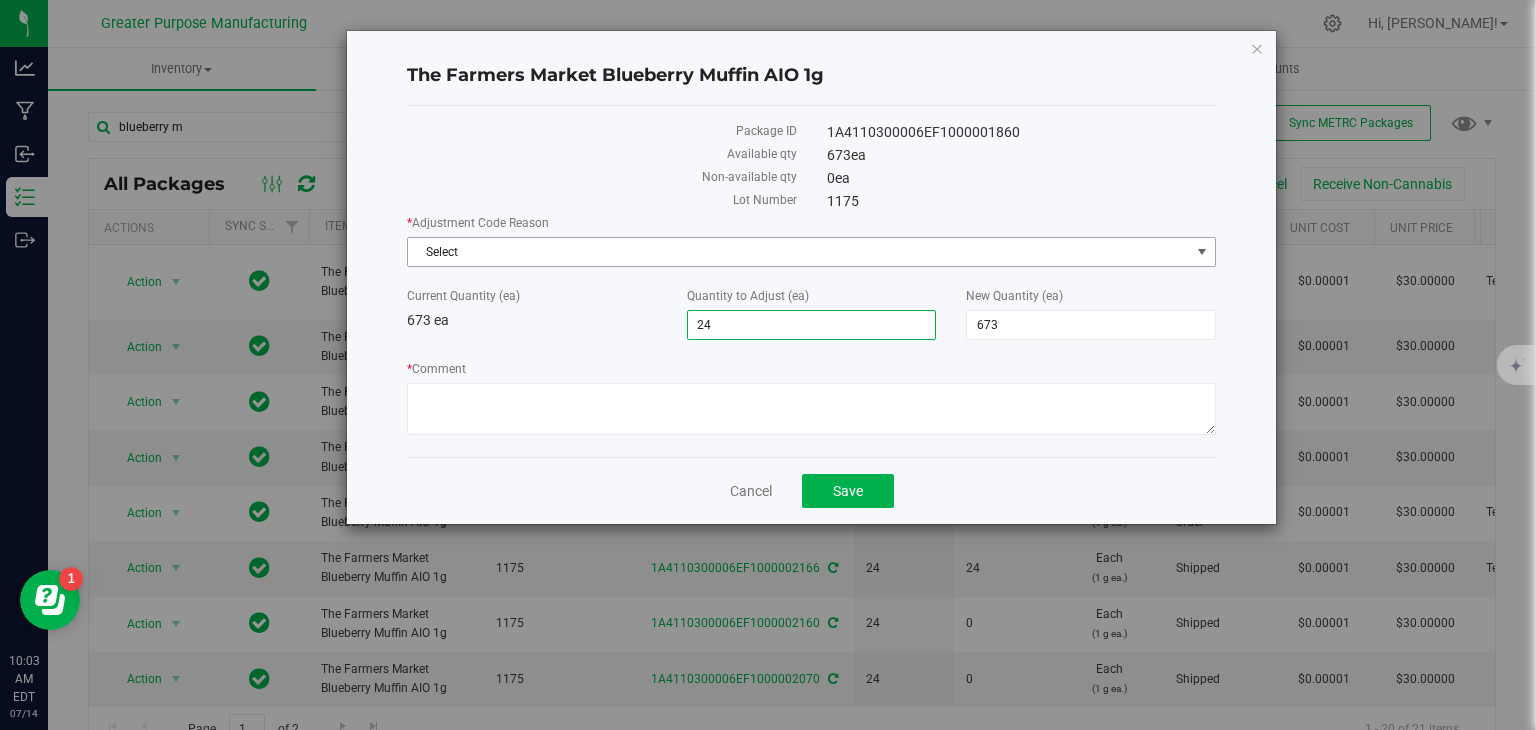 type on "24" 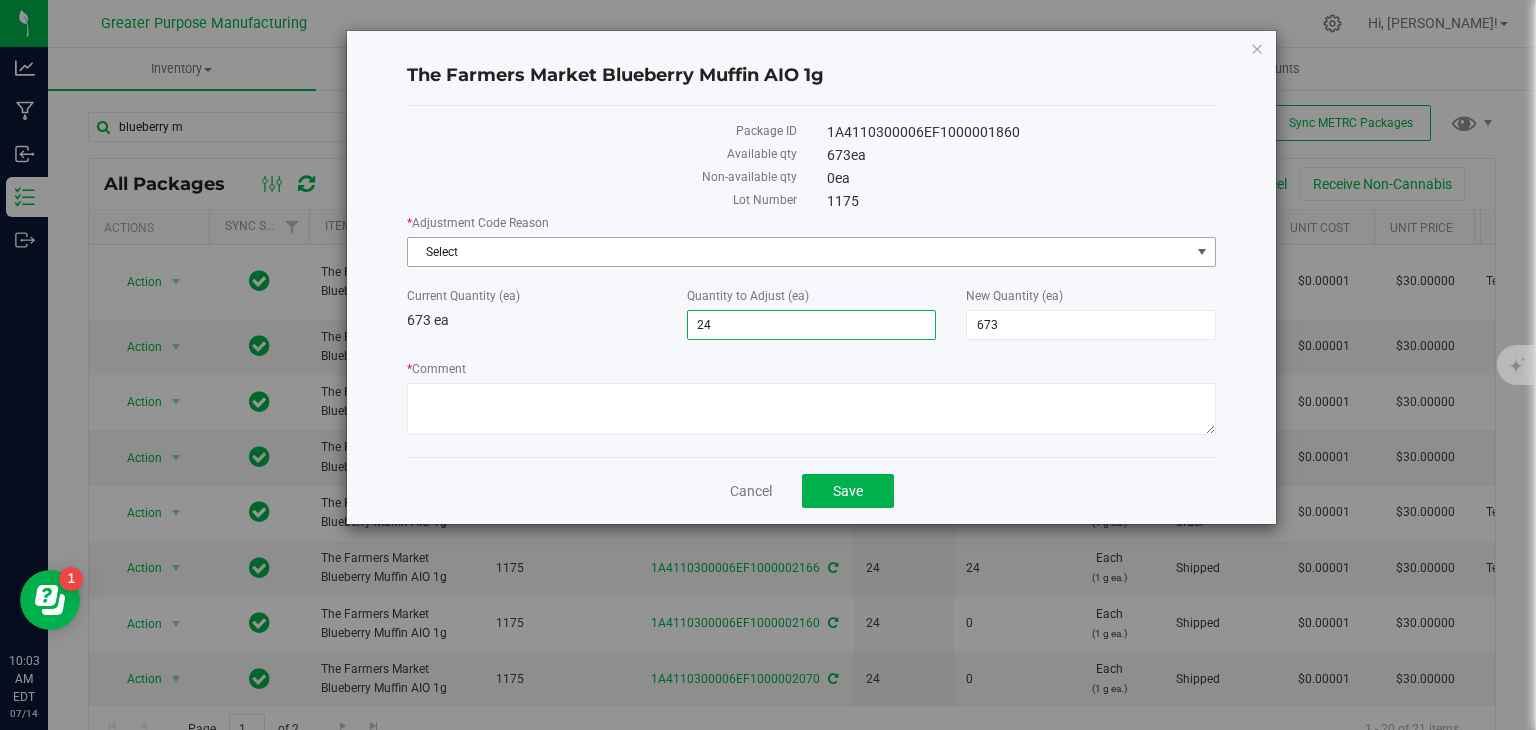 type on "697" 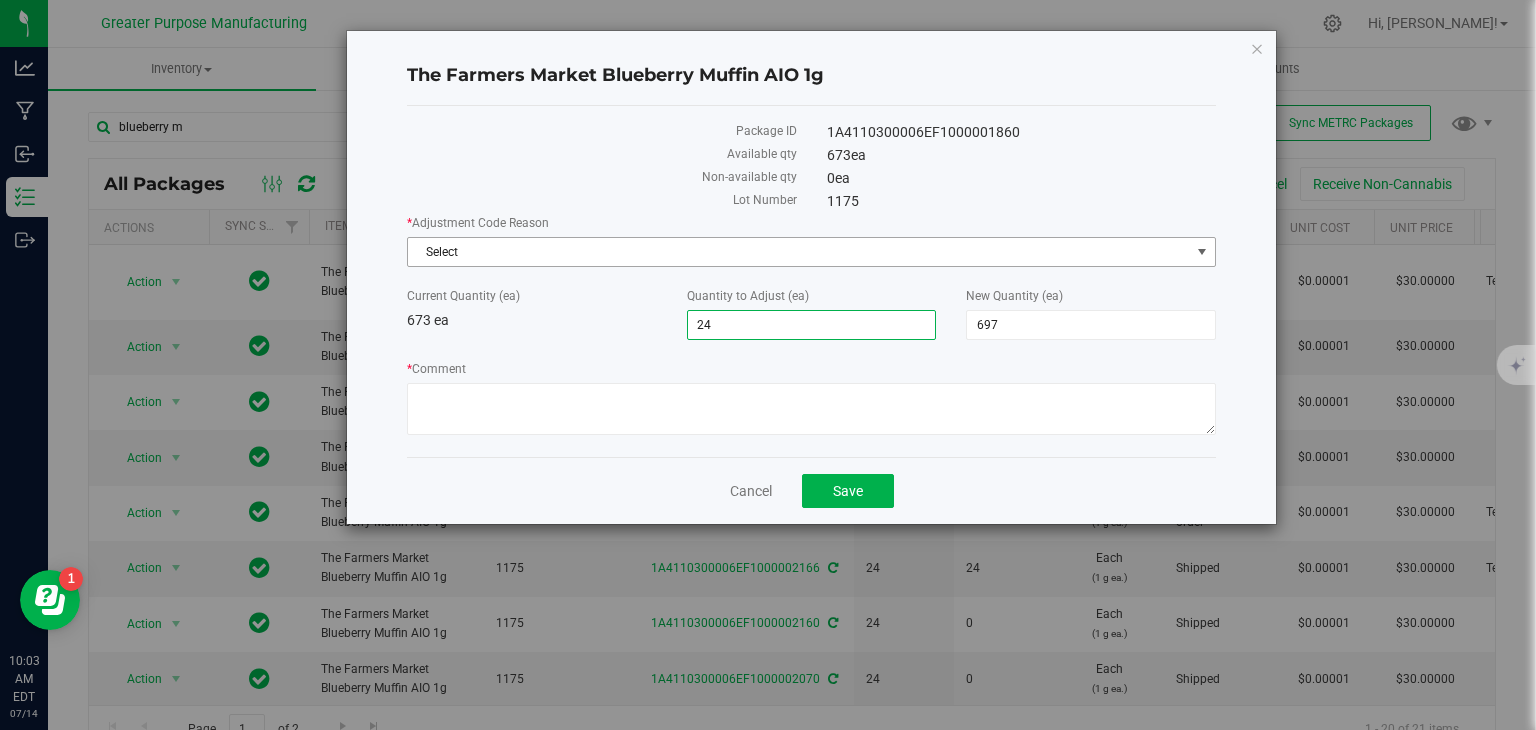click on "Select" at bounding box center (799, 252) 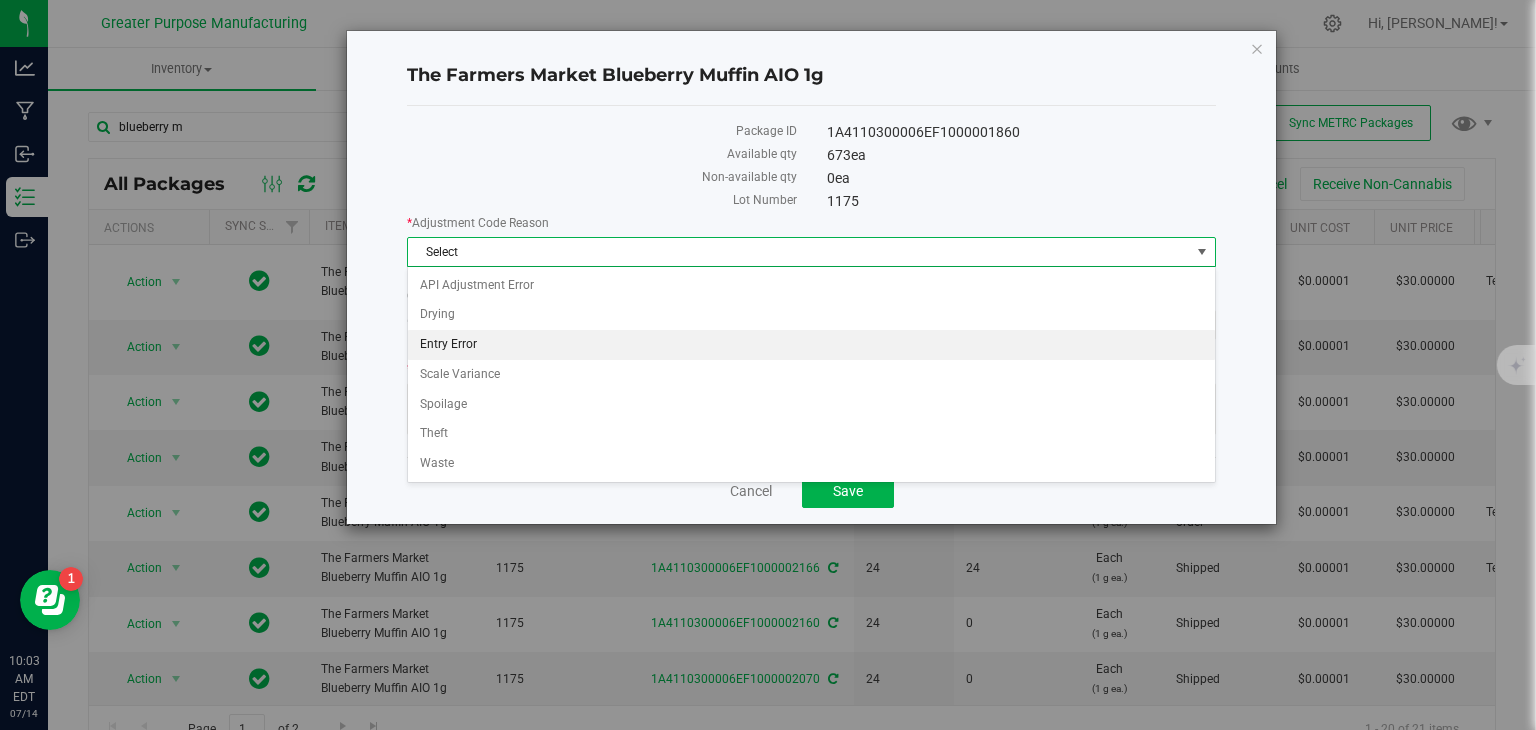 click on "Entry Error" at bounding box center (811, 345) 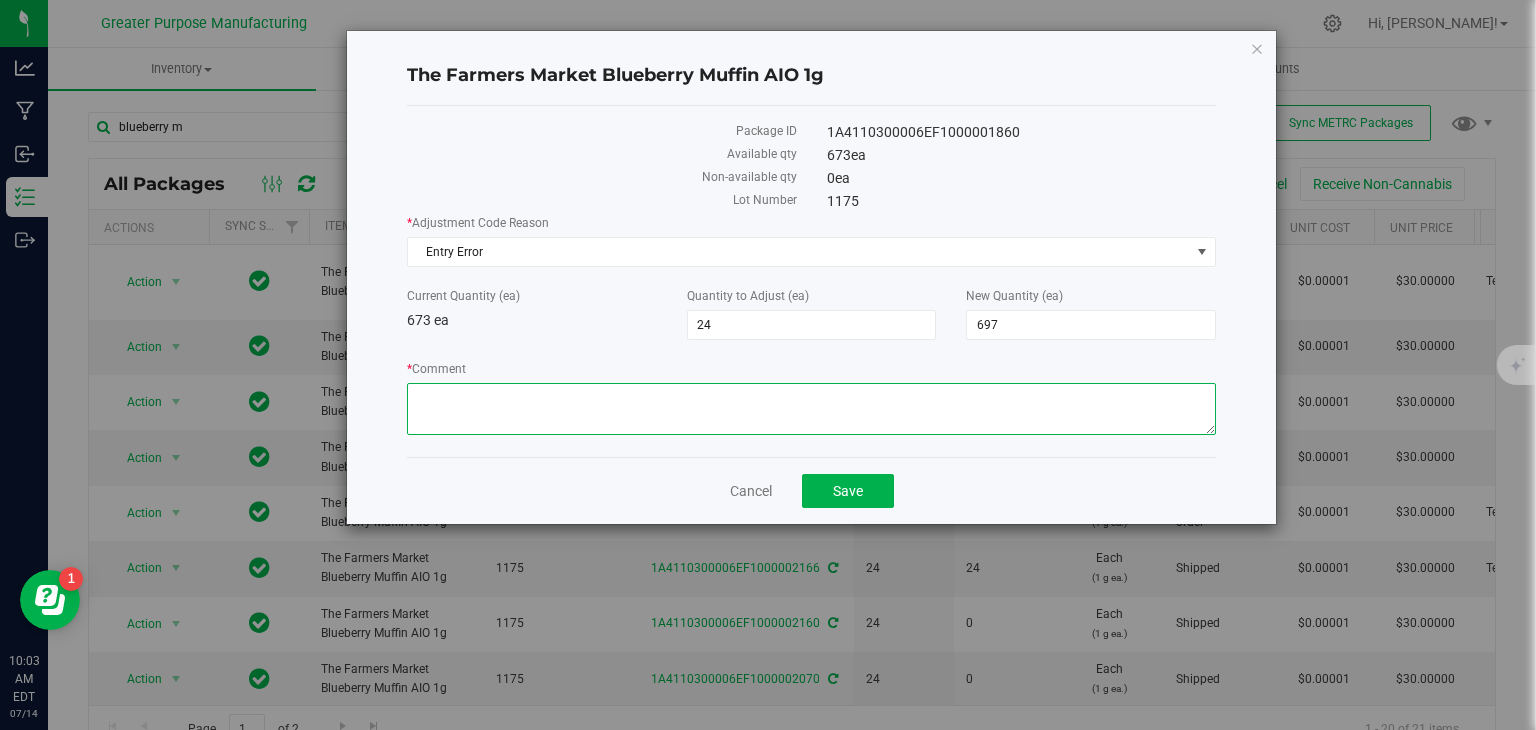 click on "*
Comment" at bounding box center (811, 409) 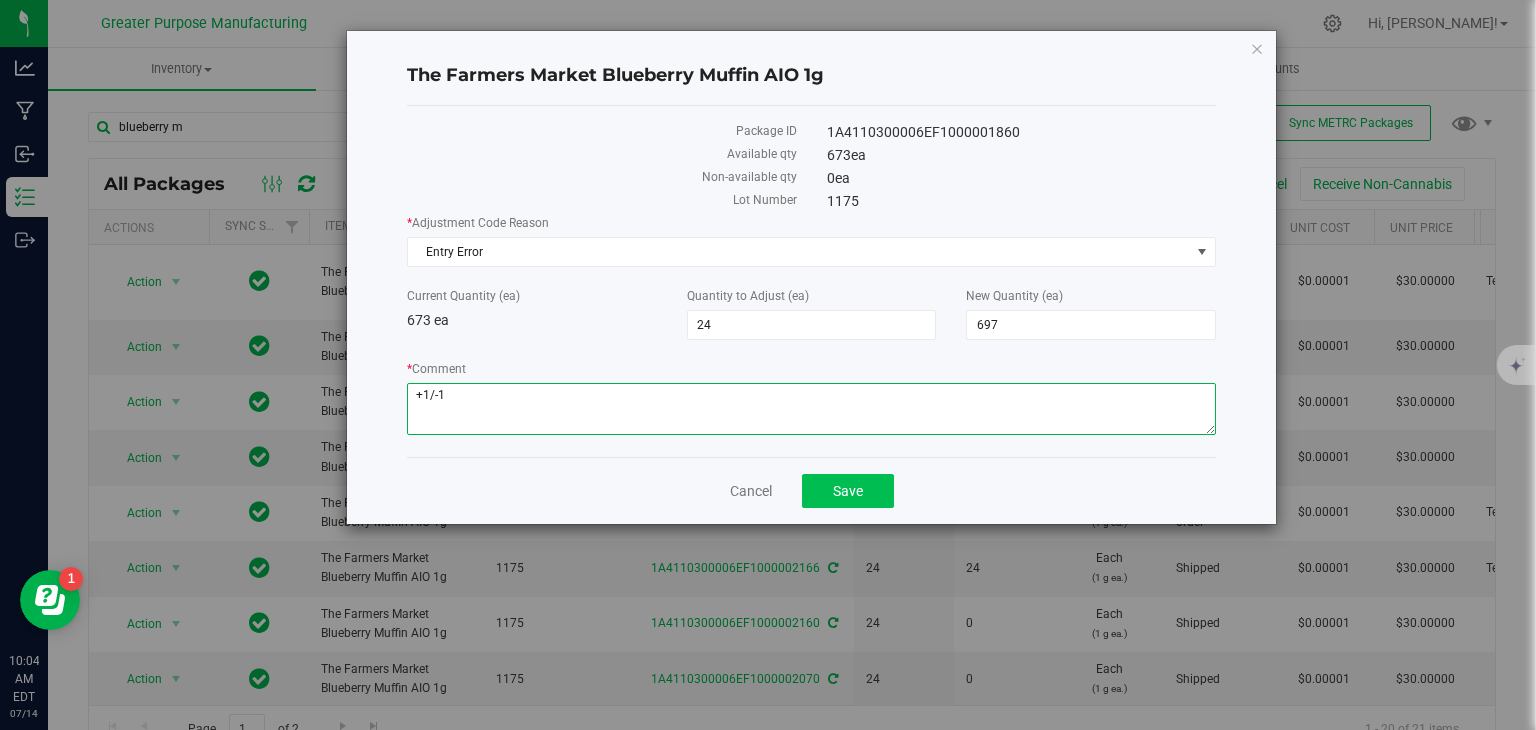 type on "+1/-1" 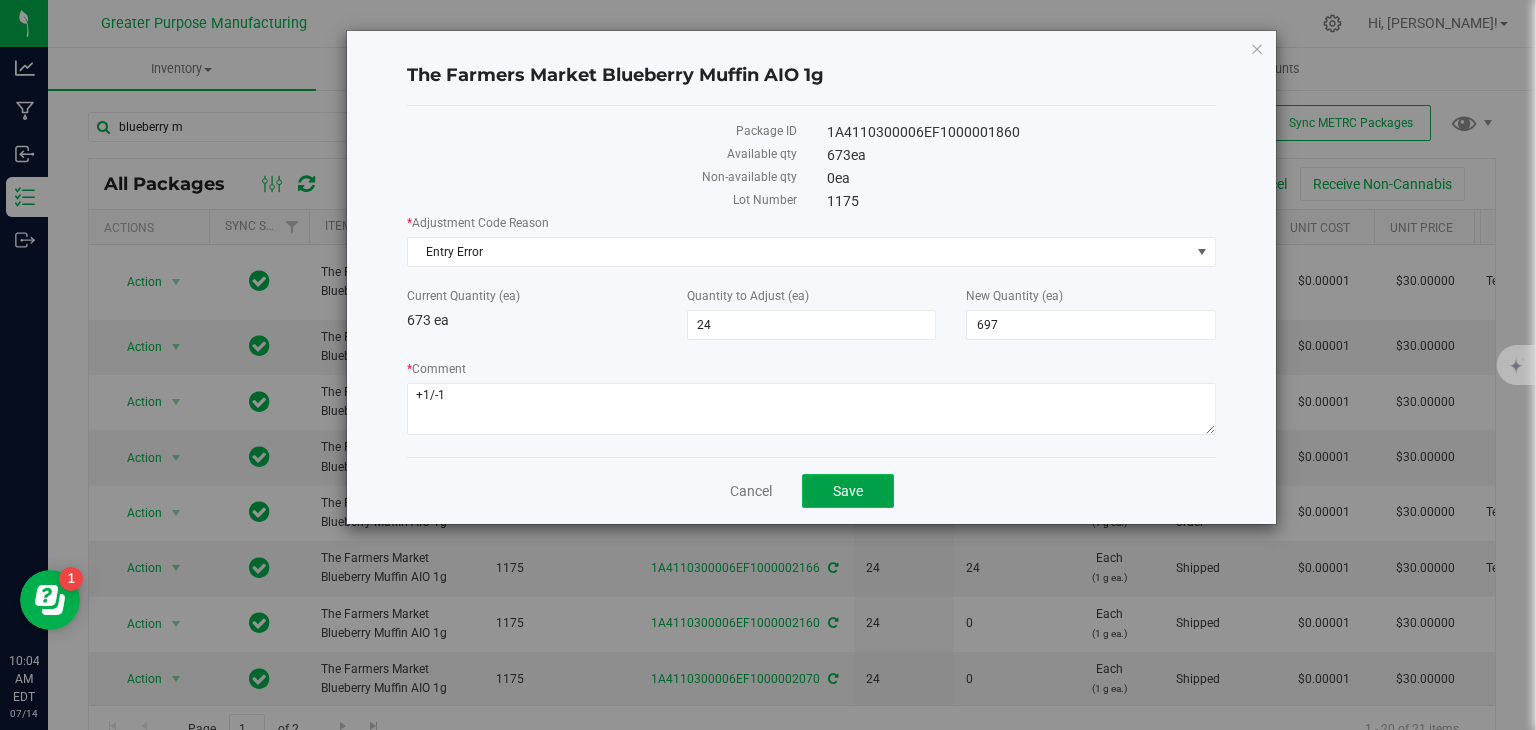 click on "Save" 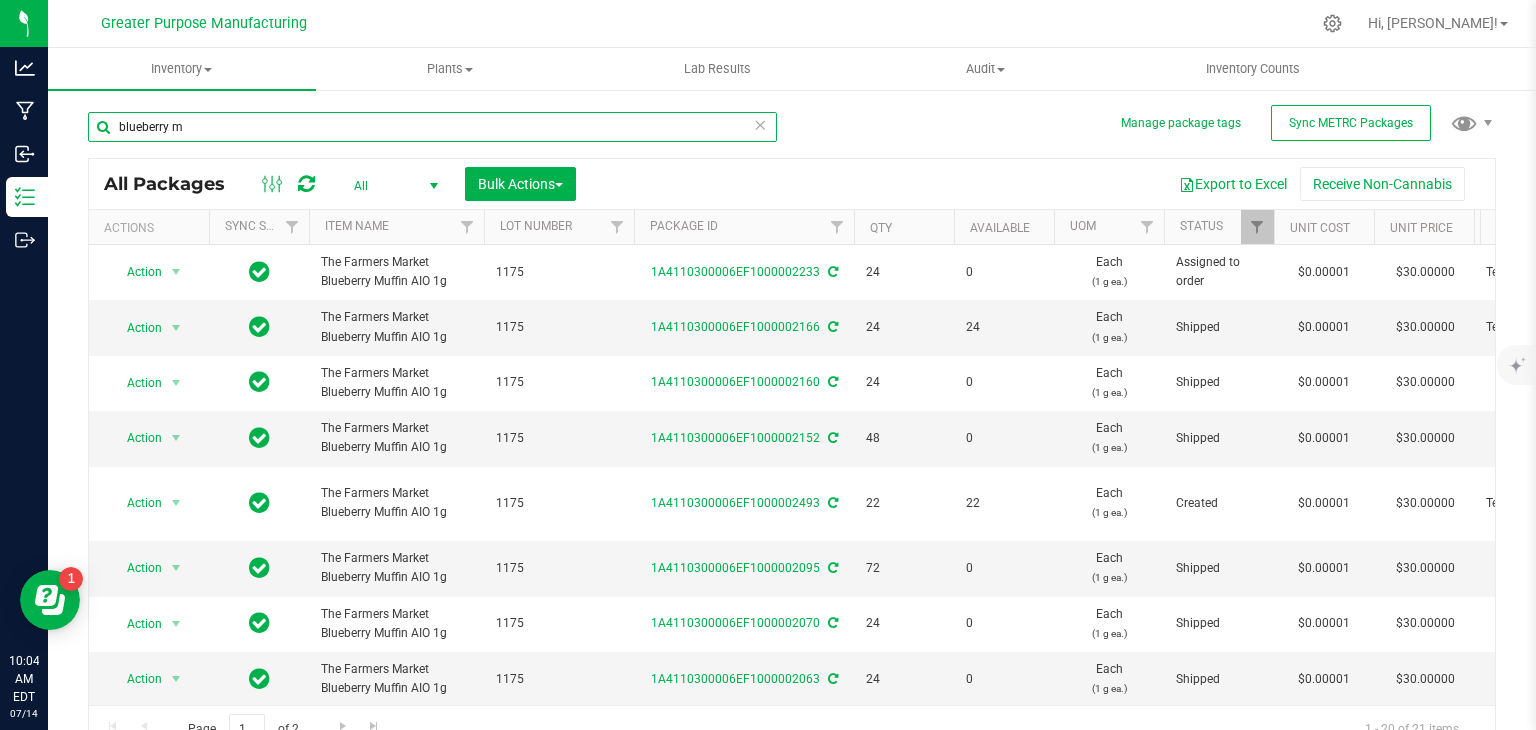 drag, startPoint x: 200, startPoint y: 122, endPoint x: 79, endPoint y: 133, distance: 121.49897 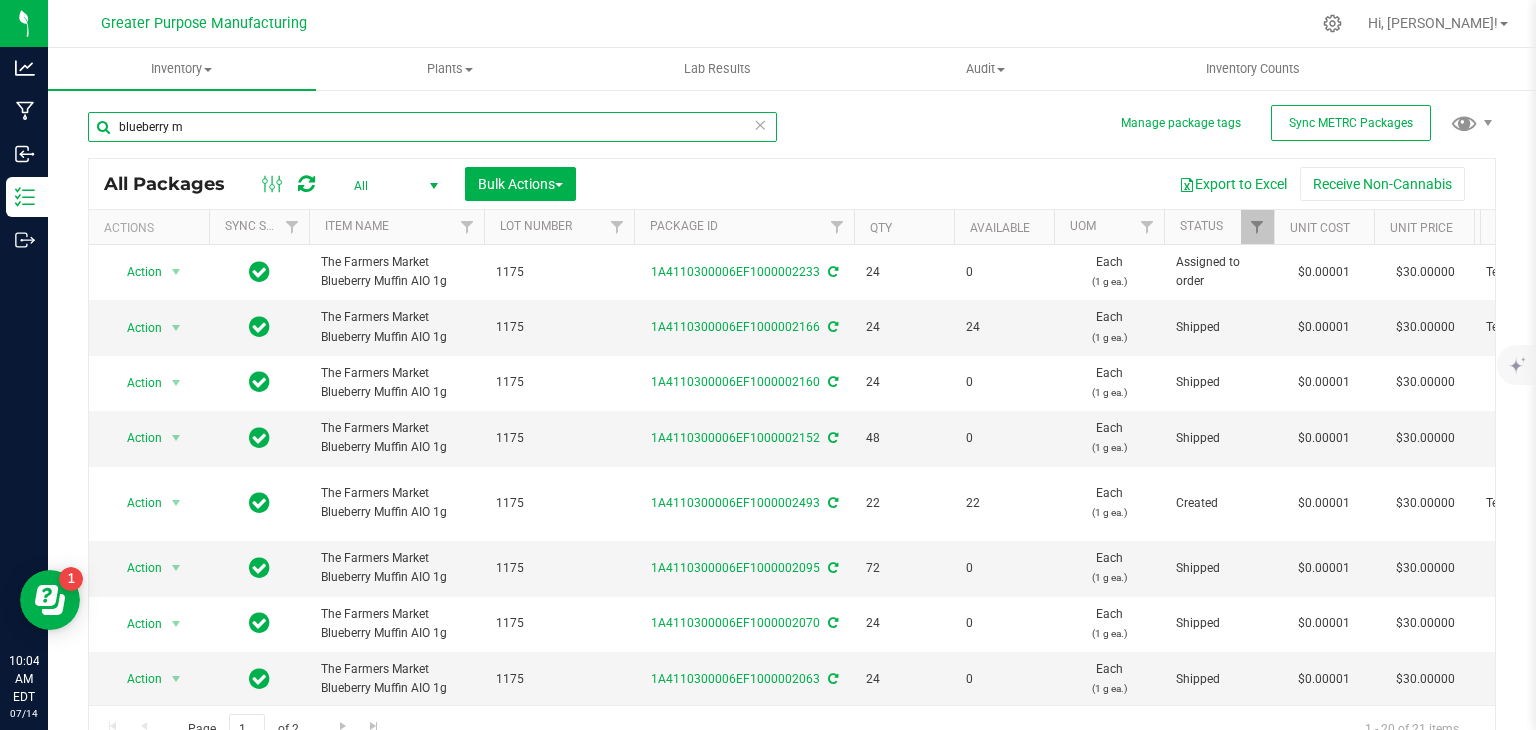 click on "Manage package tags
Sync METRC Packages
blueberry m
All Packages
All Active Only Lab Samples Locked All External Internal
Bulk Actions
Add to manufacturing run" at bounding box center (792, 393) 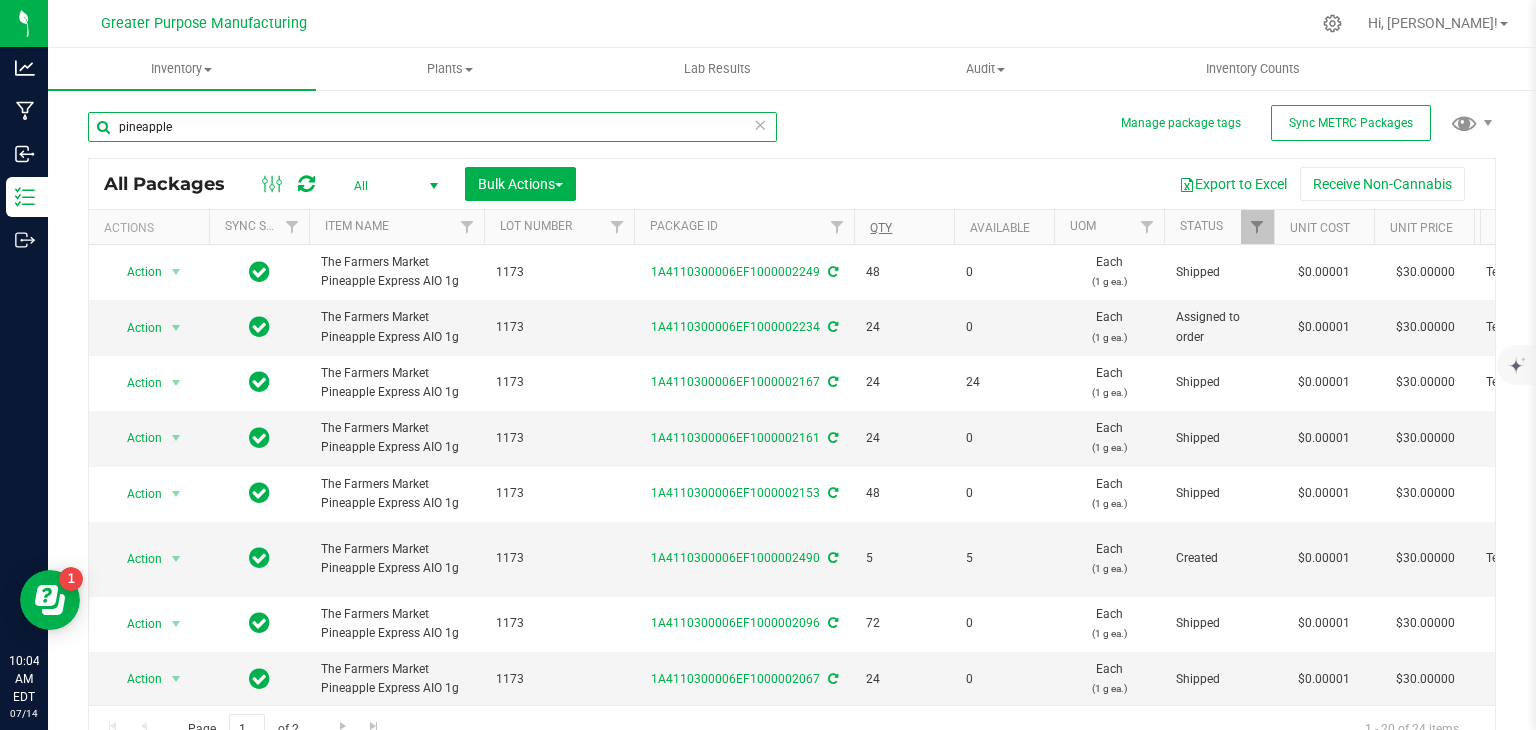 type on "pineapple" 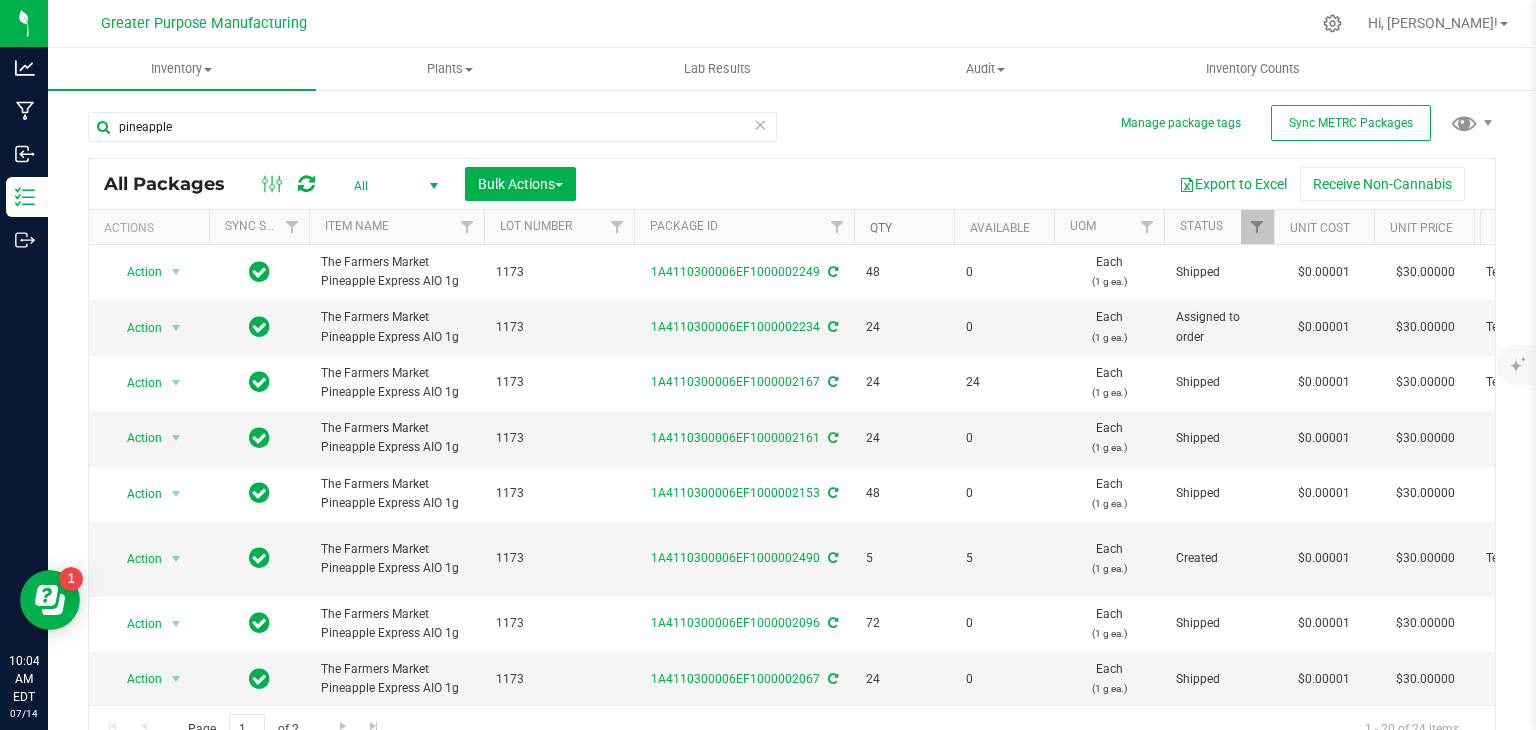 click on "Qty" at bounding box center [881, 228] 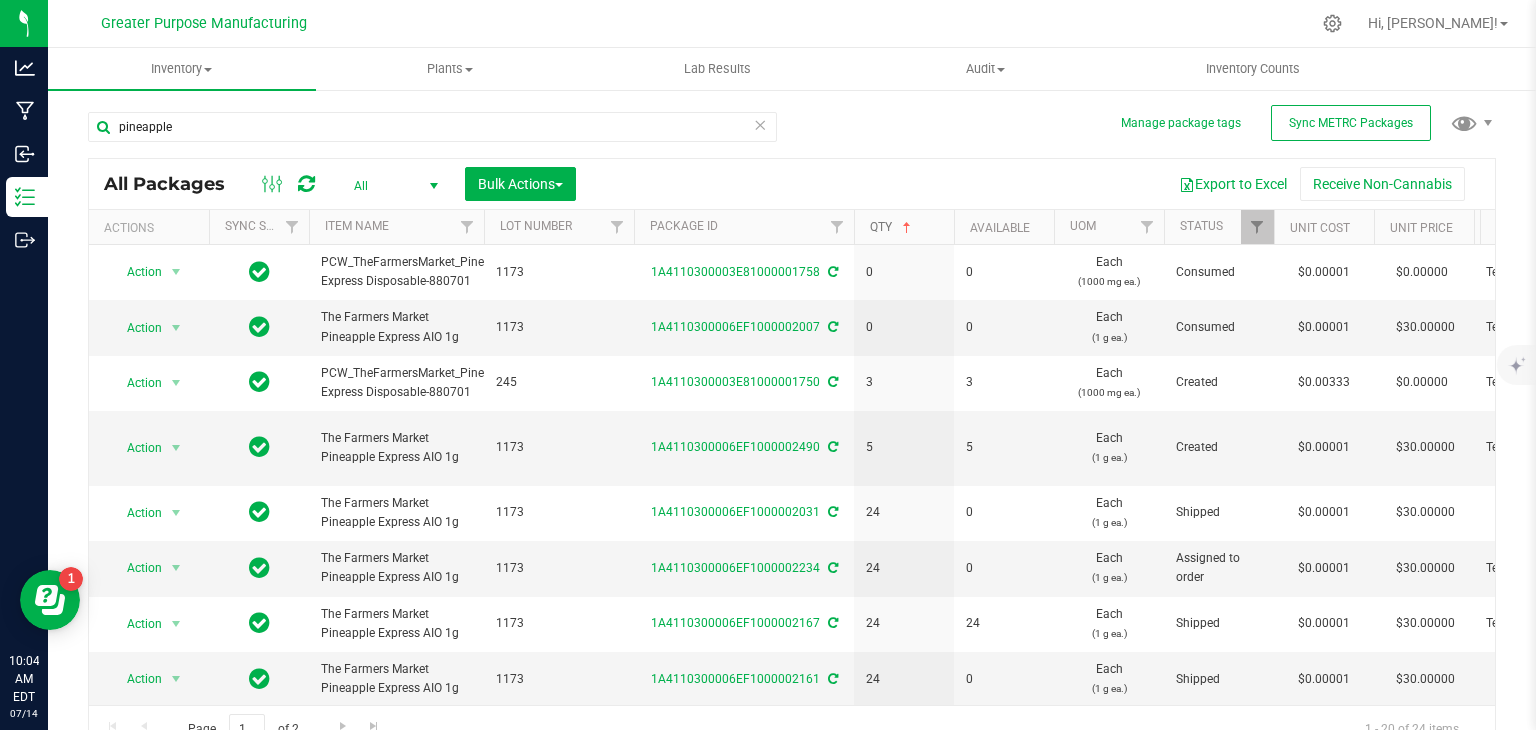 click on "Qty" at bounding box center [892, 227] 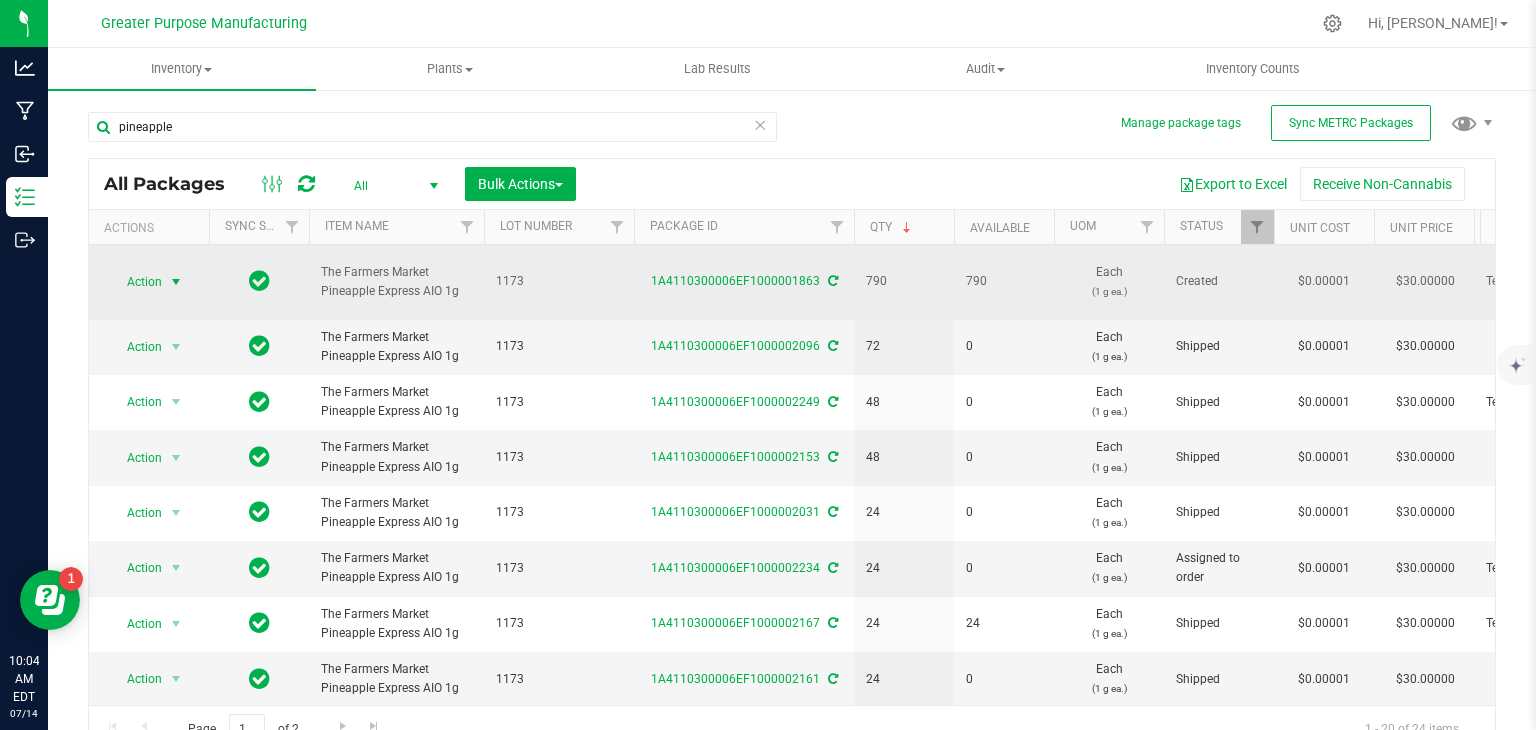 click at bounding box center [176, 282] 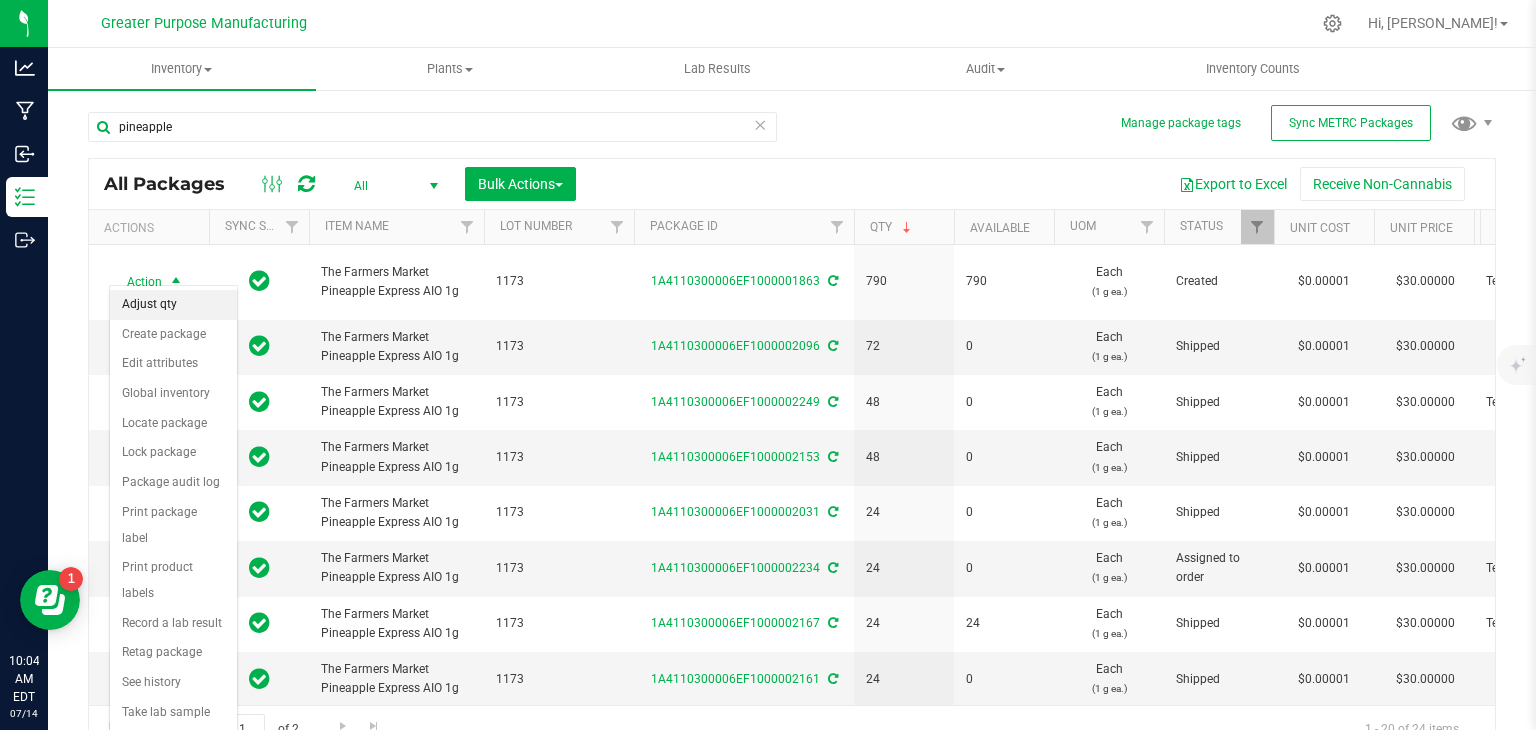 click on "Adjust qty" at bounding box center [173, 305] 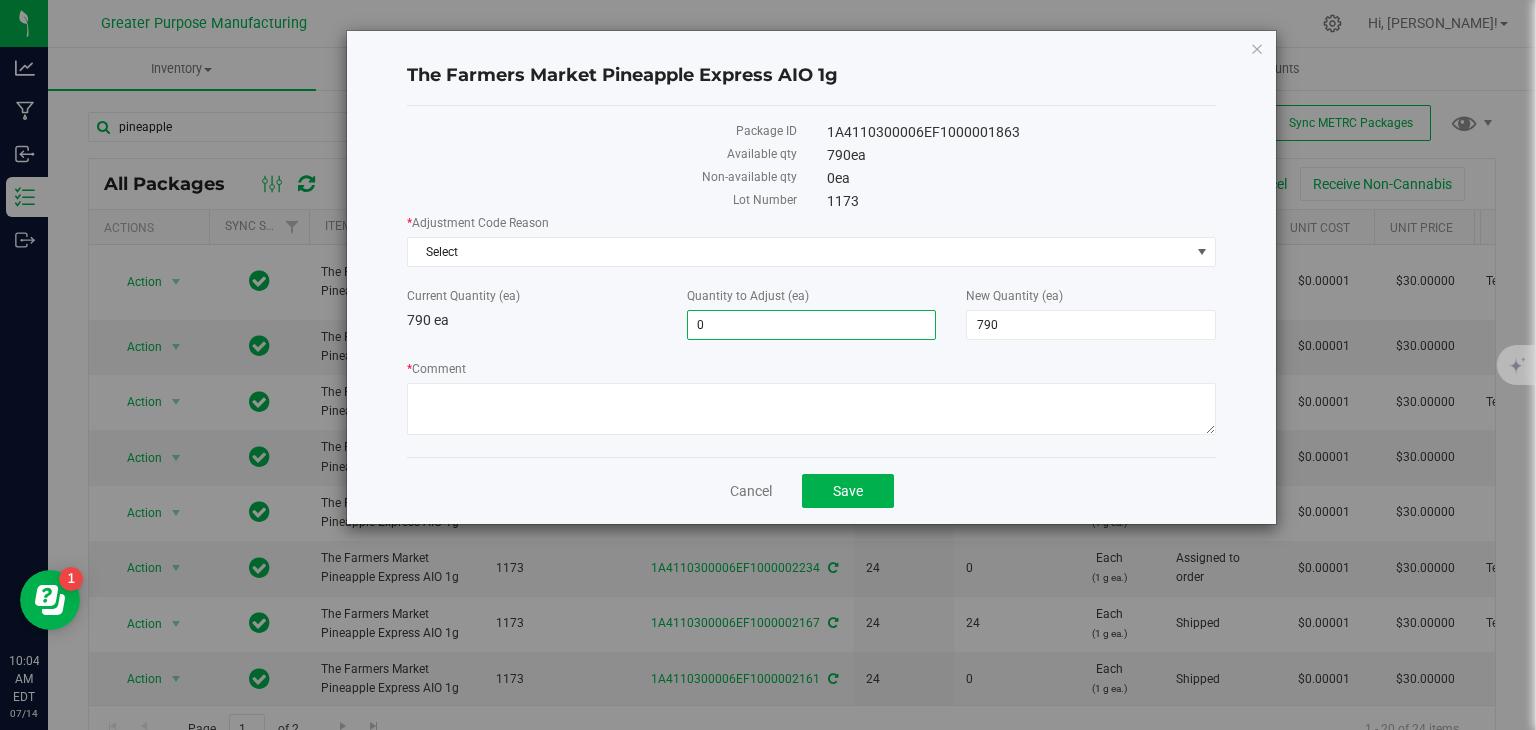 drag, startPoint x: 745, startPoint y: 334, endPoint x: 676, endPoint y: 336, distance: 69.02898 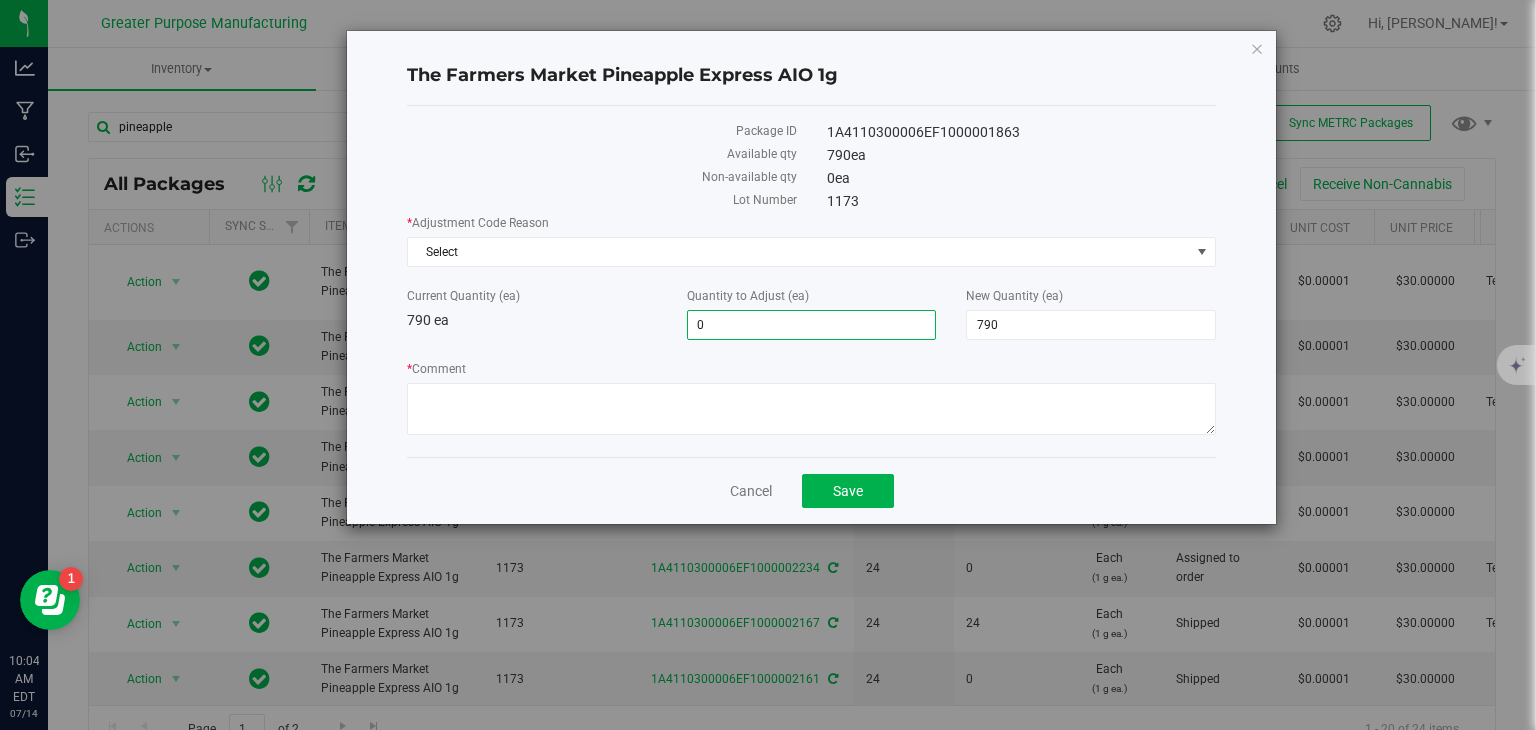 click on "Quantity to Adjust (ea)
0 0" at bounding box center (812, 313) 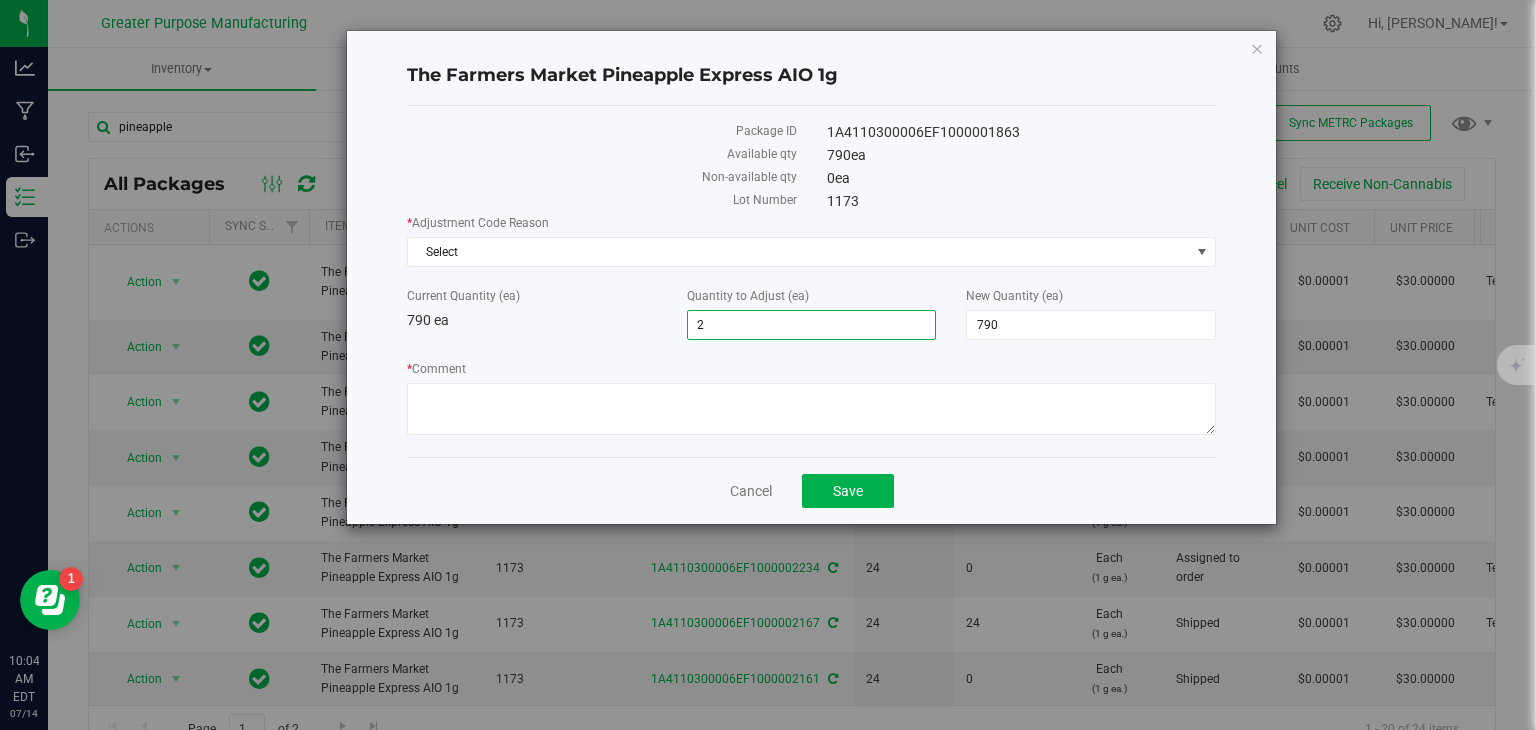 type on "24" 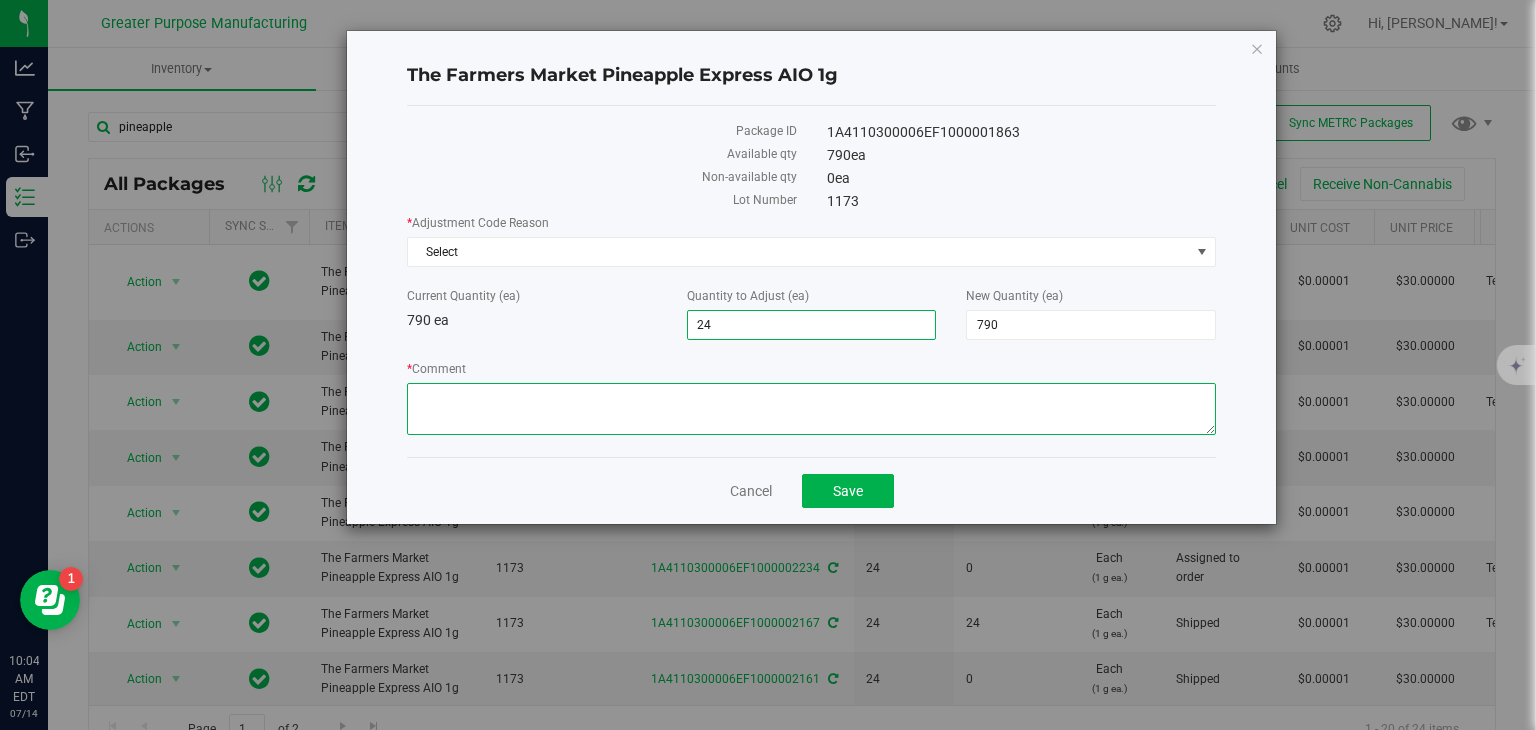 type on "24" 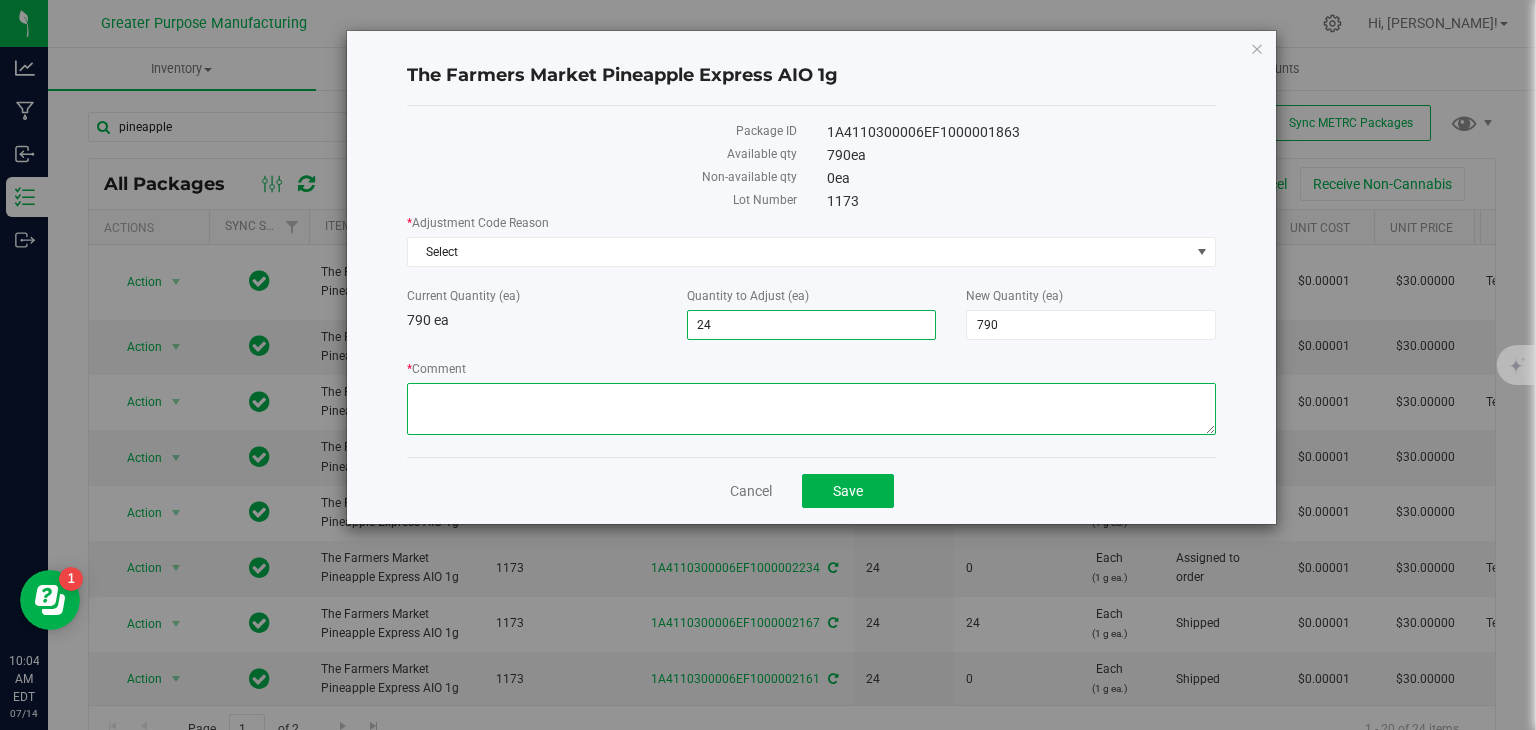type on "814" 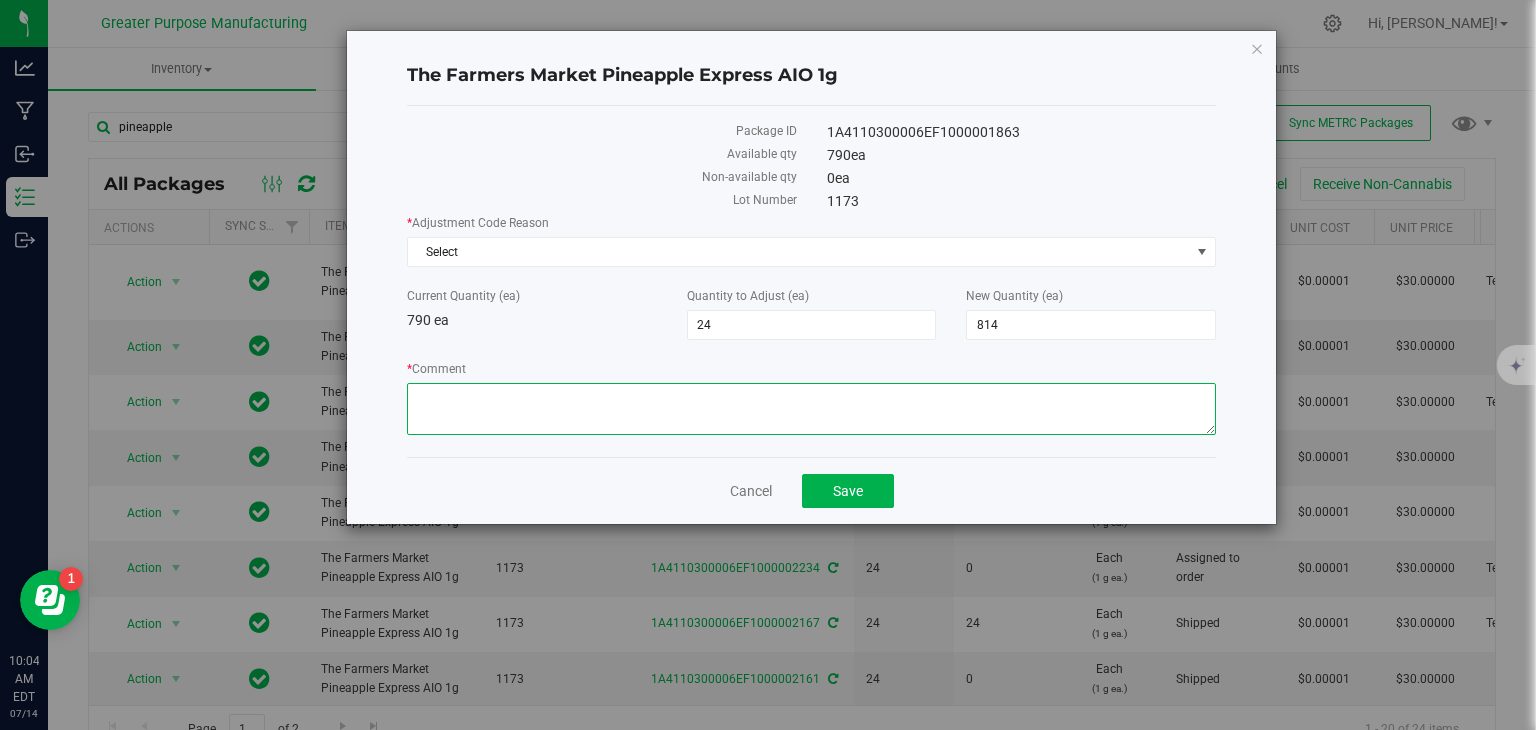 click on "*
Comment" at bounding box center (811, 409) 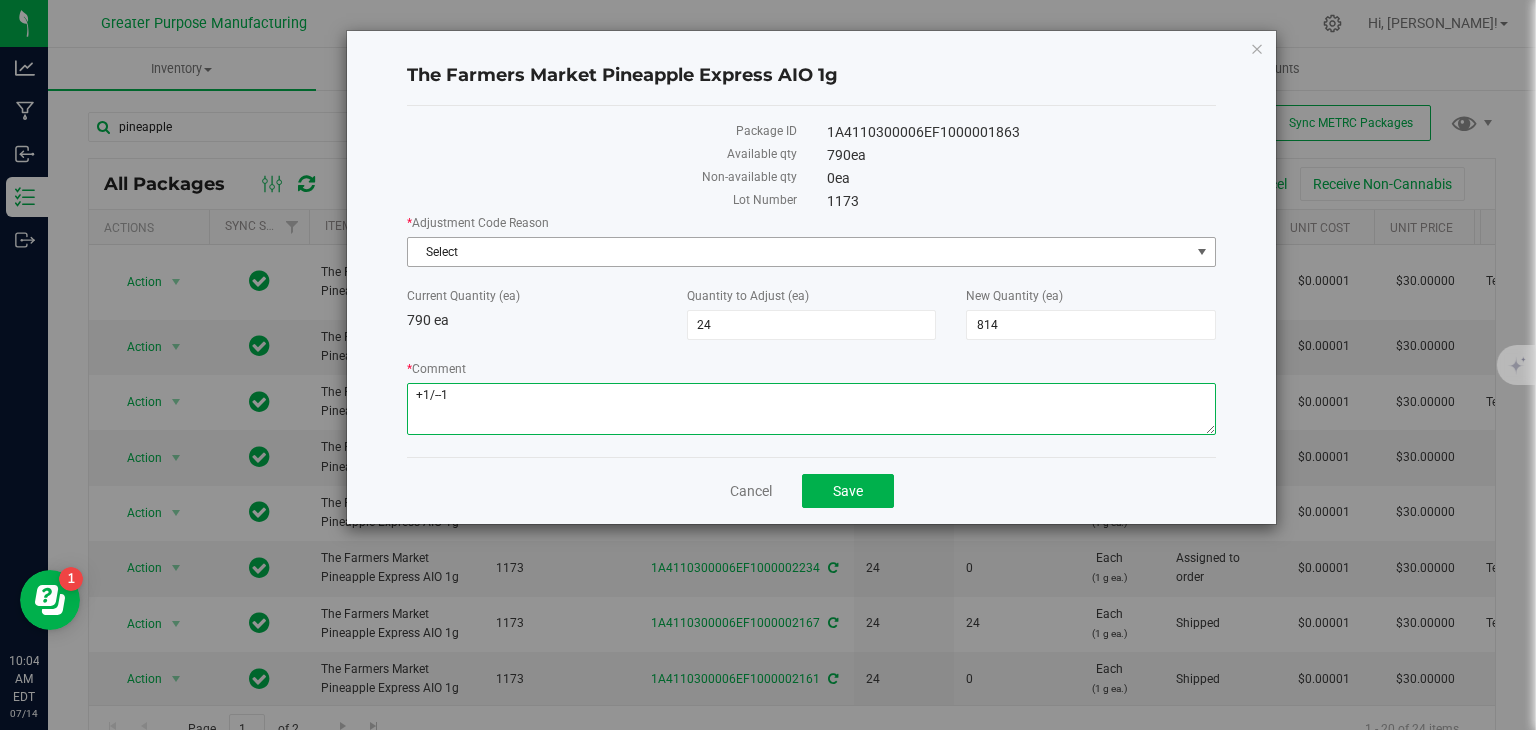 type on "+1/--1" 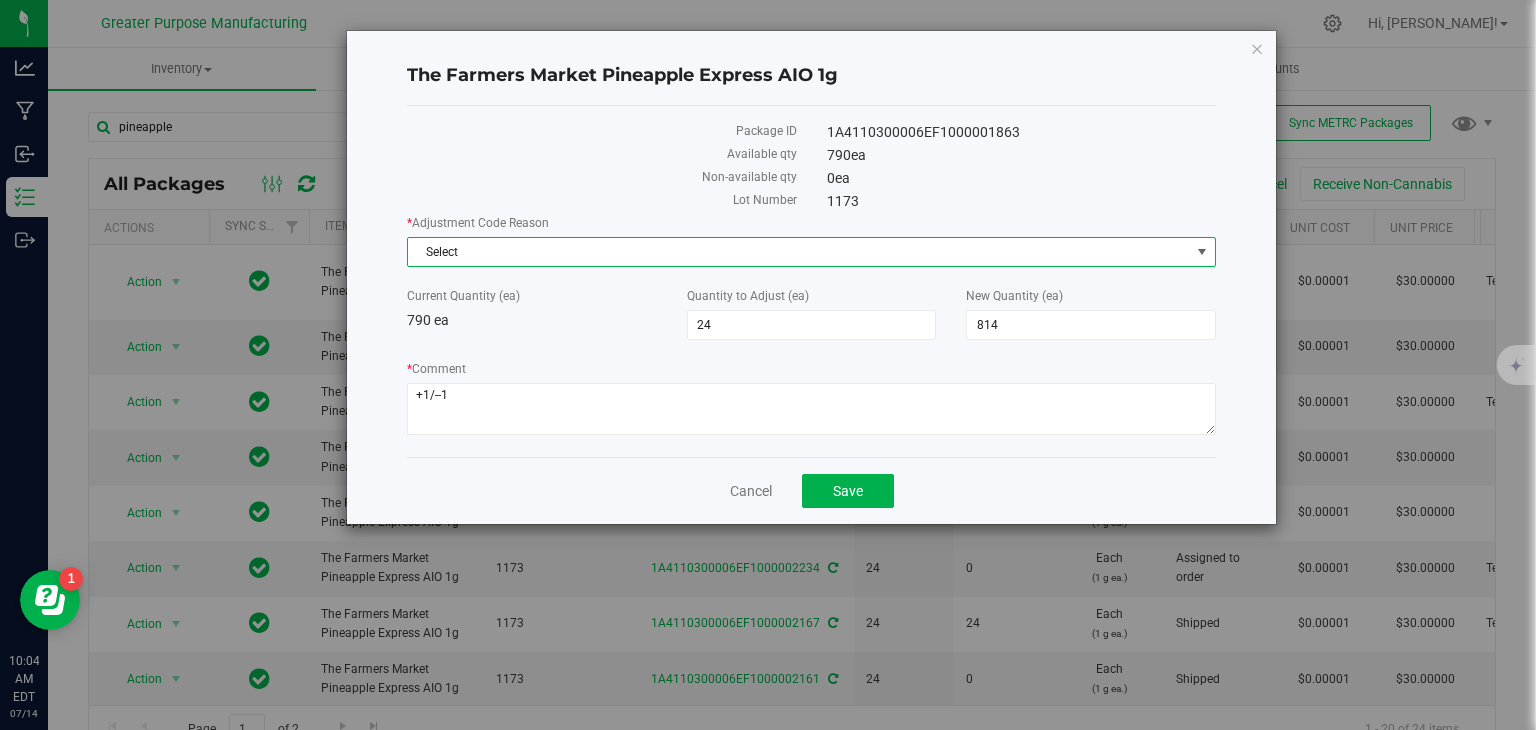 click on "Select" at bounding box center [799, 252] 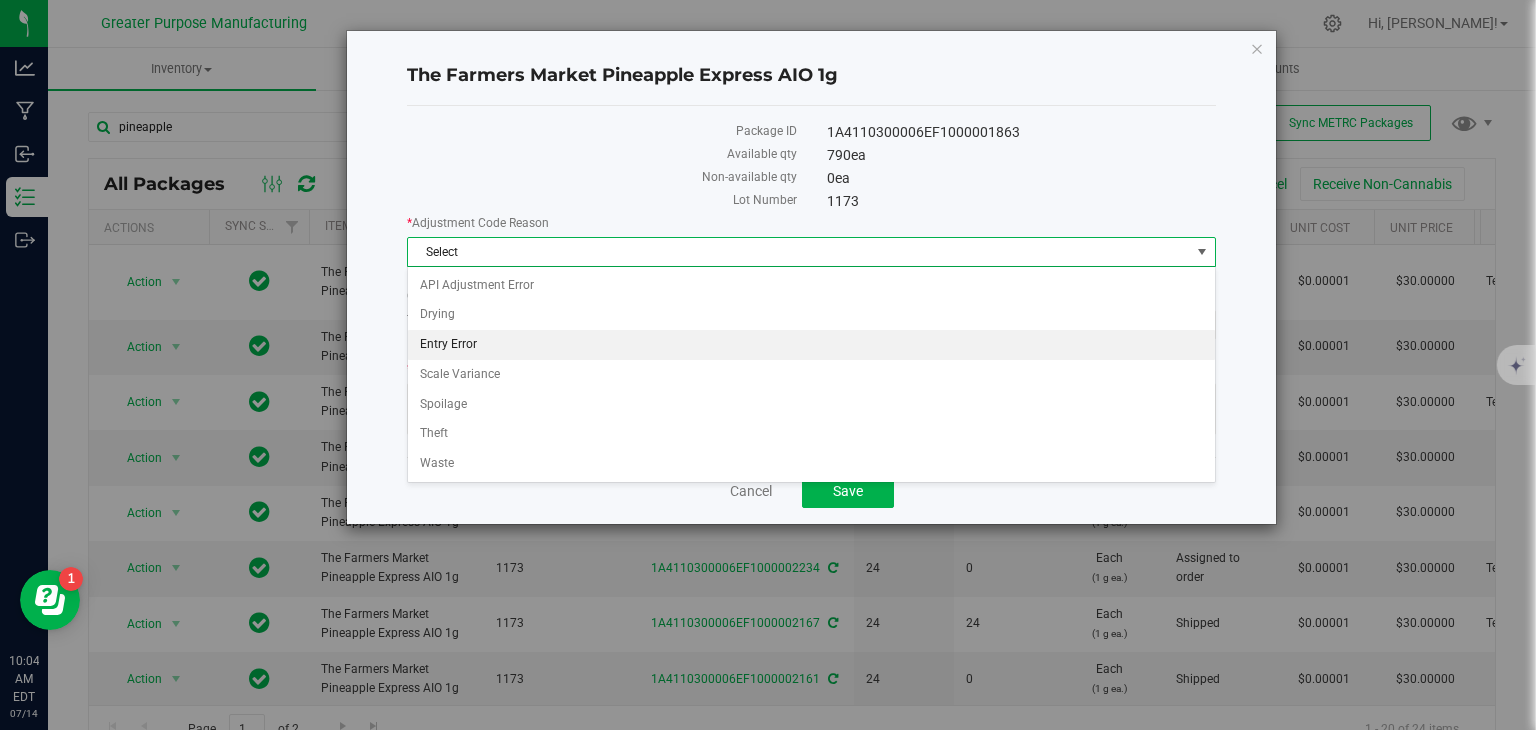 click on "Entry Error" at bounding box center (811, 345) 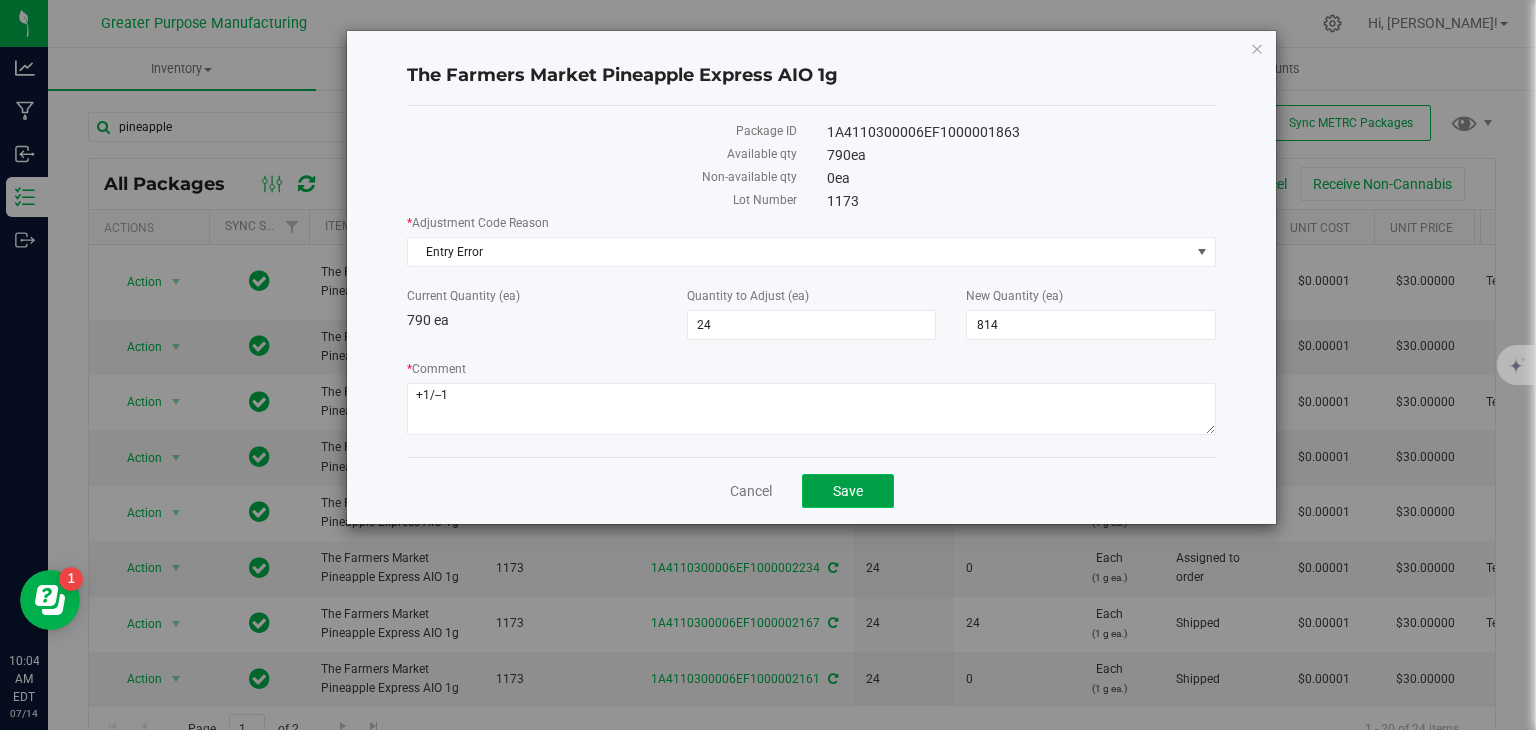 click on "Save" 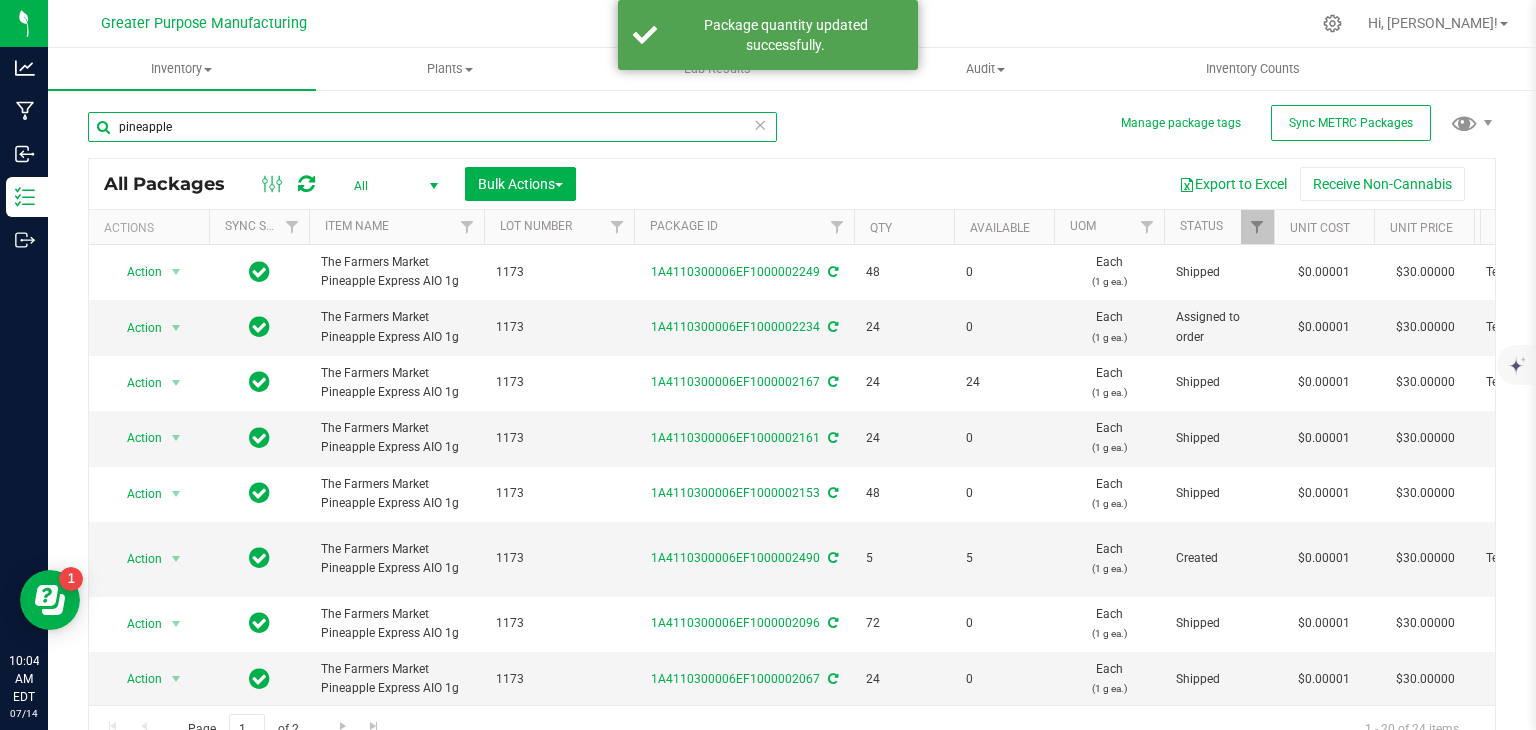 drag, startPoint x: 192, startPoint y: 124, endPoint x: 87, endPoint y: 143, distance: 106.7052 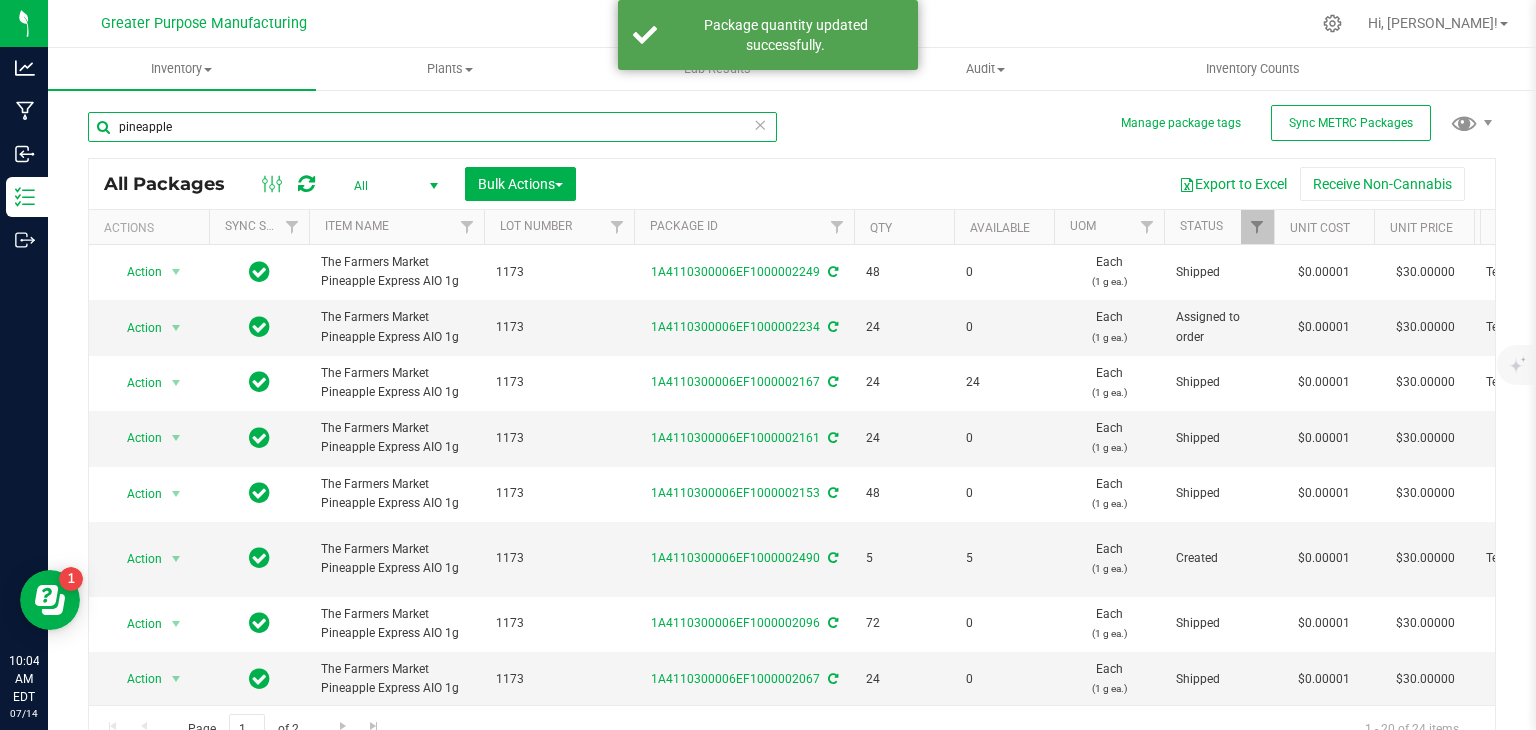 click on "Manage package tags
Sync METRC Packages
pineapple
All Packages
All Active Only Lab Samples Locked All External Internal
Bulk Actions
Add to manufacturing run" at bounding box center (792, 393) 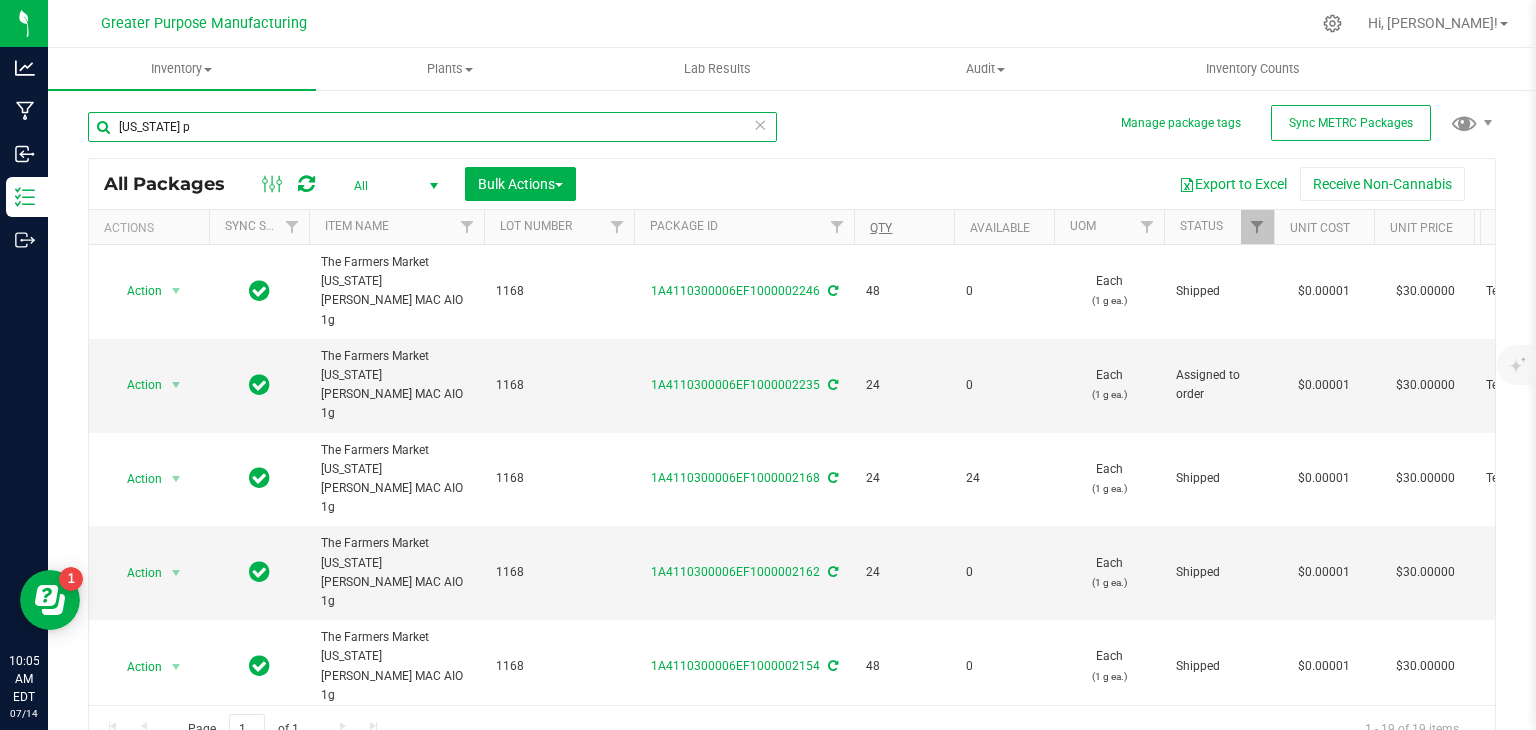 type on "georgia p" 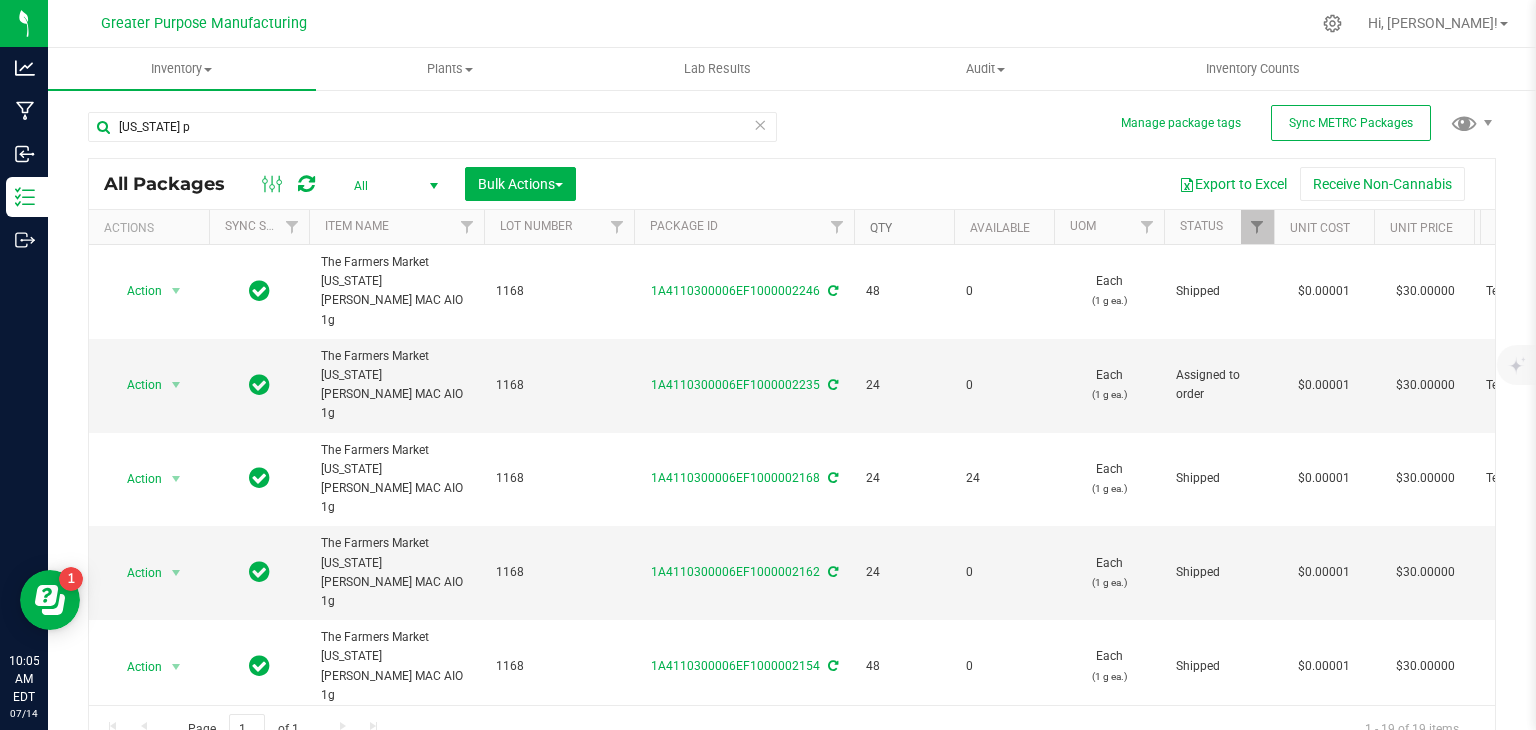 click on "Qty" at bounding box center [881, 228] 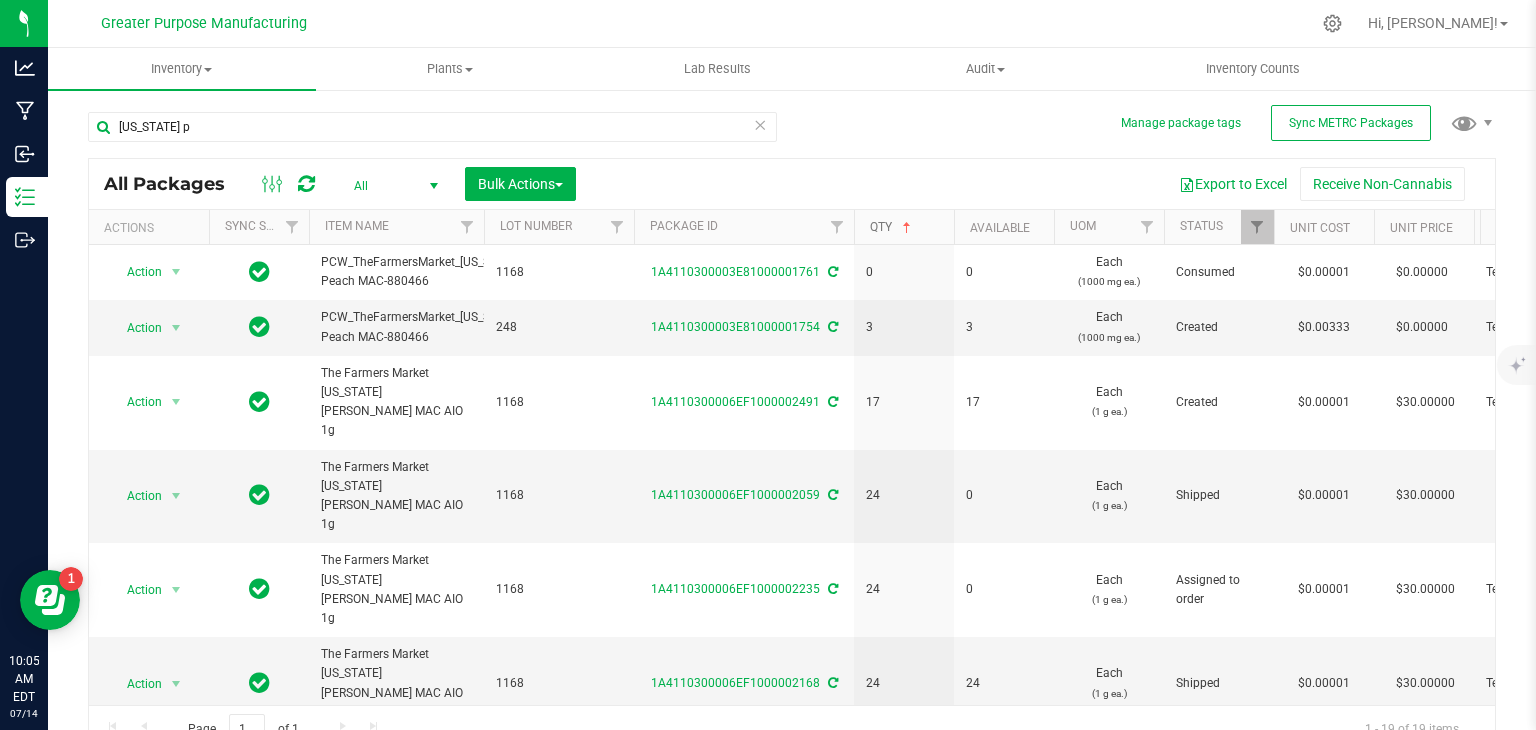 click on "Qty" at bounding box center (892, 227) 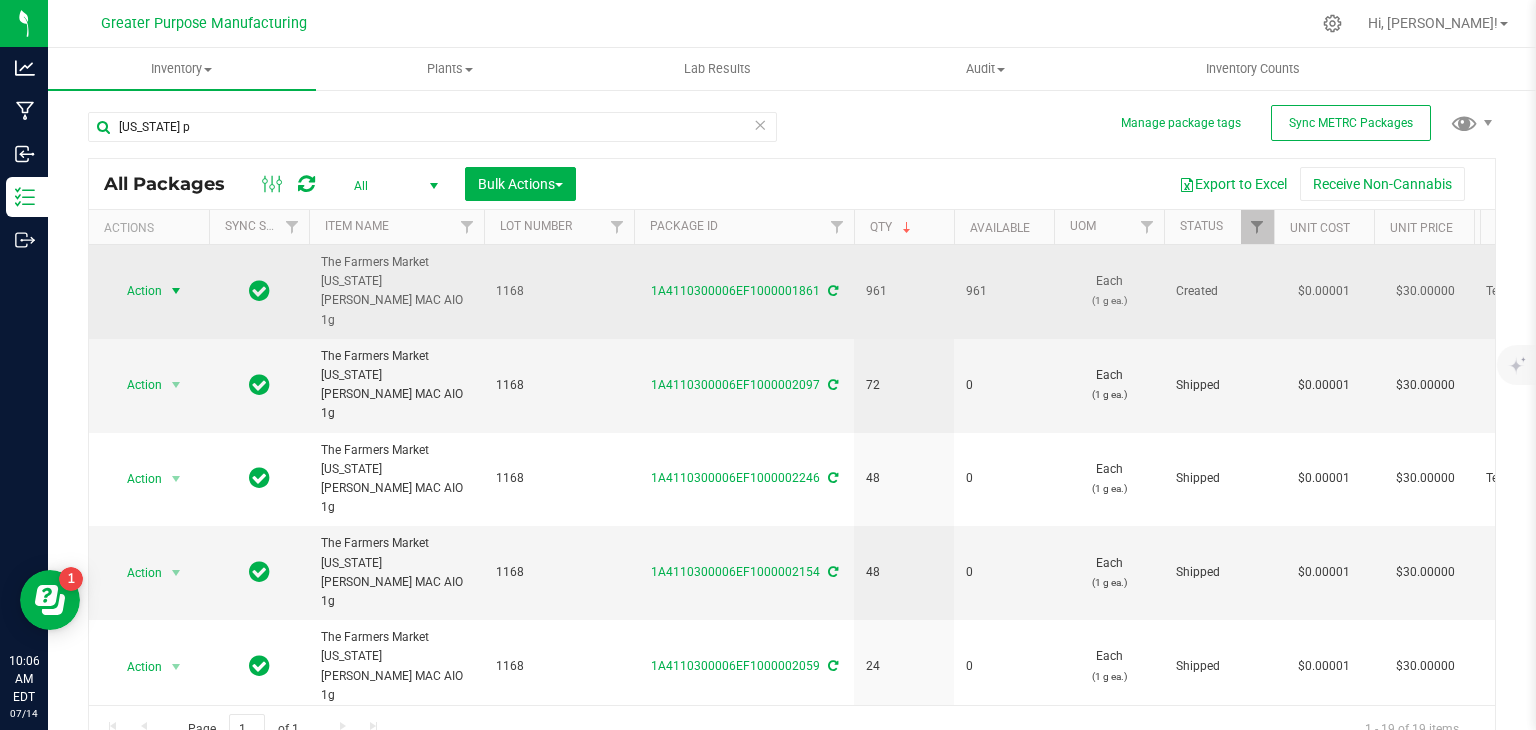 click at bounding box center [176, 291] 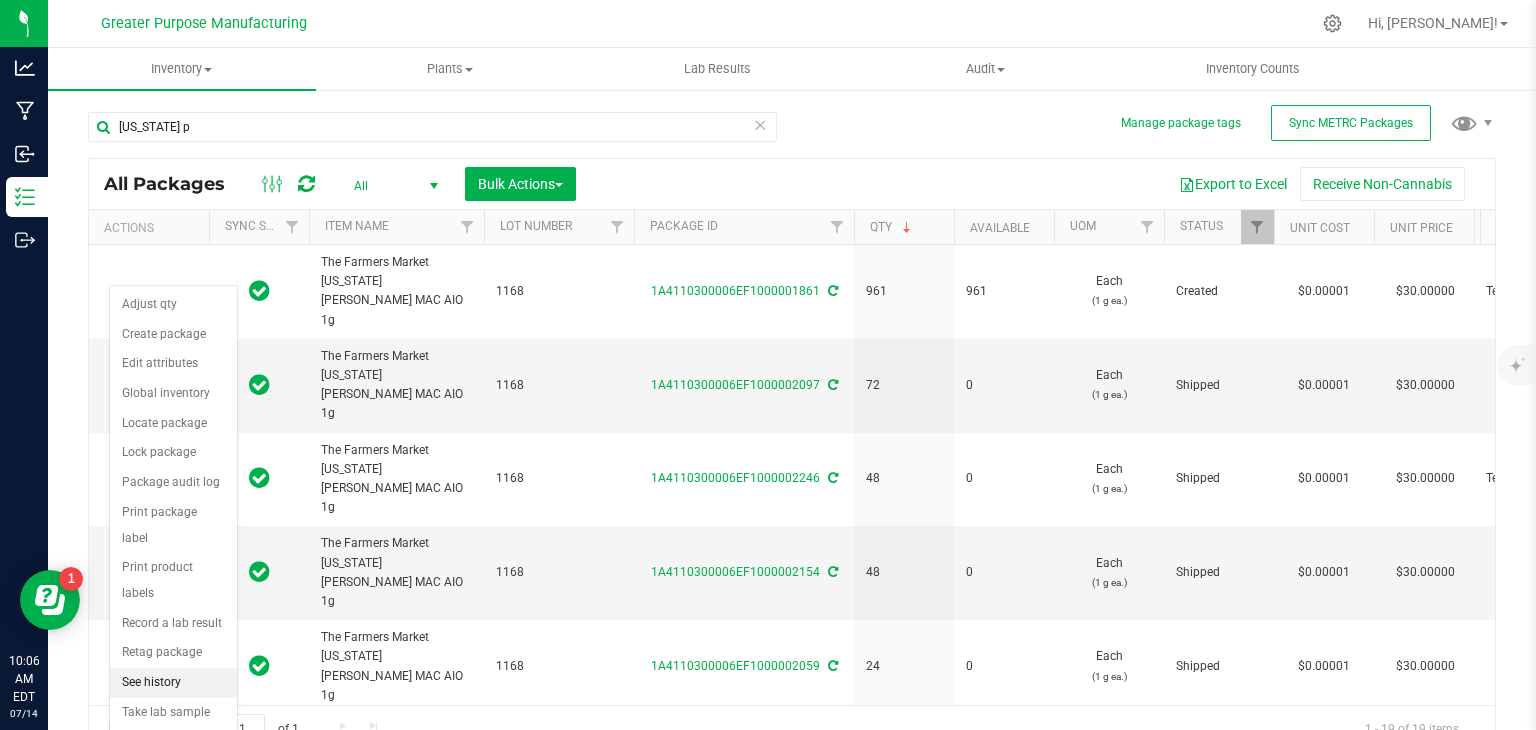 click on "See history" at bounding box center [173, 683] 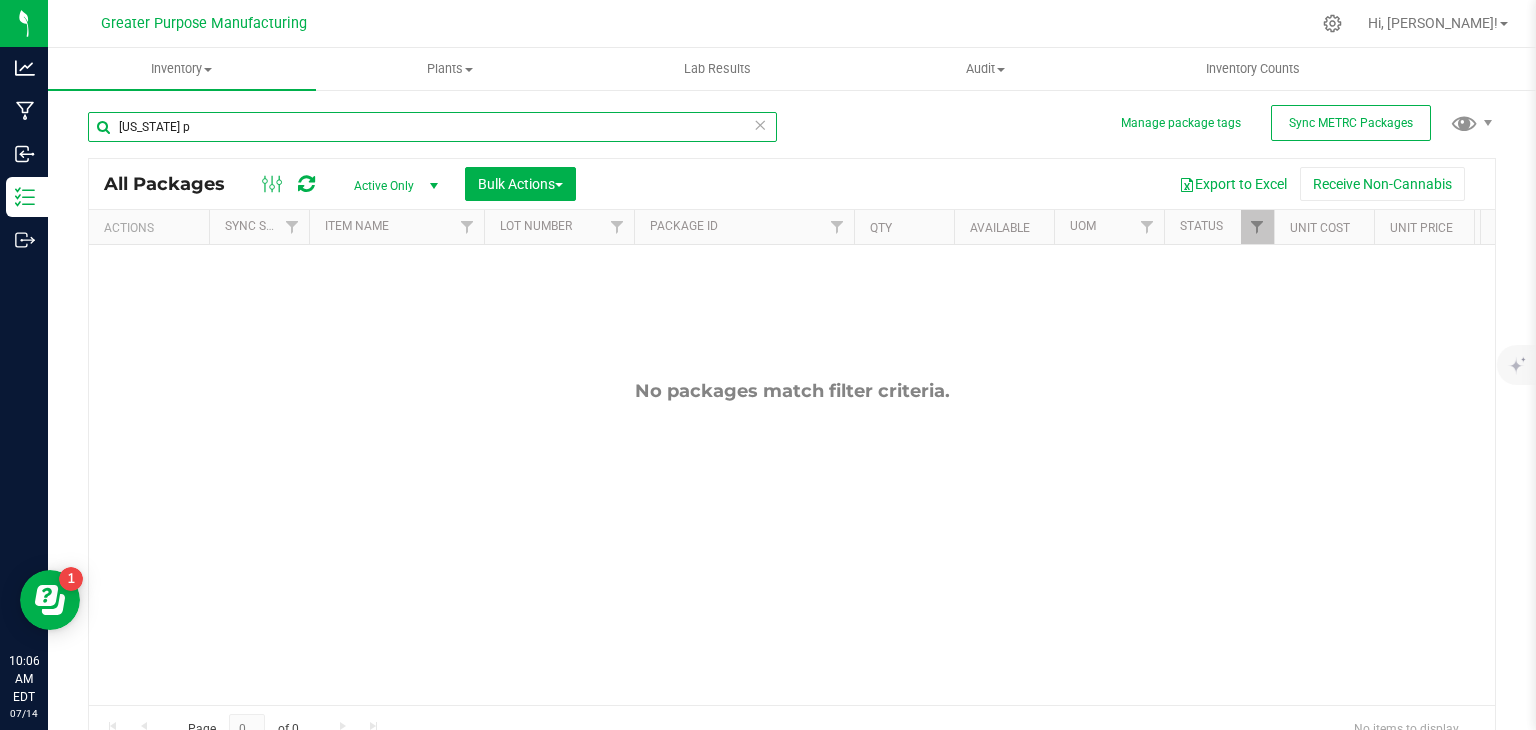 click on "georgia p" at bounding box center (432, 127) 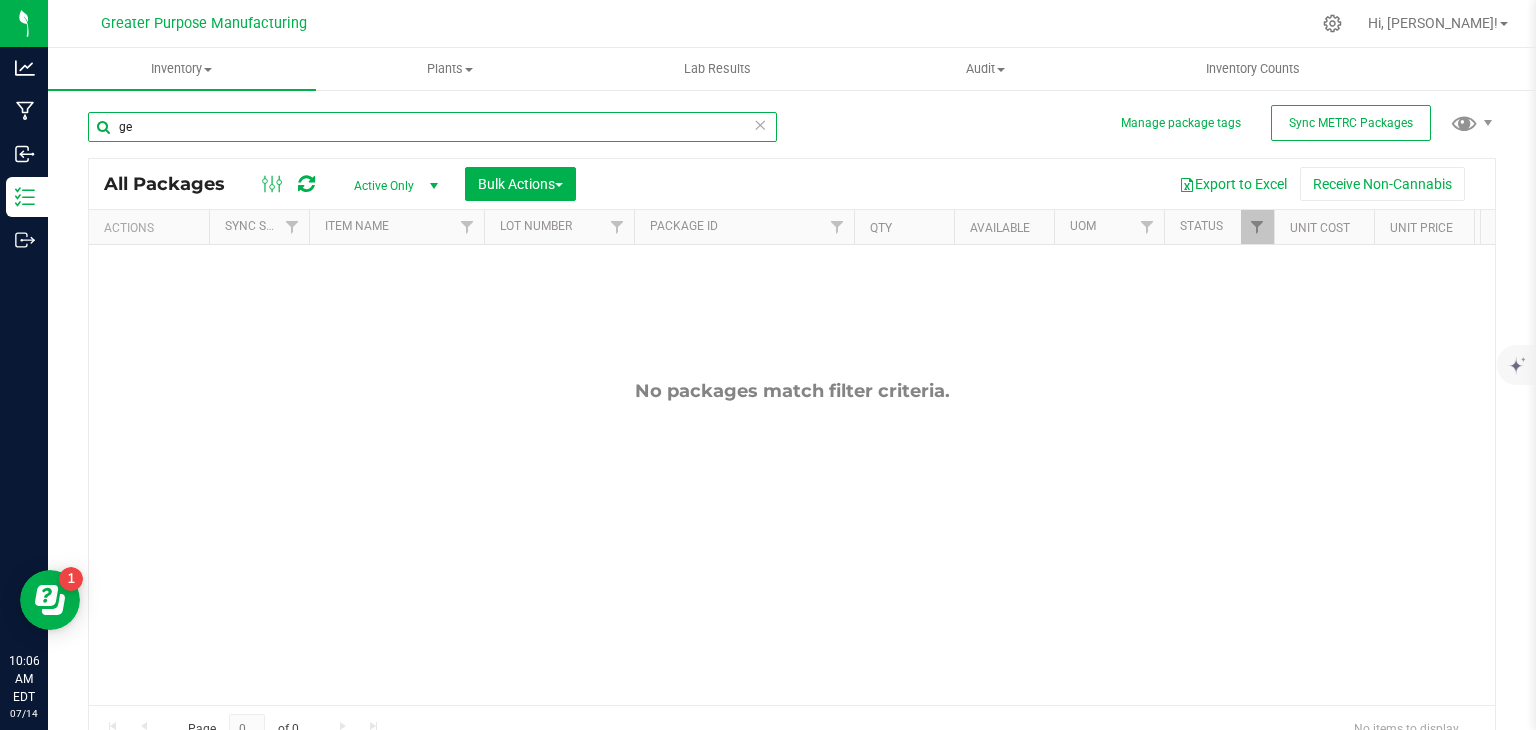 type on "g" 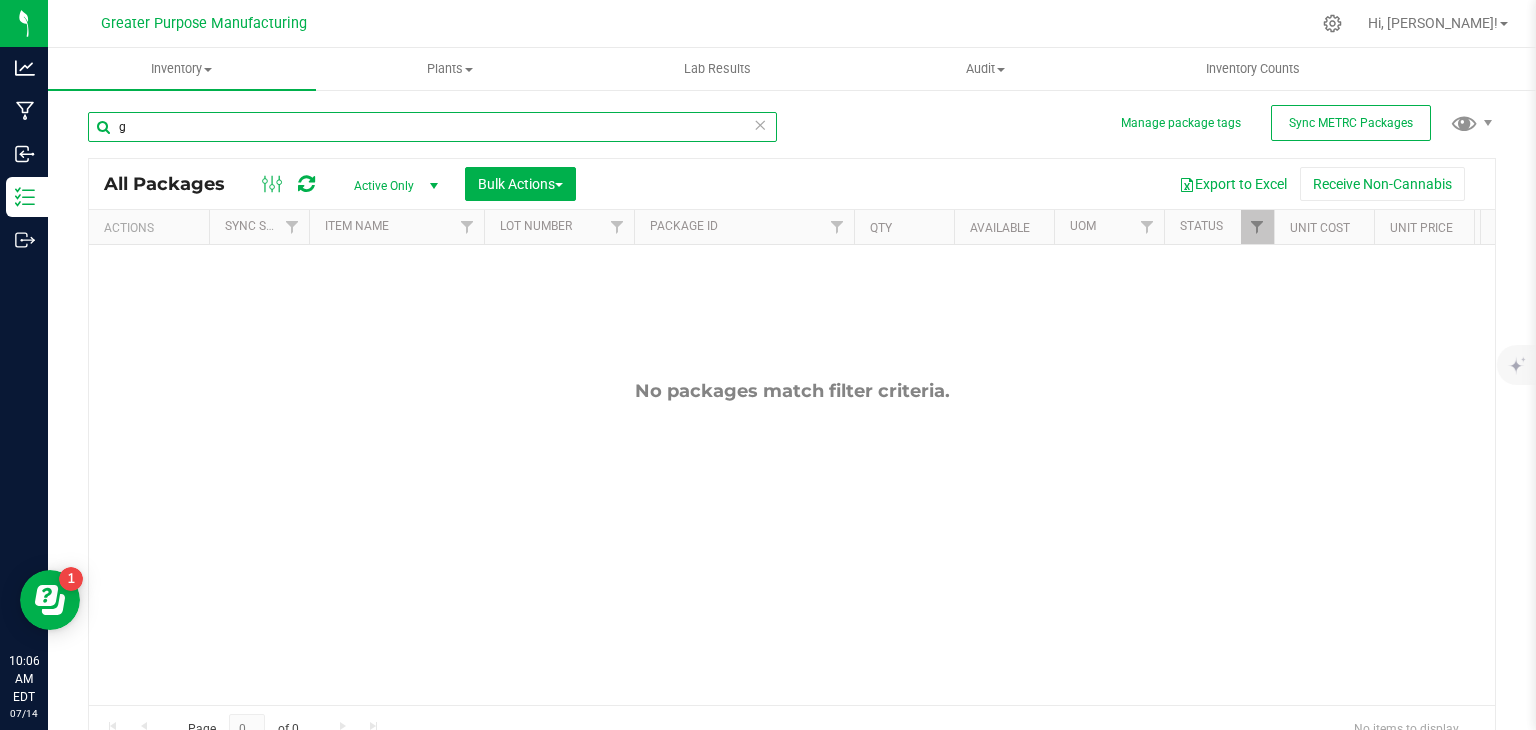 type 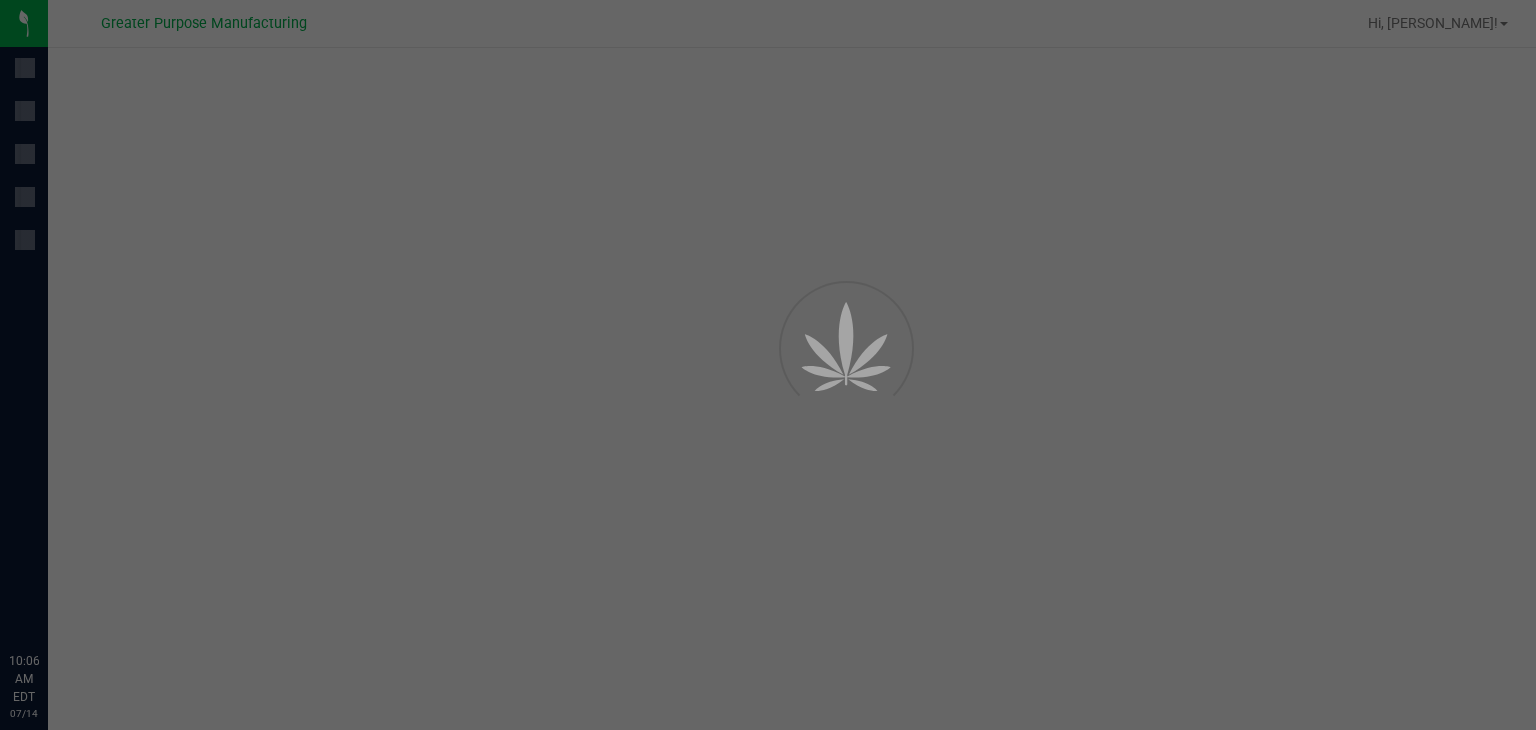 scroll, scrollTop: 0, scrollLeft: 0, axis: both 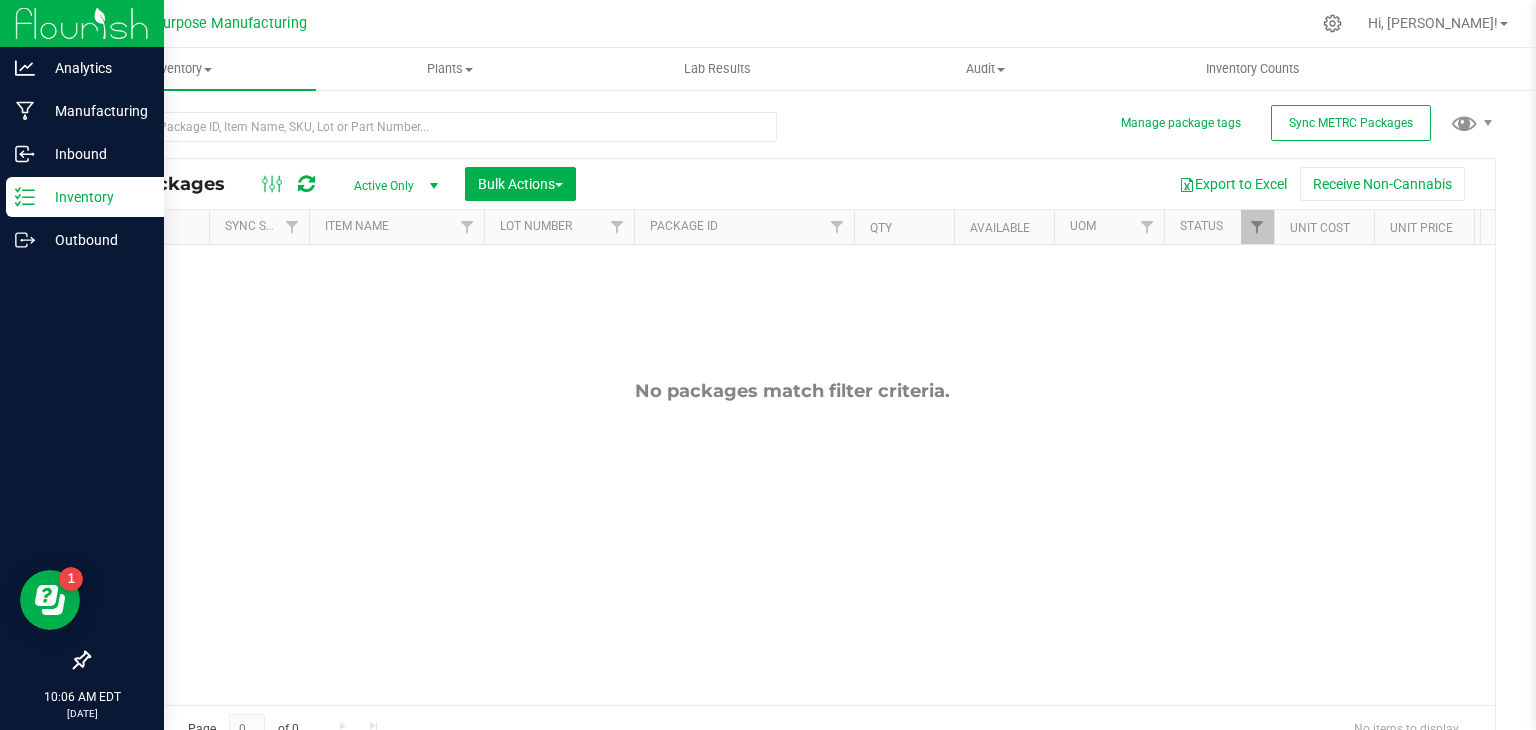 click on "Inventory" at bounding box center (95, 197) 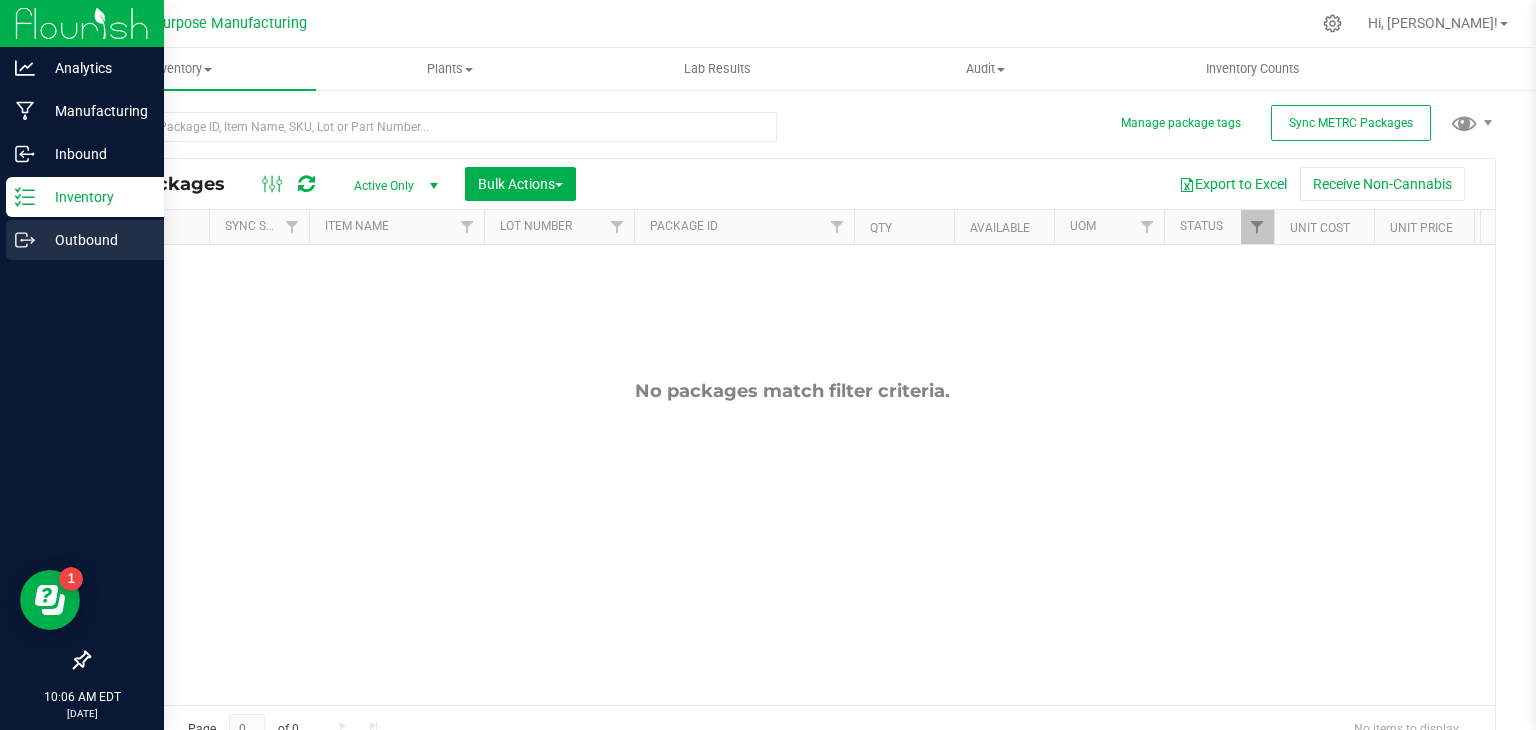 click on "Outbound" at bounding box center (95, 240) 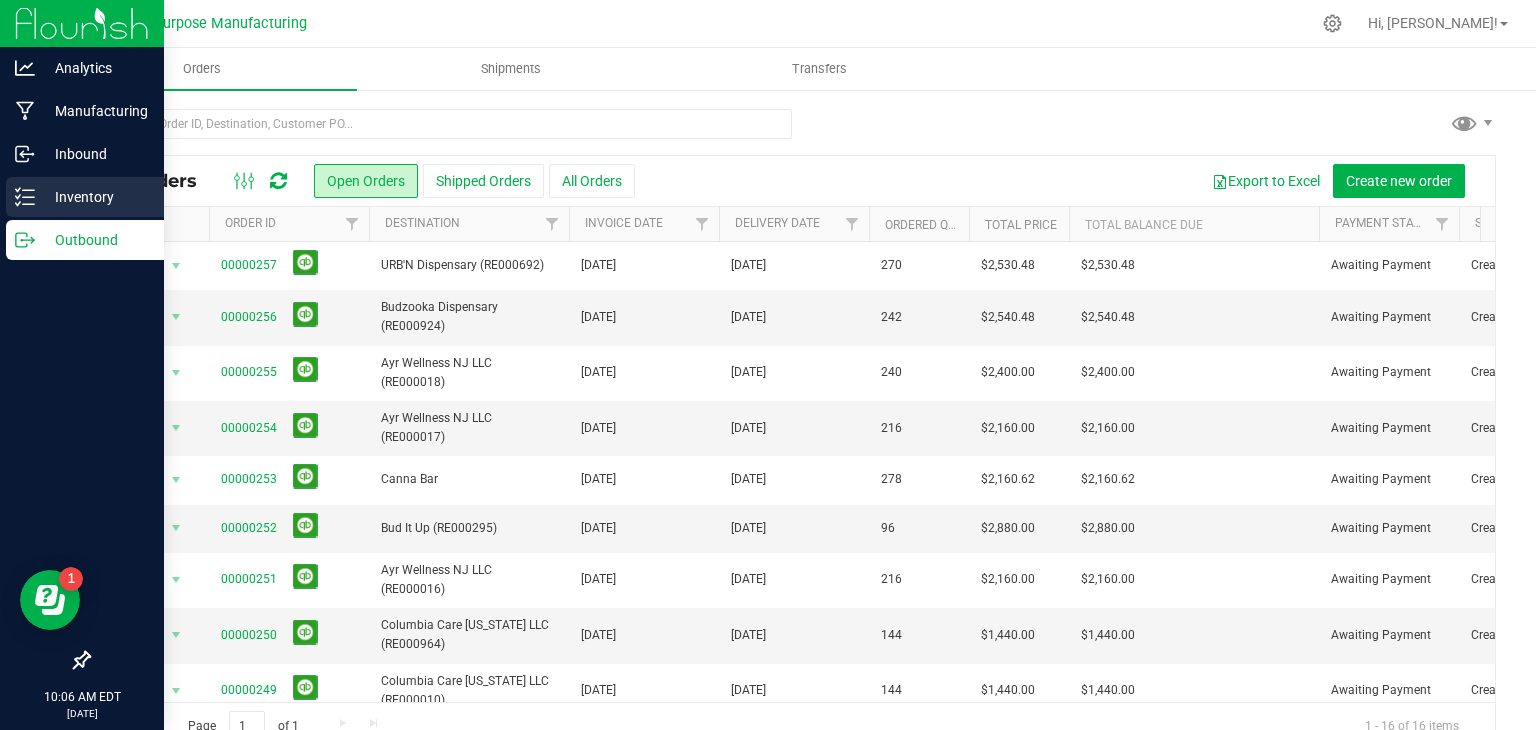 click on "Inventory" at bounding box center [95, 197] 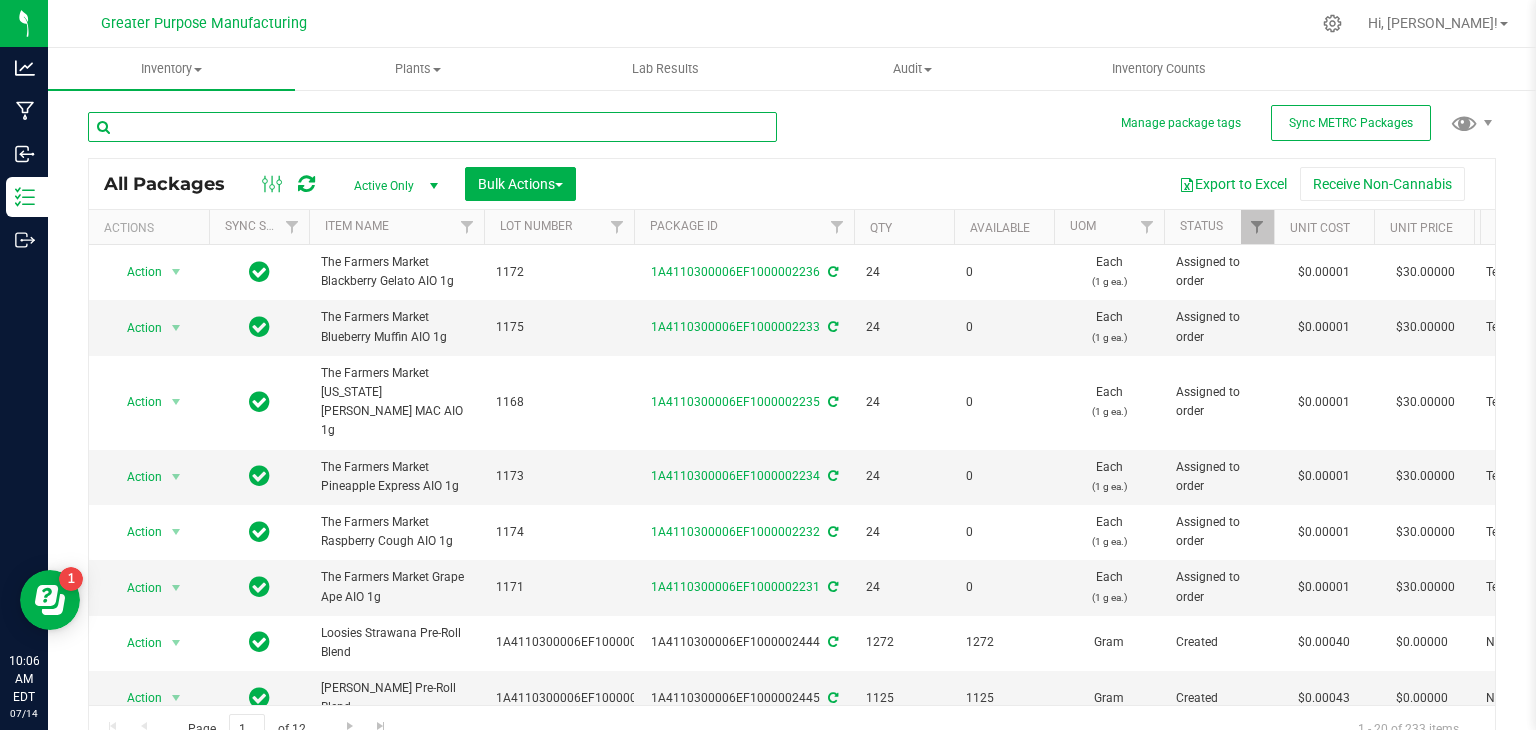 click at bounding box center [432, 127] 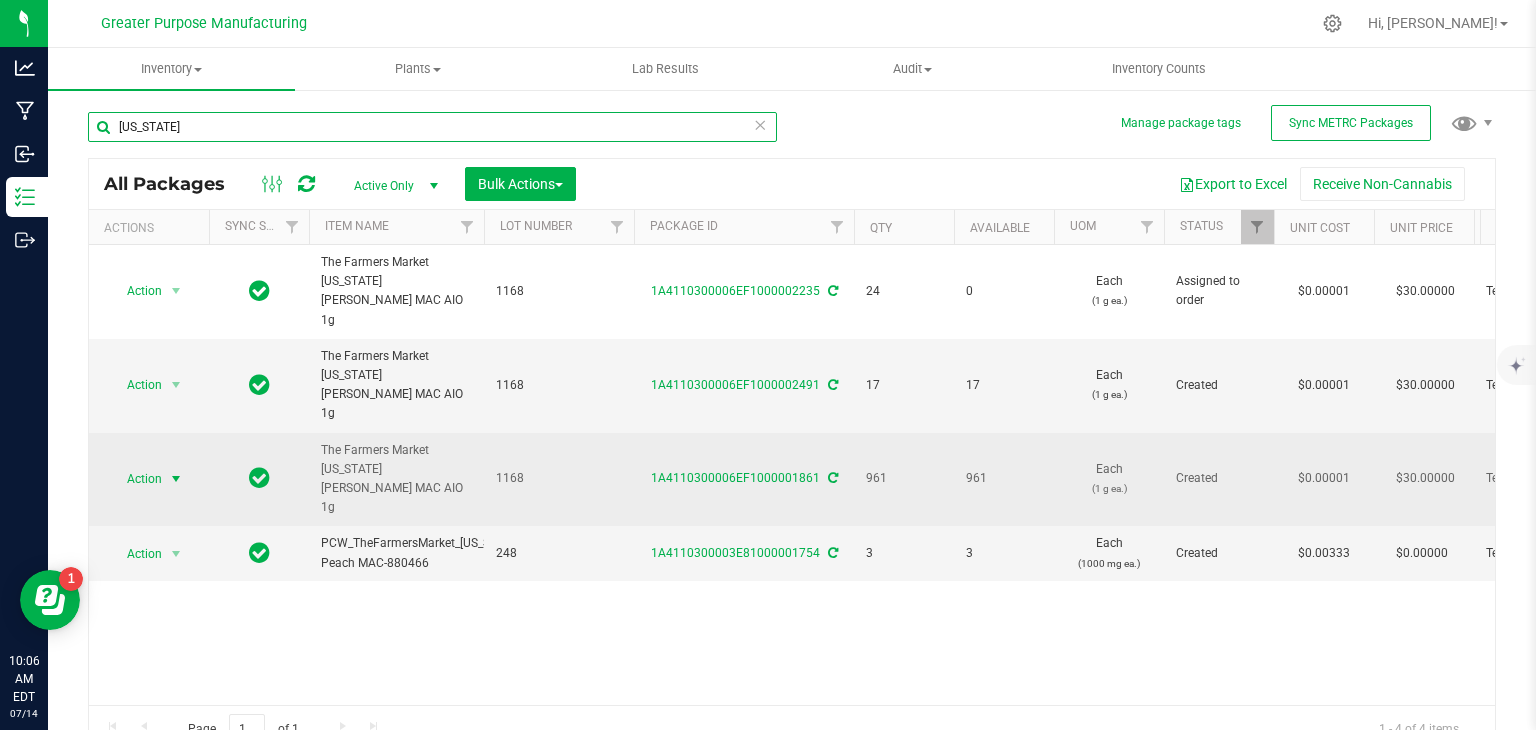 type on "georgia" 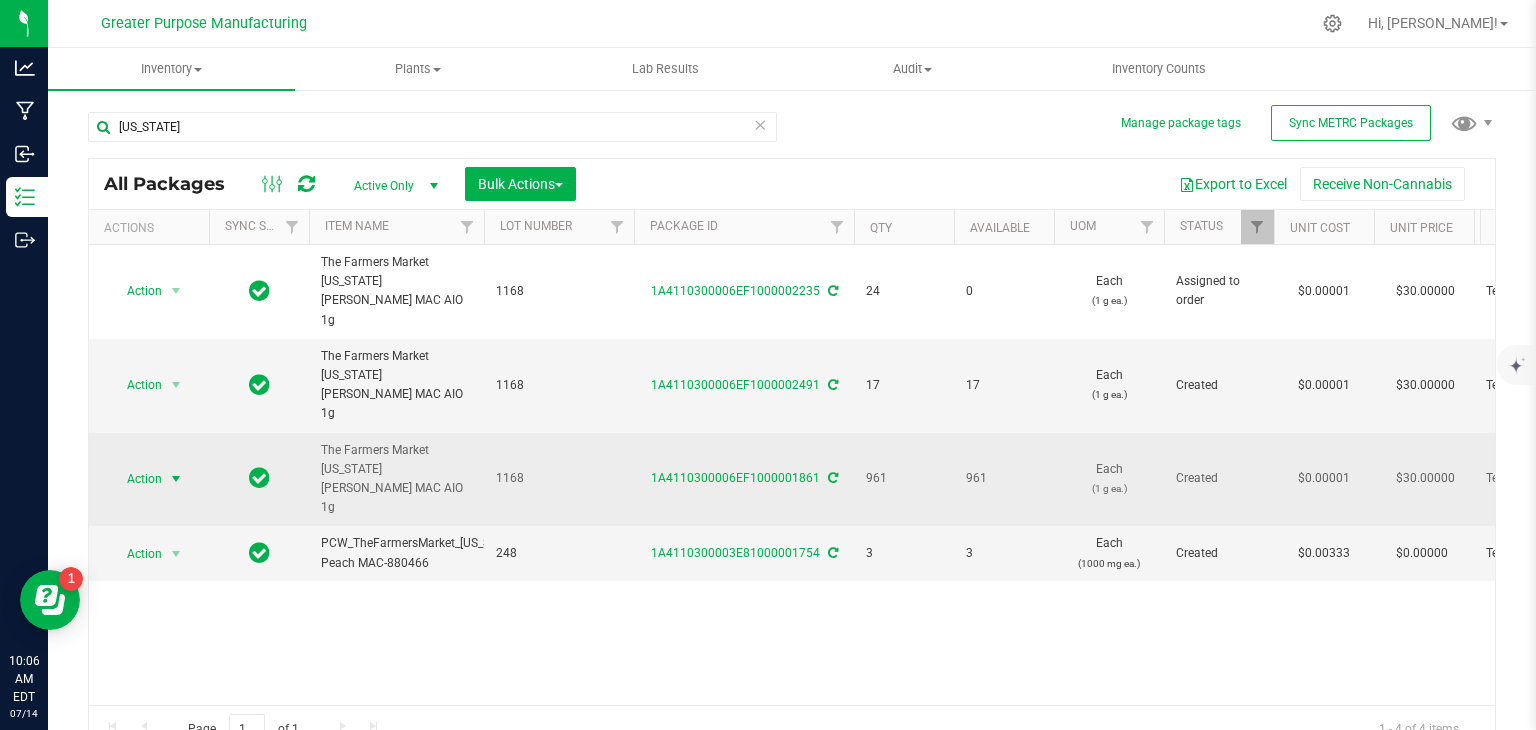 click at bounding box center [176, 479] 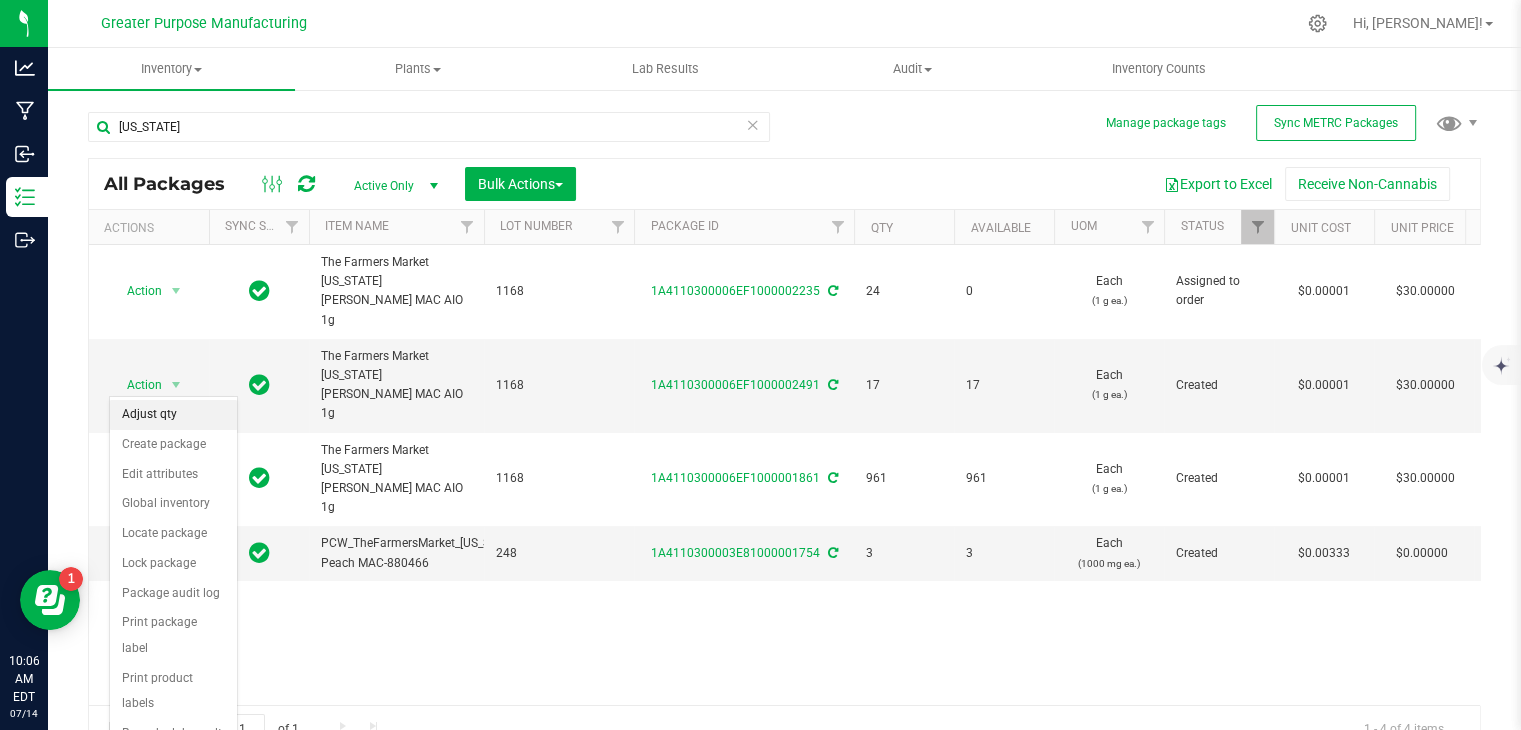 click on "Adjust qty" at bounding box center [173, 415] 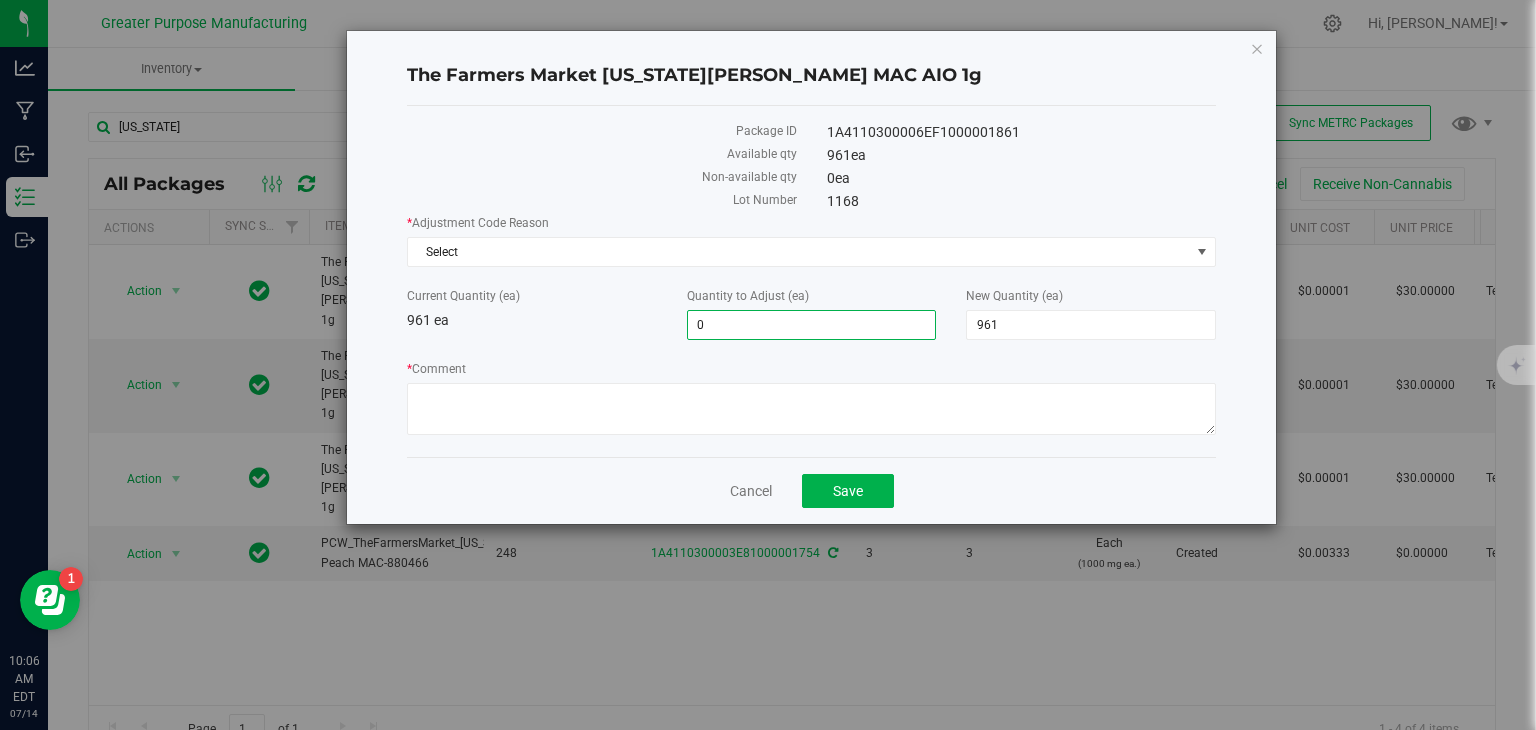 drag, startPoint x: 732, startPoint y: 321, endPoint x: 632, endPoint y: 319, distance: 100.02 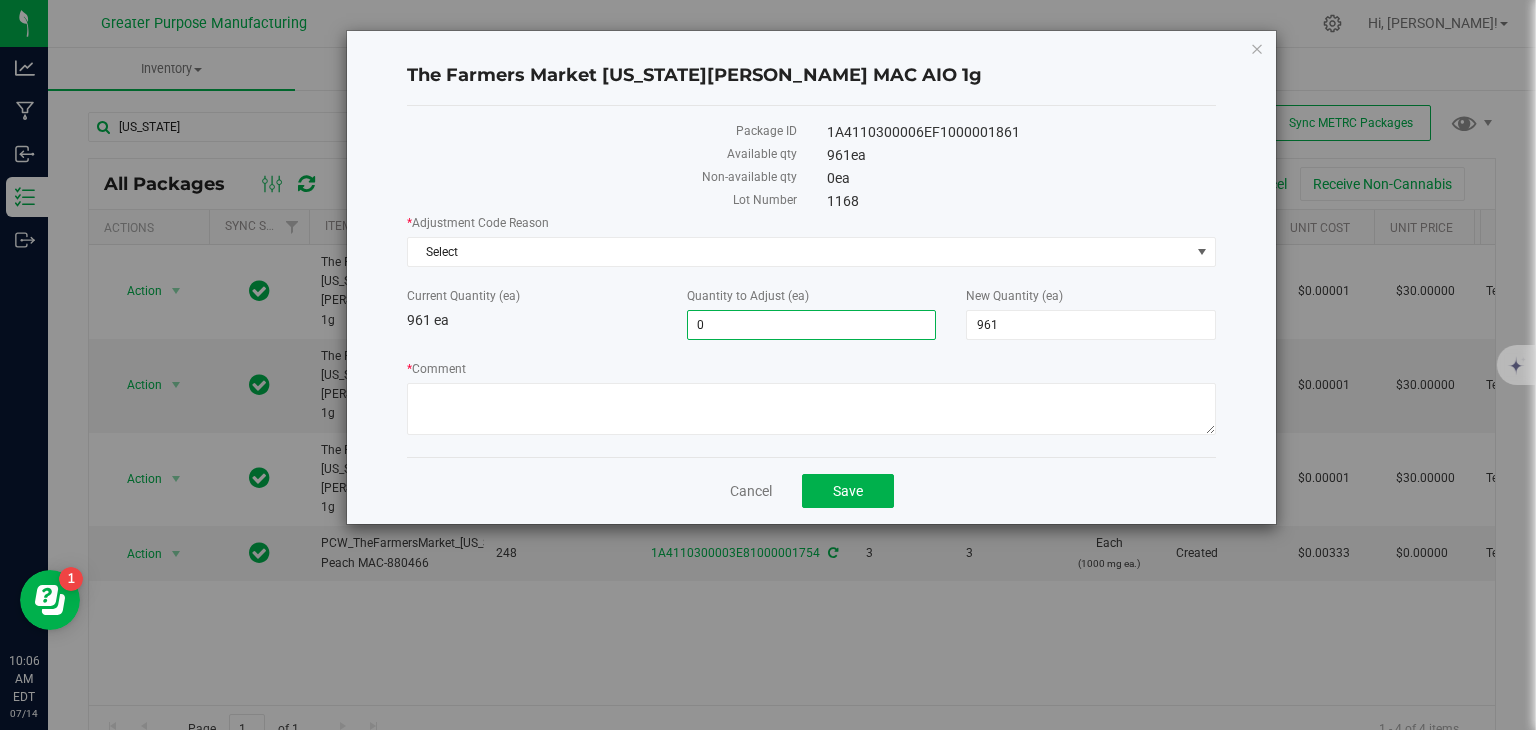 click on "Current Quantity (ea)
961 ea
Quantity to Adjust (ea)
0 0
New Quantity (ea)
961 961" at bounding box center [811, 313] 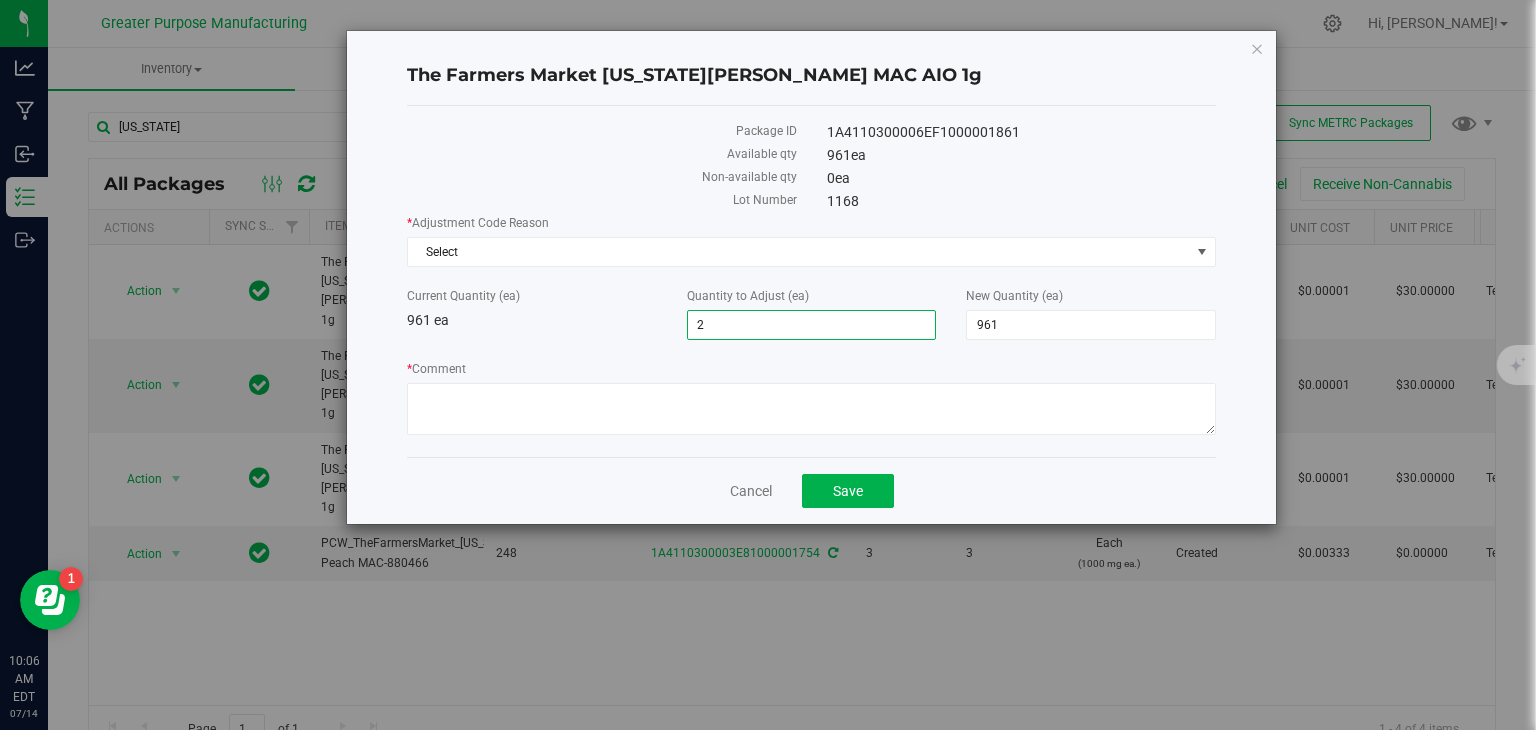 type on "24" 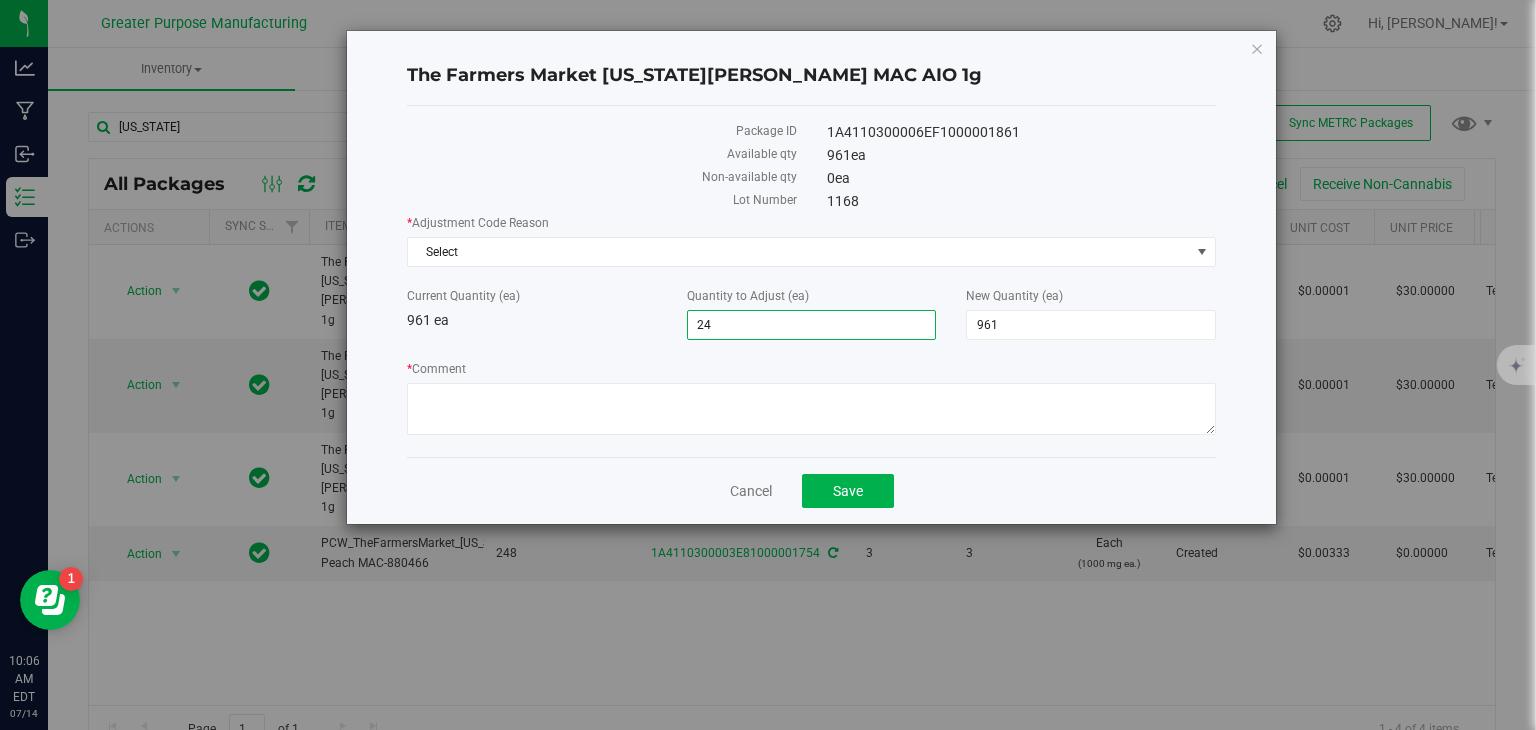 type on "24" 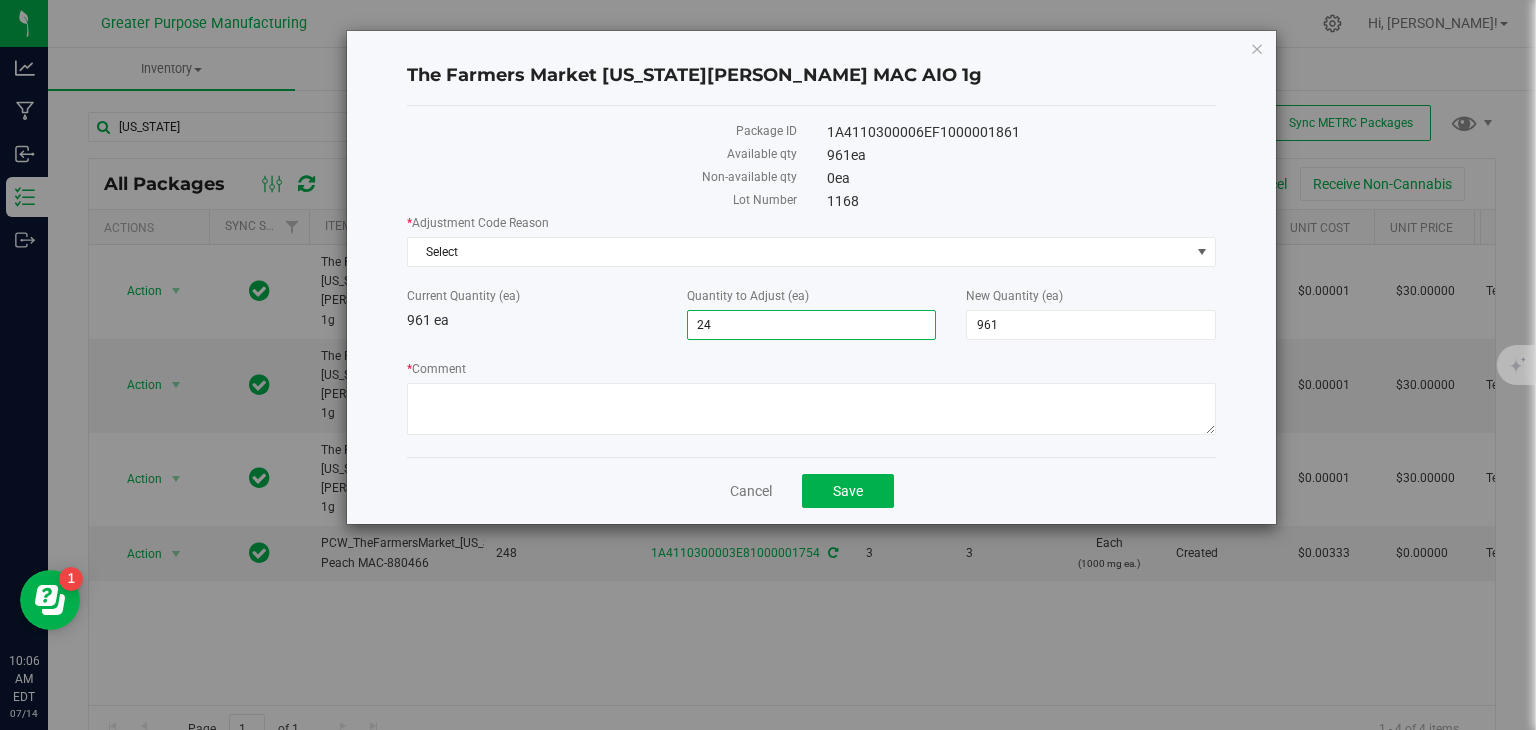 type on "985" 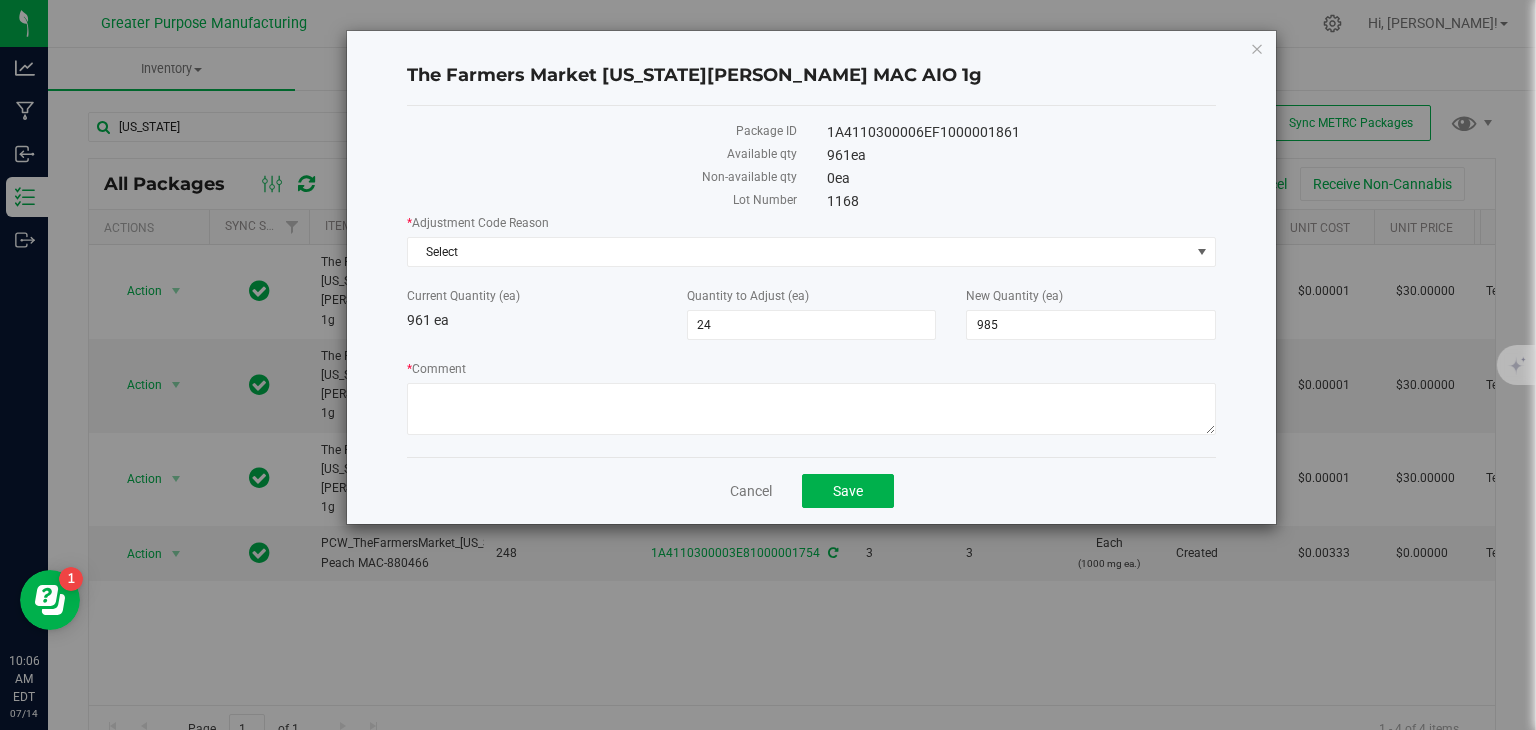 click on "*
Adjustment Code Reason
Select Select API Adjustment Error Drying Entry Error Scale Variance Spoilage Theft Waste
Current Quantity (ea)
961 ea
Quantity to Adjust (ea)
24 24
New Quantity (ea)
985 985
*
Comment" at bounding box center (811, 327) 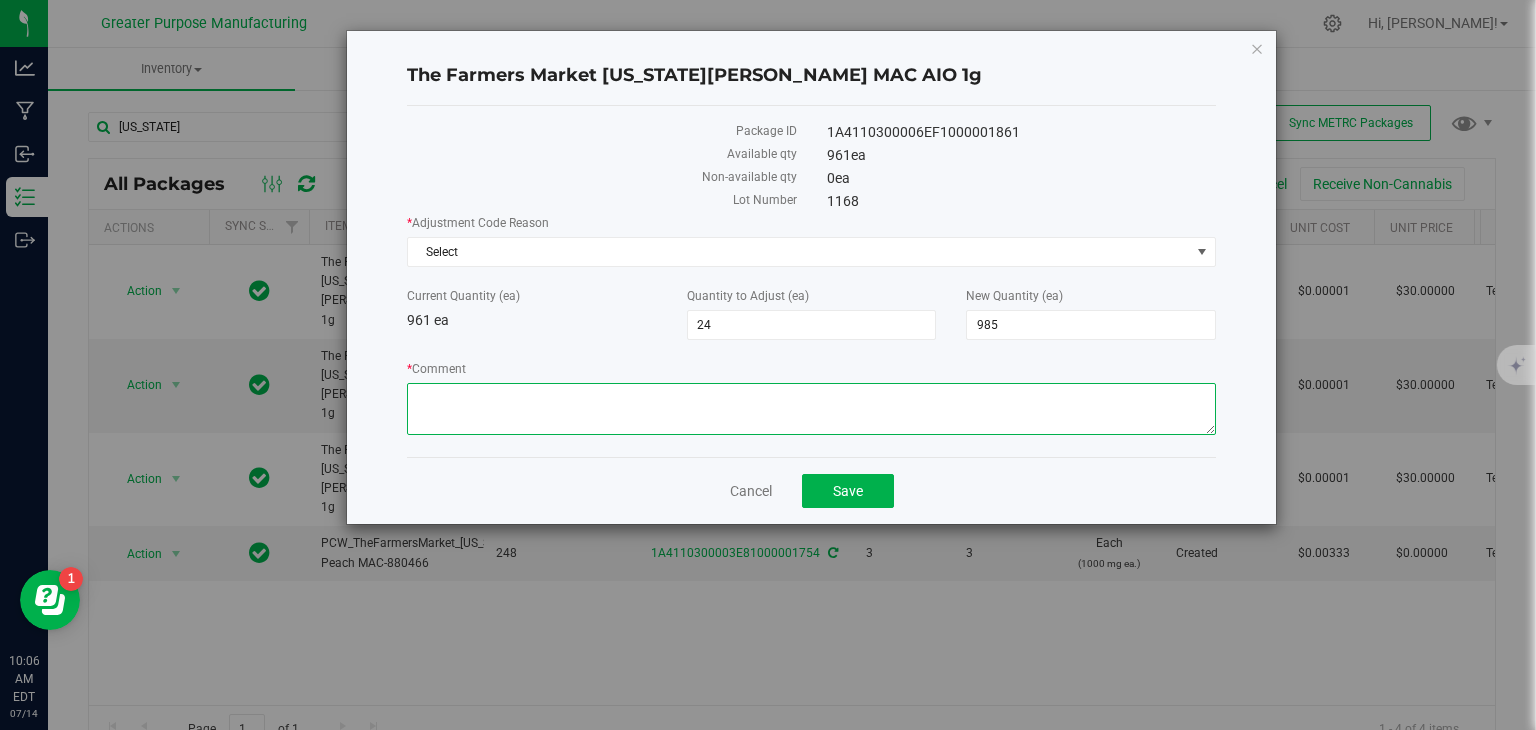 click on "*
Comment" at bounding box center [811, 409] 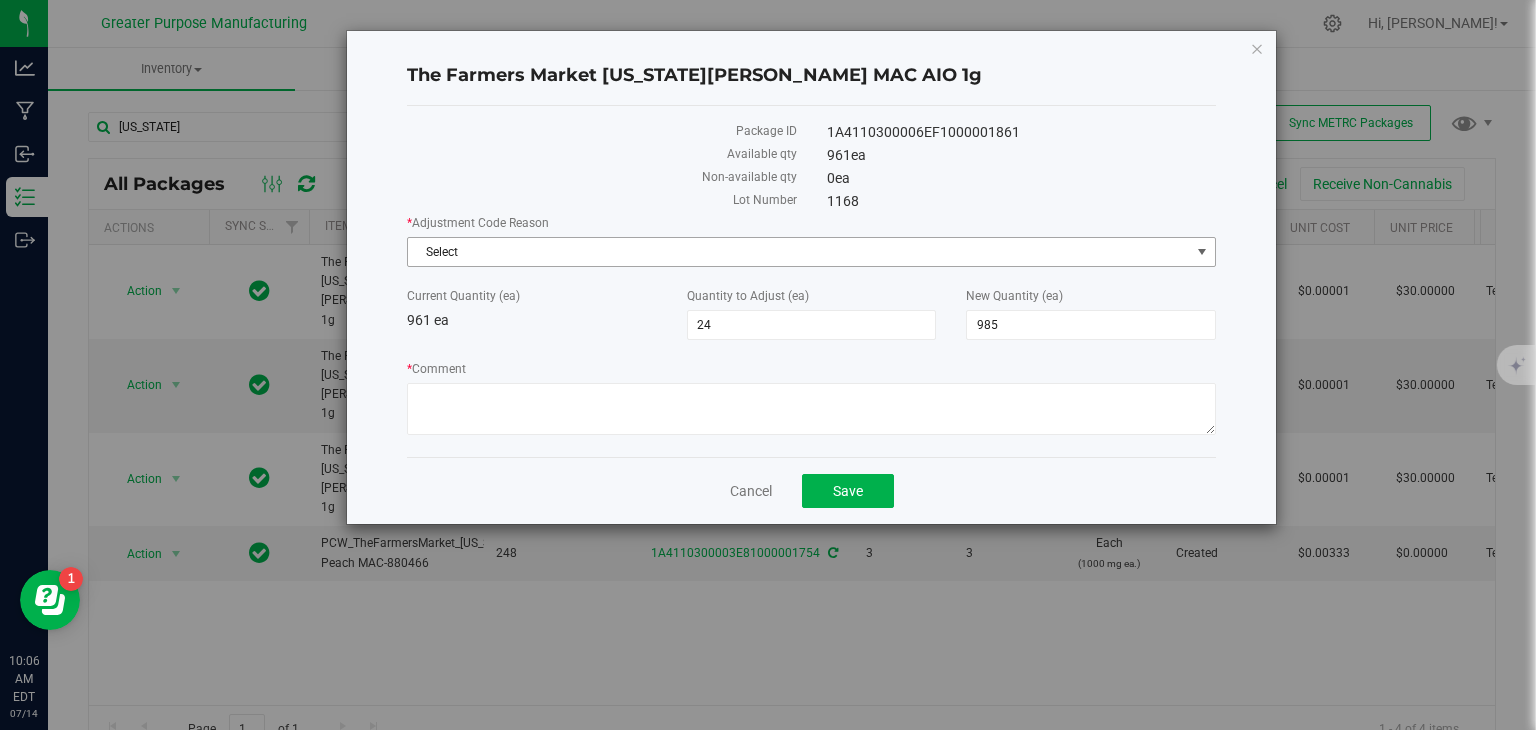 click on "Select" at bounding box center (799, 252) 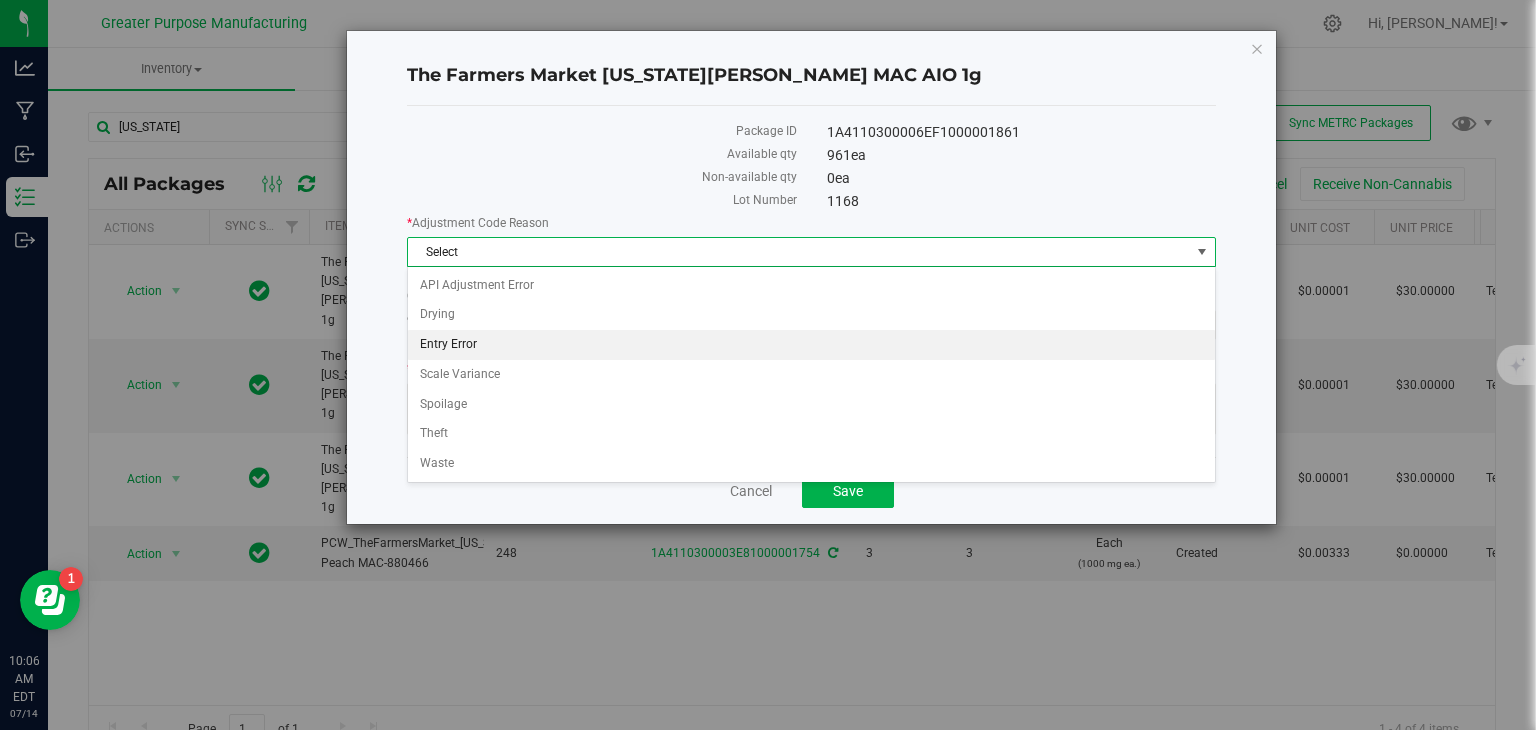 click on "Entry Error" at bounding box center [811, 345] 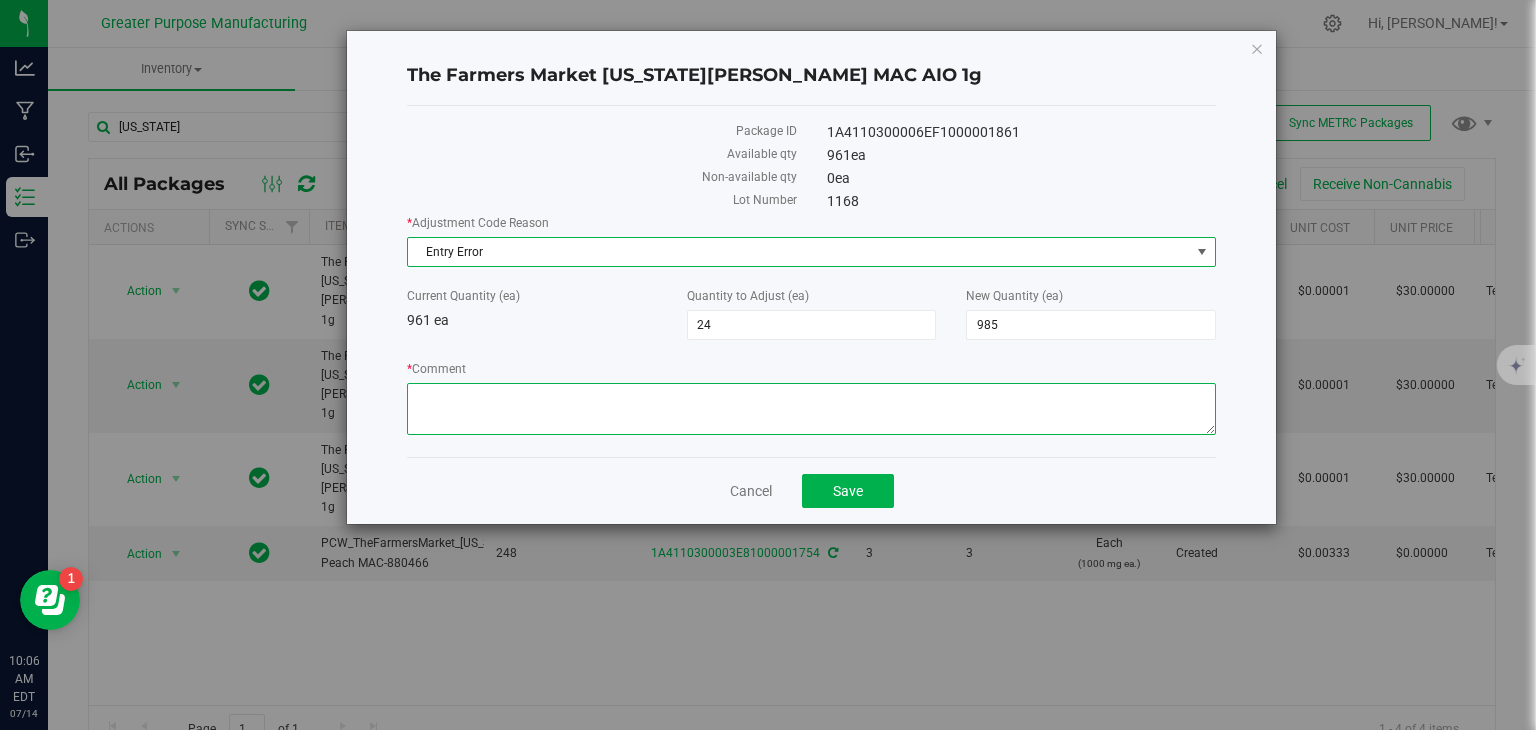 click on "*
Comment" at bounding box center [811, 409] 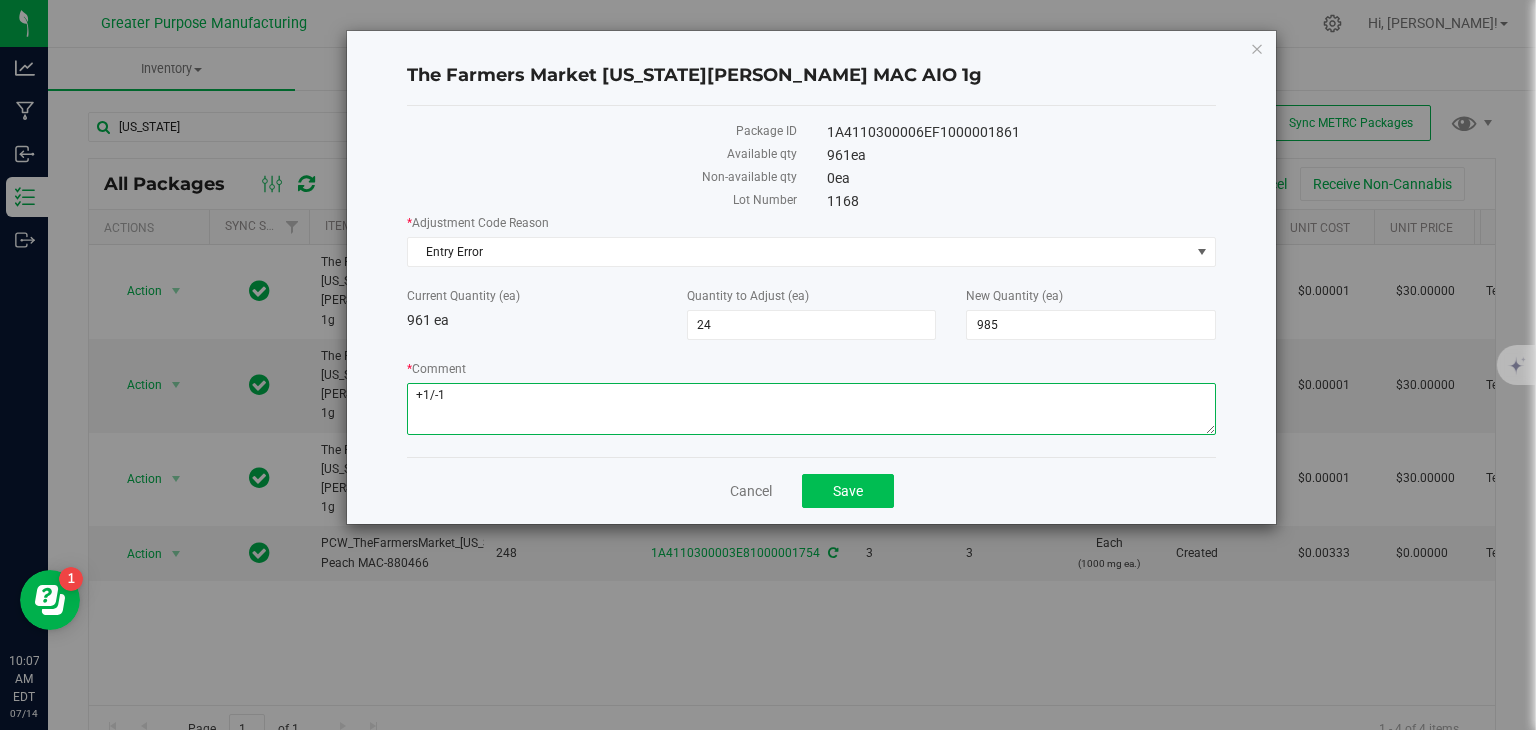 type on "+1/-1" 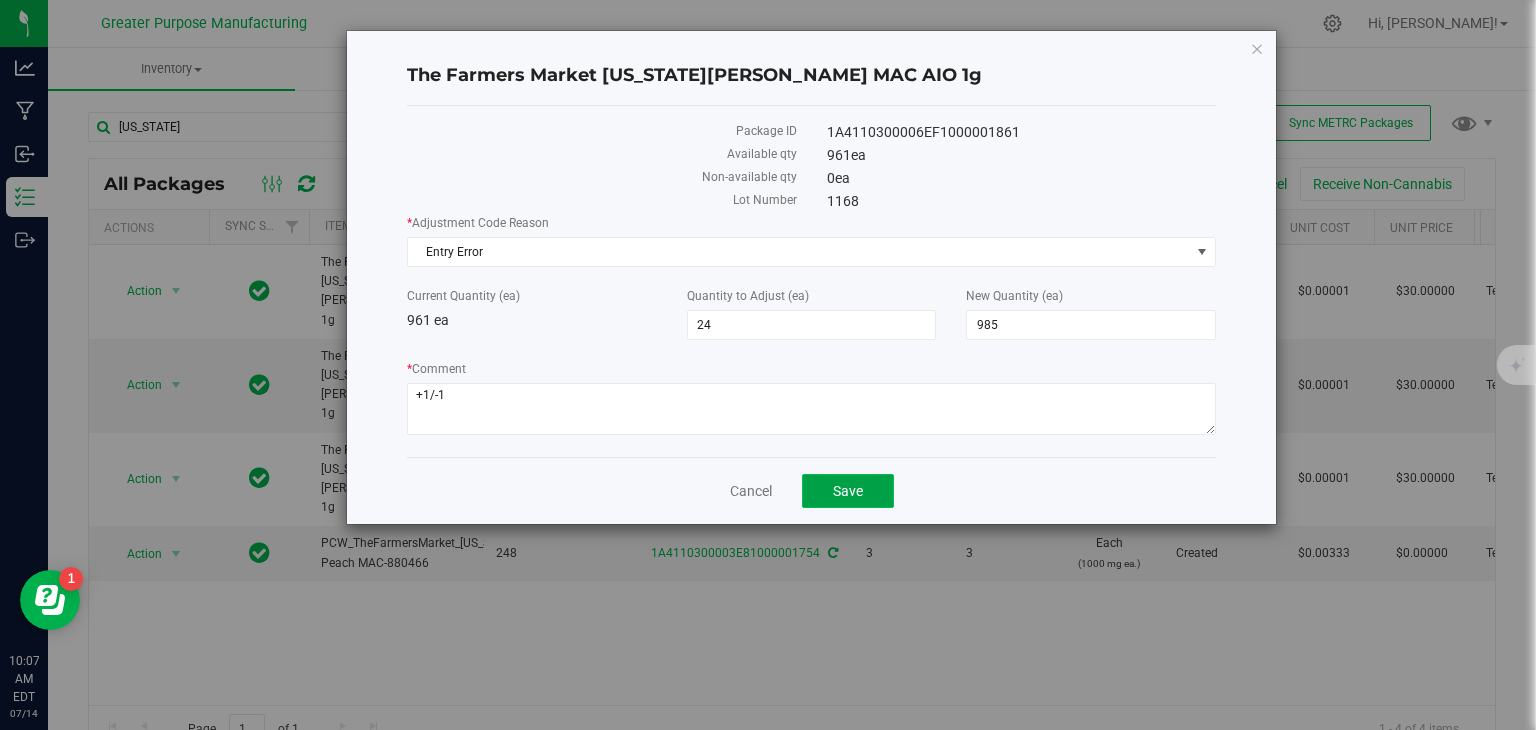 click on "Save" 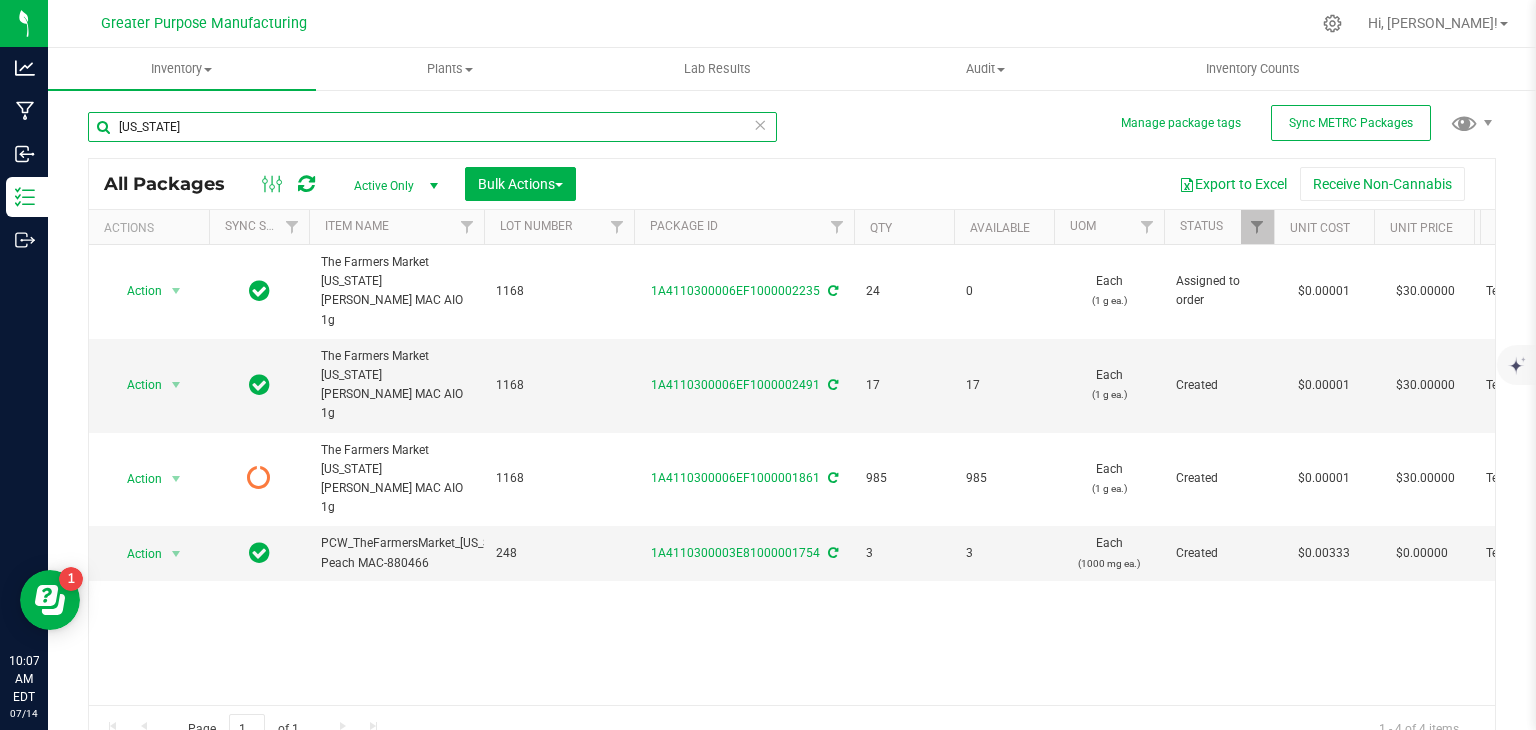 drag, startPoint x: 181, startPoint y: 133, endPoint x: 57, endPoint y: 142, distance: 124.32619 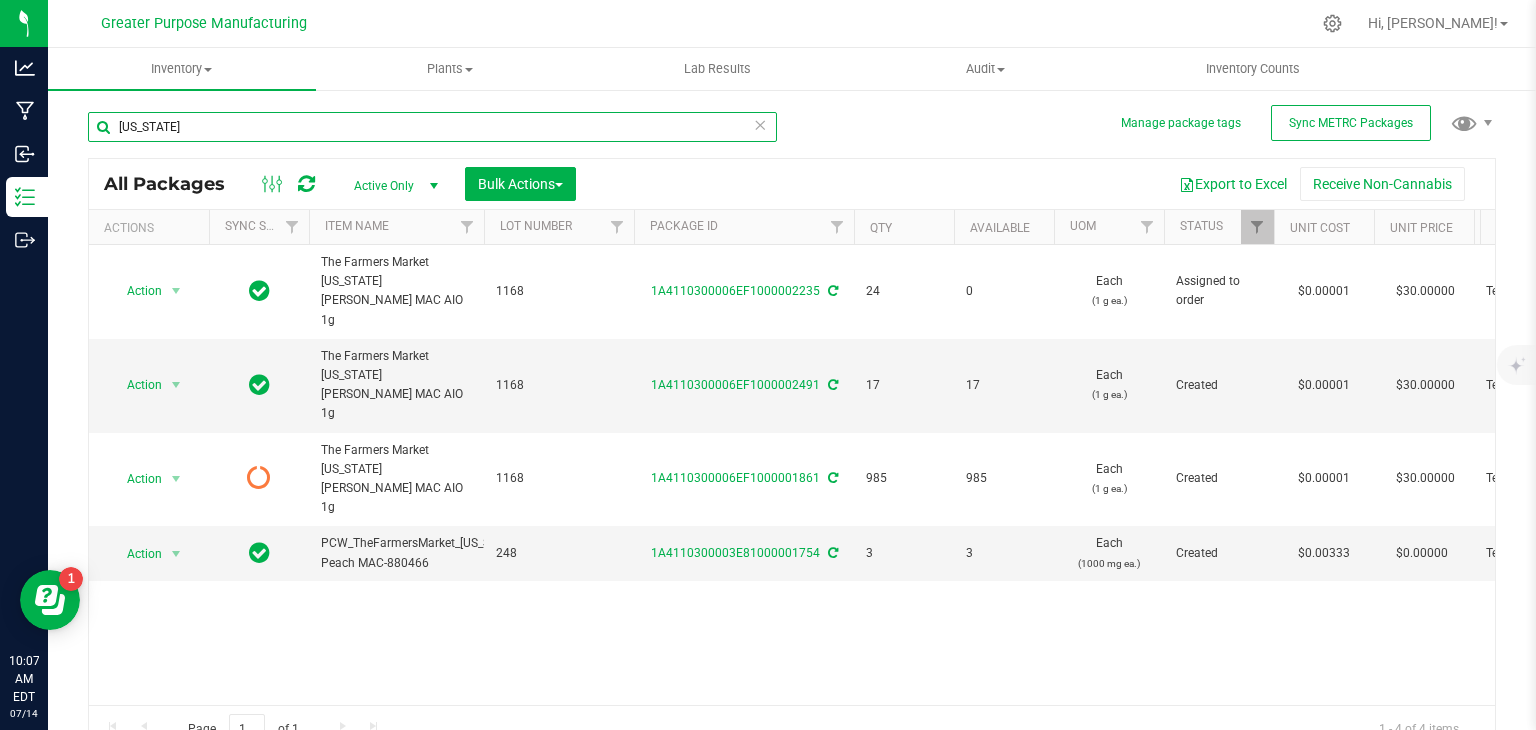 click on "Manage package tags
Sync METRC Packages
georgia
All Packages
Active Only Active Only Lab Samples Locked All External Internal
Bulk Actions
Add to manufacturing run" at bounding box center (792, 393) 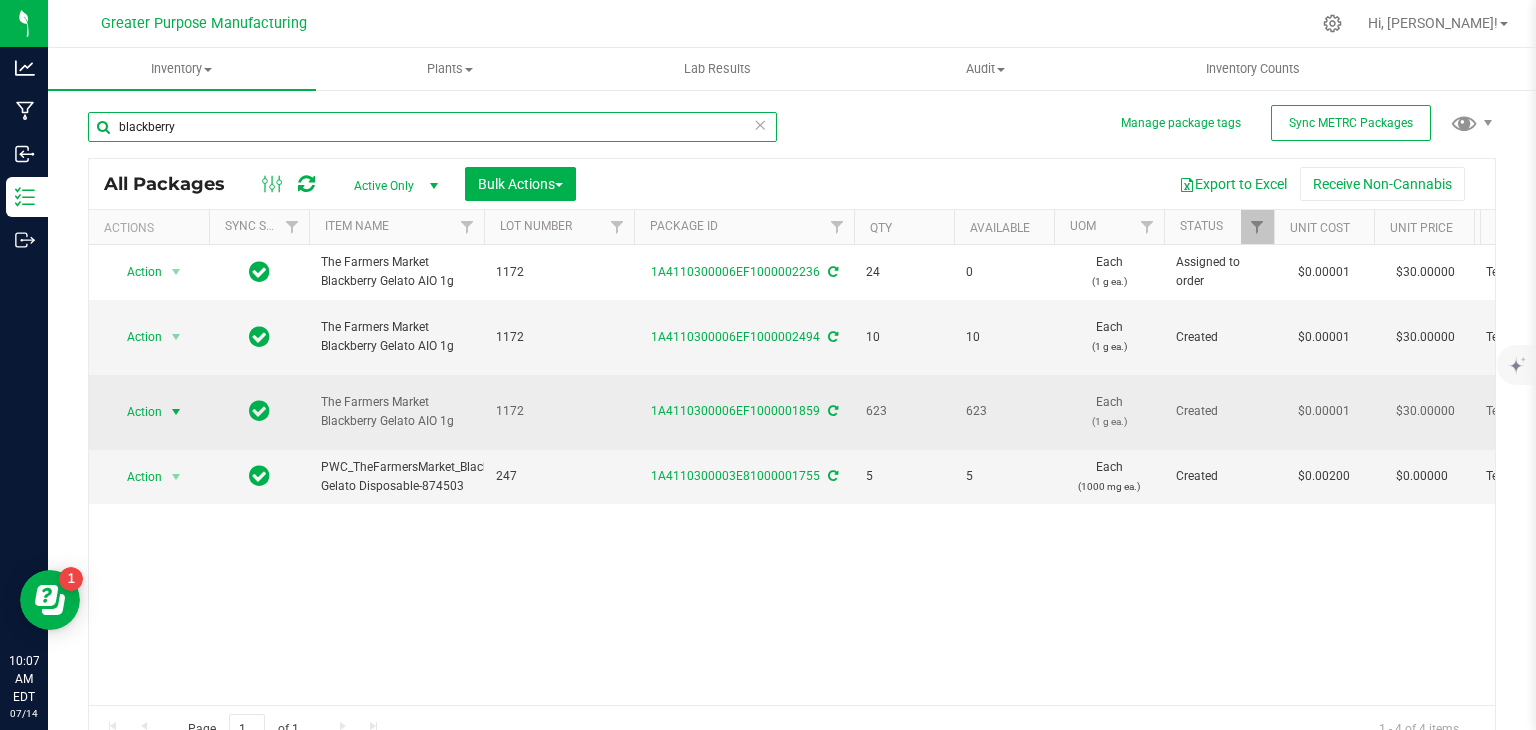 type on "blackberry" 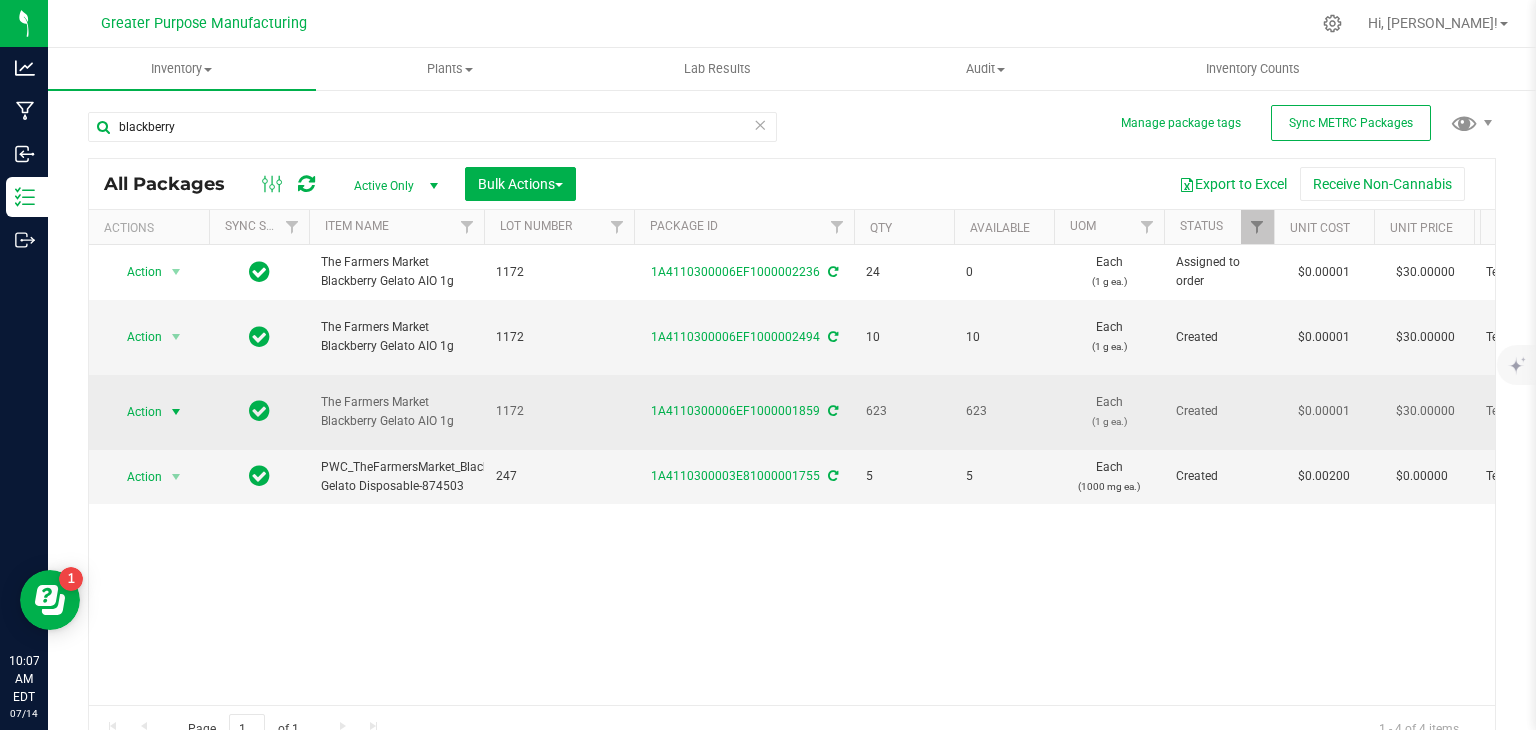 click at bounding box center (176, 412) 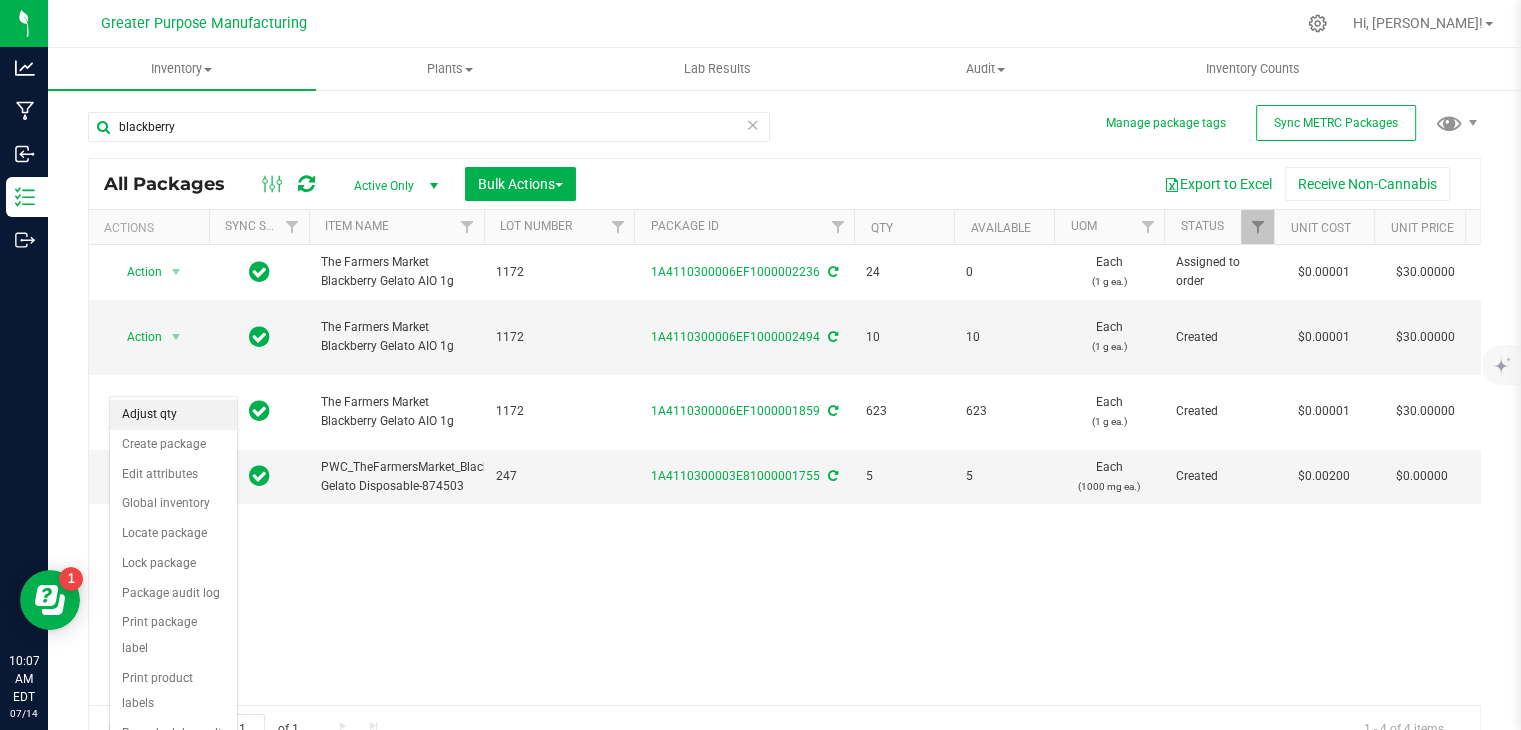 click on "Adjust qty" at bounding box center [173, 415] 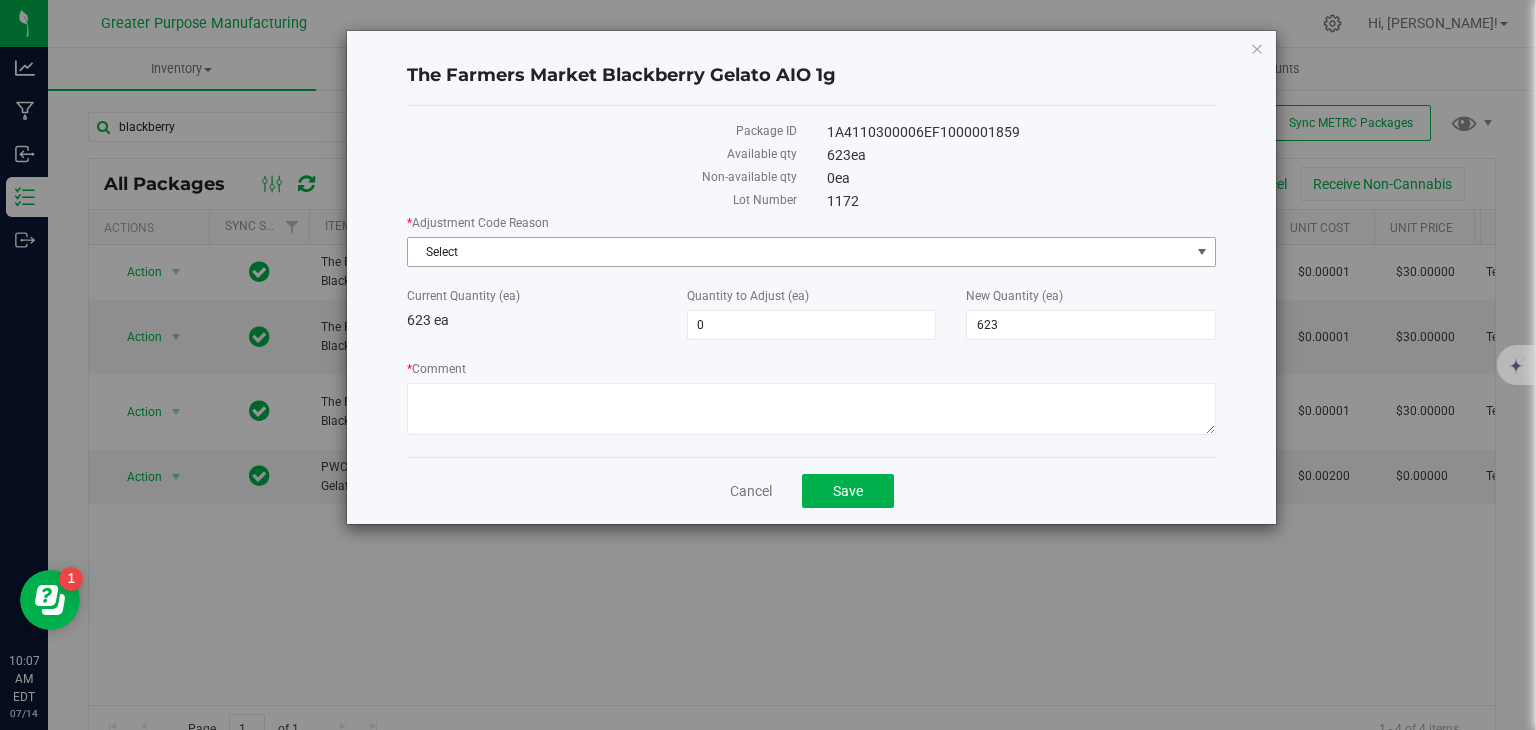 click on "Select" at bounding box center (799, 252) 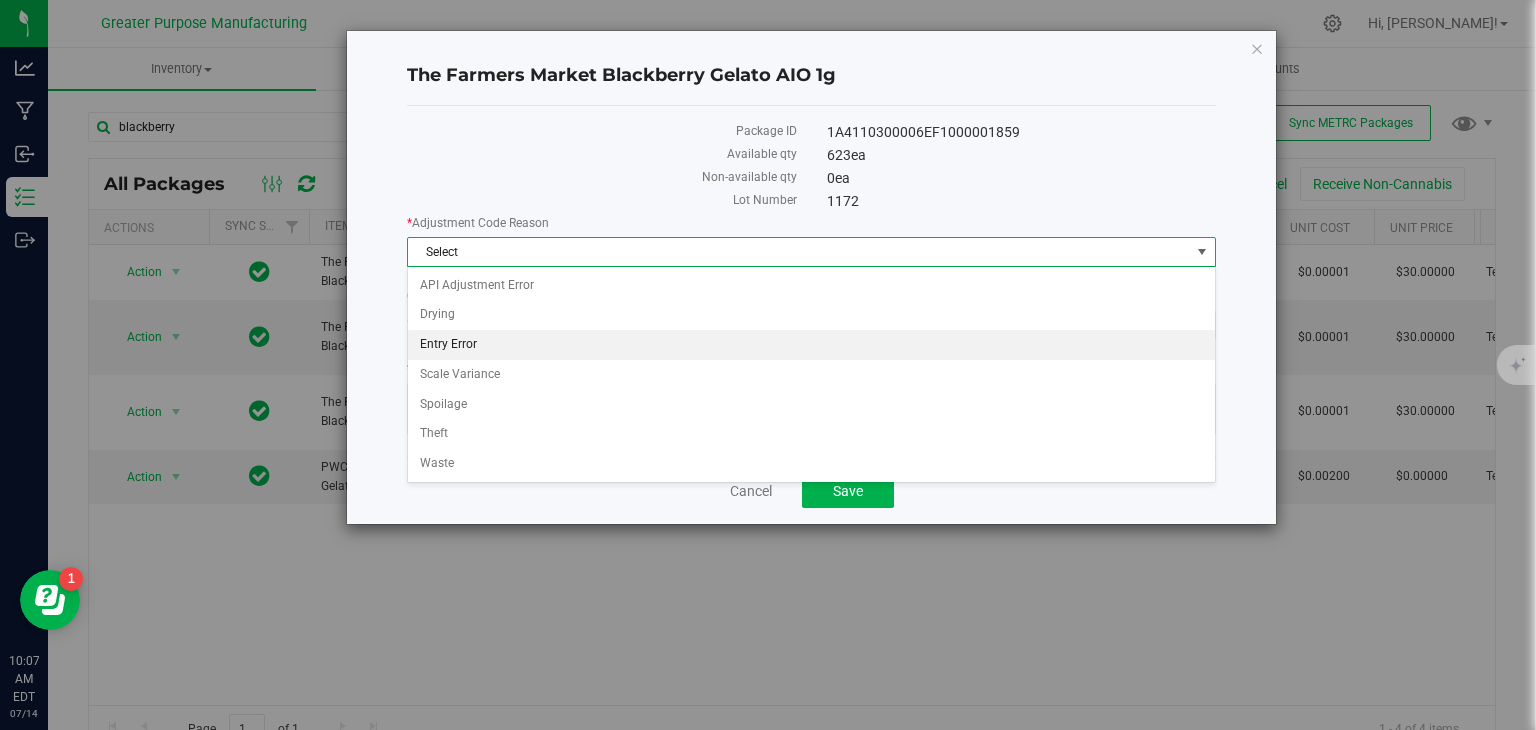 click on "Entry Error" at bounding box center (811, 345) 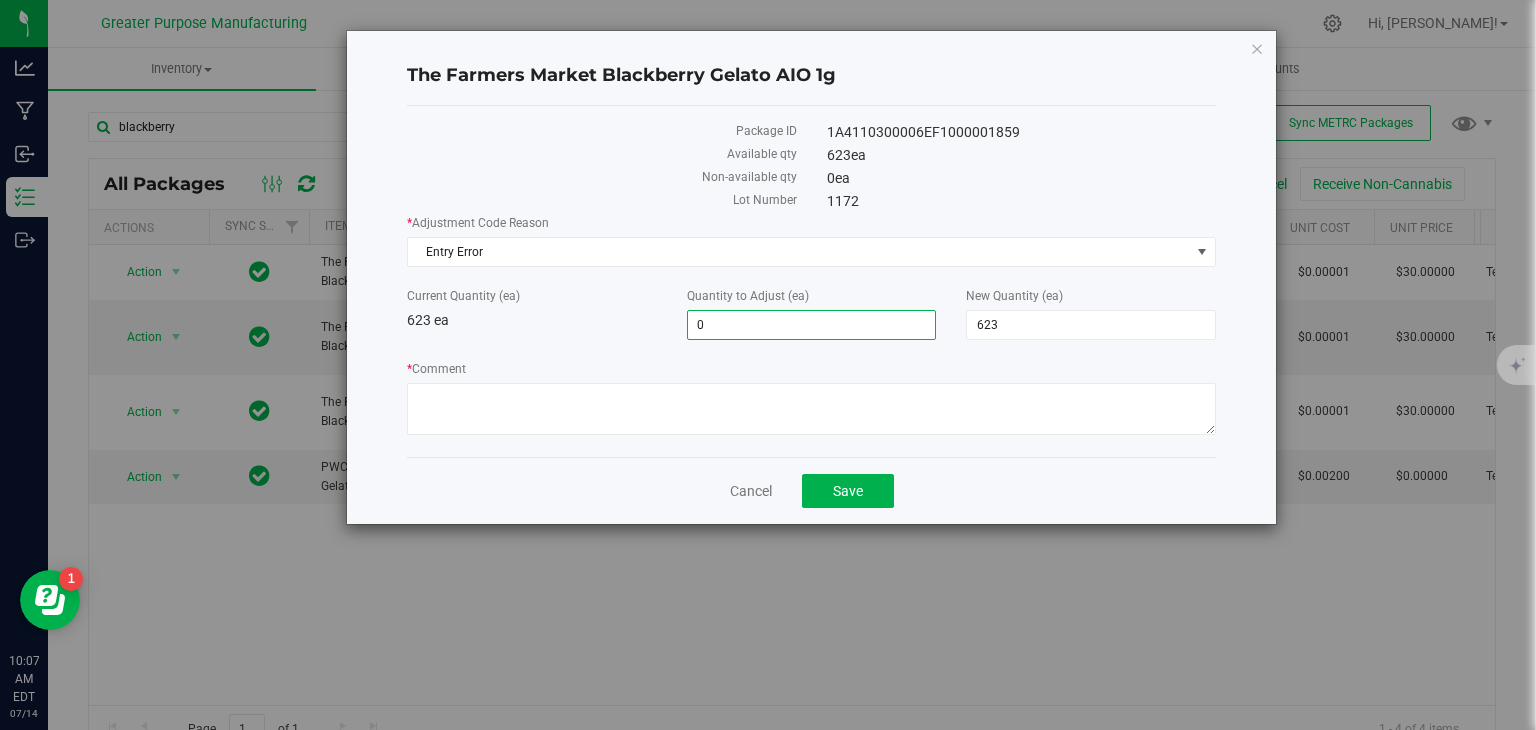 drag, startPoint x: 768, startPoint y: 322, endPoint x: 656, endPoint y: 320, distance: 112.01785 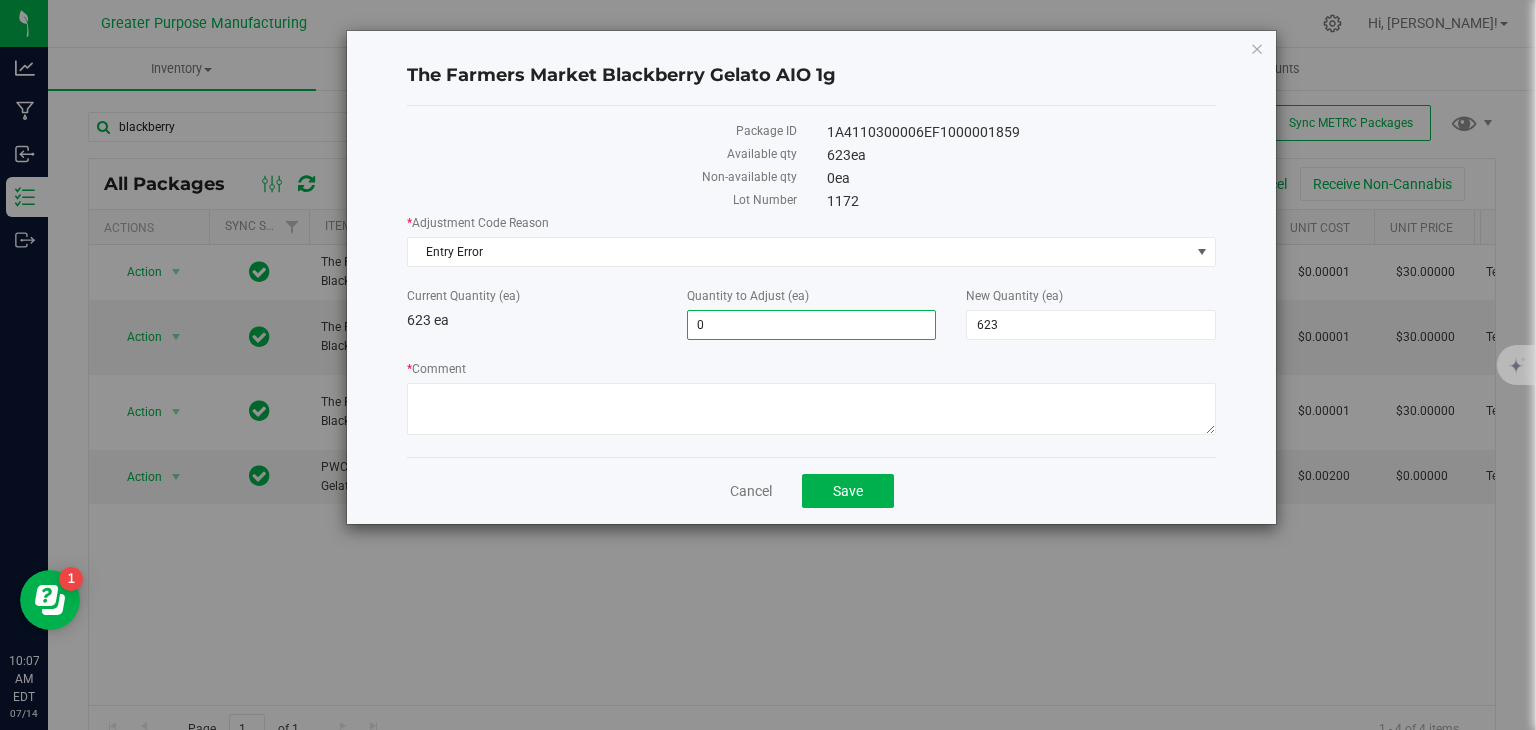 click on "Current Quantity (ea)
623 ea
Quantity to Adjust (ea)
0 0
New Quantity (ea)
623 623" at bounding box center (811, 313) 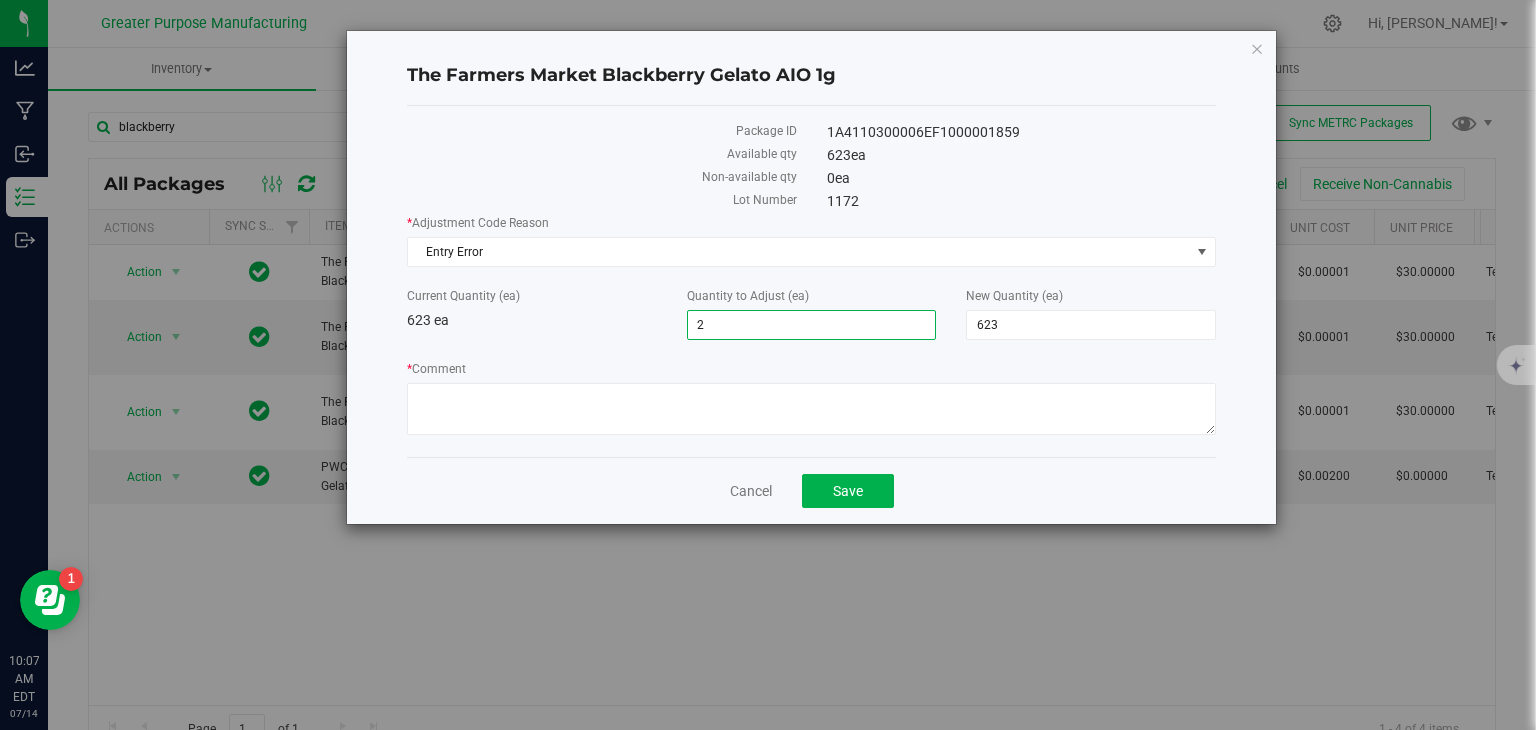 type on "24" 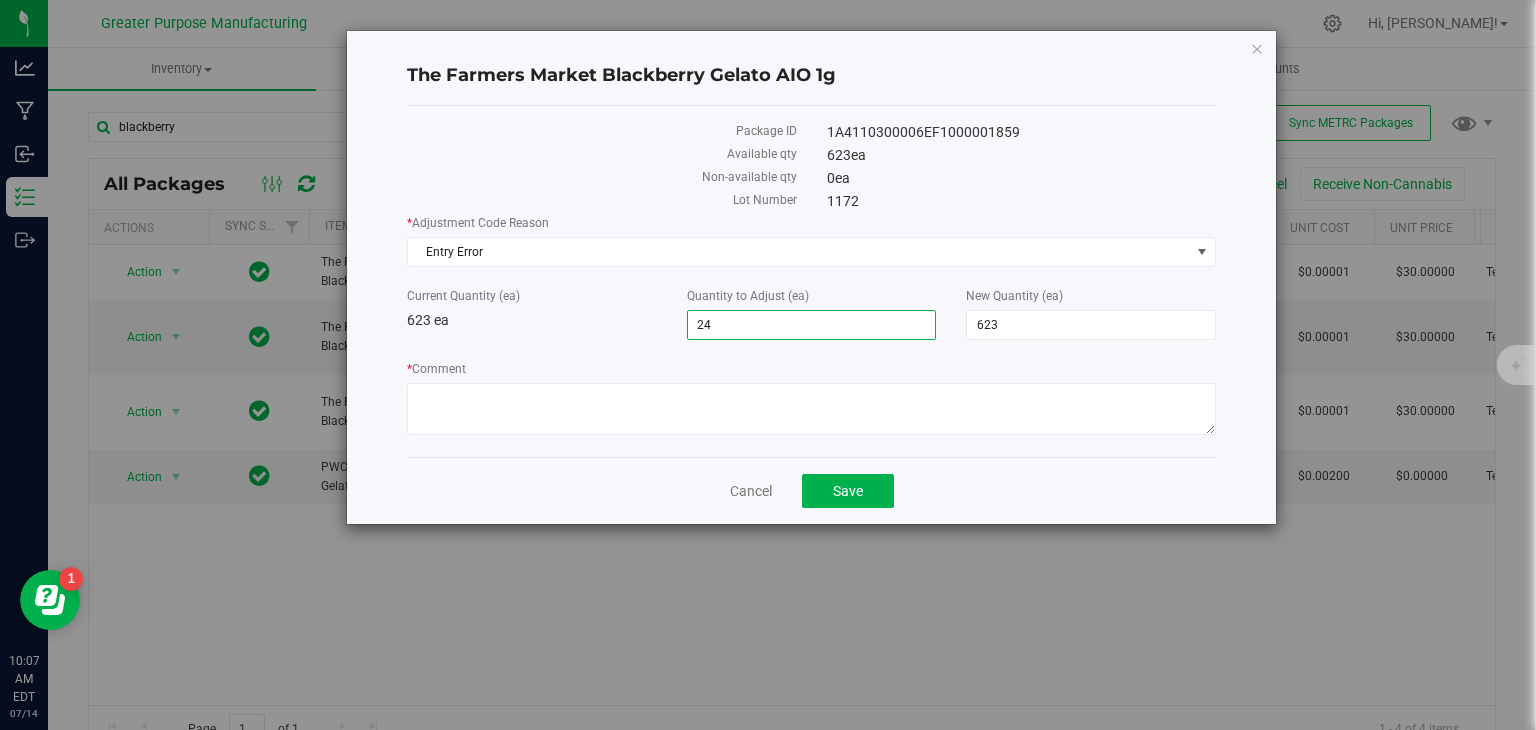 type on "24" 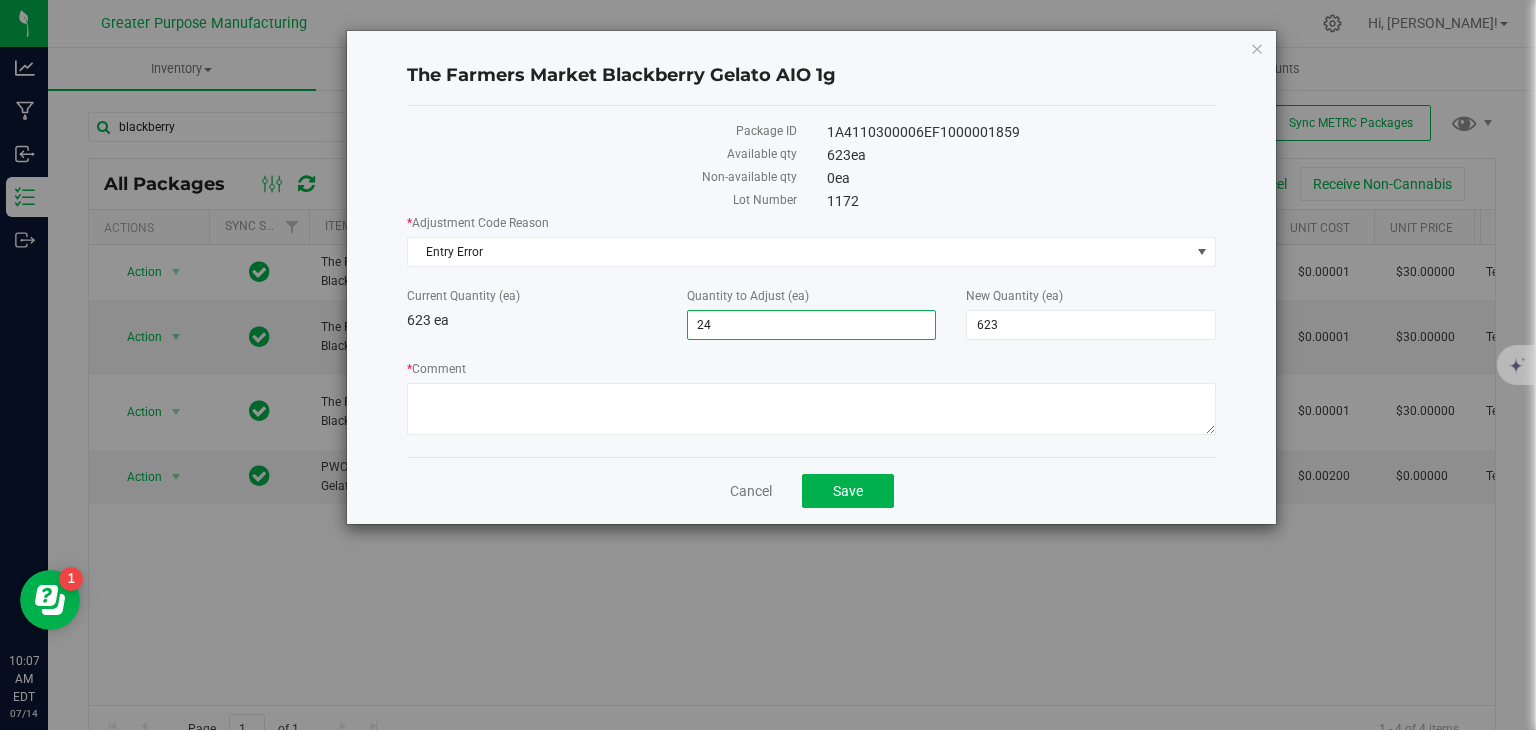 type on "647" 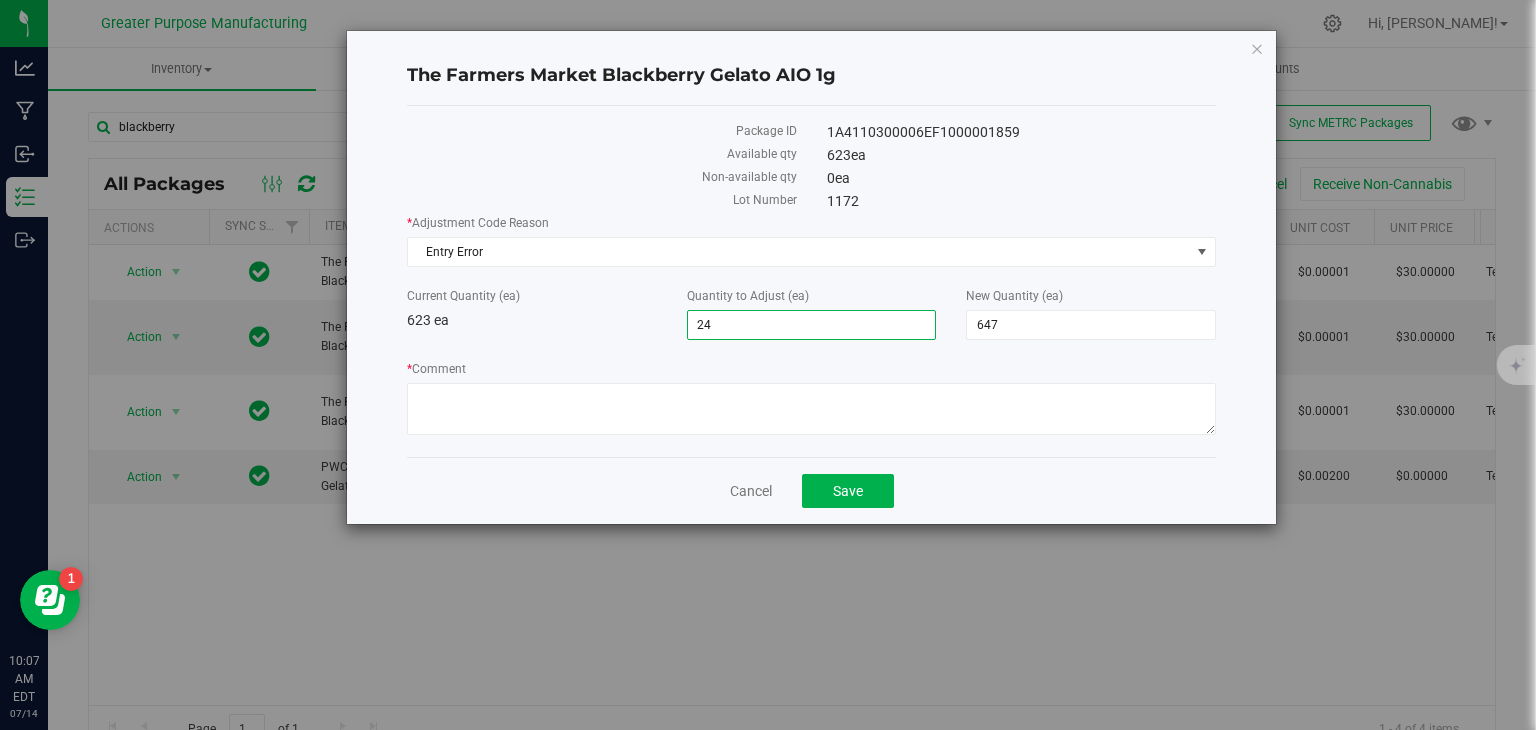 click on "*
Adjustment Code Reason
Entry Error Select API Adjustment Error Drying Entry Error Scale Variance Spoilage Theft Waste
Current Quantity (ea)
623 ea
Quantity to Adjust (ea)
24 24
New Quantity (ea)
647 647
*
Comment" at bounding box center [811, 327] 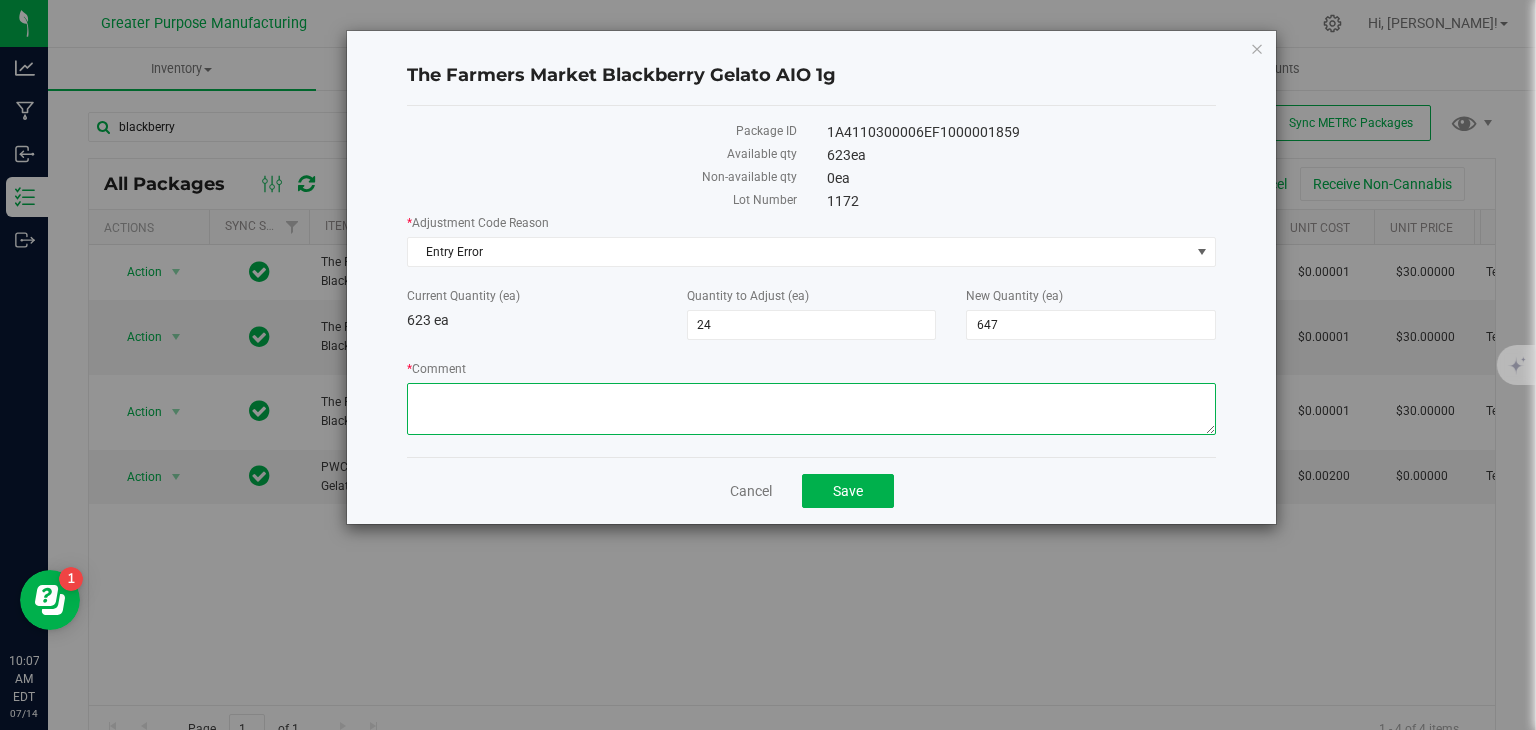 click on "*
Comment" at bounding box center (811, 409) 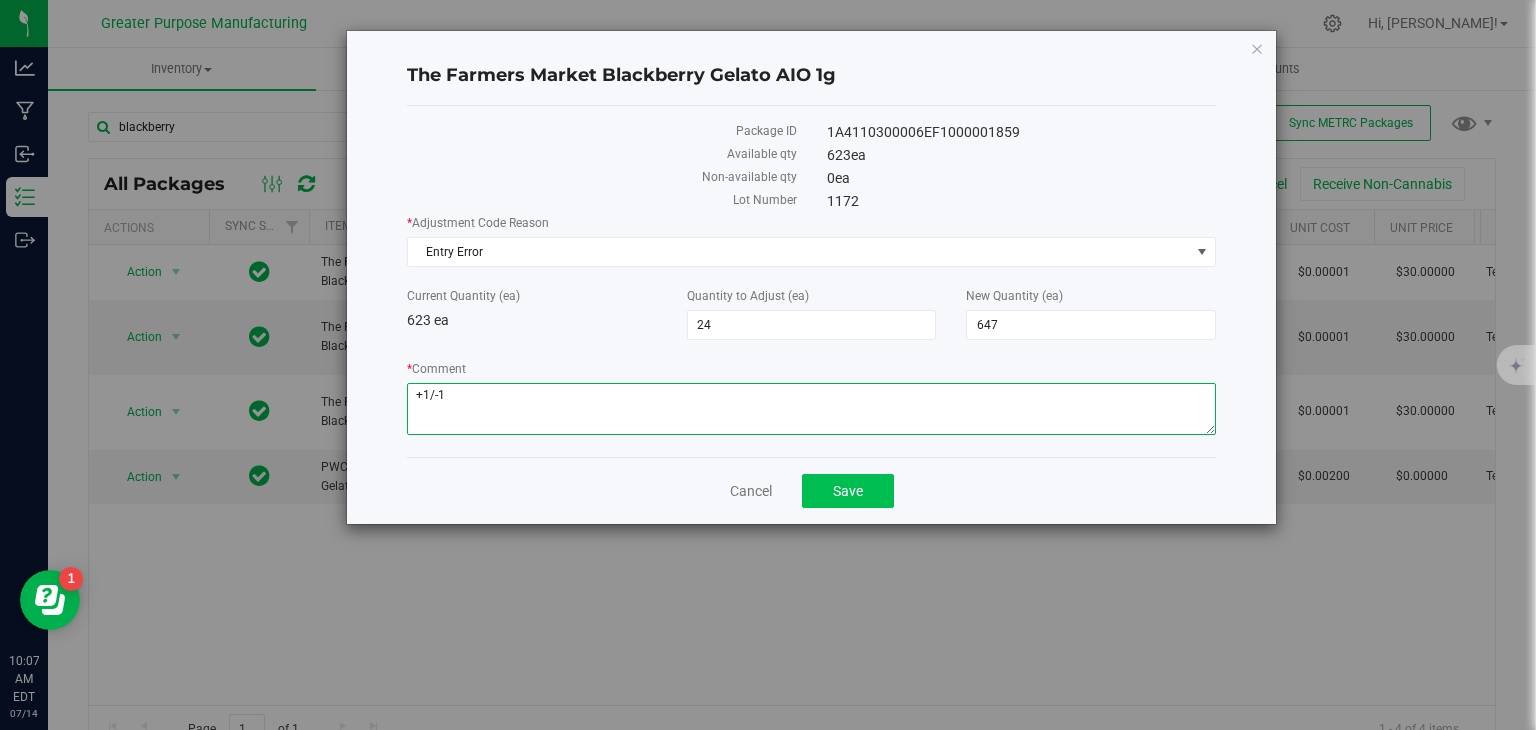 type on "+1/-1" 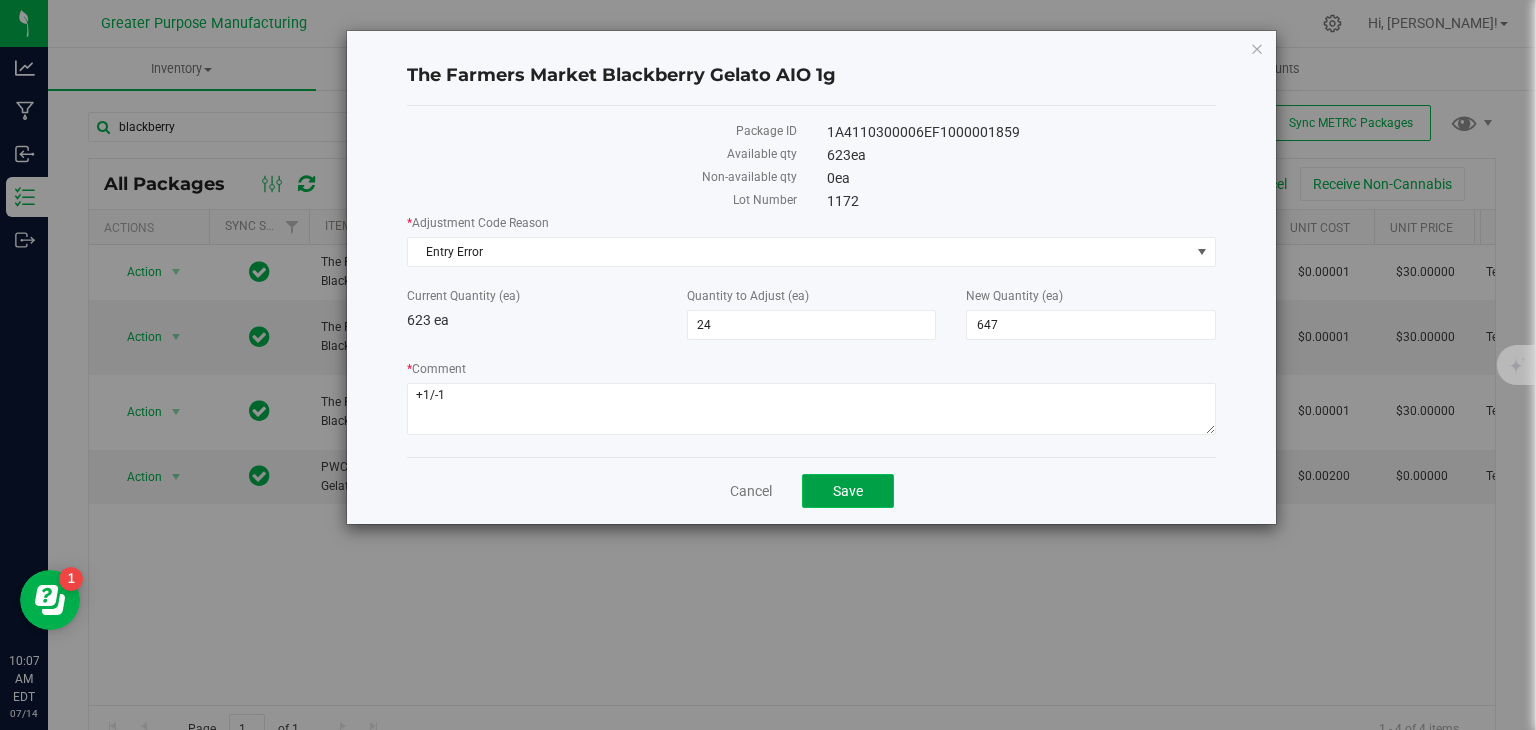 click on "Save" 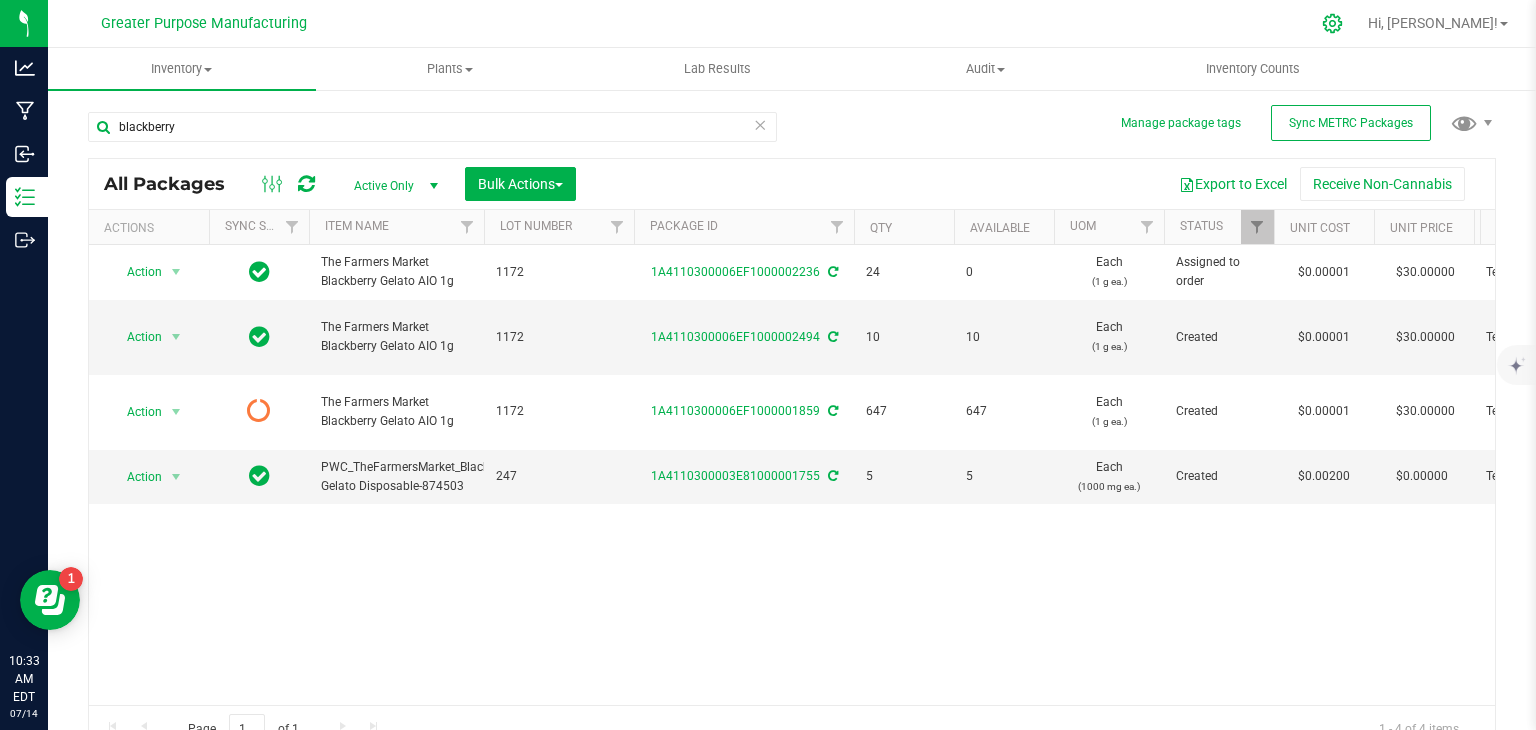 click at bounding box center [1333, 23] 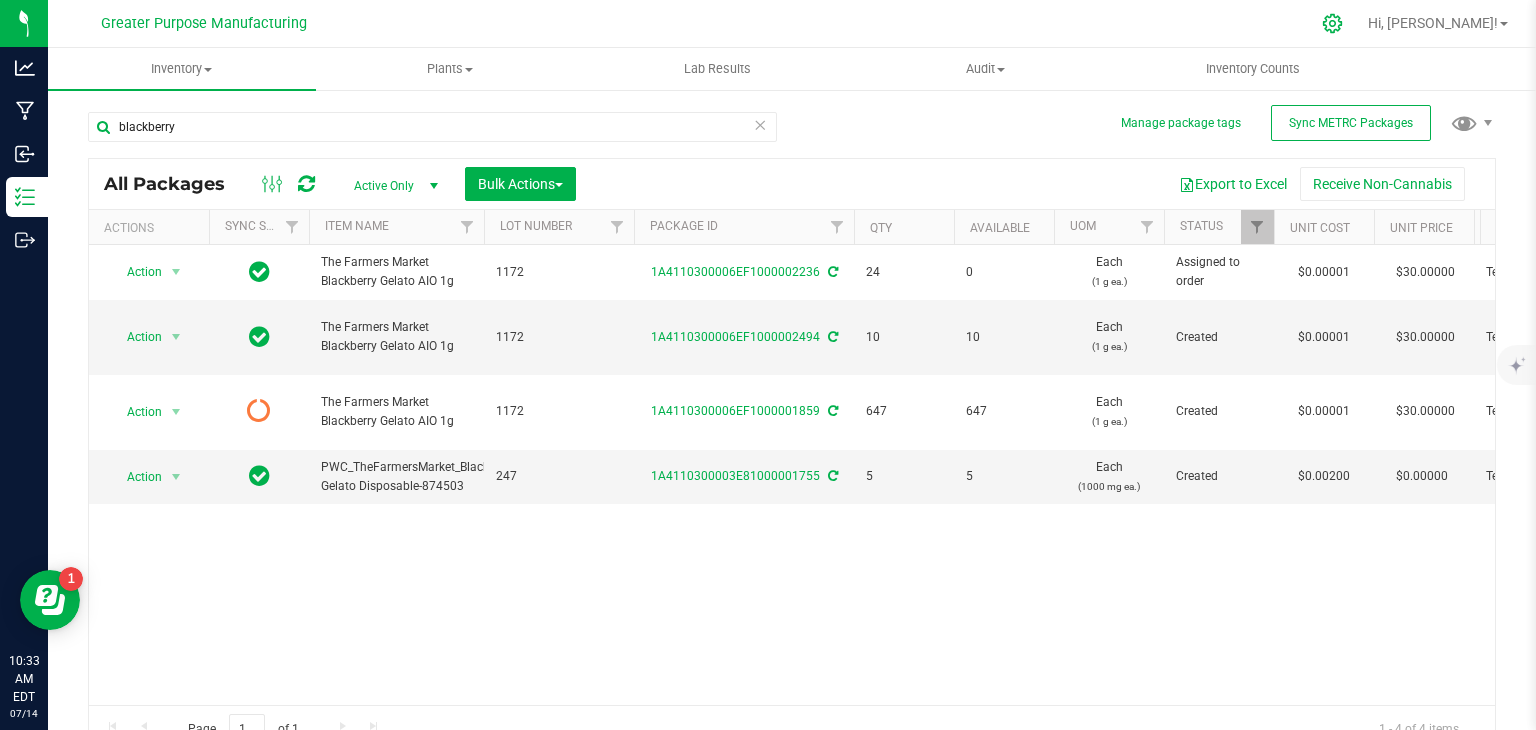 click at bounding box center [1333, 23] 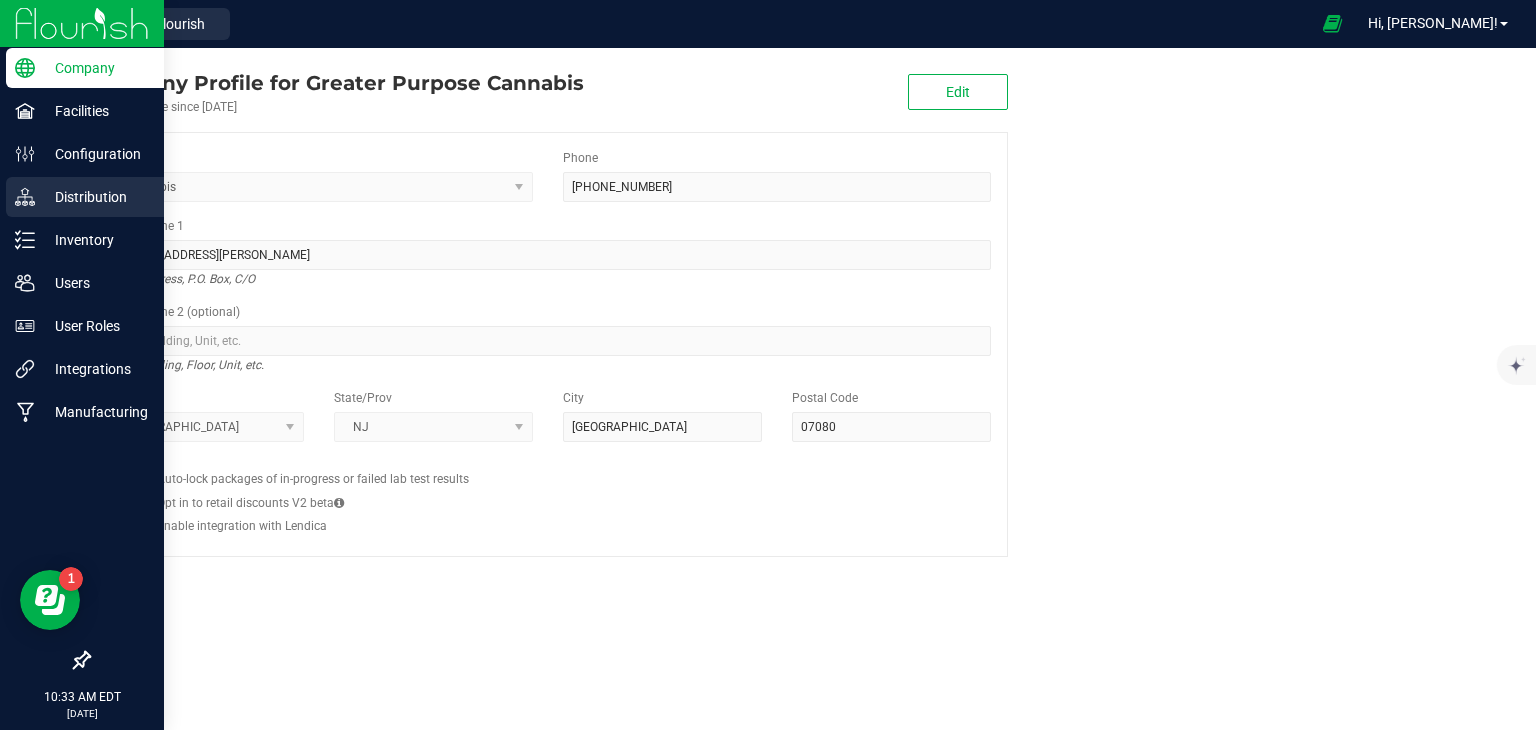 click on "Distribution" at bounding box center (95, 197) 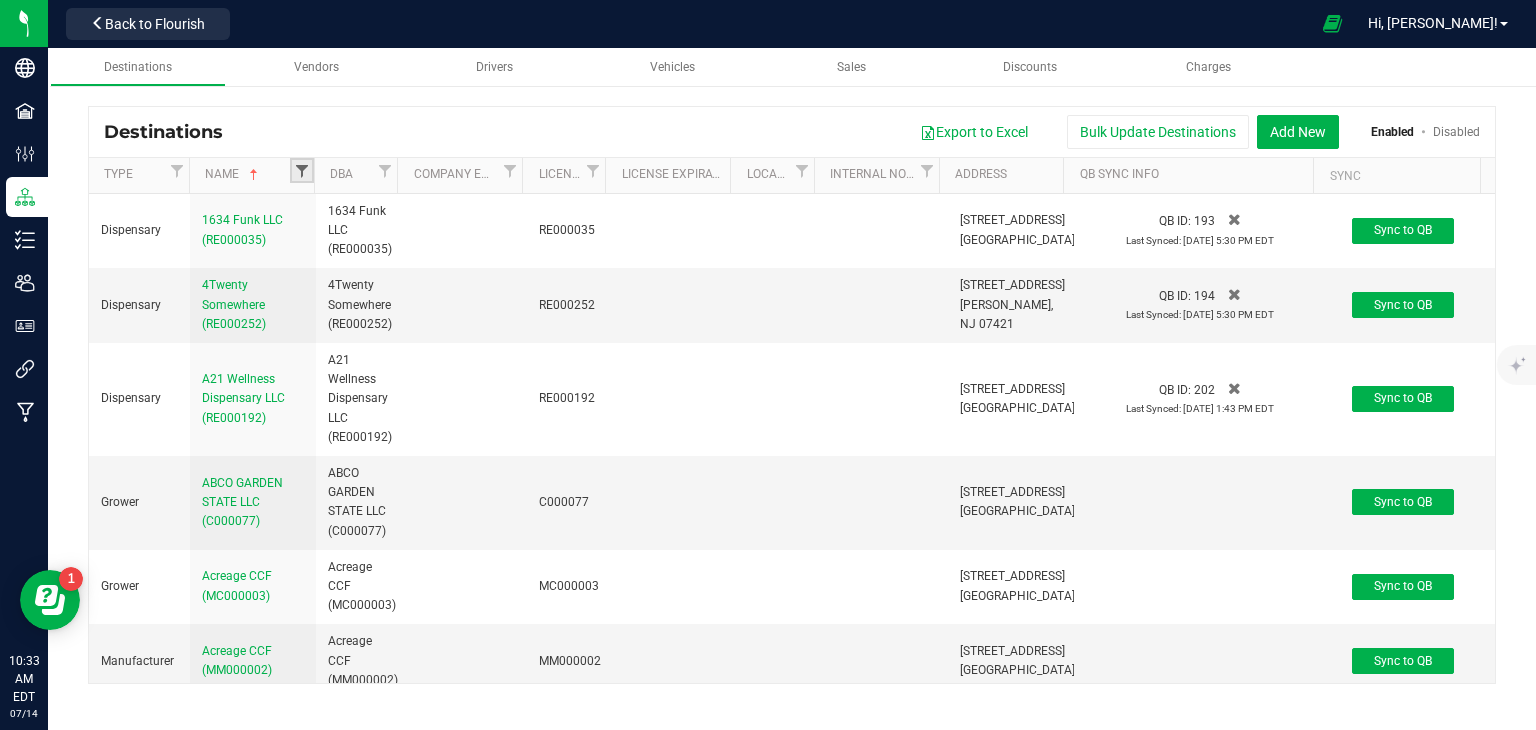 click at bounding box center [302, 171] 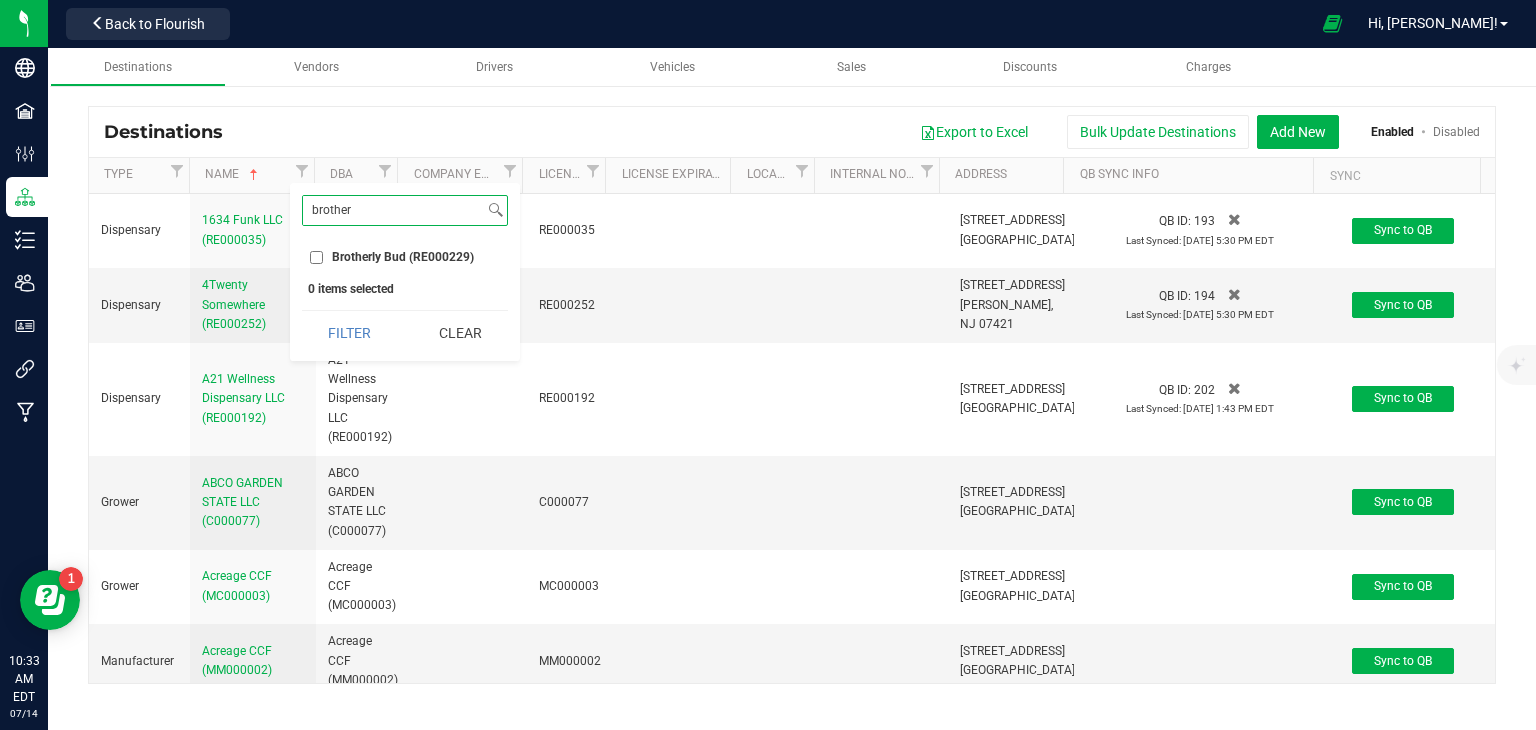 type on "brother" 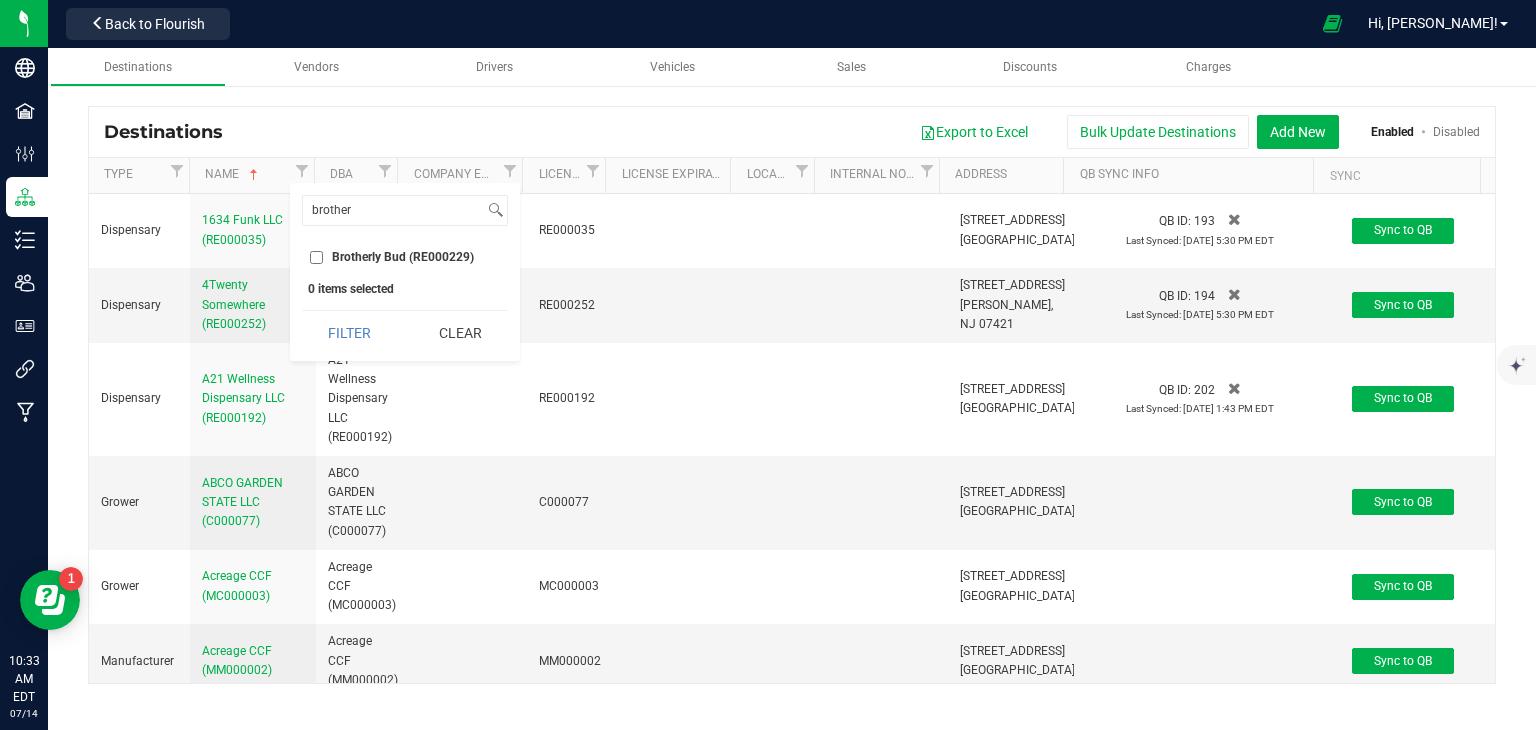 click on "Brotherly Bud (RE000229)" at bounding box center [403, 257] 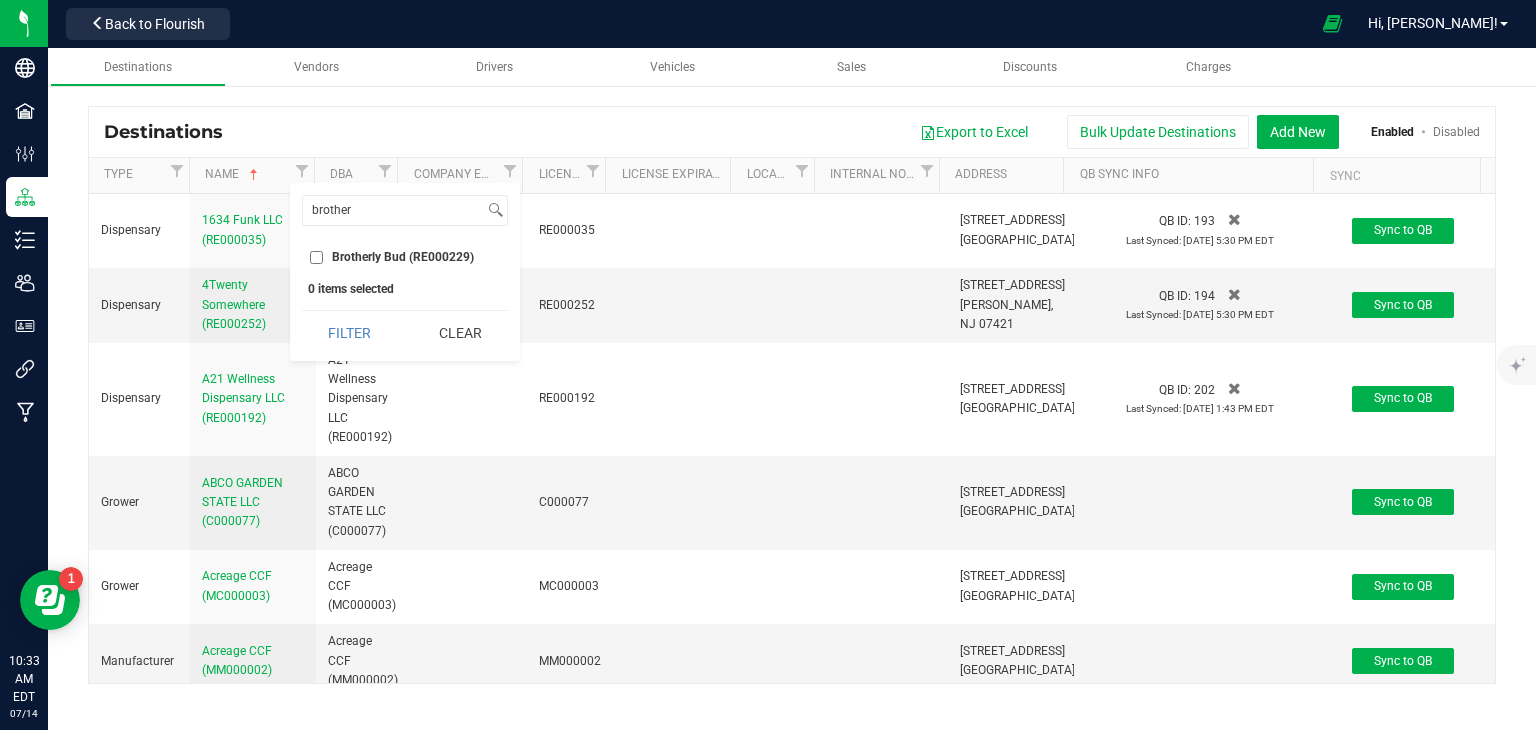 click on "Brotherly Bud (RE000229)" at bounding box center [316, 257] 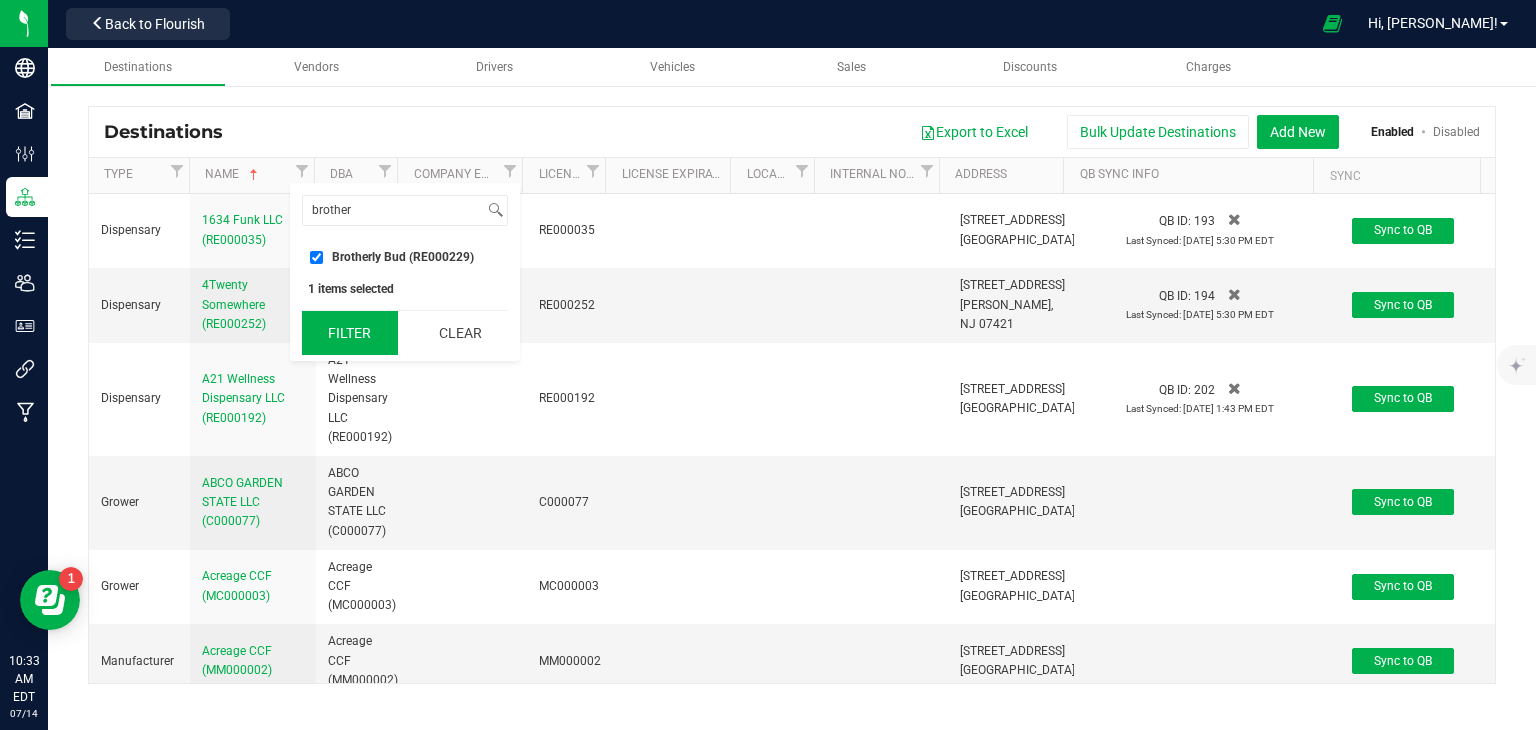 click on "Filter" at bounding box center [350, 333] 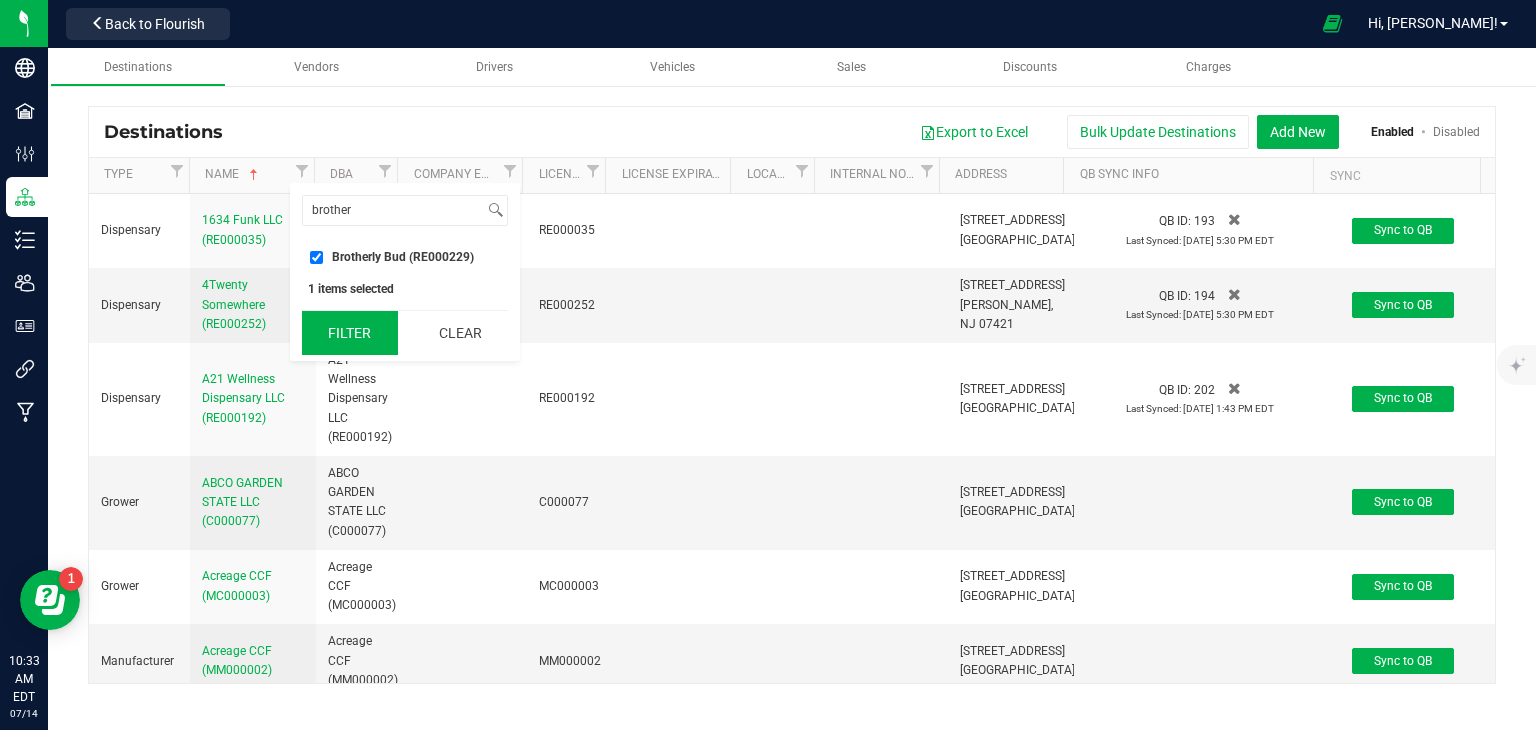 checkbox on "true" 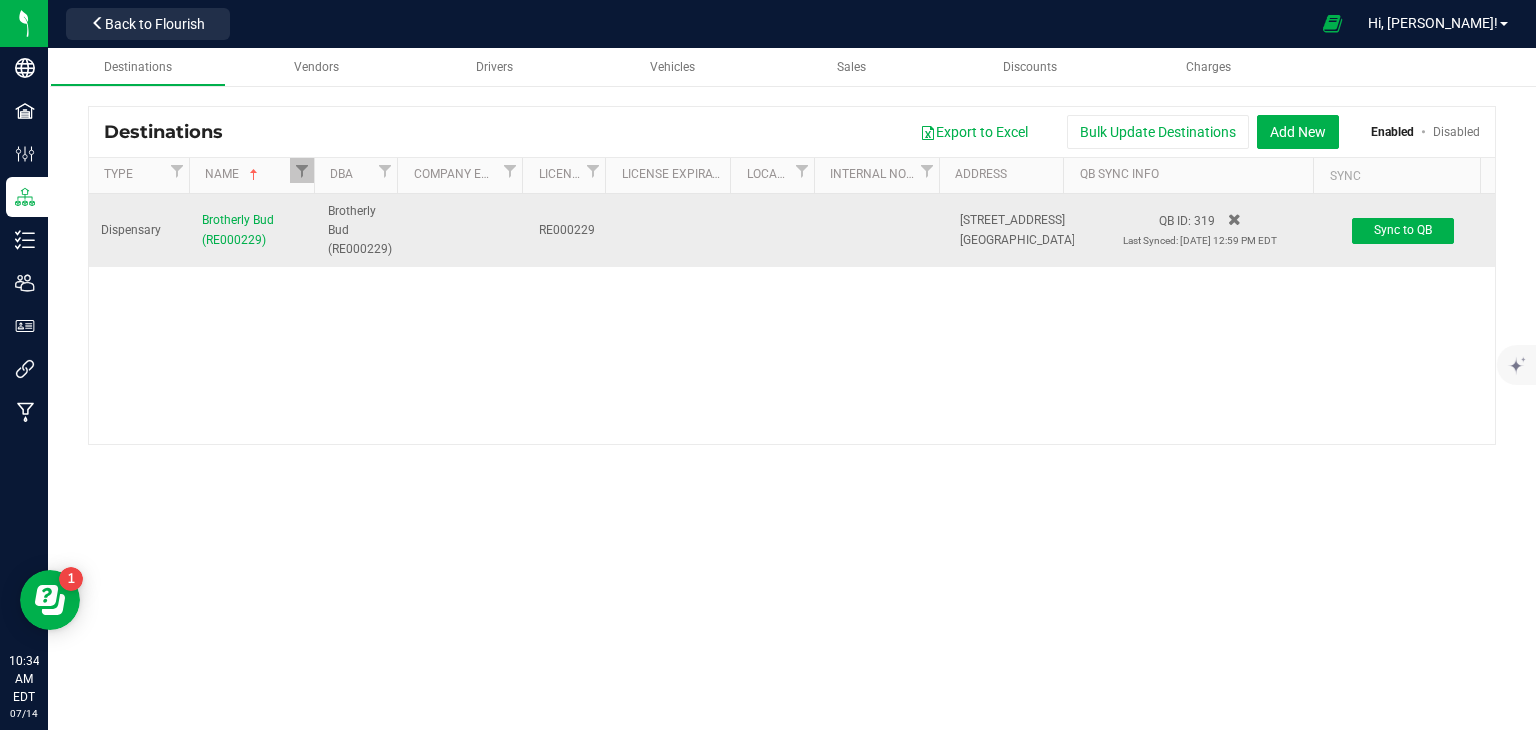 click on "Brotherly Bud (RE000229)" at bounding box center (253, 230) 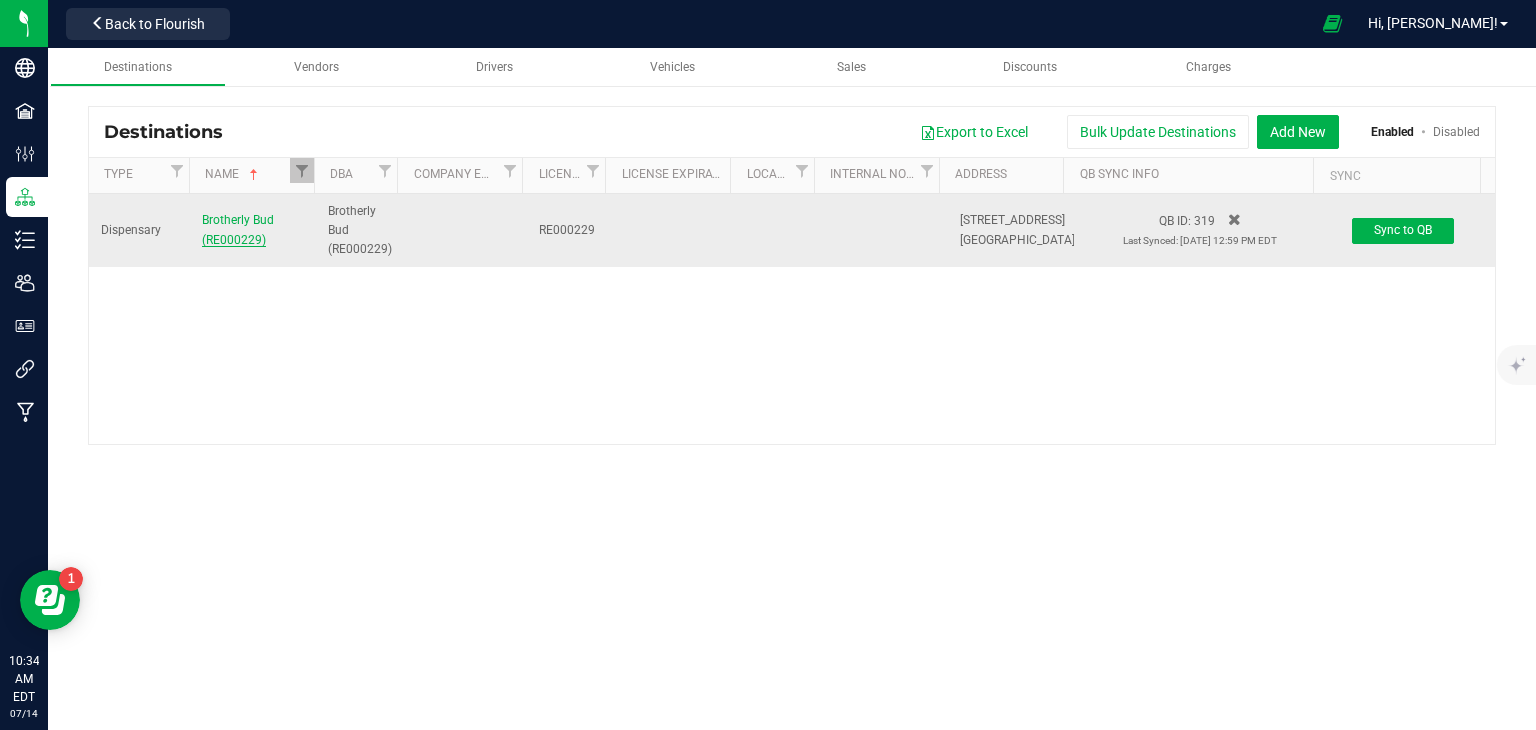 click on "Brotherly Bud (RE000229)" at bounding box center (238, 229) 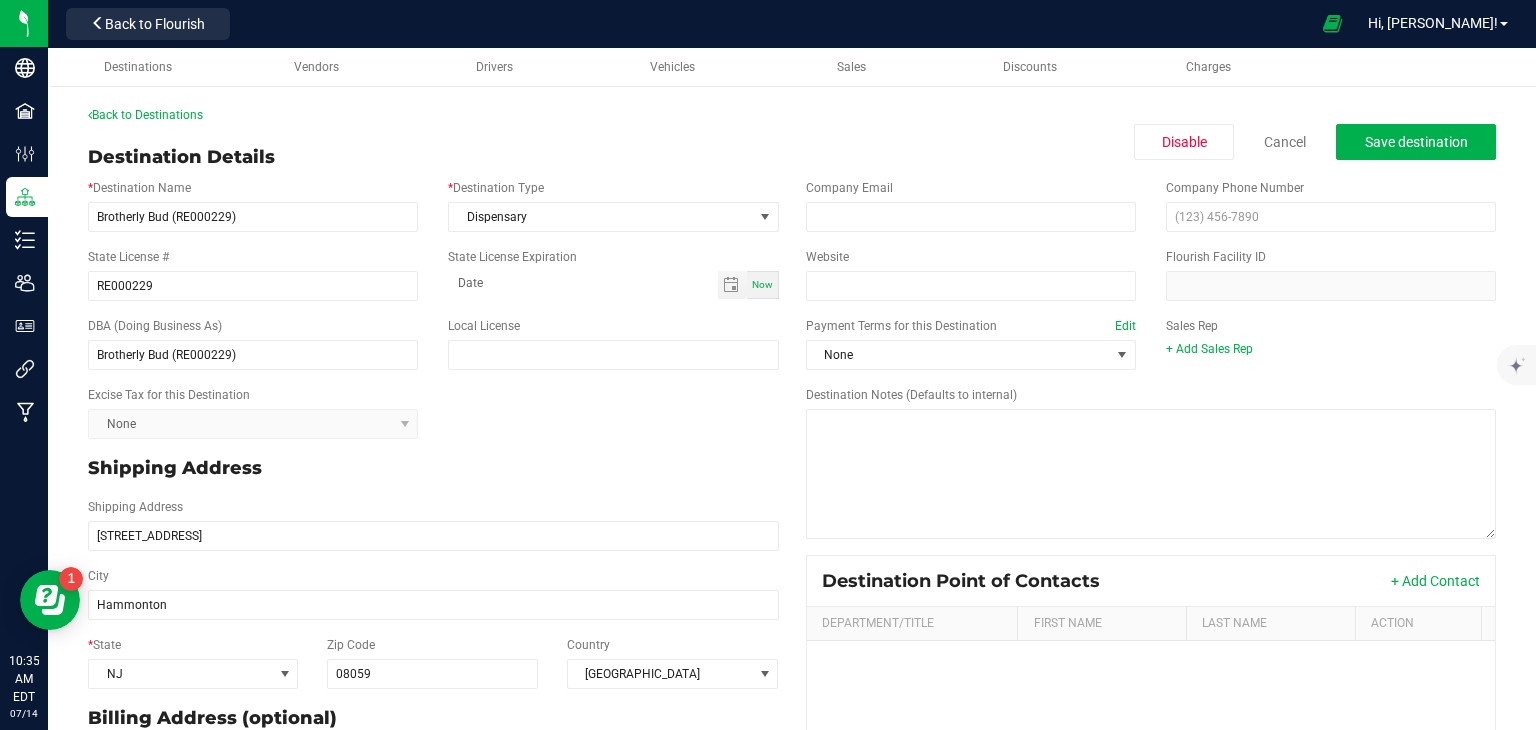scroll, scrollTop: 241, scrollLeft: 0, axis: vertical 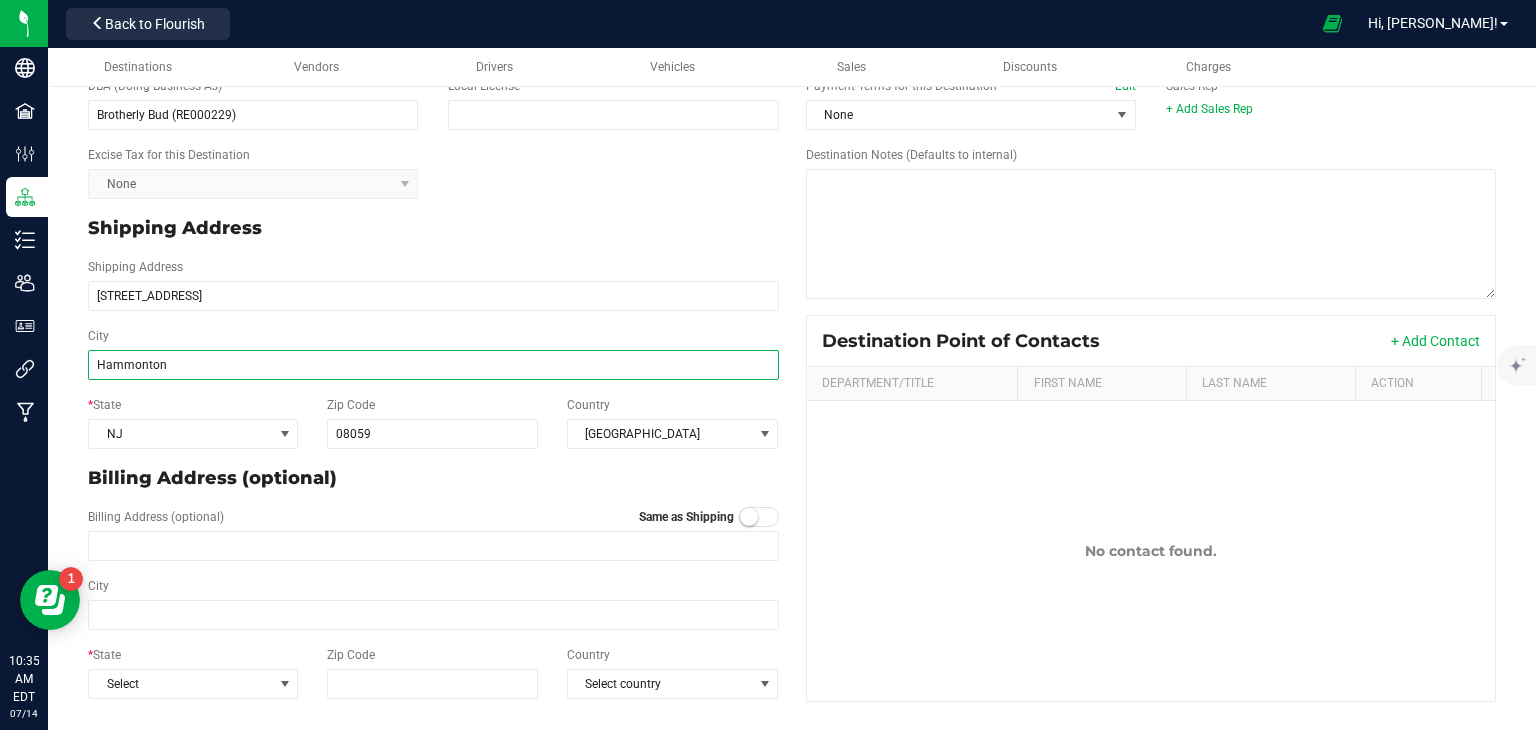 drag, startPoint x: 214, startPoint y: 368, endPoint x: 64, endPoint y: 367, distance: 150.00333 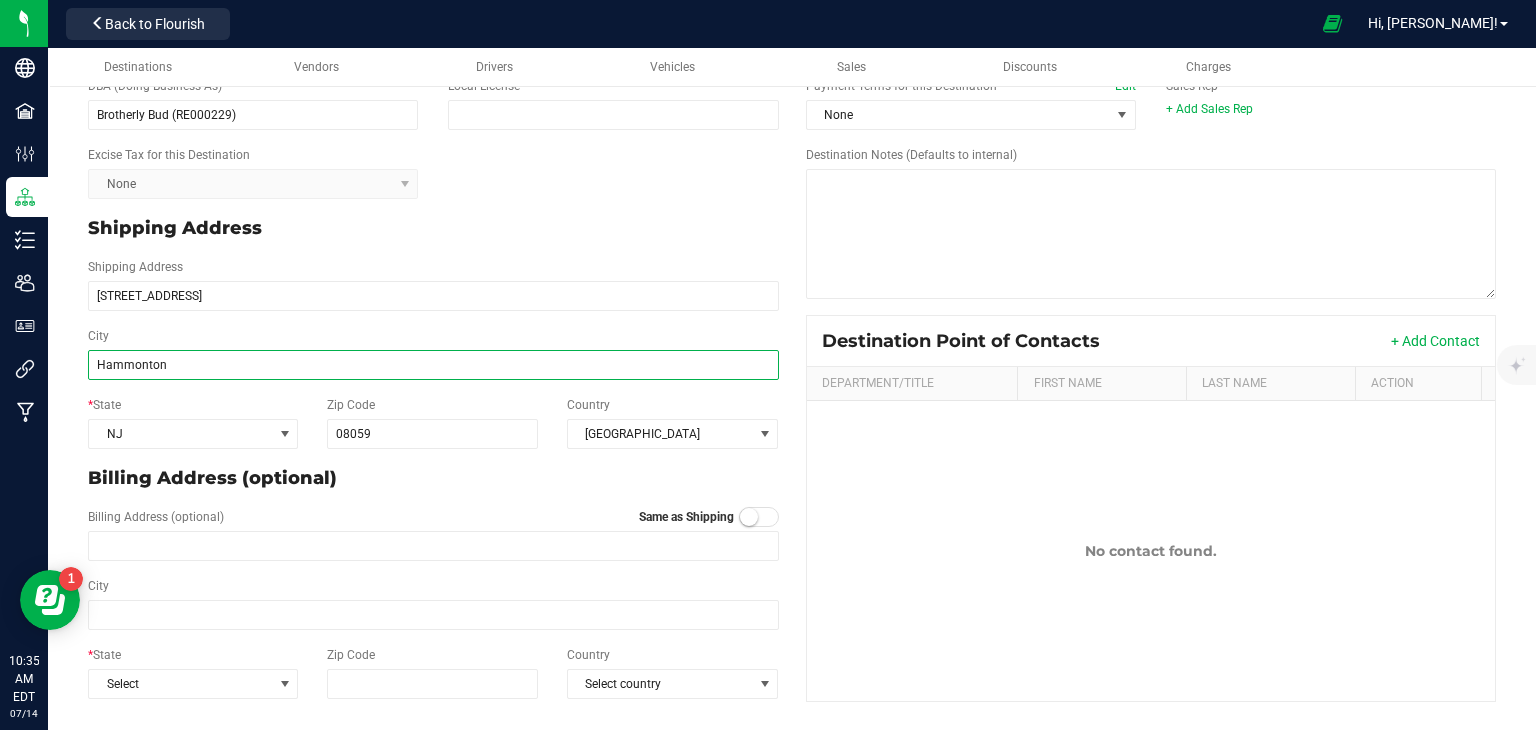 click on "Back to Destinations   Destination Details   Disable   Cancel   Save destination  *  Destination Name  Brotherly Bud (RE000229) *  Destination Type  Dispensary  State License #  RE000229  State License Expiration  Now  DBA (Doing Business As)    Brotherly Bud (RE000229)  Local License     Excise Tax for this Destination    None  Shipping Address   Shipping Address  500 N Black Horse Pike  City  Hammonton *  State  NJ  Zip Code  08059  Country  United States  Billing Address (optional)   Billing Address (optional)   Same as Shipping   City  *  State  Select  Zip Code   Country  Select country  Company Email   Company Phone Number   Website   Flourish Facility ID   Payment Terms for this Destination   Edit  None  Sales Rep   + Add Sales Rep   Destination Notes (Defaults to internal)                  Destination Point of Contacts   + Add Contact  Department/Title First Name Last Name Action  No contact found." at bounding box center (792, 288) 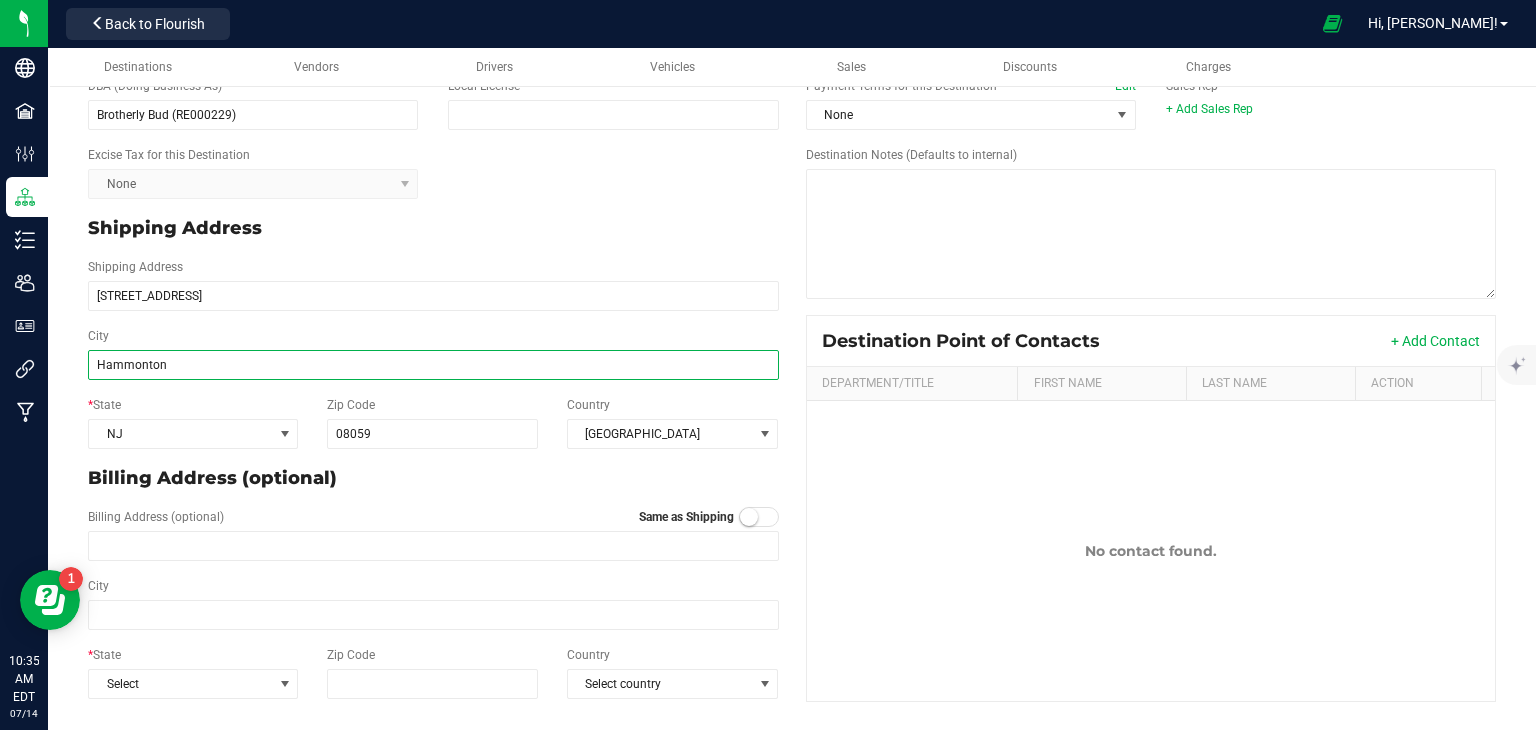 paste on "MOUNT EPHRAIM" 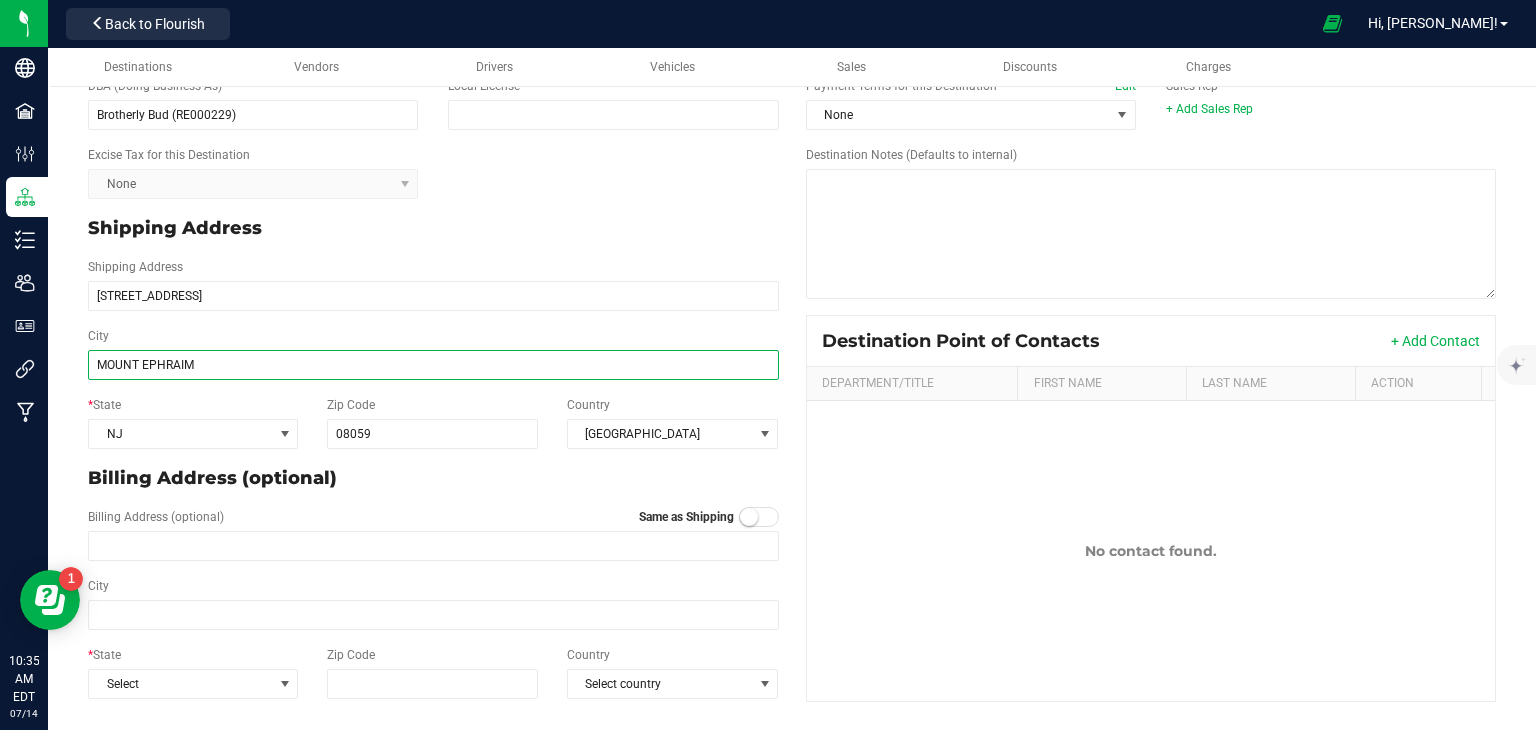 type on "MOUNT EPHRAIM" 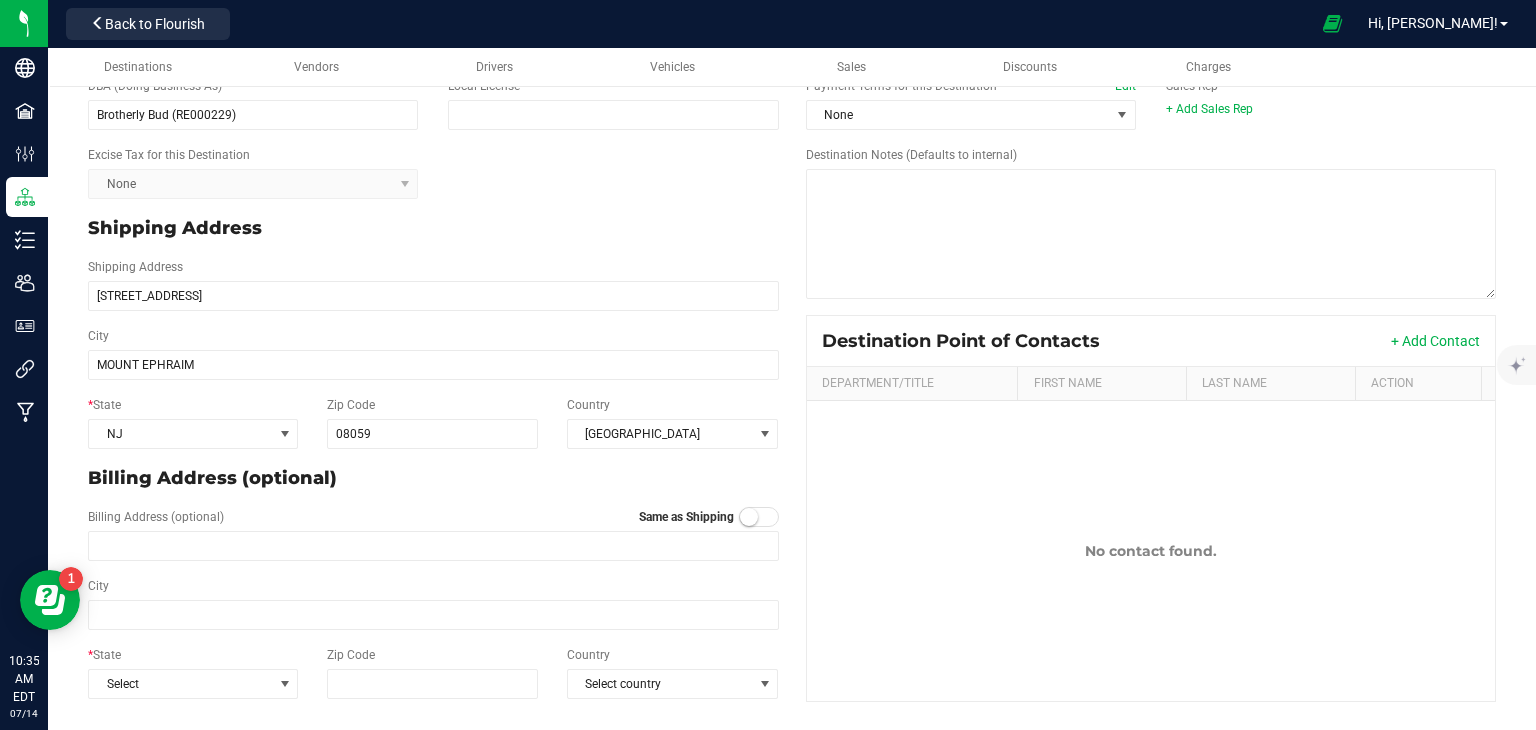 click on "Shipping Address" at bounding box center (433, 228) 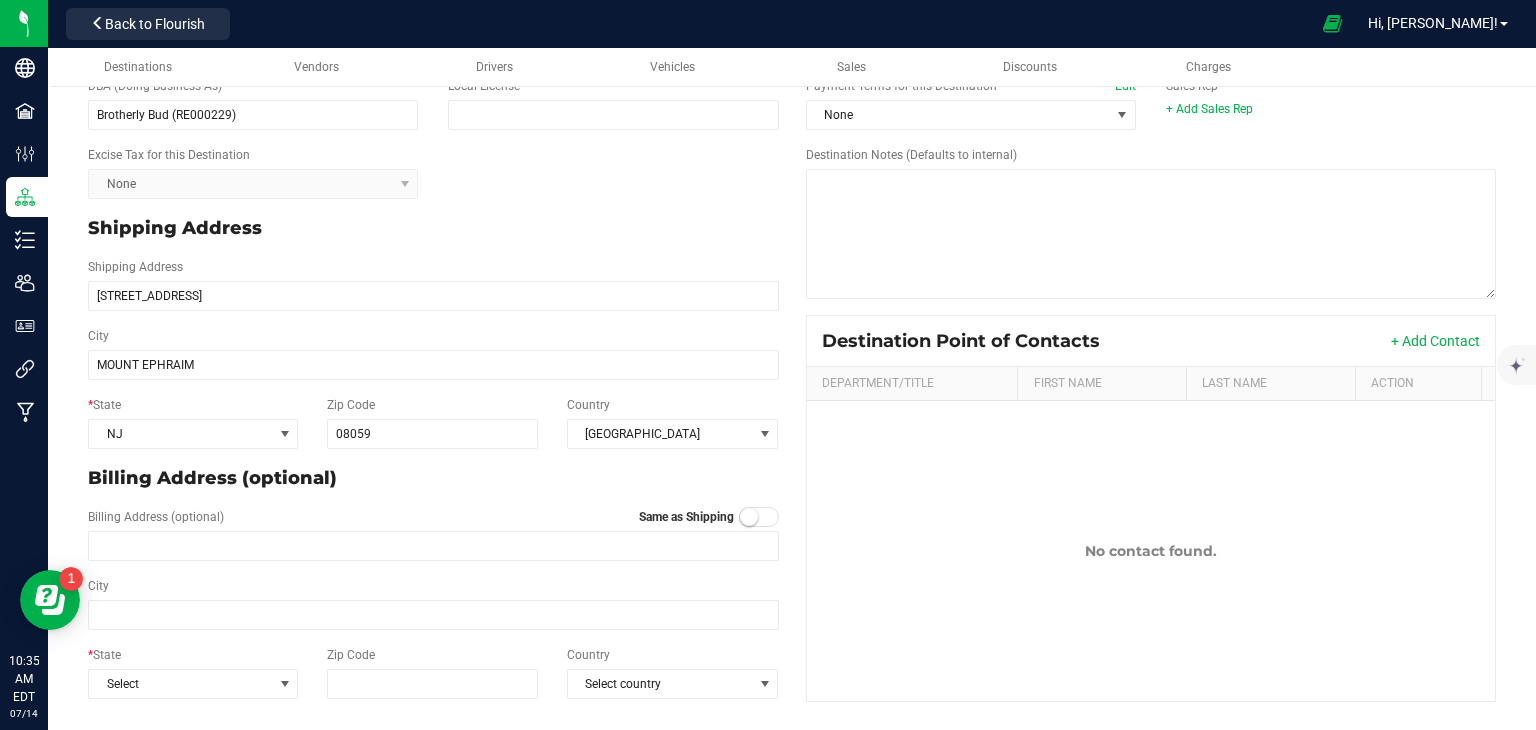 scroll, scrollTop: 0, scrollLeft: 0, axis: both 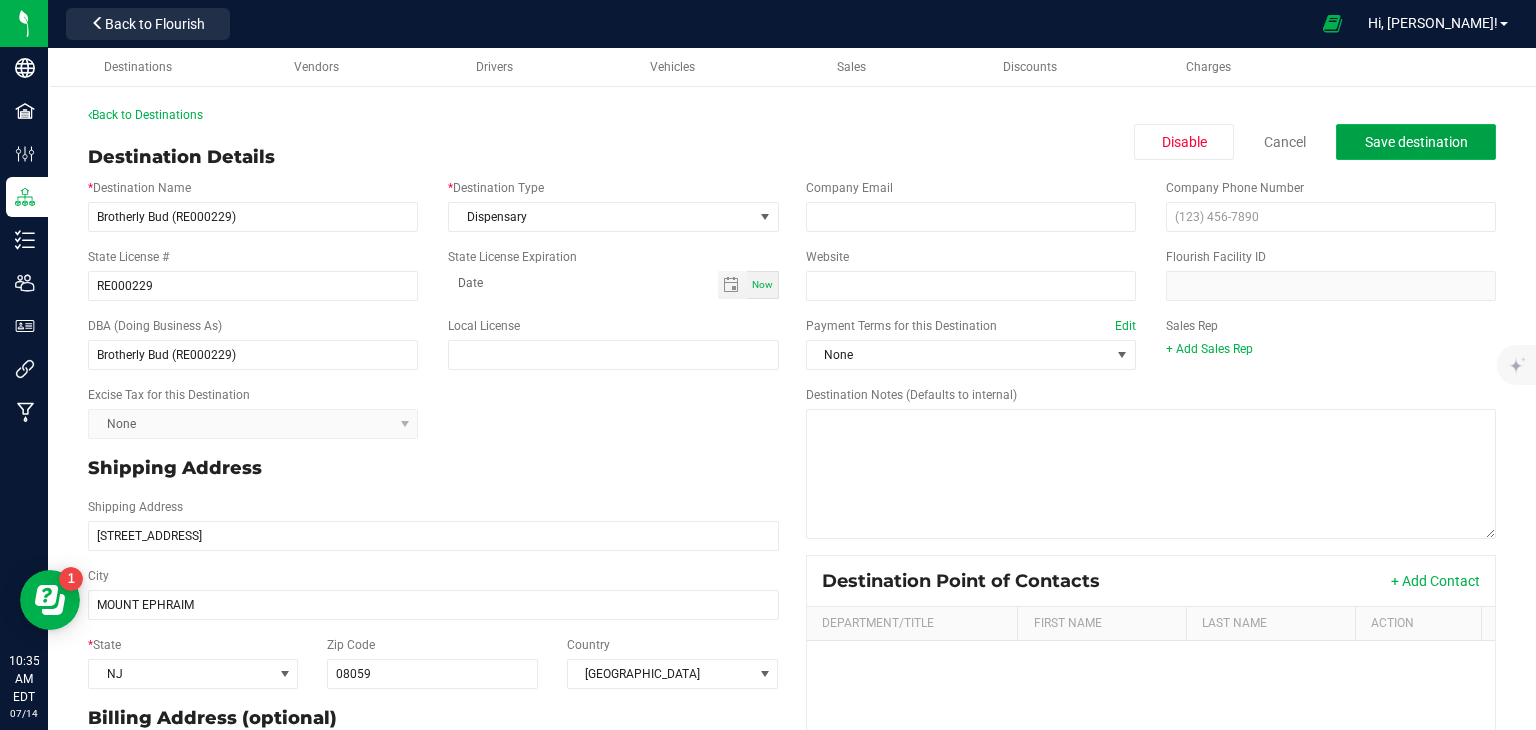 click on "Save destination" 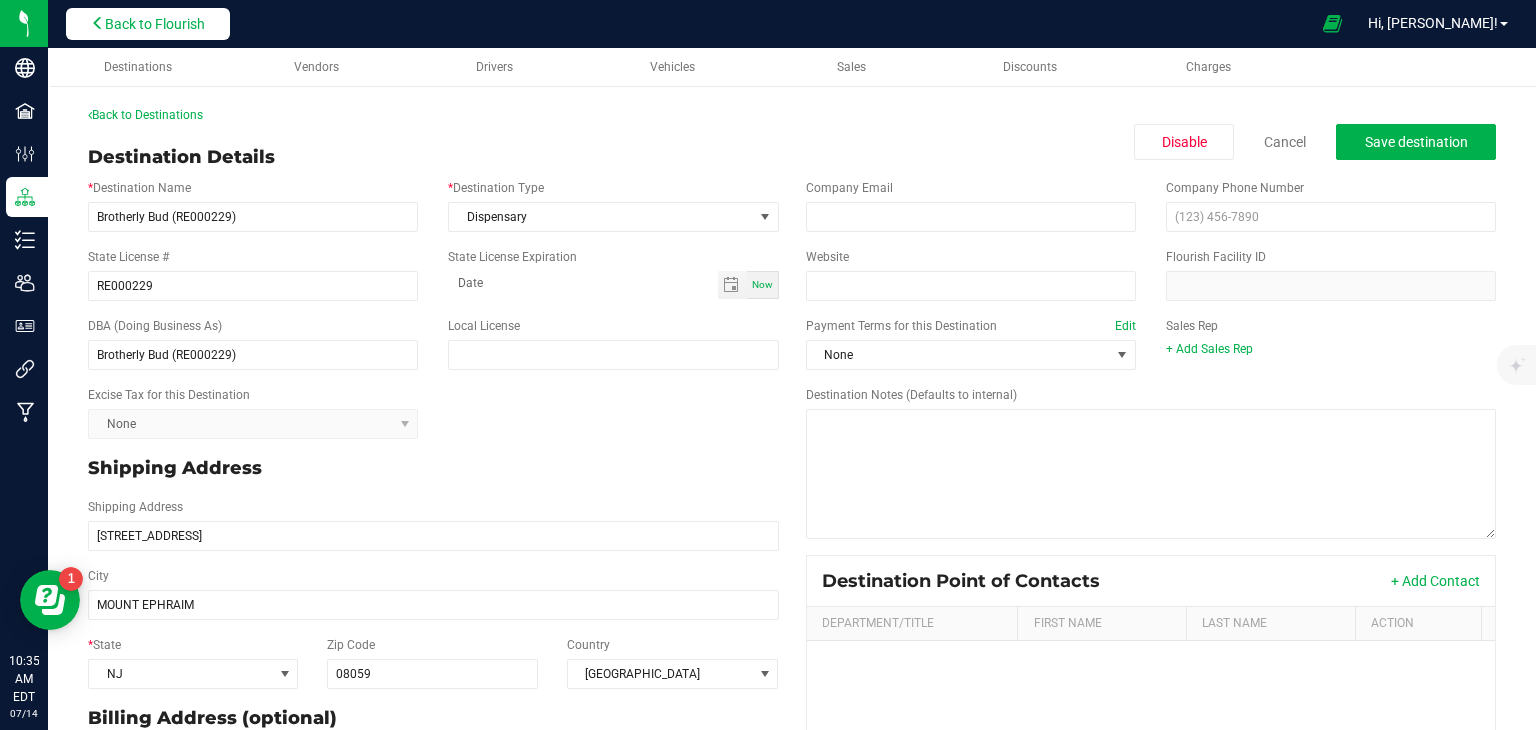 click on "Back to Flourish" at bounding box center (155, 24) 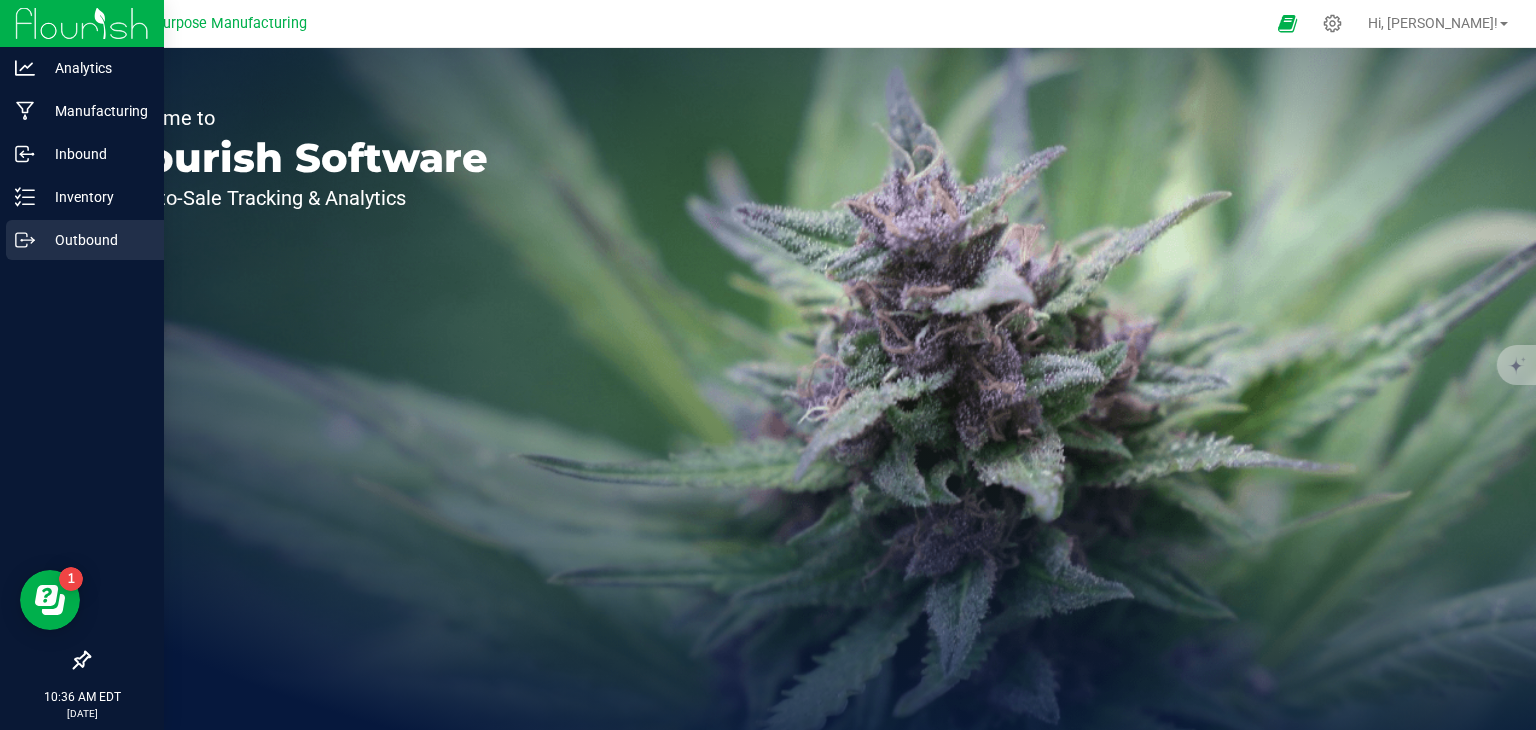 click on "Outbound" at bounding box center (95, 240) 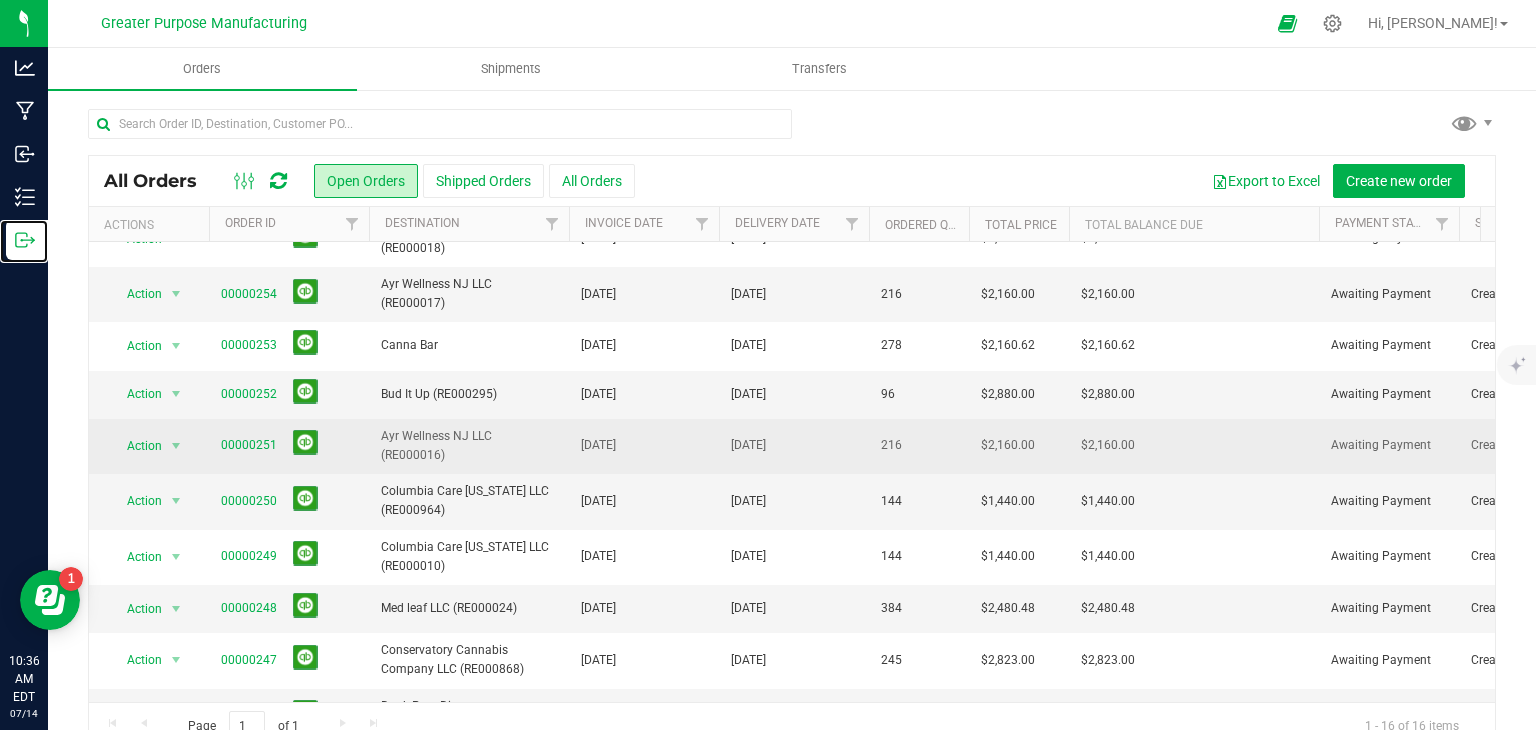 scroll, scrollTop: 0, scrollLeft: 0, axis: both 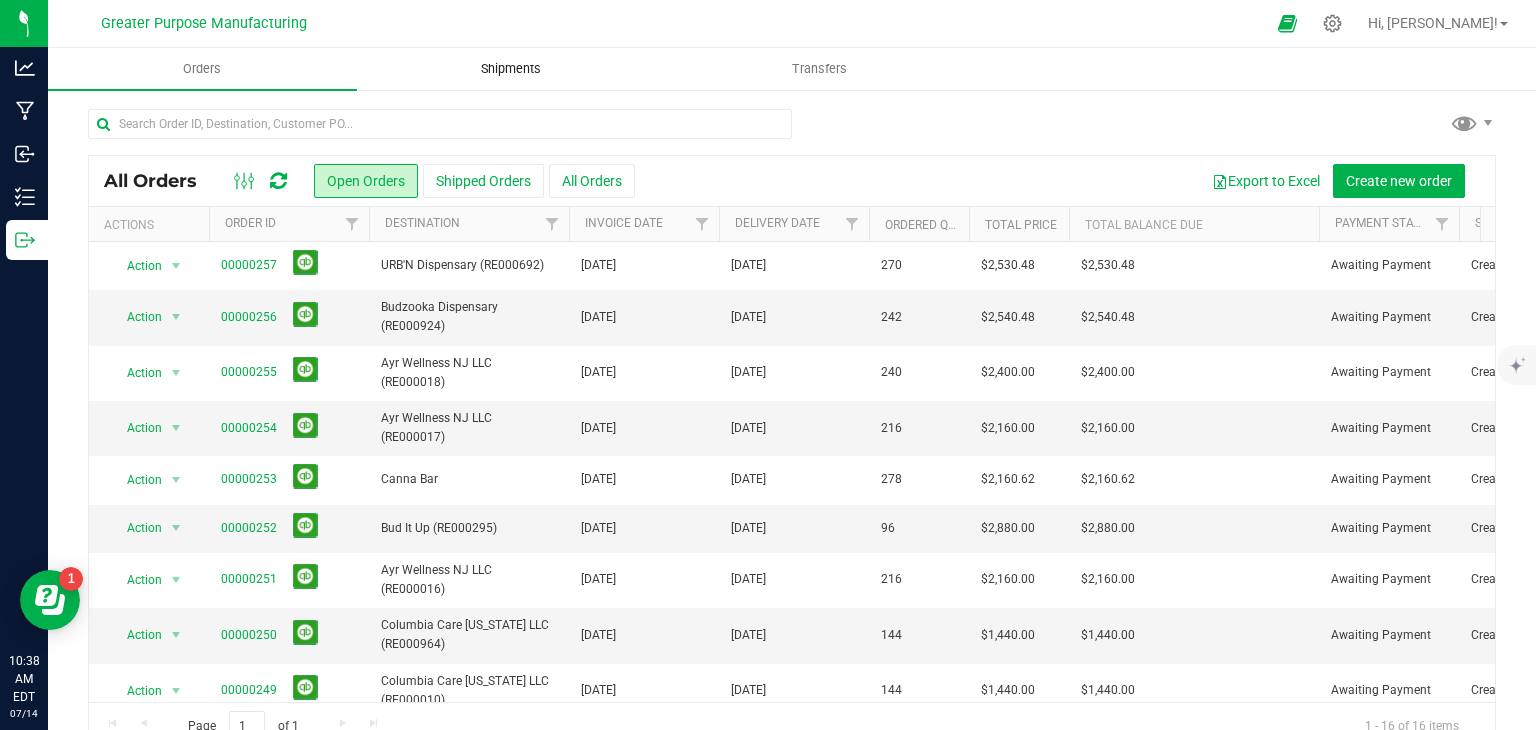 click on "Shipments" at bounding box center (511, 69) 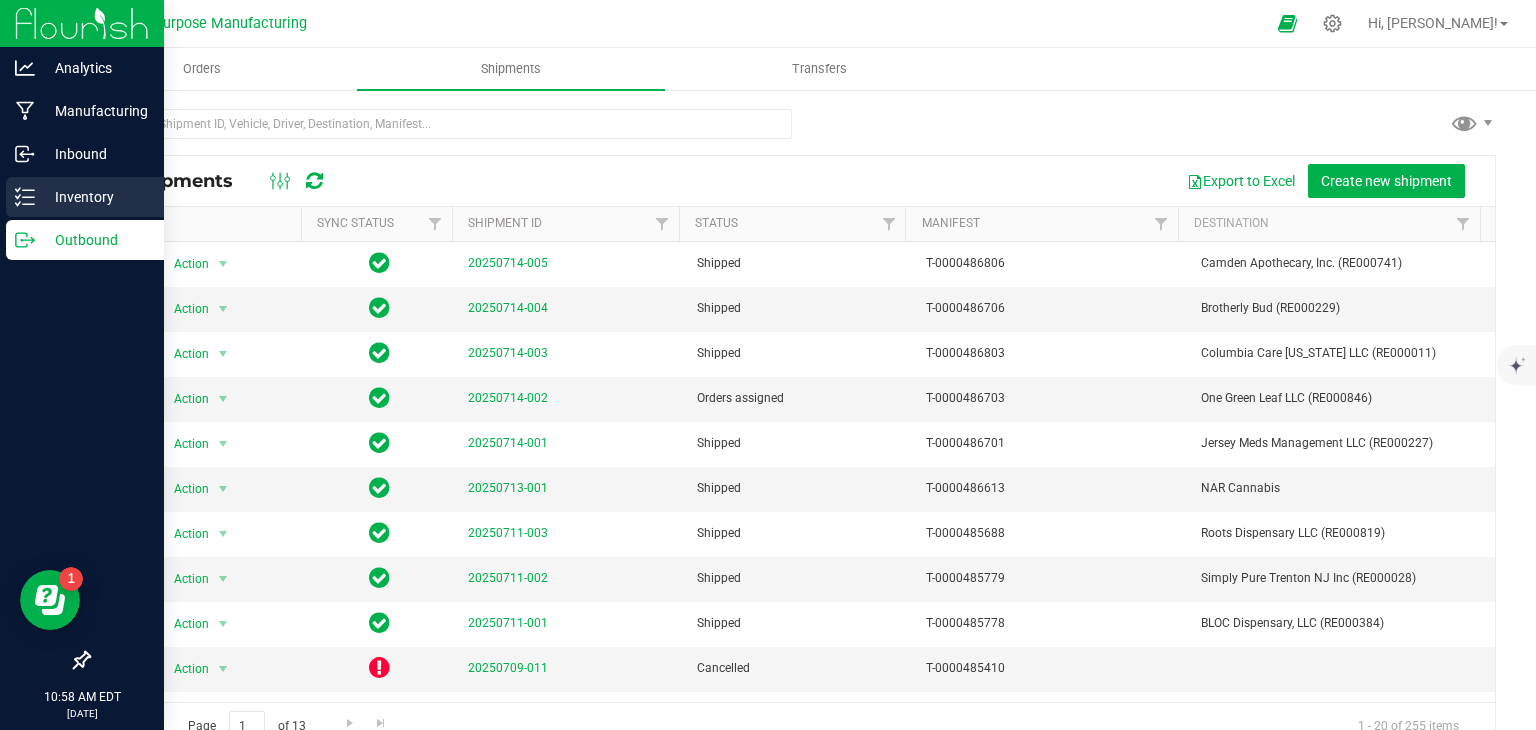 click on "Inventory" at bounding box center (95, 197) 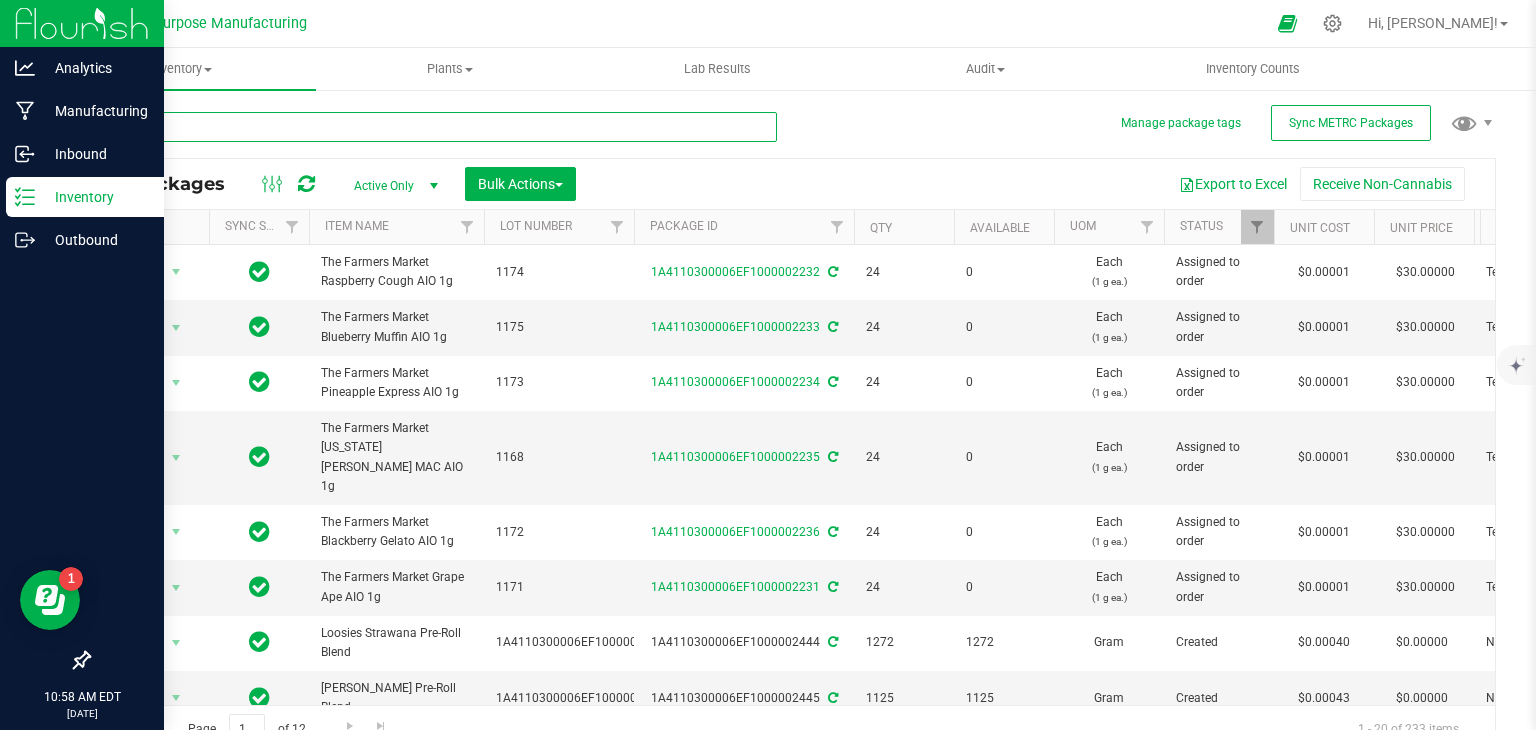 click at bounding box center (432, 127) 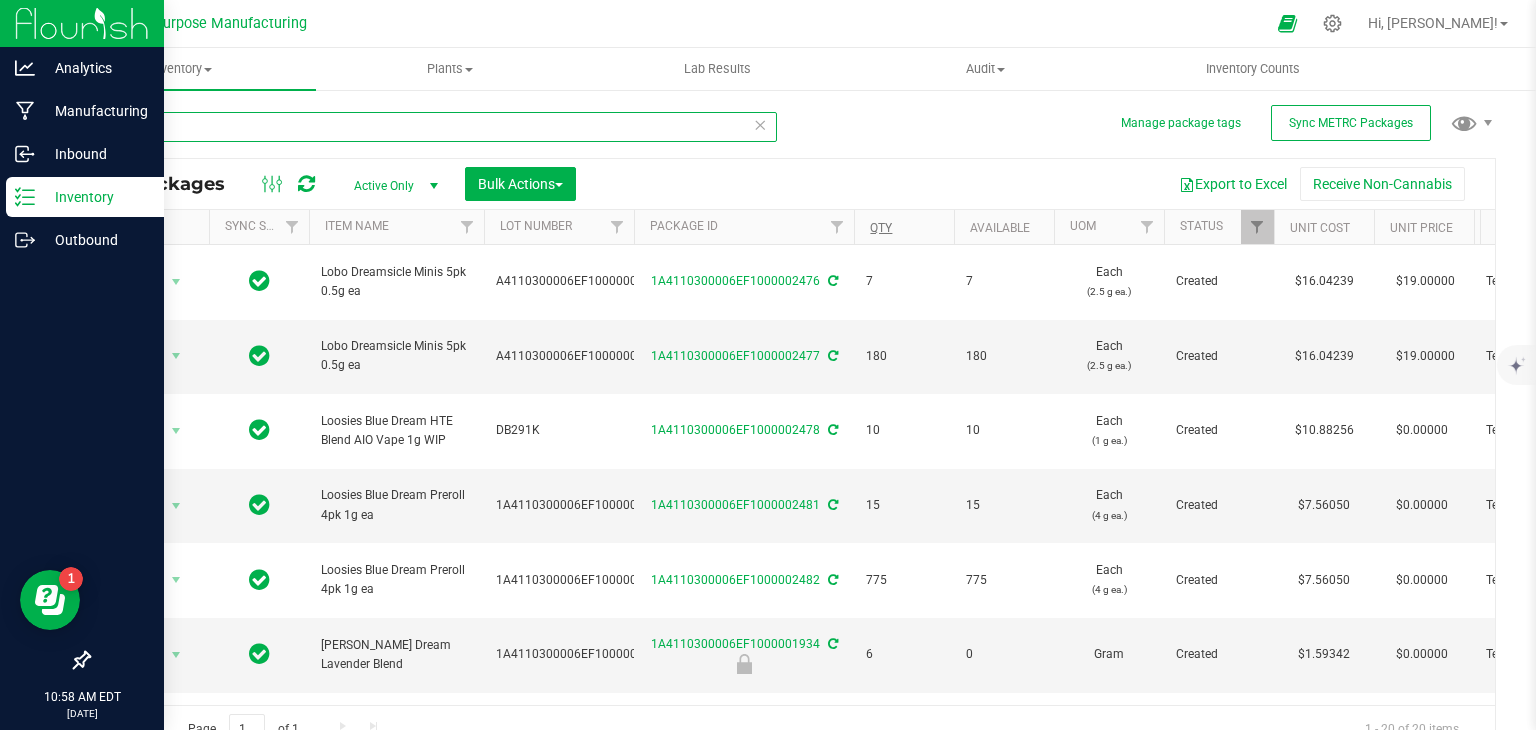 type on "dream" 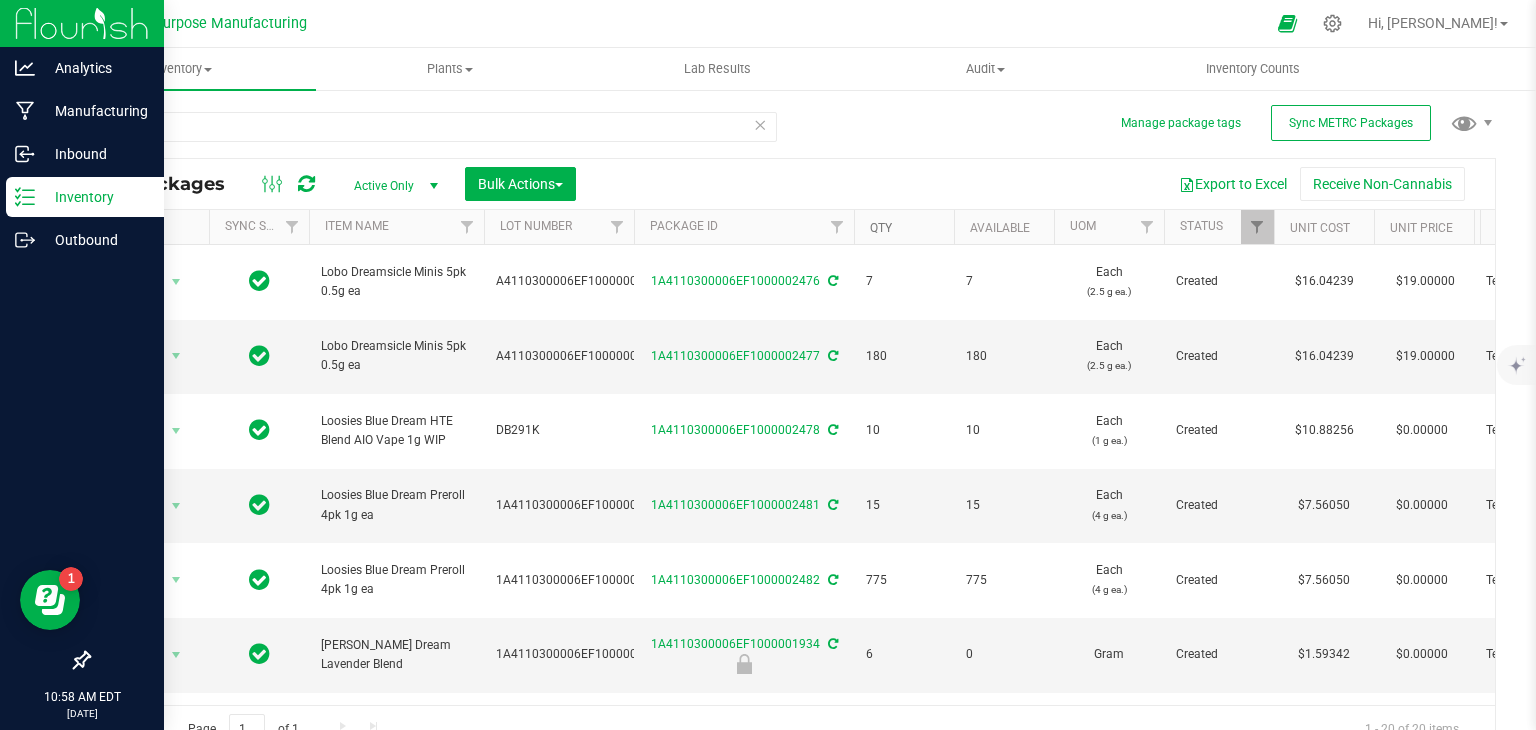 click on "Qty" at bounding box center (881, 228) 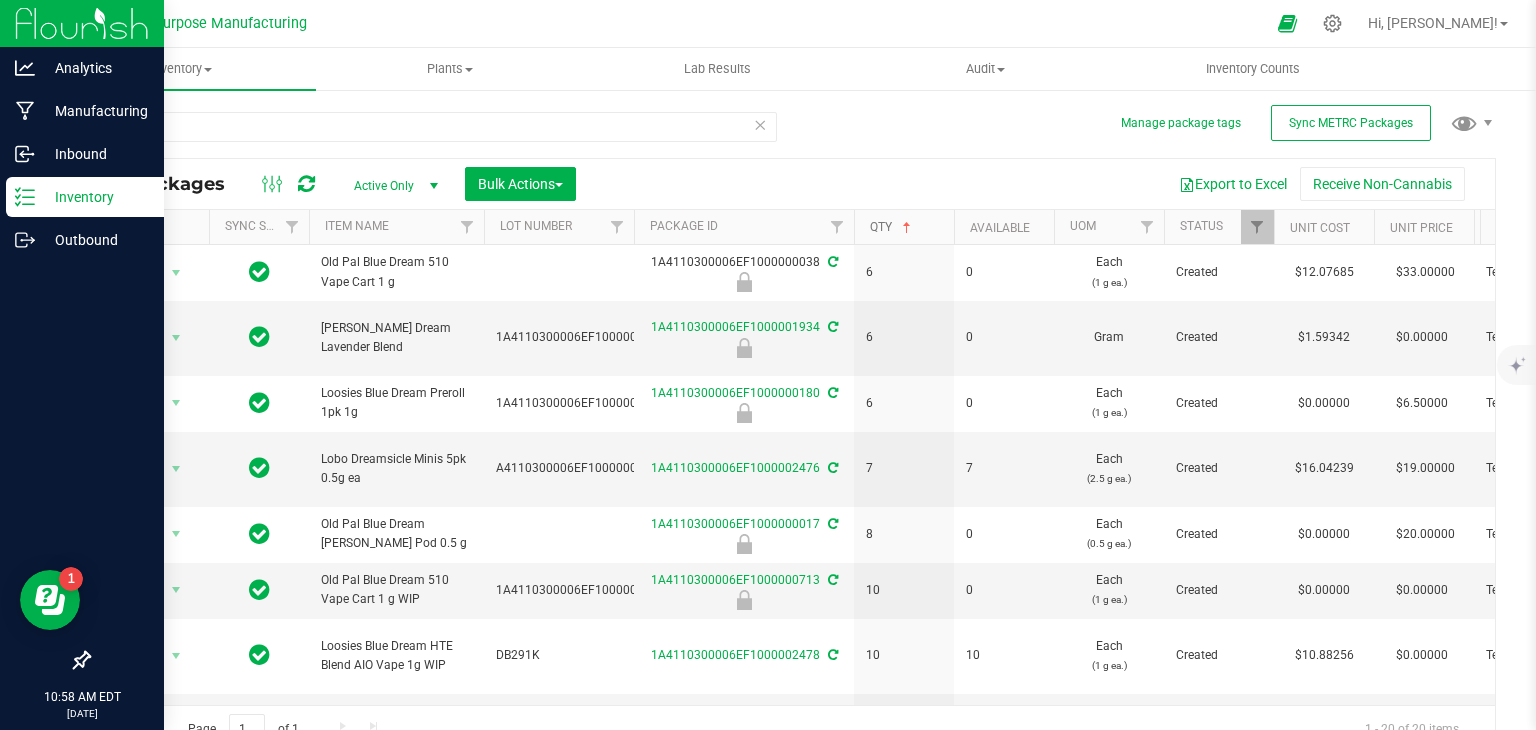 click on "Qty" at bounding box center [892, 227] 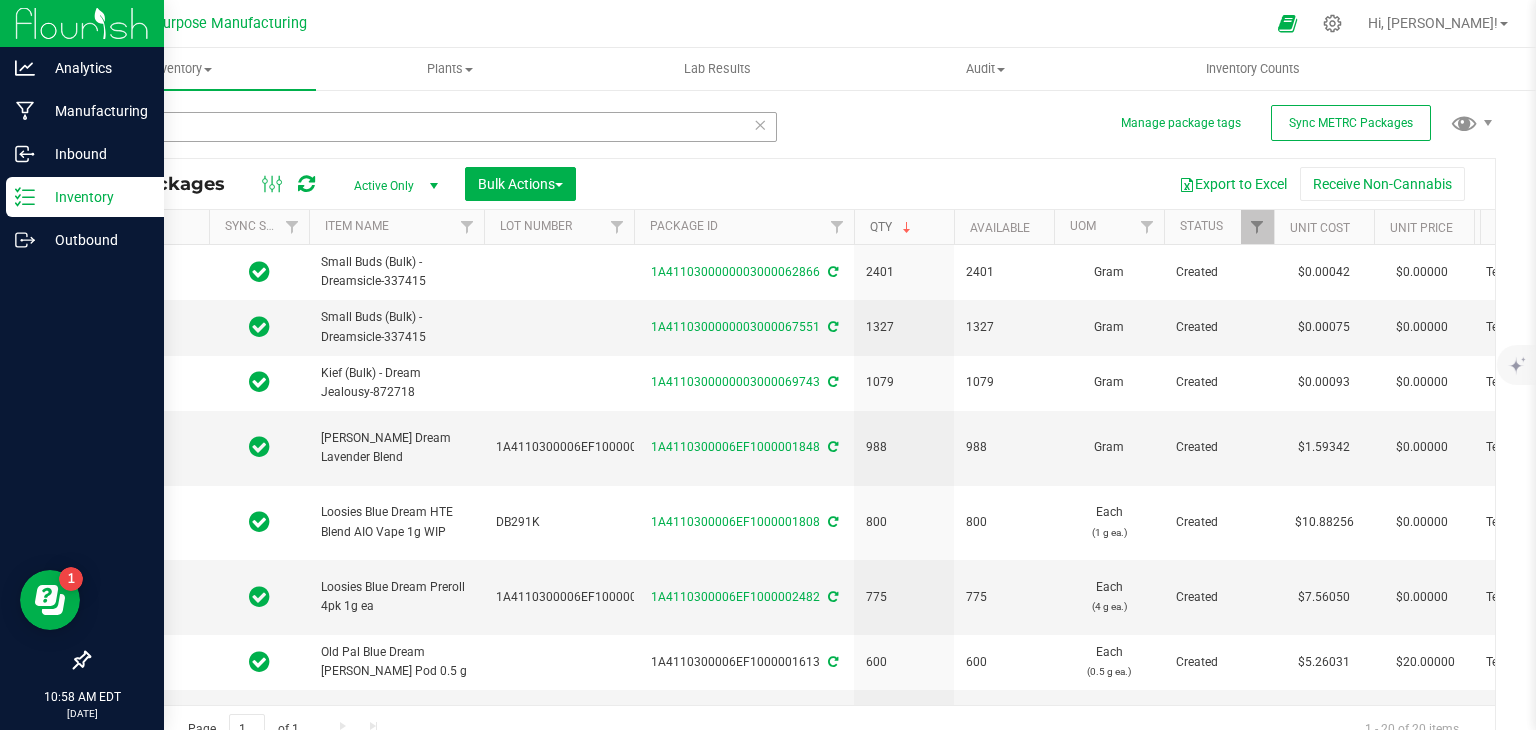 type on "2025-06-26" 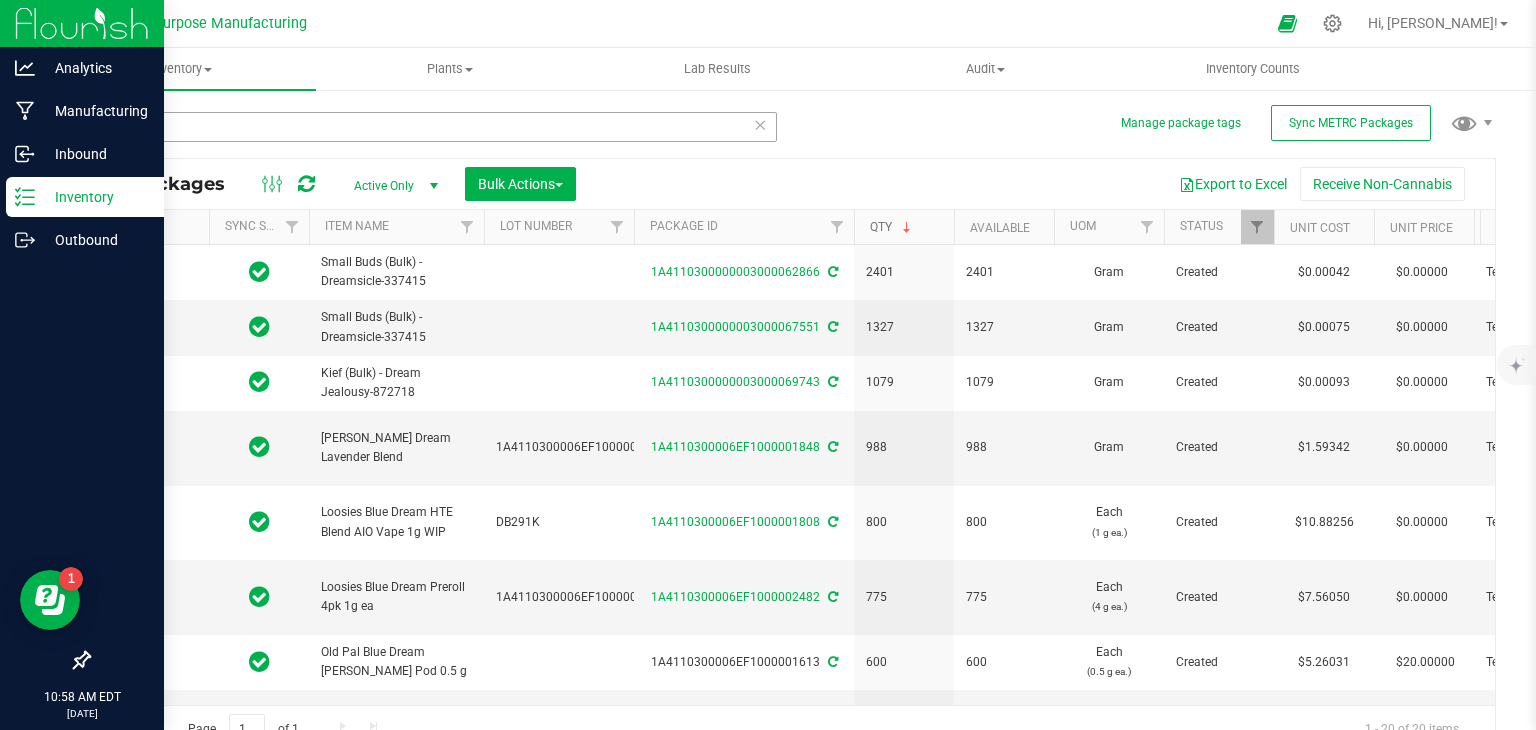type on "2025-06-24" 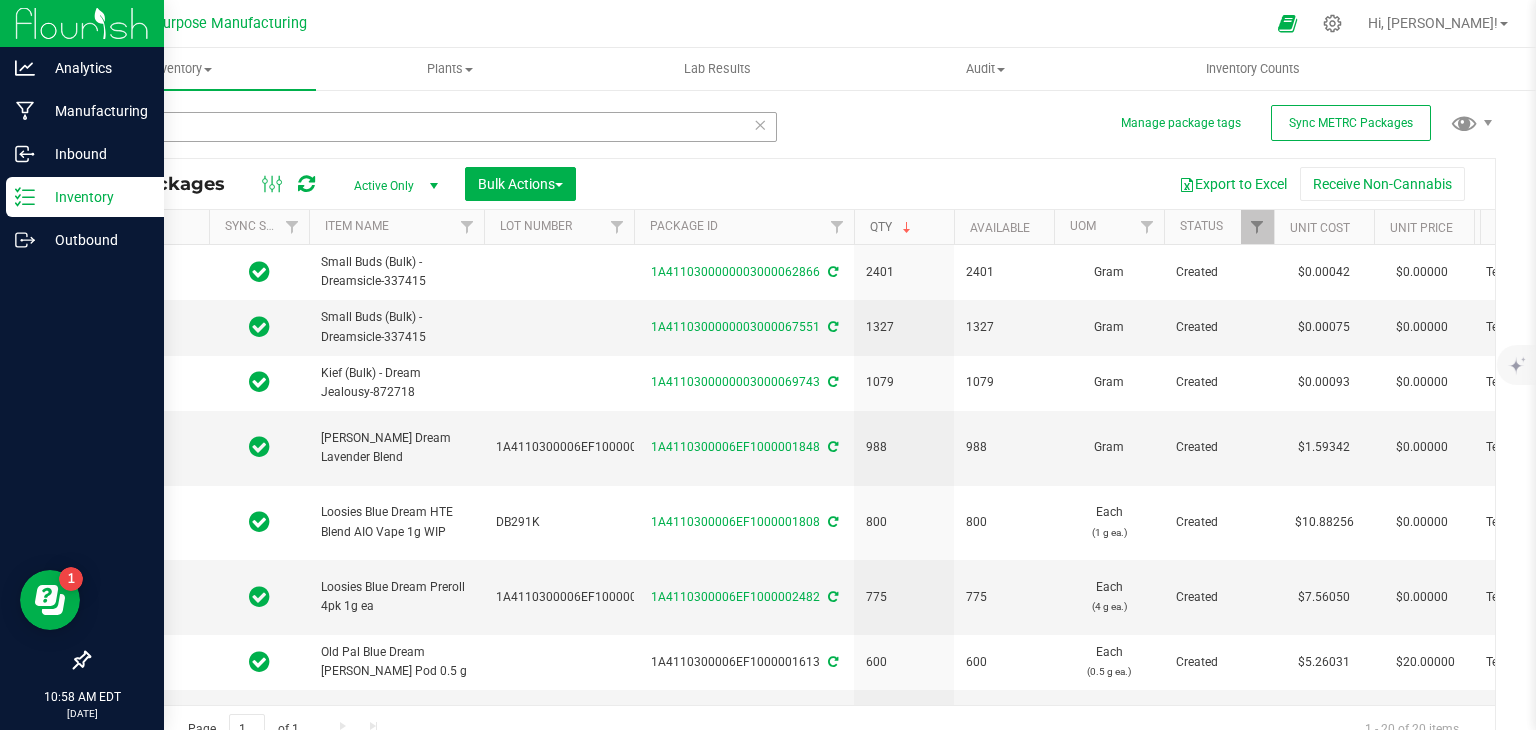 type on "2025-07-08" 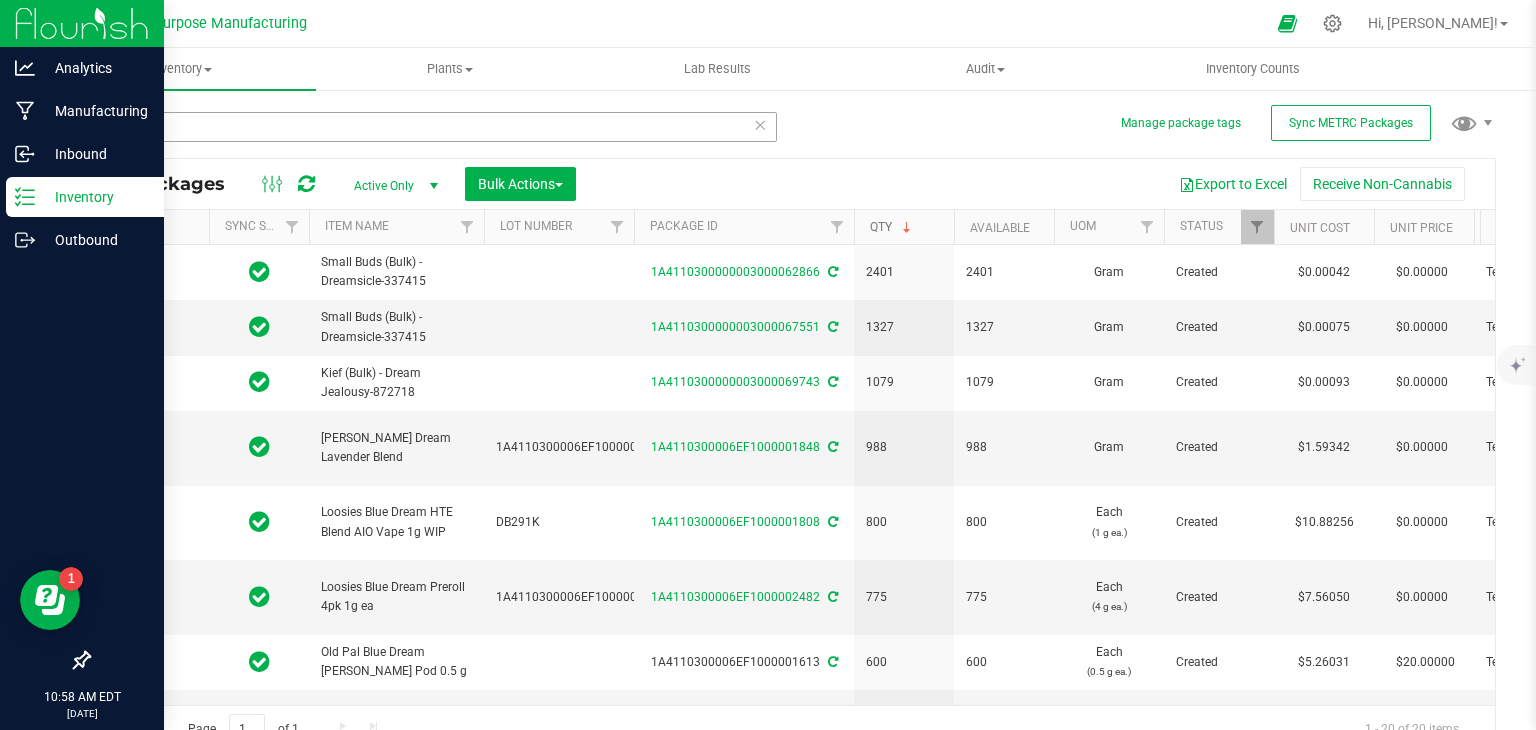 type on "2025-05-31" 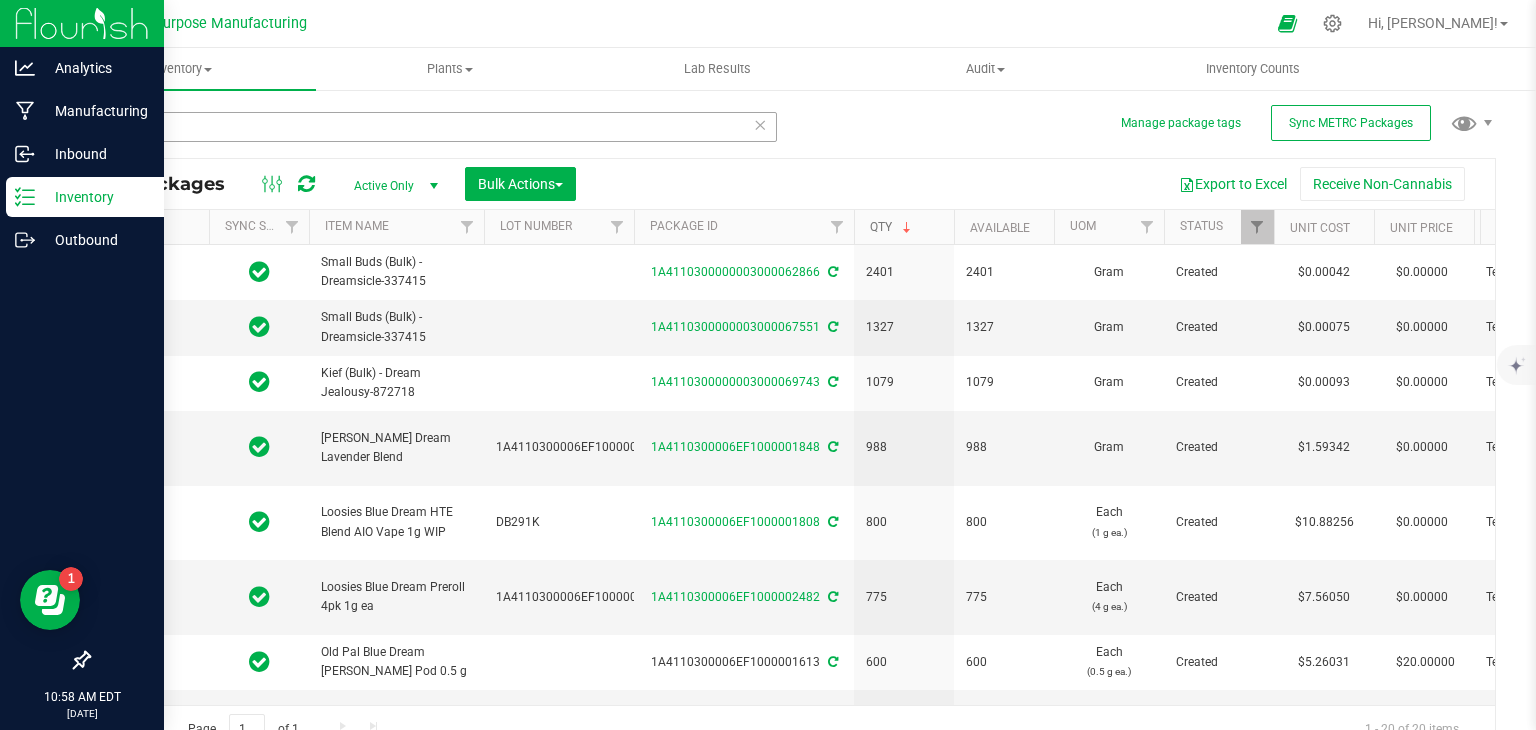 type on "2025-06-16" 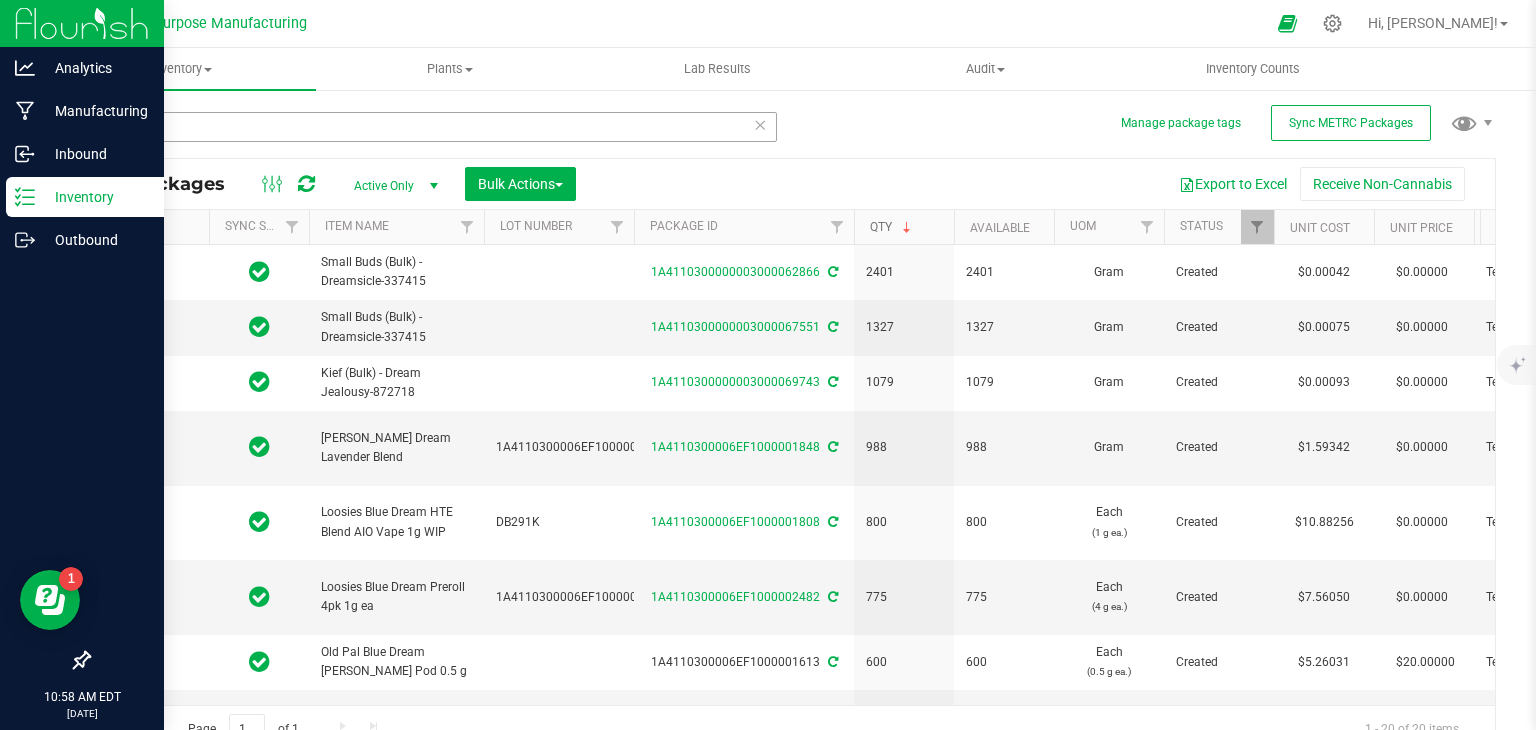 type on "2025-07-09" 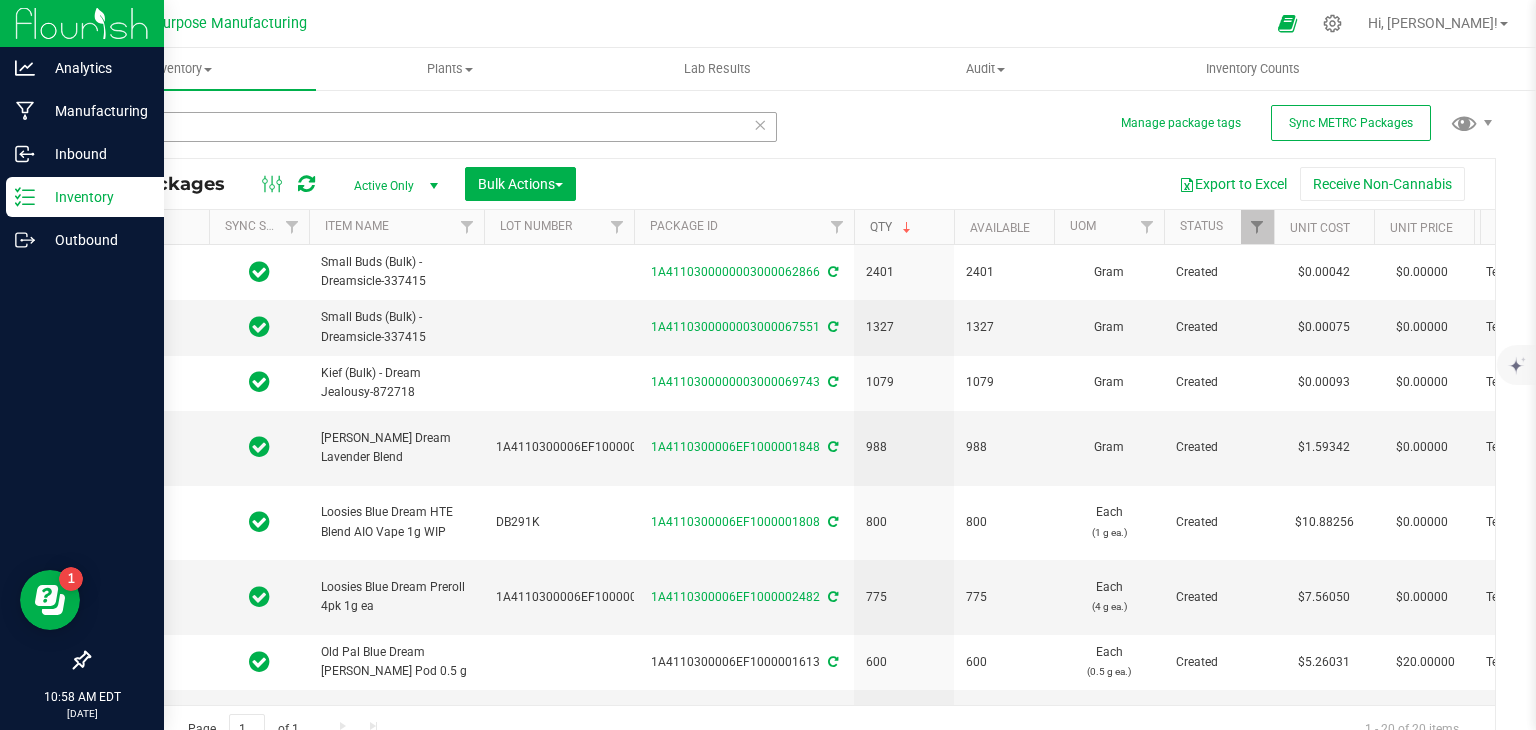 type on "2025-04-29" 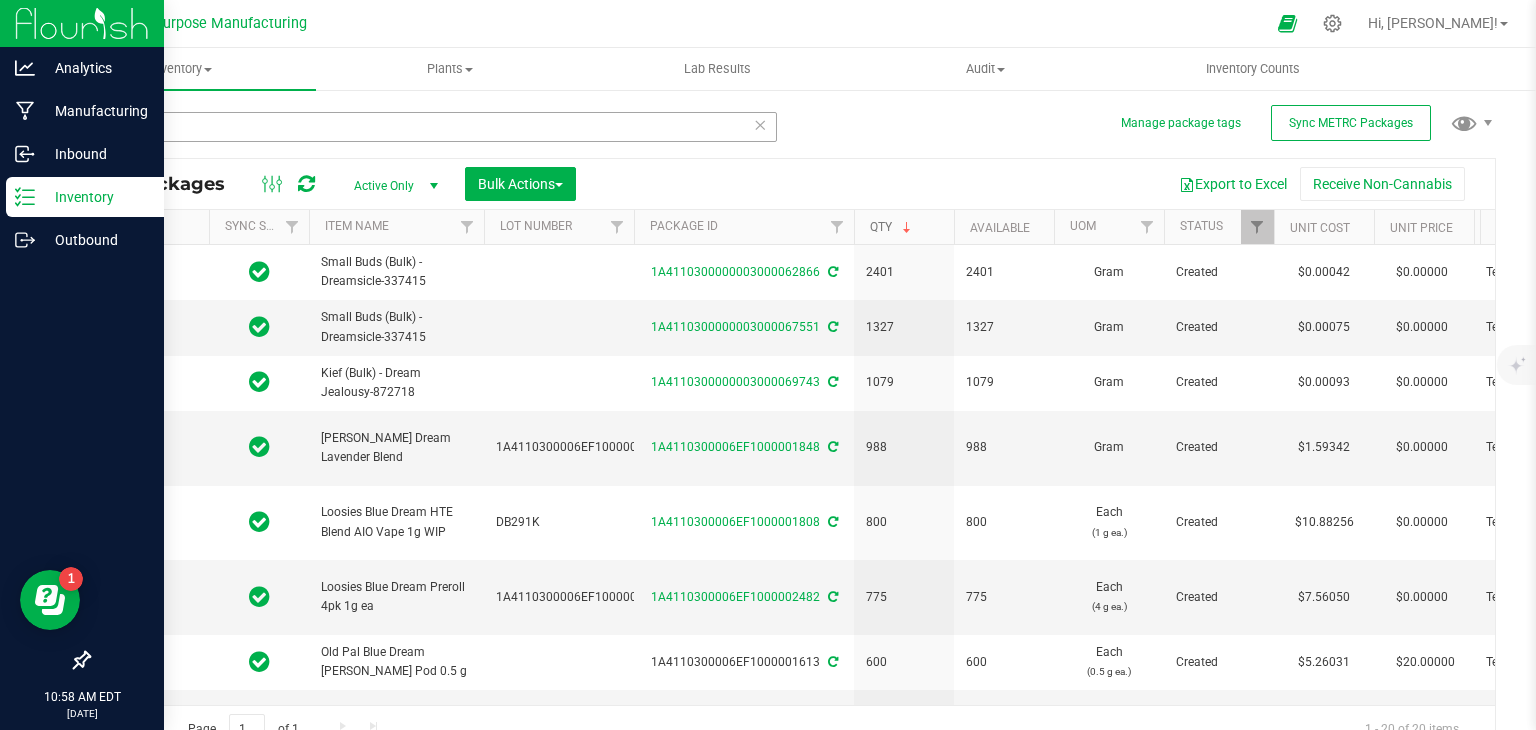type on "2025-07-09" 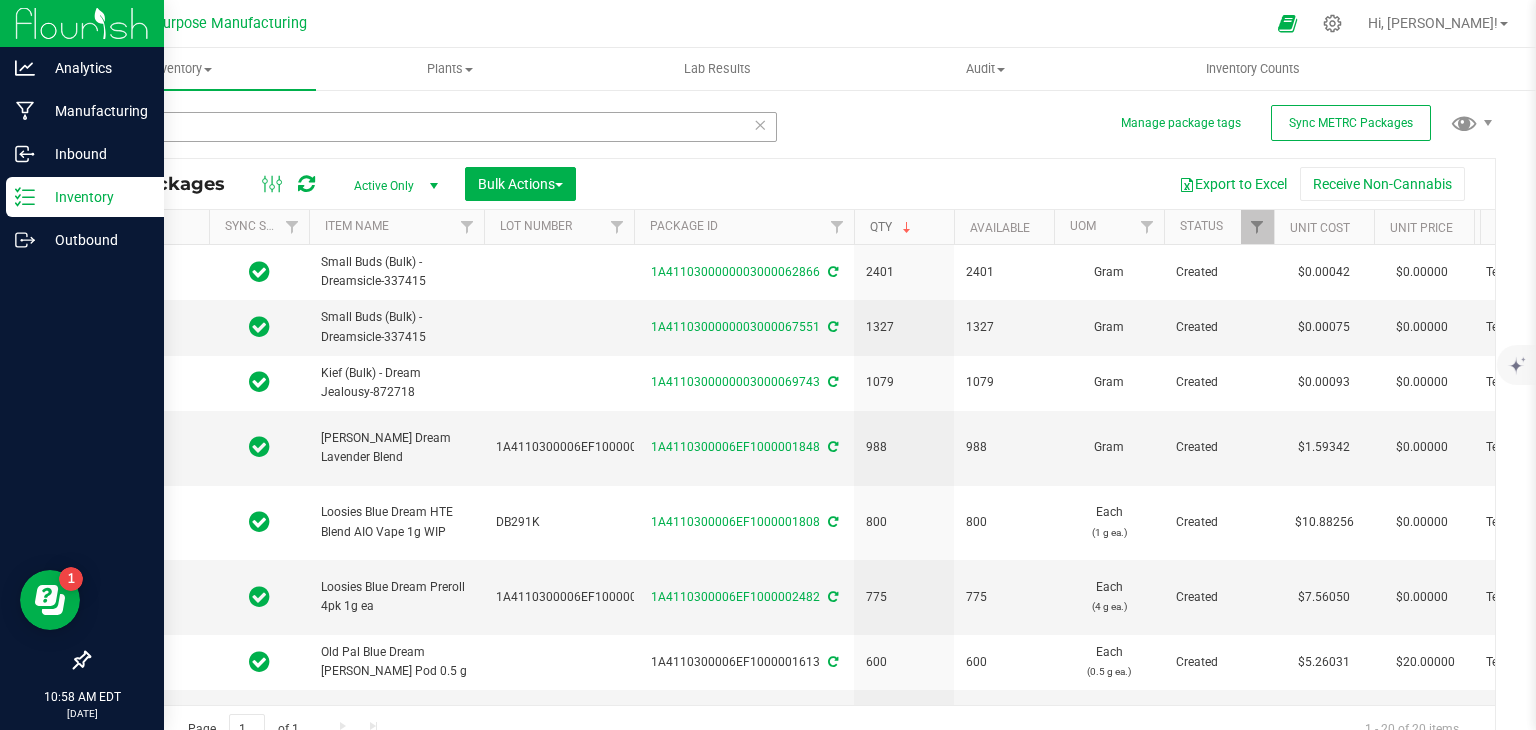 type on "2025-06-24" 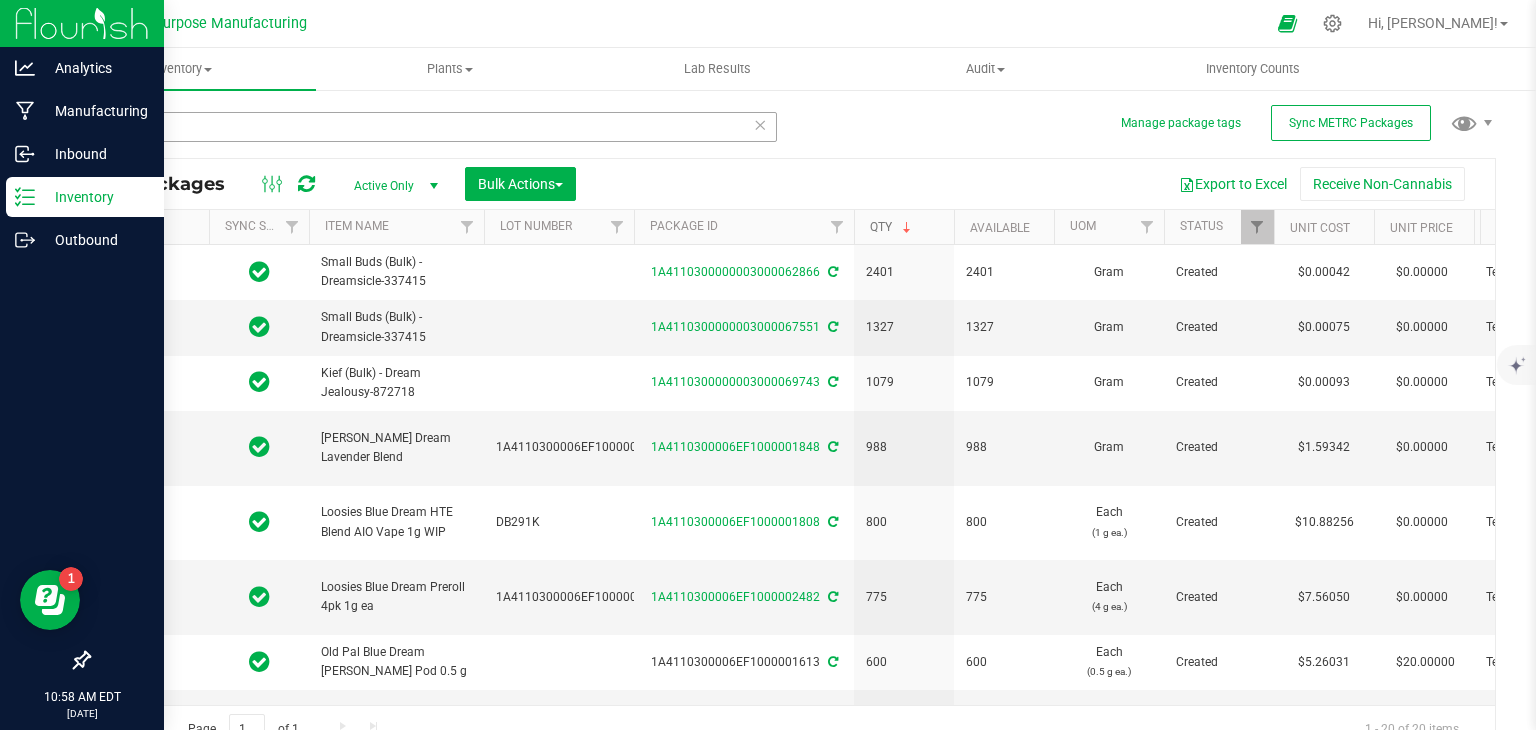 type on "2025-07-09" 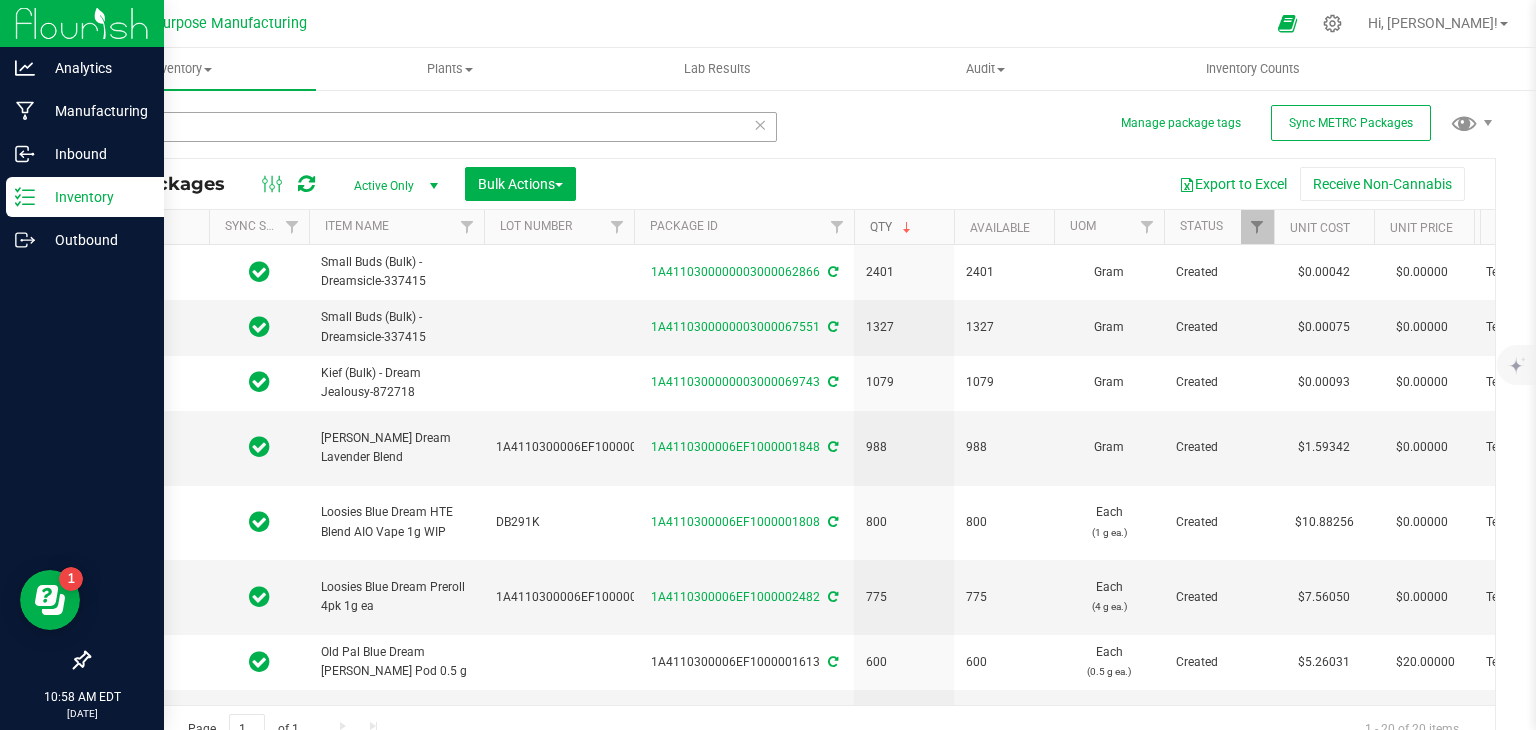 type on "2025-06-26" 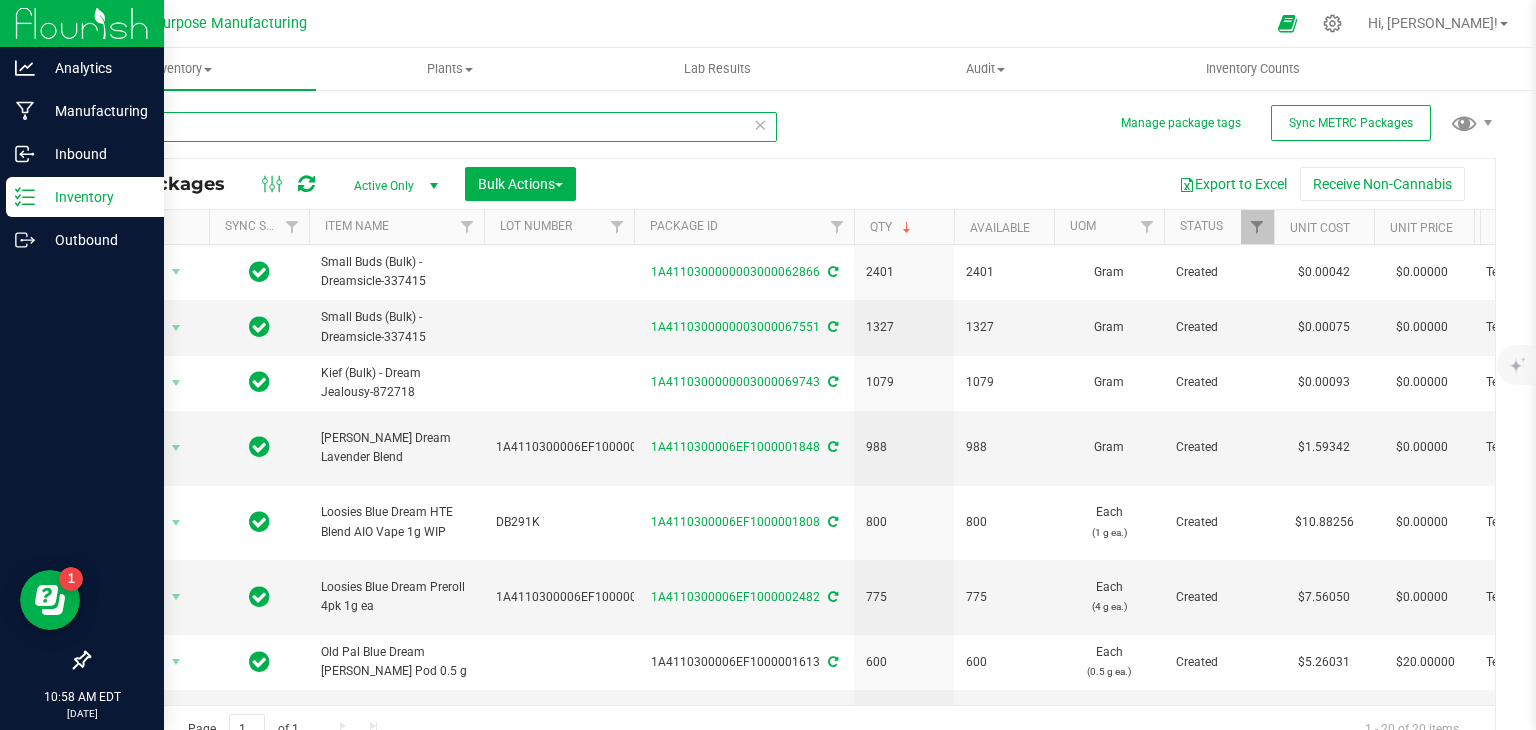 click on "dream" at bounding box center (432, 127) 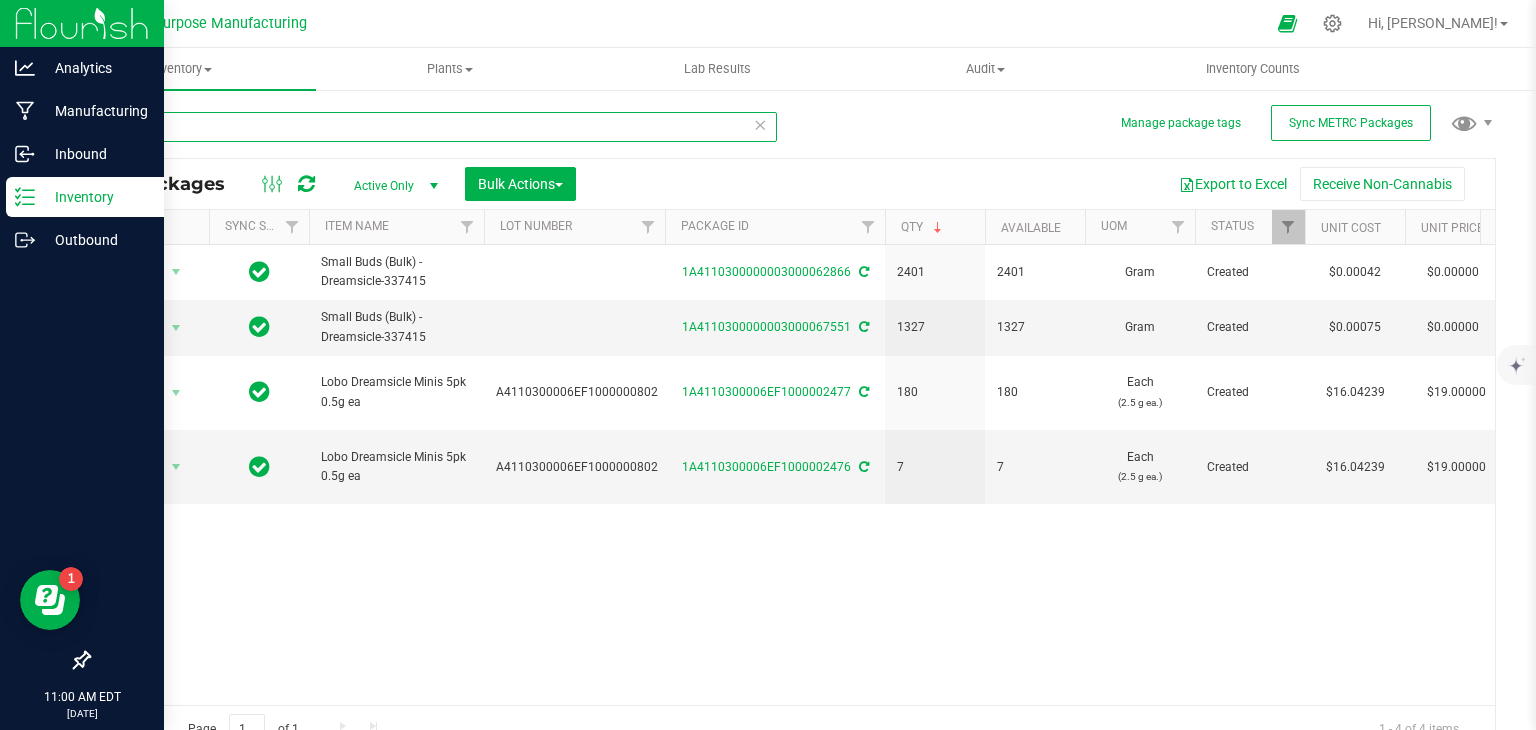 drag, startPoint x: 633, startPoint y: 229, endPoint x: 665, endPoint y: 229, distance: 32 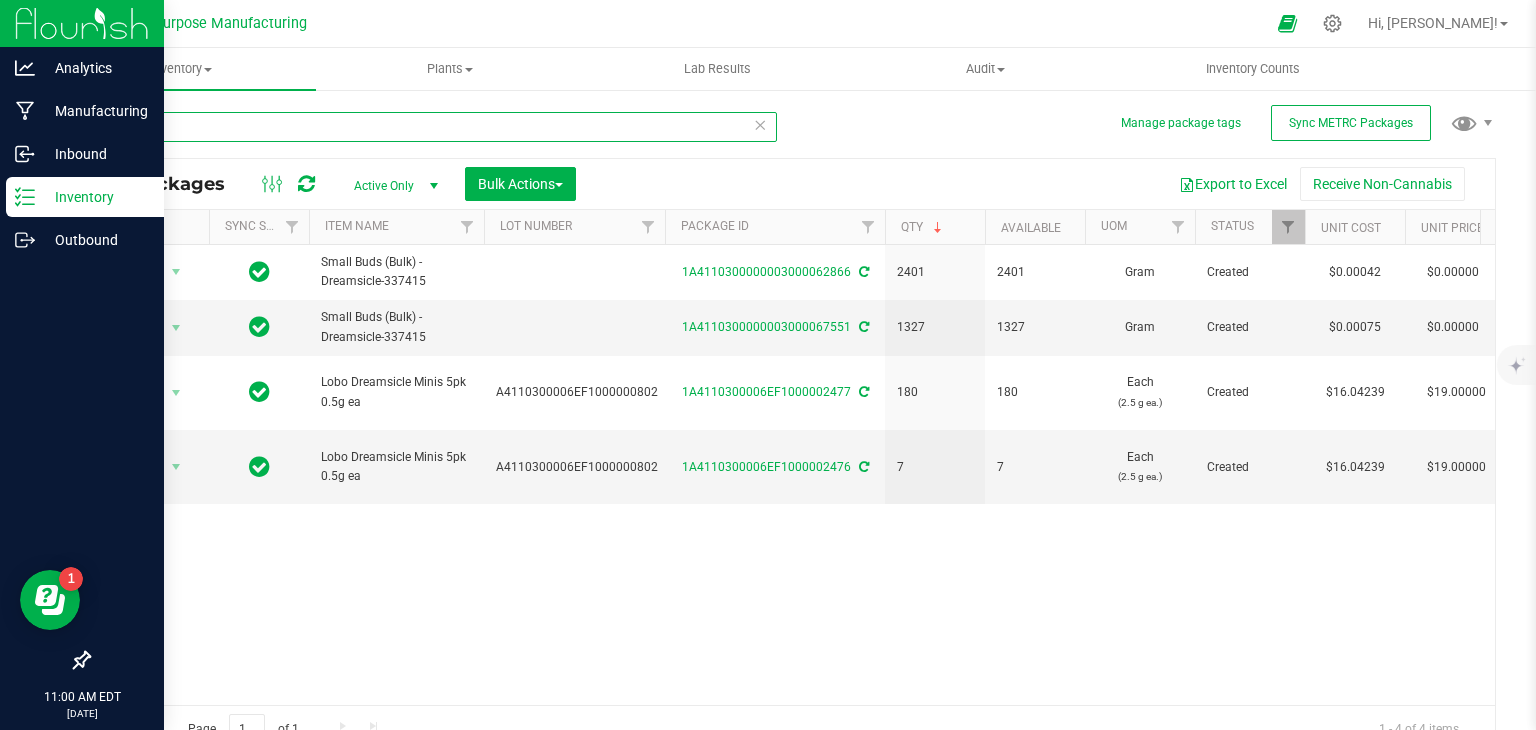 click on "Actions Sync Status Item Name Lot Number Package ID Qty Available UOM Status Unit Cost Unit Price External Lab Test Result SKU Total Cost Total Price Production Date Class Category Total THC% Total CBD% SKU Retail Display Name External Item Name Brand Created Date Created By Modified Date Modified By Area Location Lock Code" at bounding box center [785, 227] 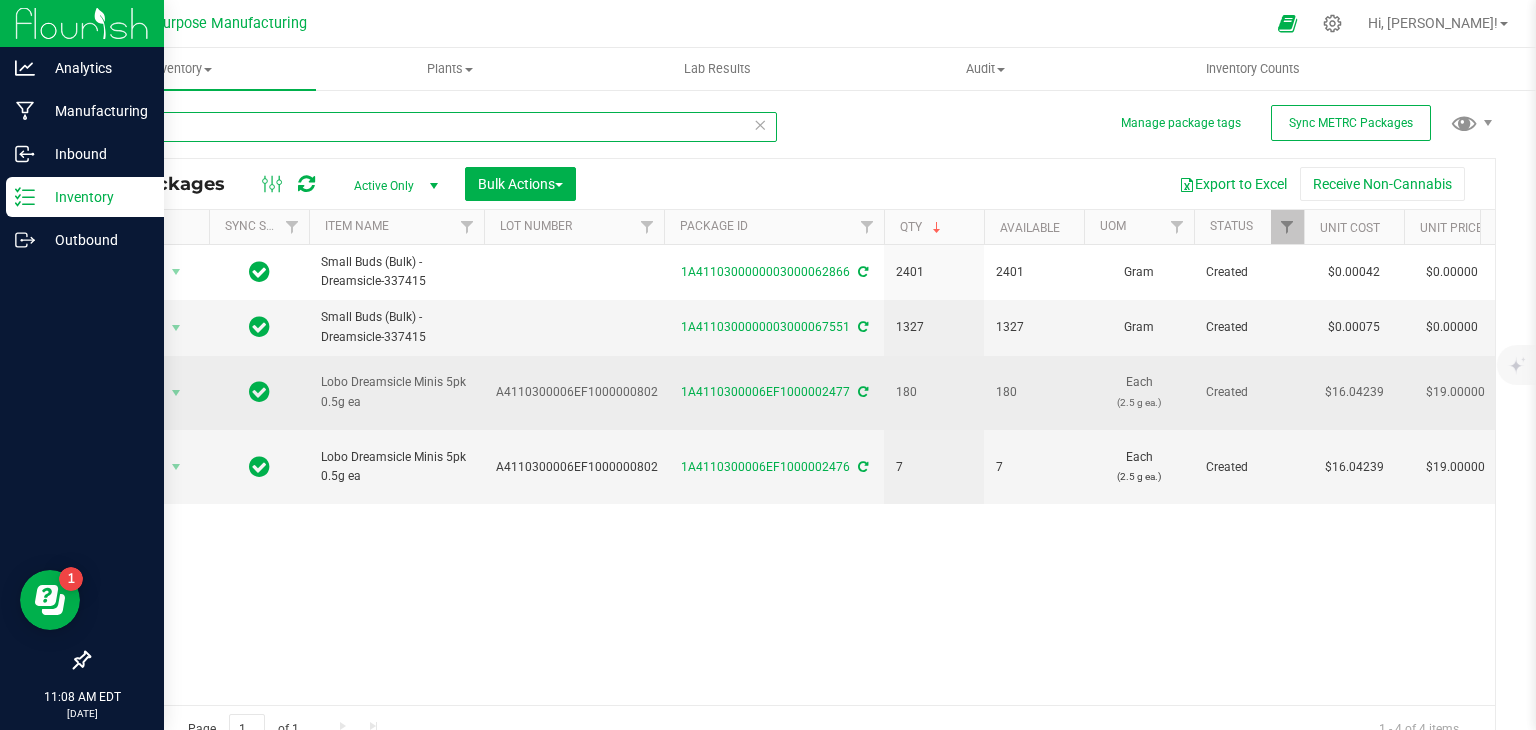 scroll, scrollTop: 0, scrollLeft: 150, axis: horizontal 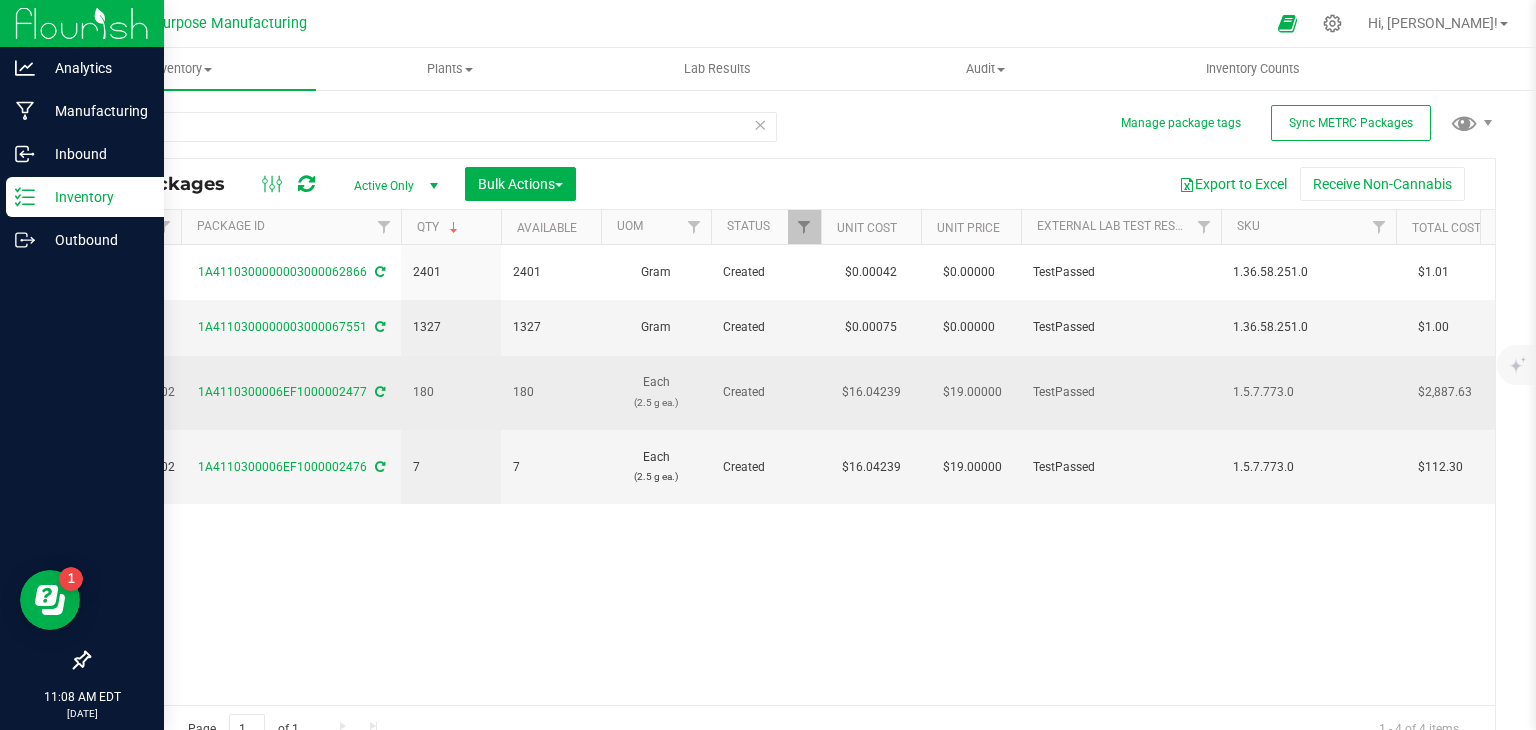 drag, startPoint x: 1296, startPoint y: 385, endPoint x: 1234, endPoint y: 384, distance: 62.008064 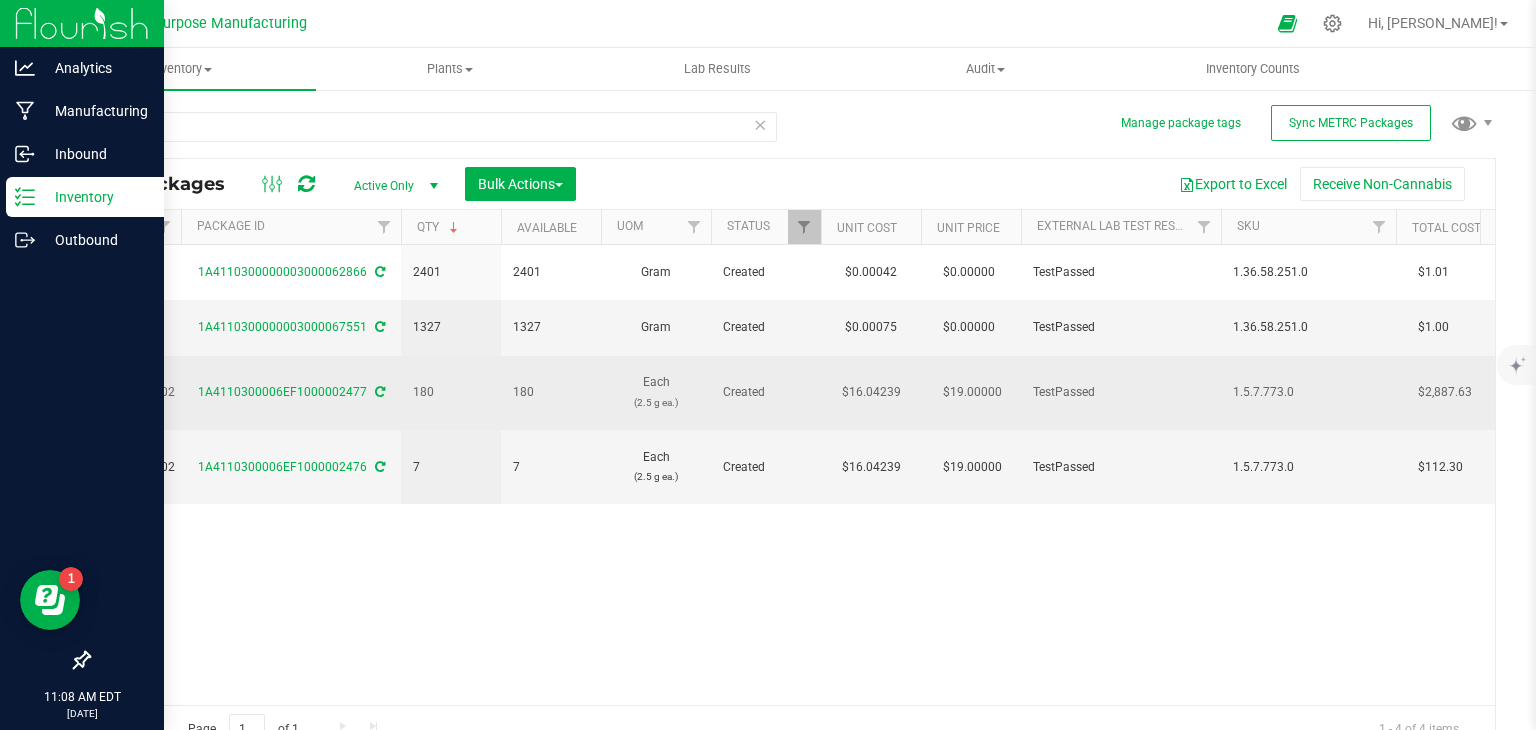 click on "1.5.7.773.0" at bounding box center [1308, 392] 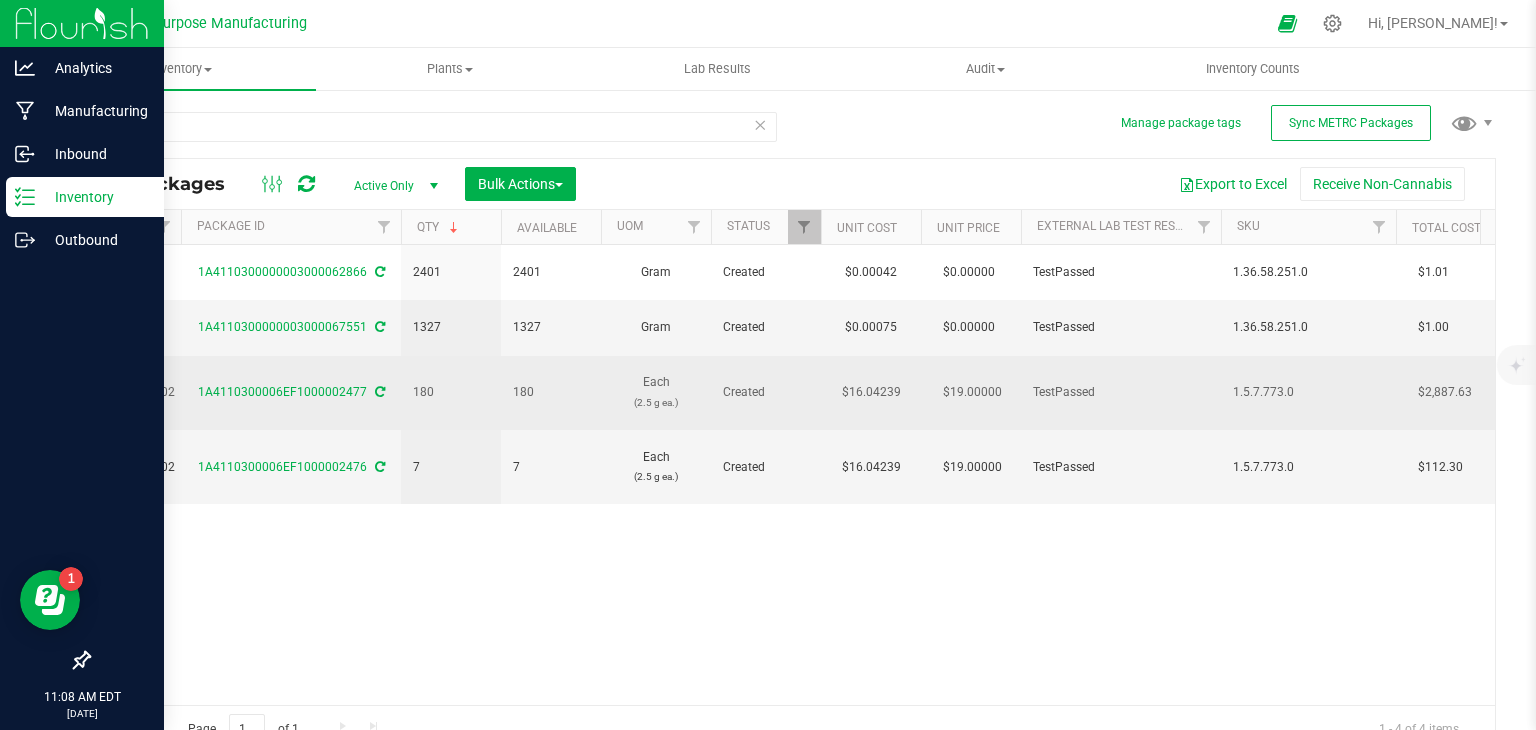 copy on "1.5.7.773.0" 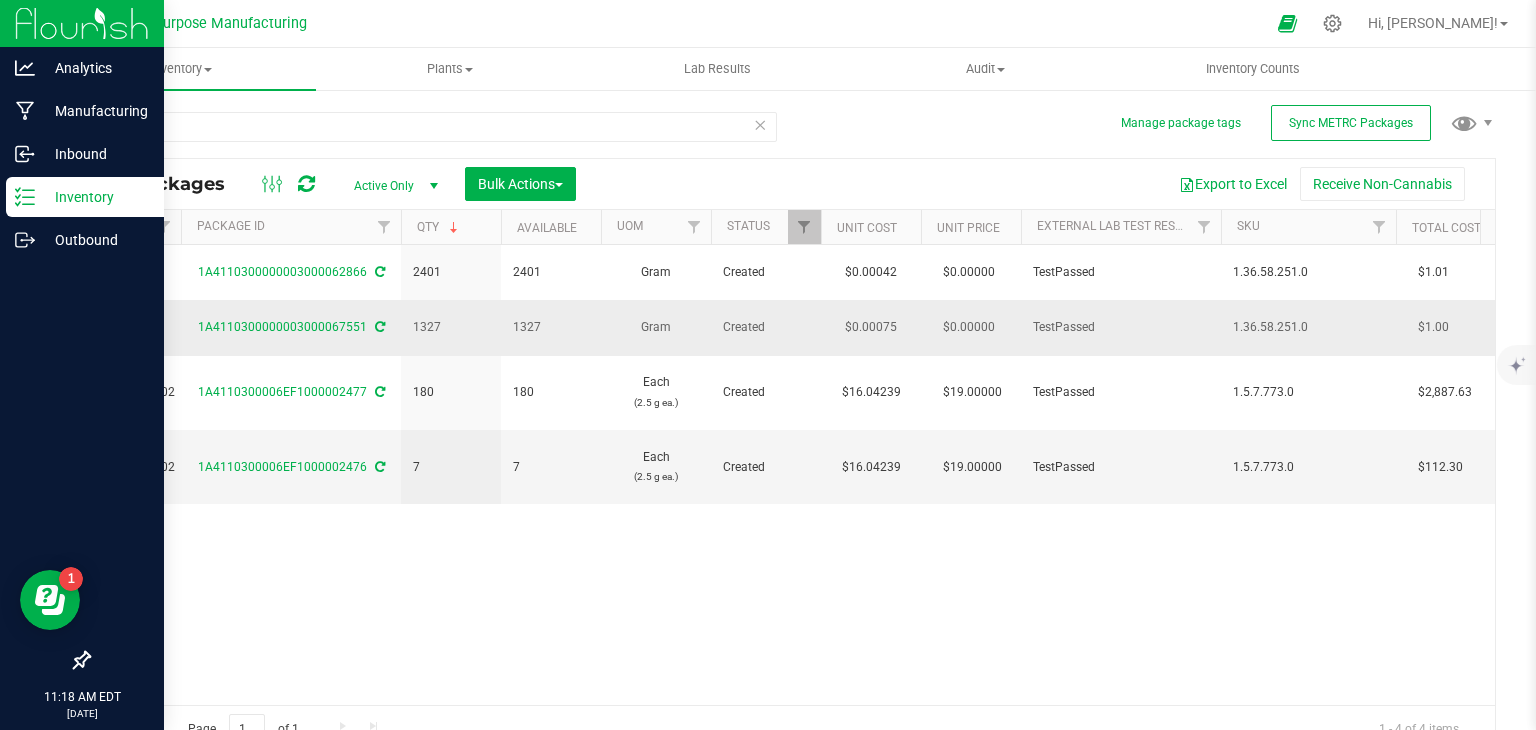scroll, scrollTop: 0, scrollLeft: 0, axis: both 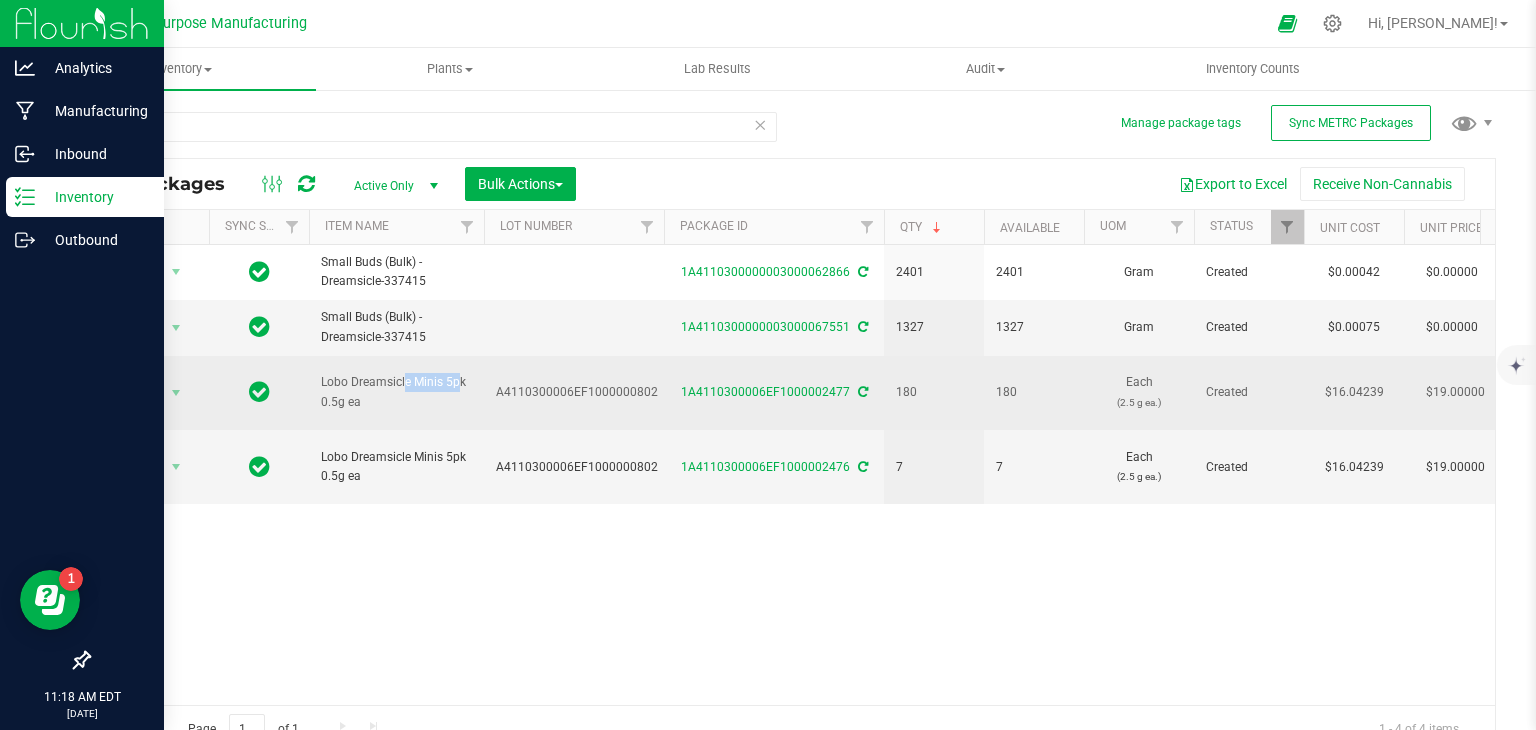 drag, startPoint x: 411, startPoint y: 374, endPoint x: 353, endPoint y: 370, distance: 58.137768 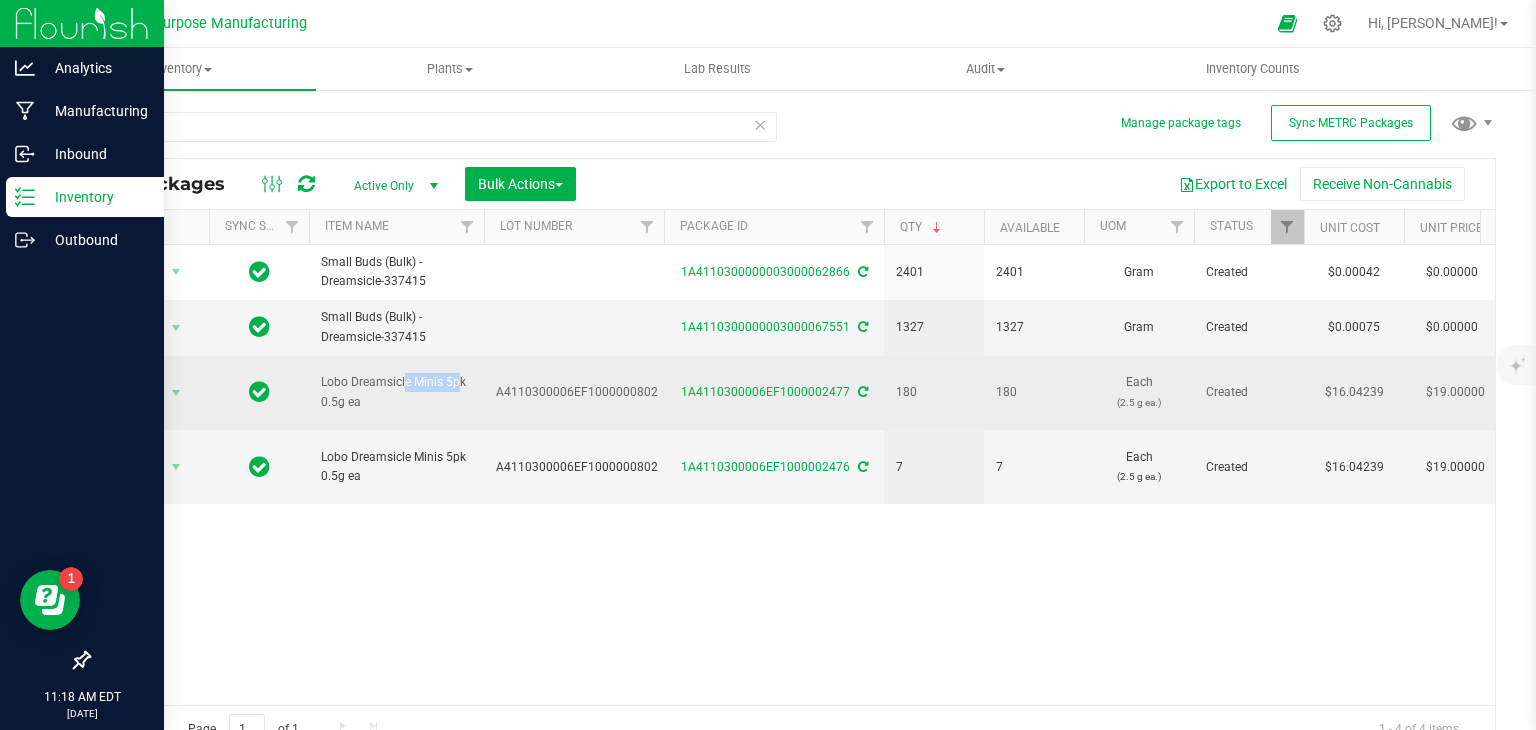 click on "Lobo Dreamsicle Minis 5pk 0.5g ea" at bounding box center [396, 392] 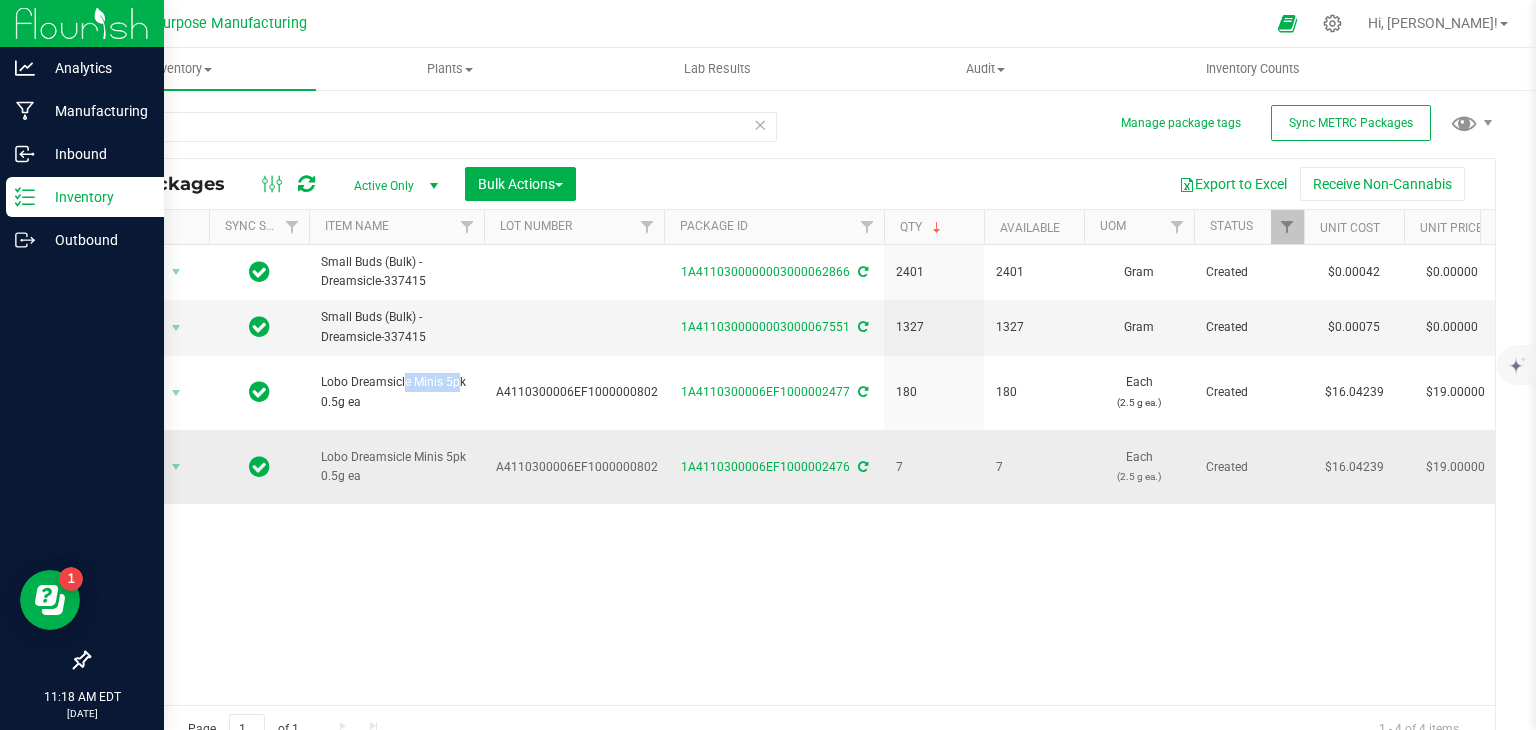 copy on "Dreamsicle" 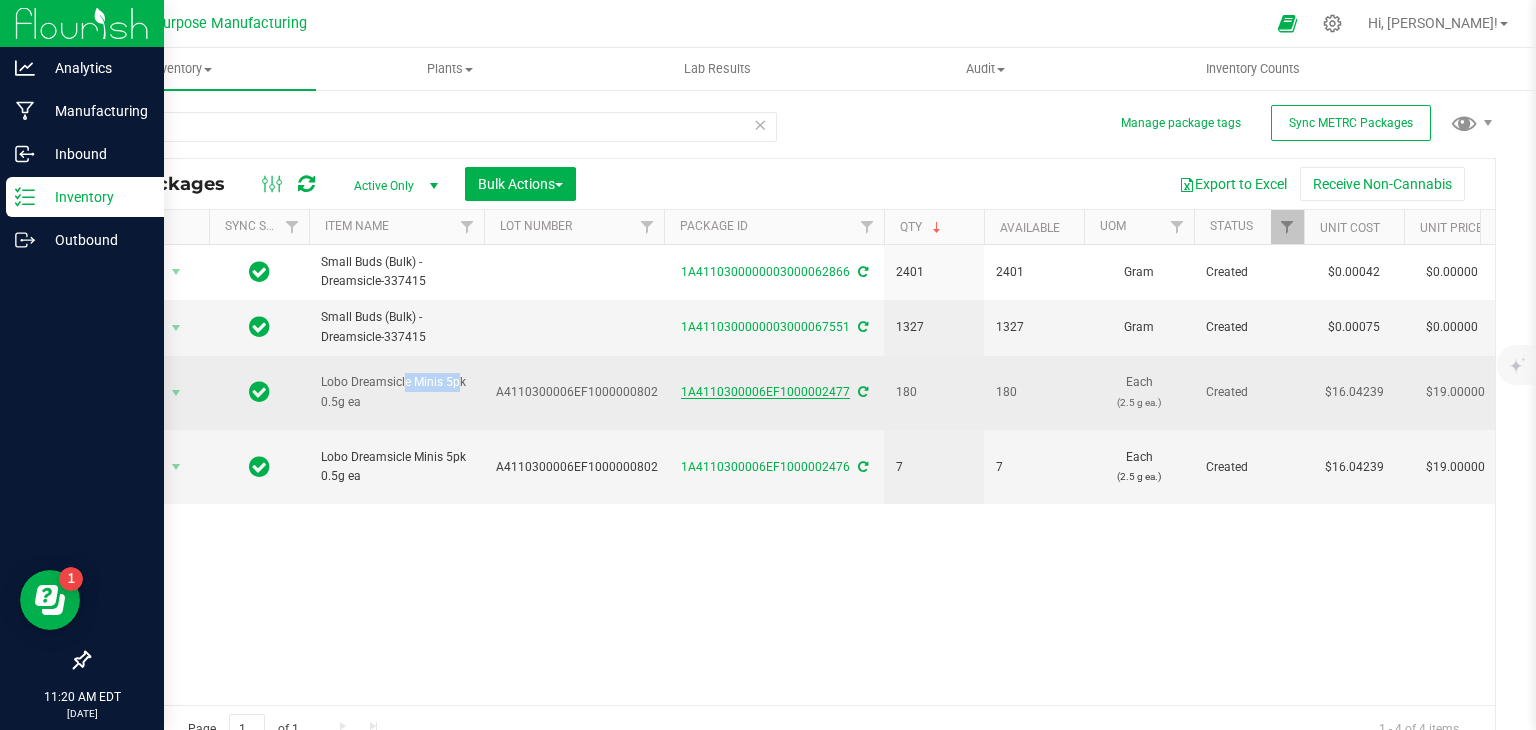 drag, startPoint x: 680, startPoint y: 387, endPoint x: 844, endPoint y: 386, distance: 164.00305 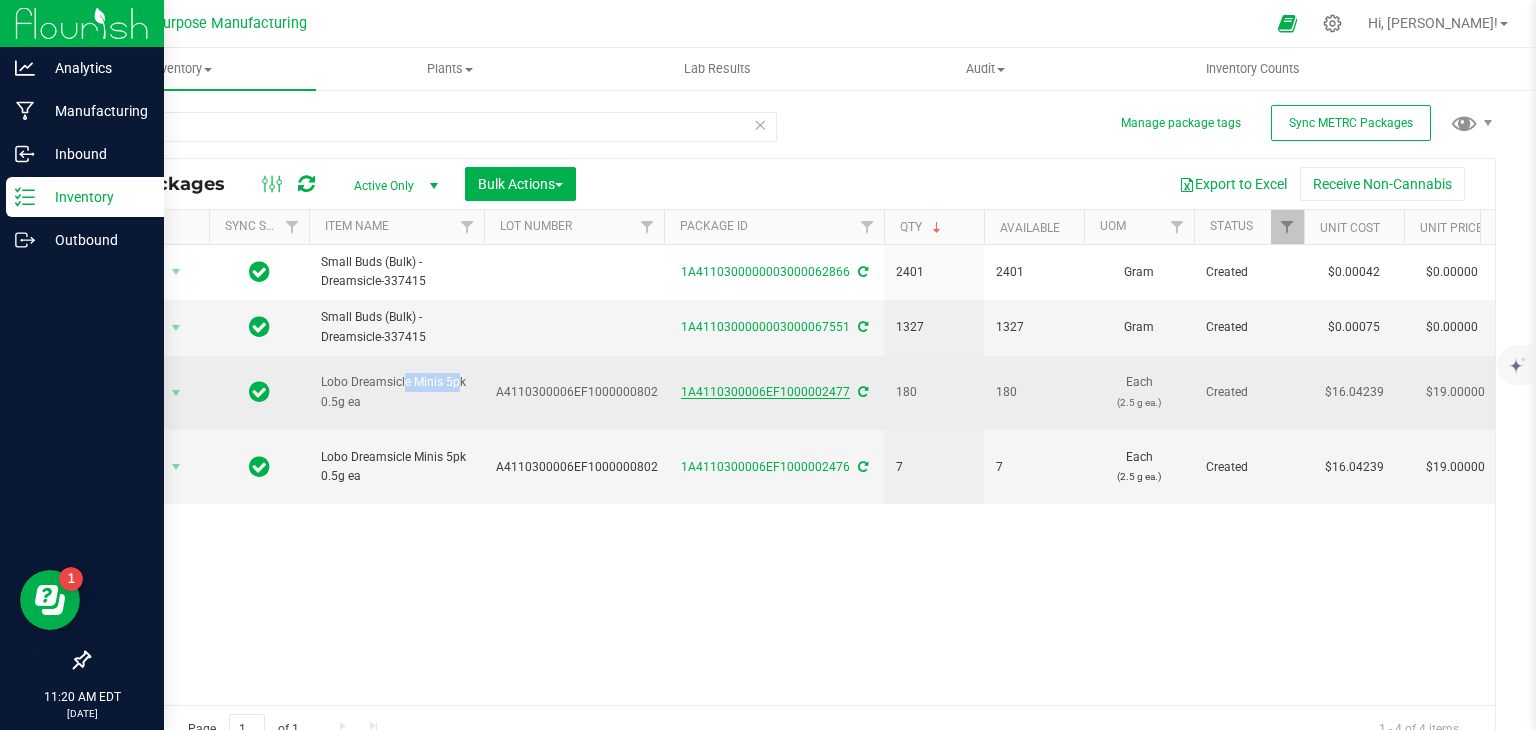 click on "1A4110300006EF1000002477" at bounding box center (774, 392) 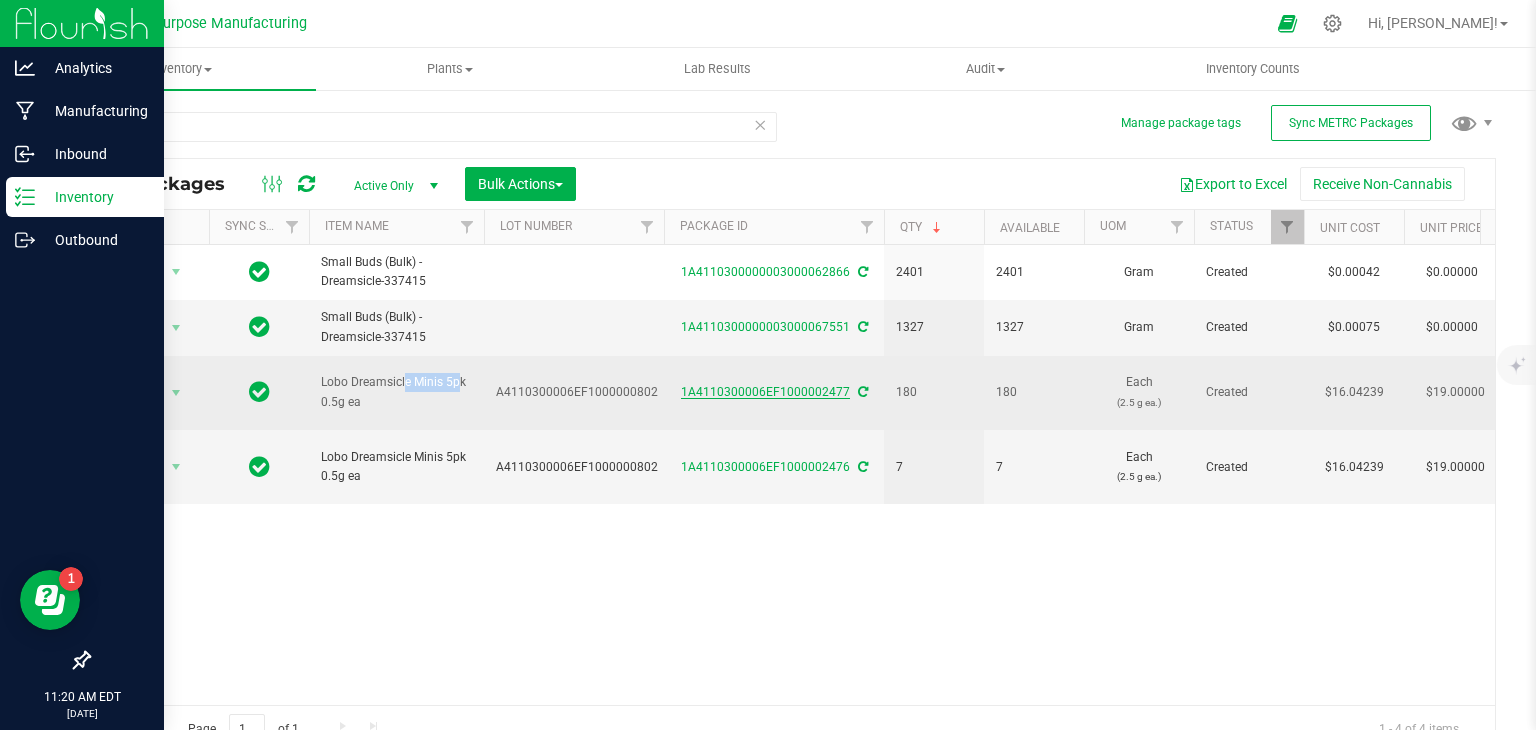 copy on "1A4110300006EF1000002477" 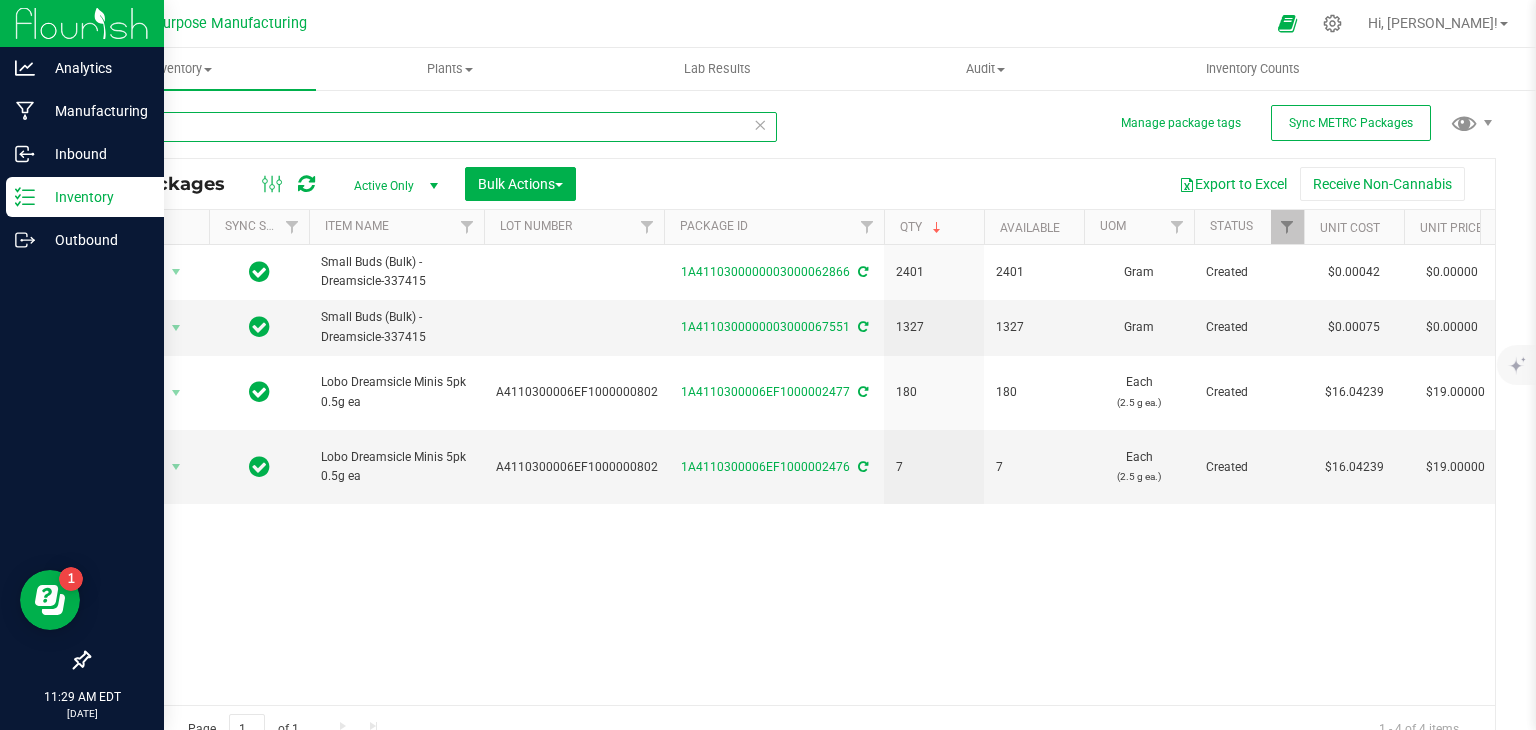 drag, startPoint x: 180, startPoint y: 129, endPoint x: 51, endPoint y: 131, distance: 129.0155 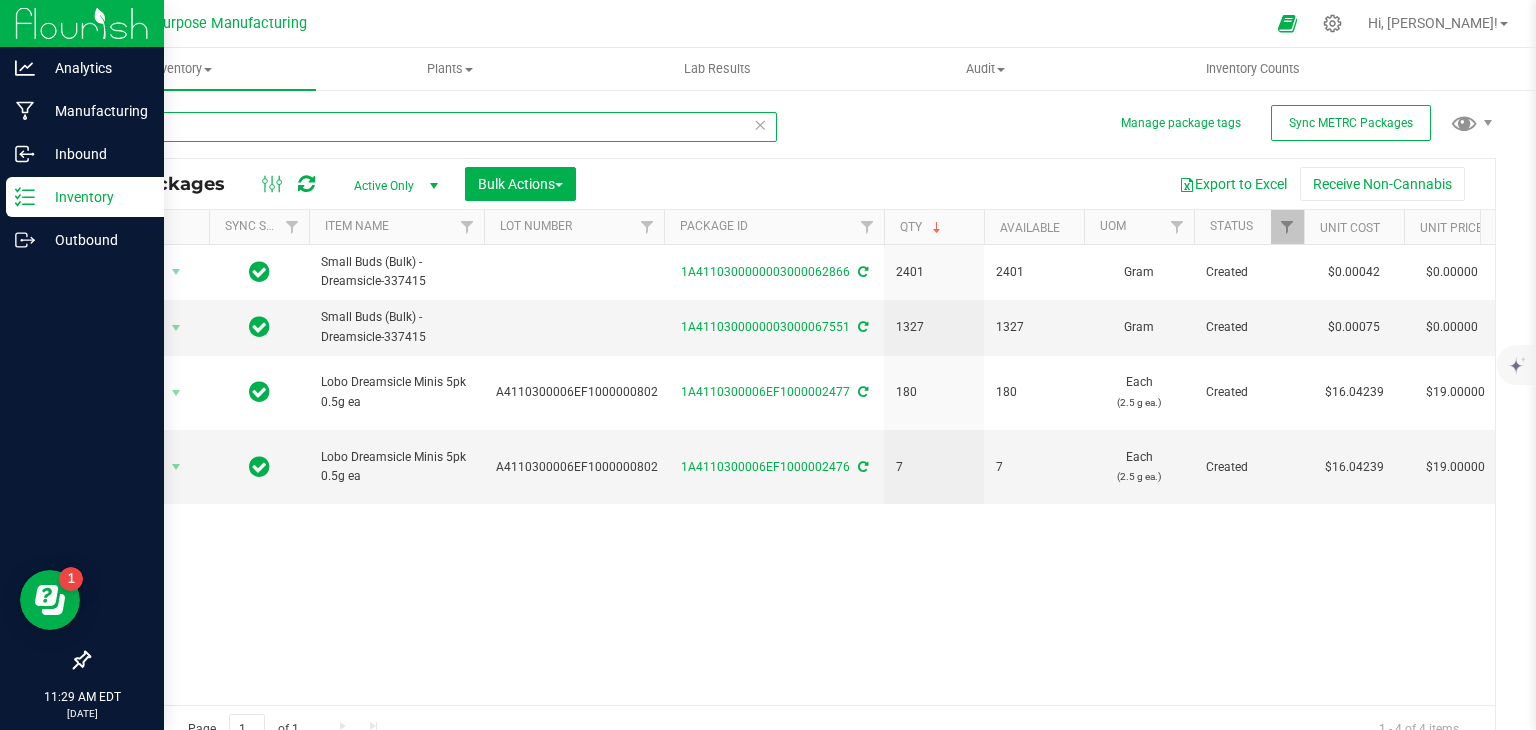 click on "Manage package tags
Sync METRC Packages
dreamsi
All Packages
Active Only Active Only Lab Samples Locked All External Internal
Bulk Actions
Add to manufacturing run" at bounding box center (792, 393) 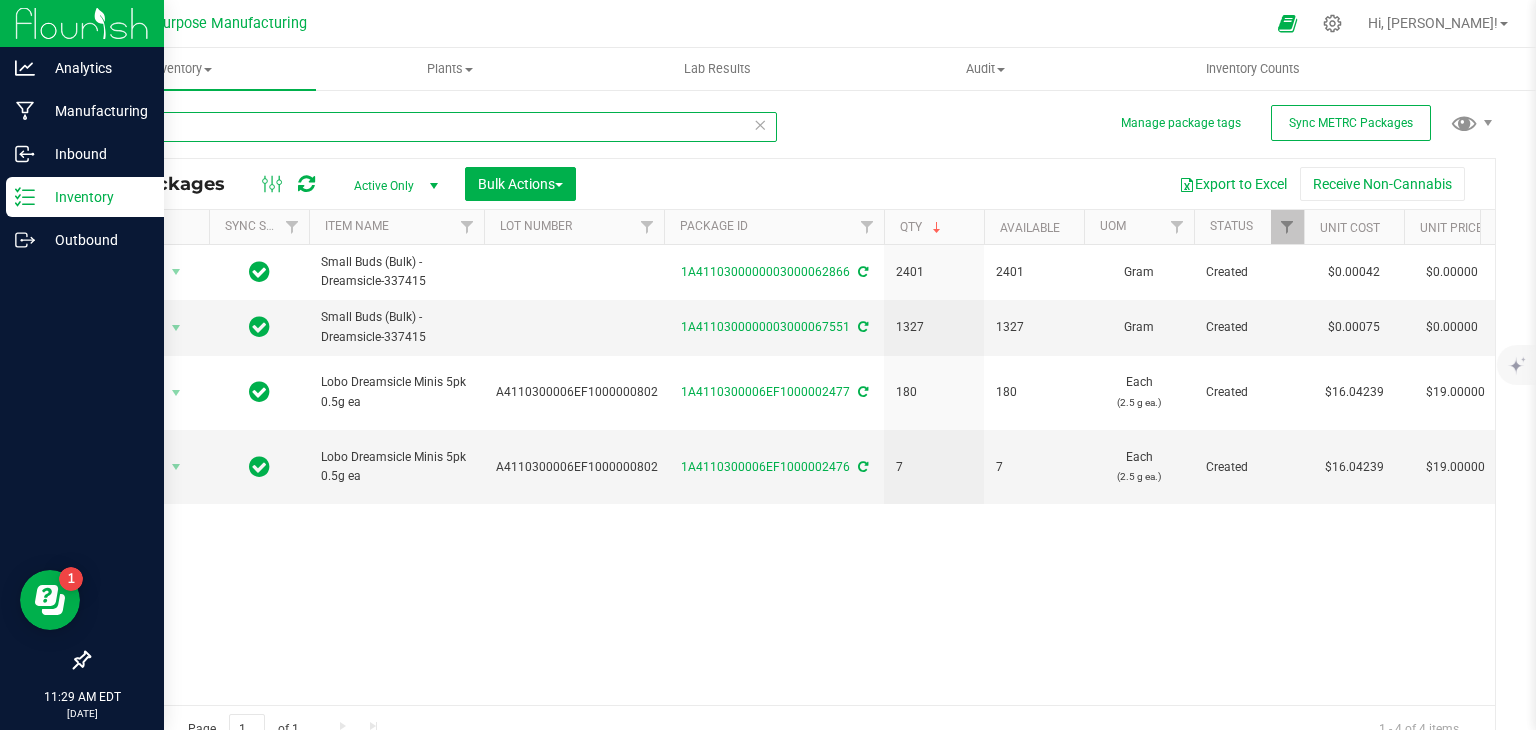 type on "\" 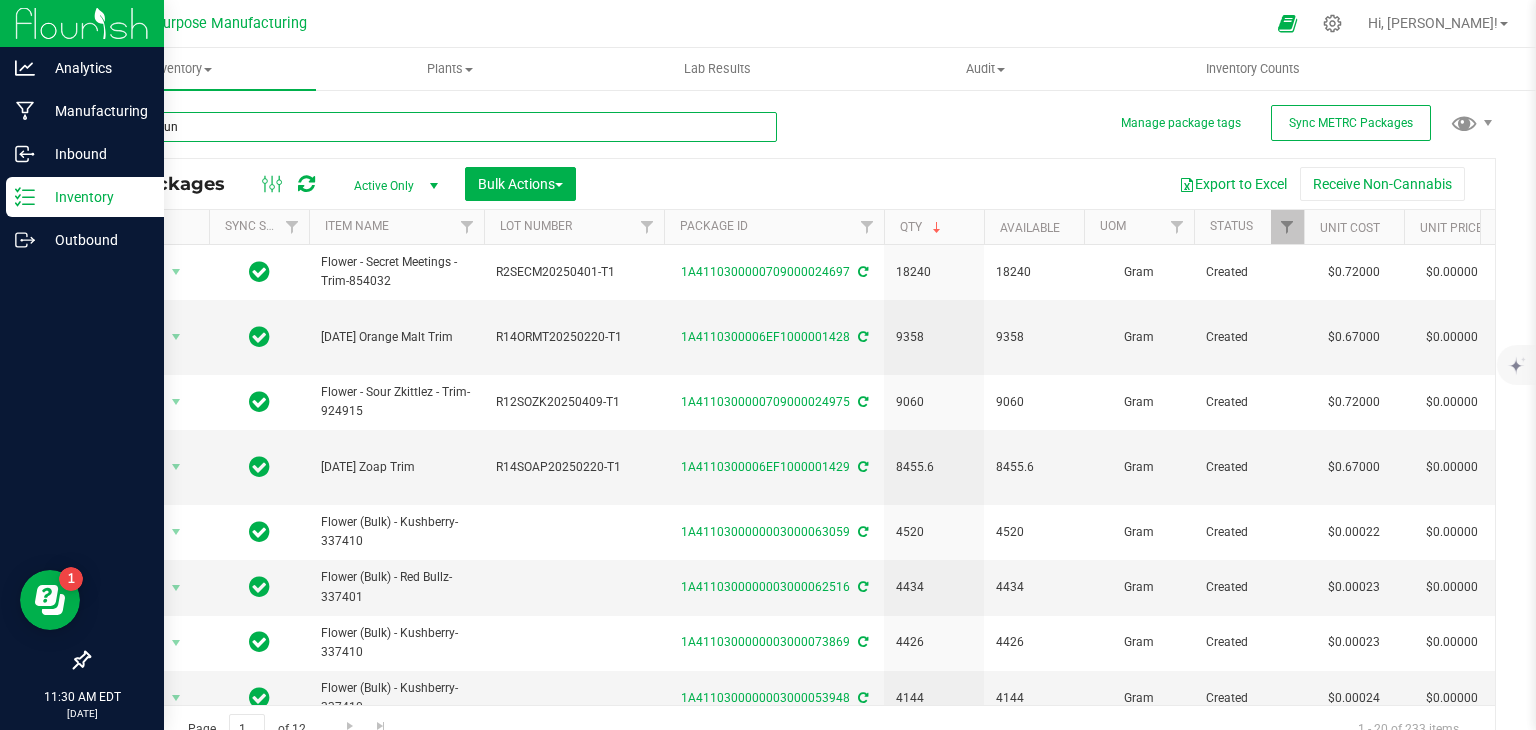 type on "super skunk" 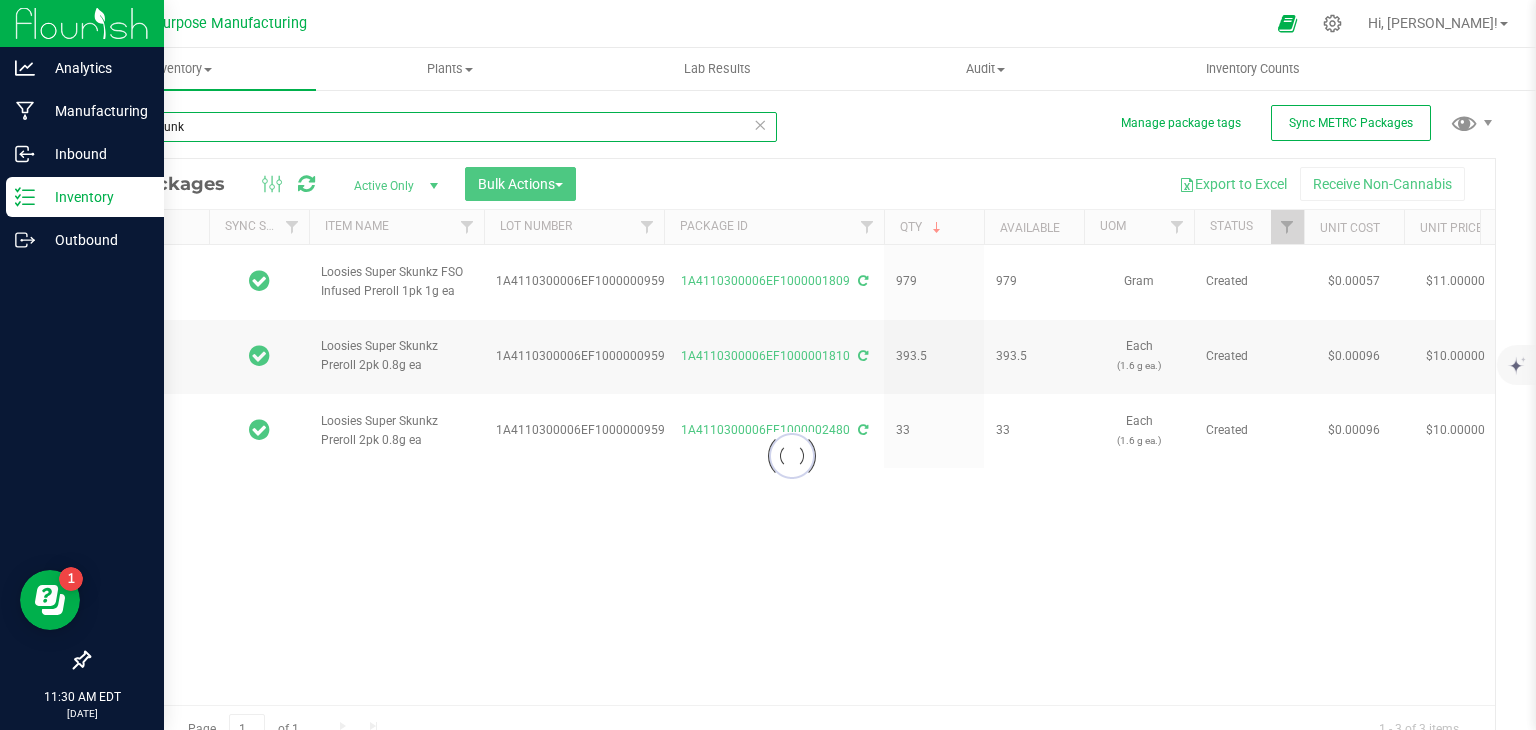 type on "2025-06-24" 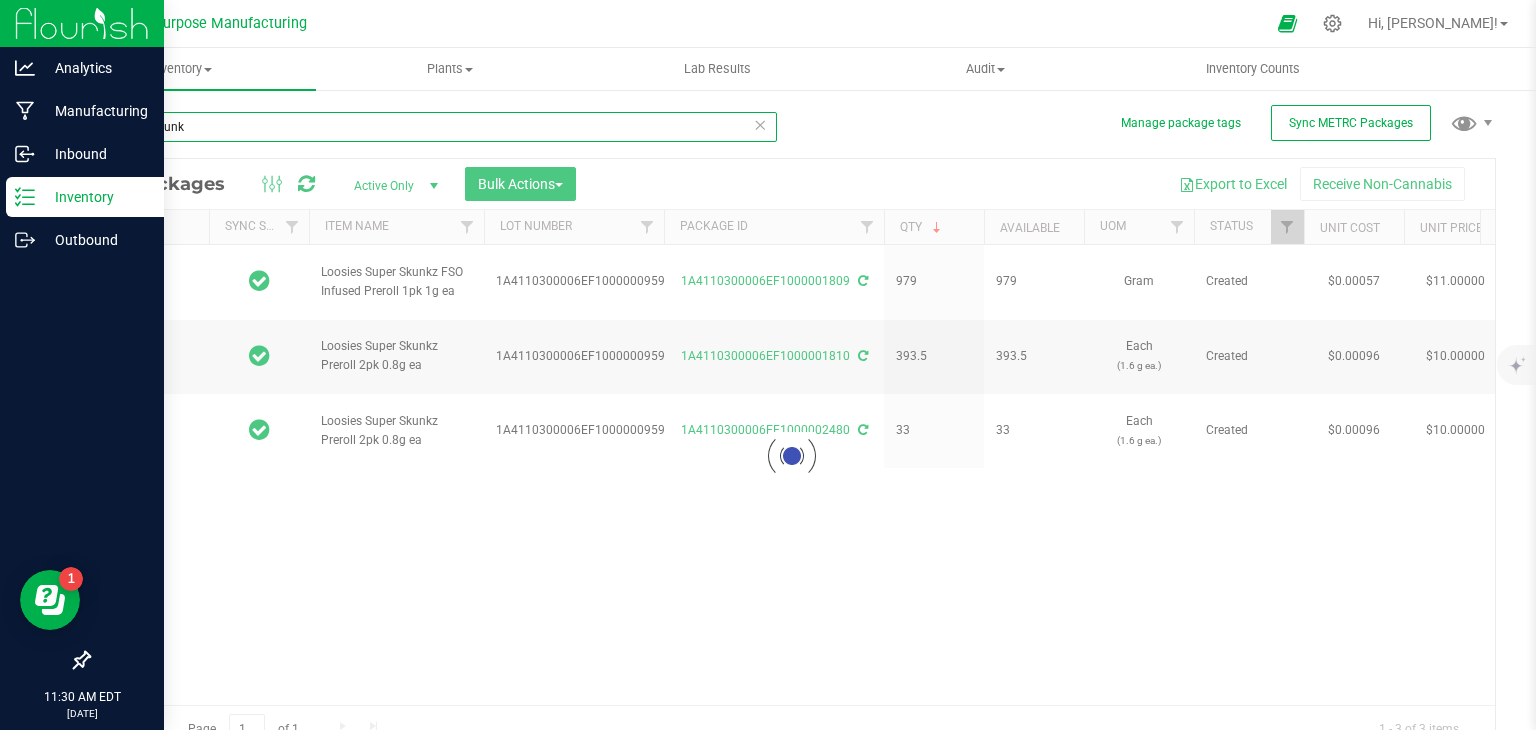 type on "2025-07-09" 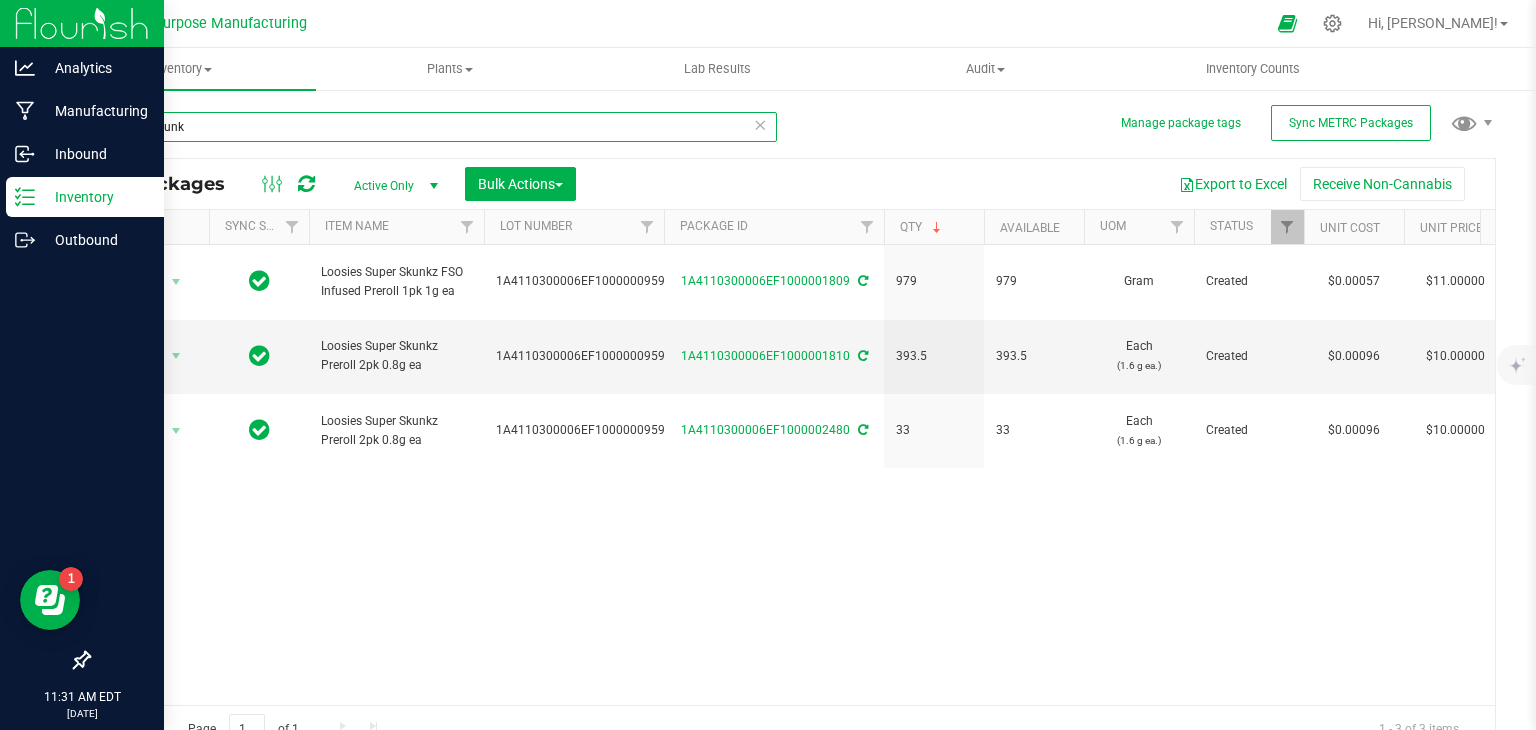 scroll, scrollTop: 0, scrollLeft: 127, axis: horizontal 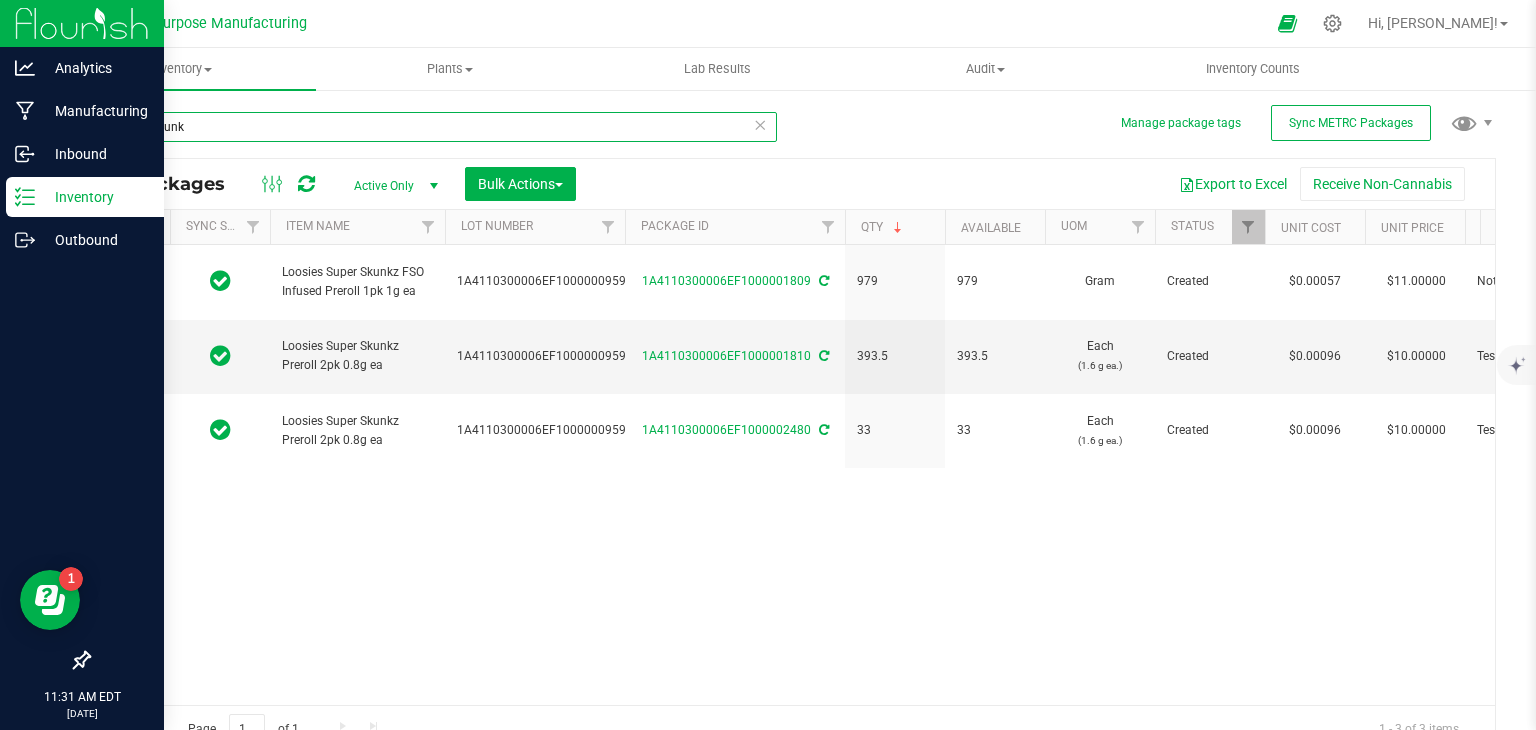 type on "super skunk" 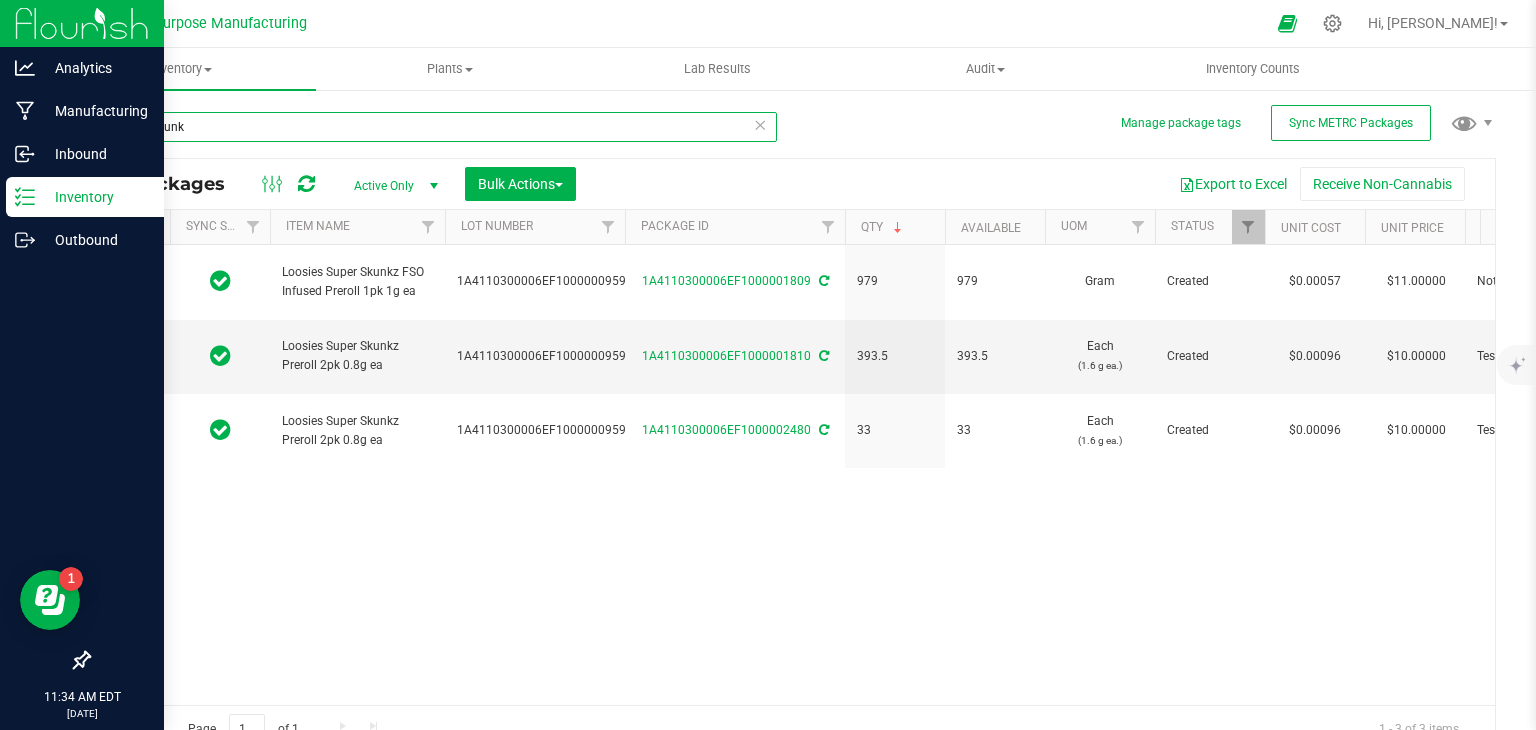 drag, startPoint x: 204, startPoint y: 131, endPoint x: 104, endPoint y: 145, distance: 100.97524 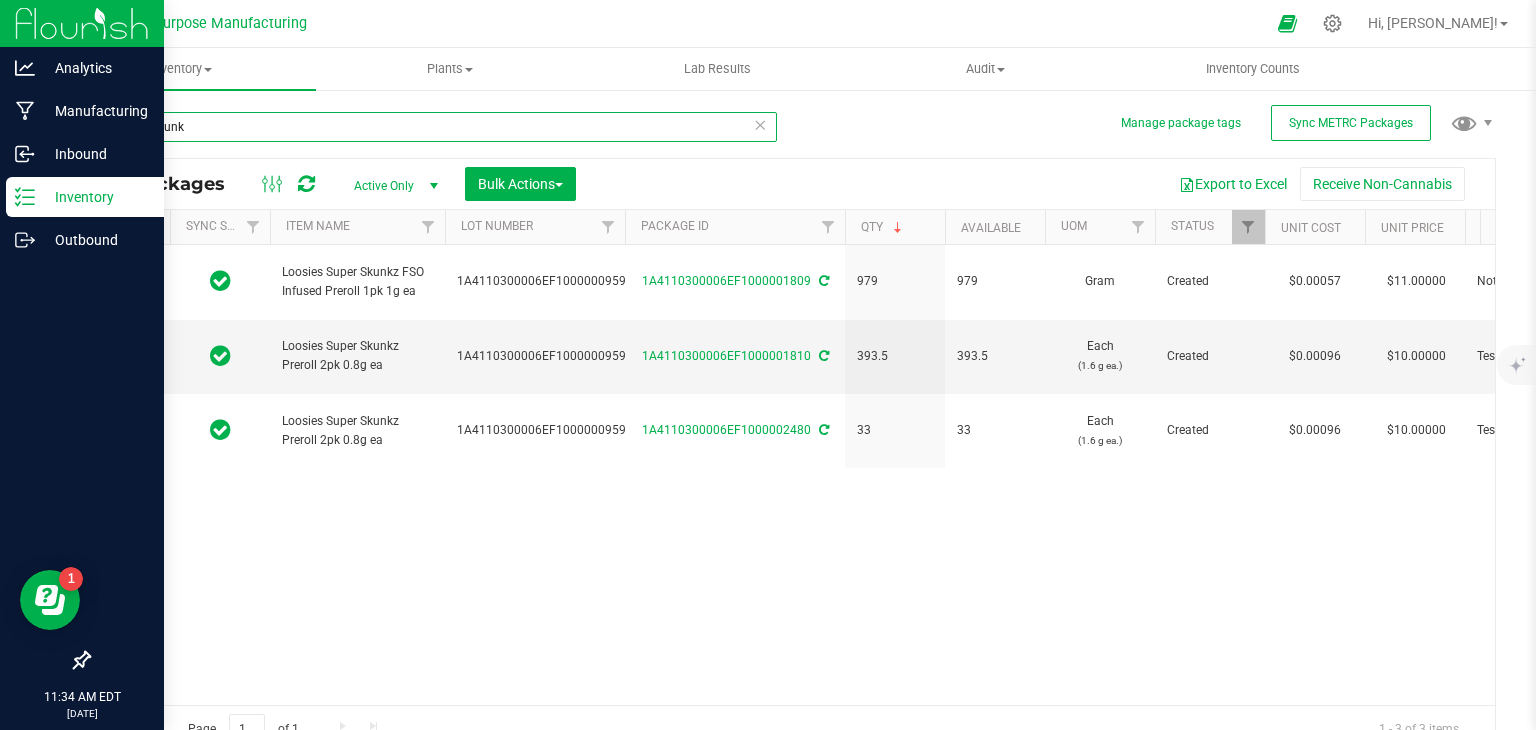 click on "super skunk" at bounding box center [432, 135] 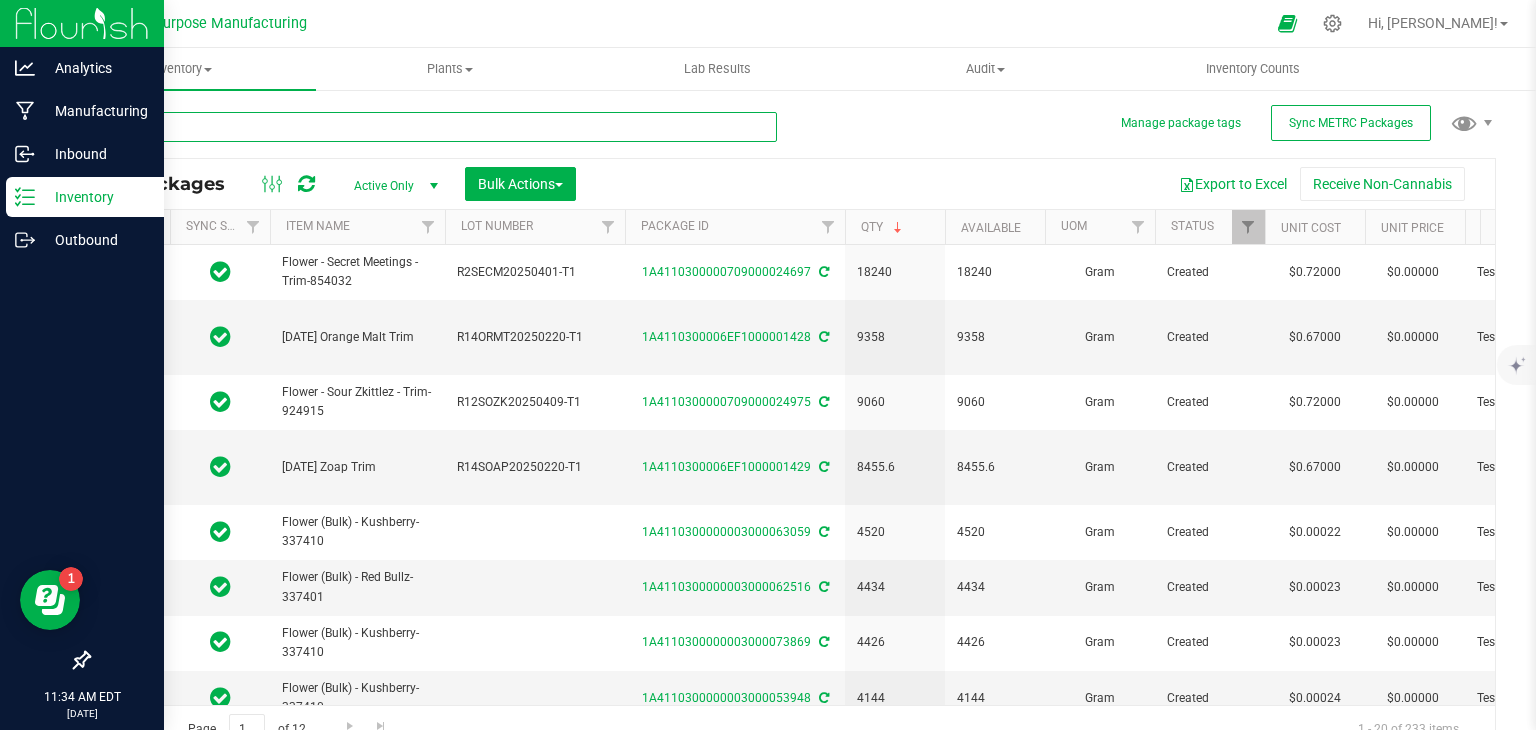 type on "d" 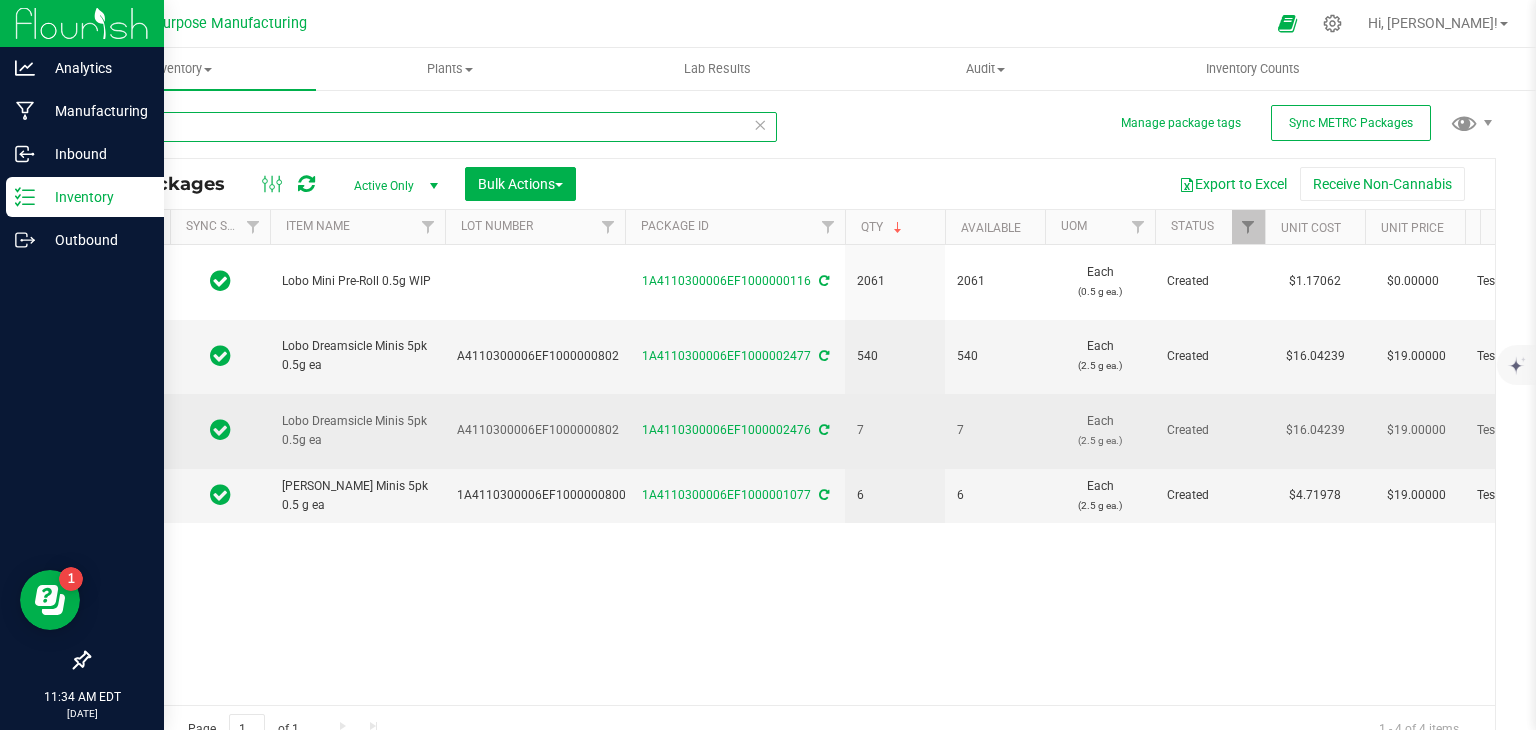 type on "mini" 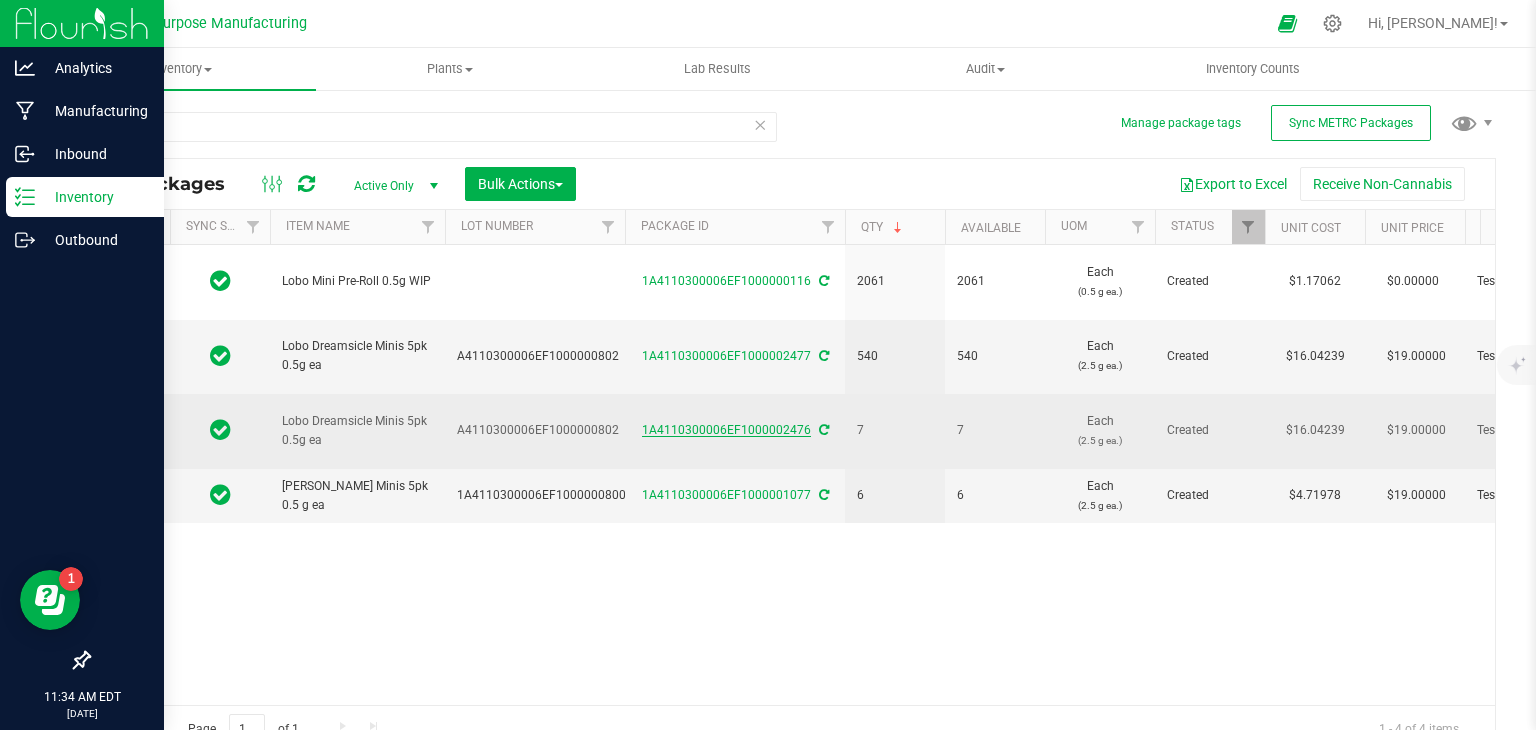 drag, startPoint x: 640, startPoint y: 381, endPoint x: 805, endPoint y: 382, distance: 165.00304 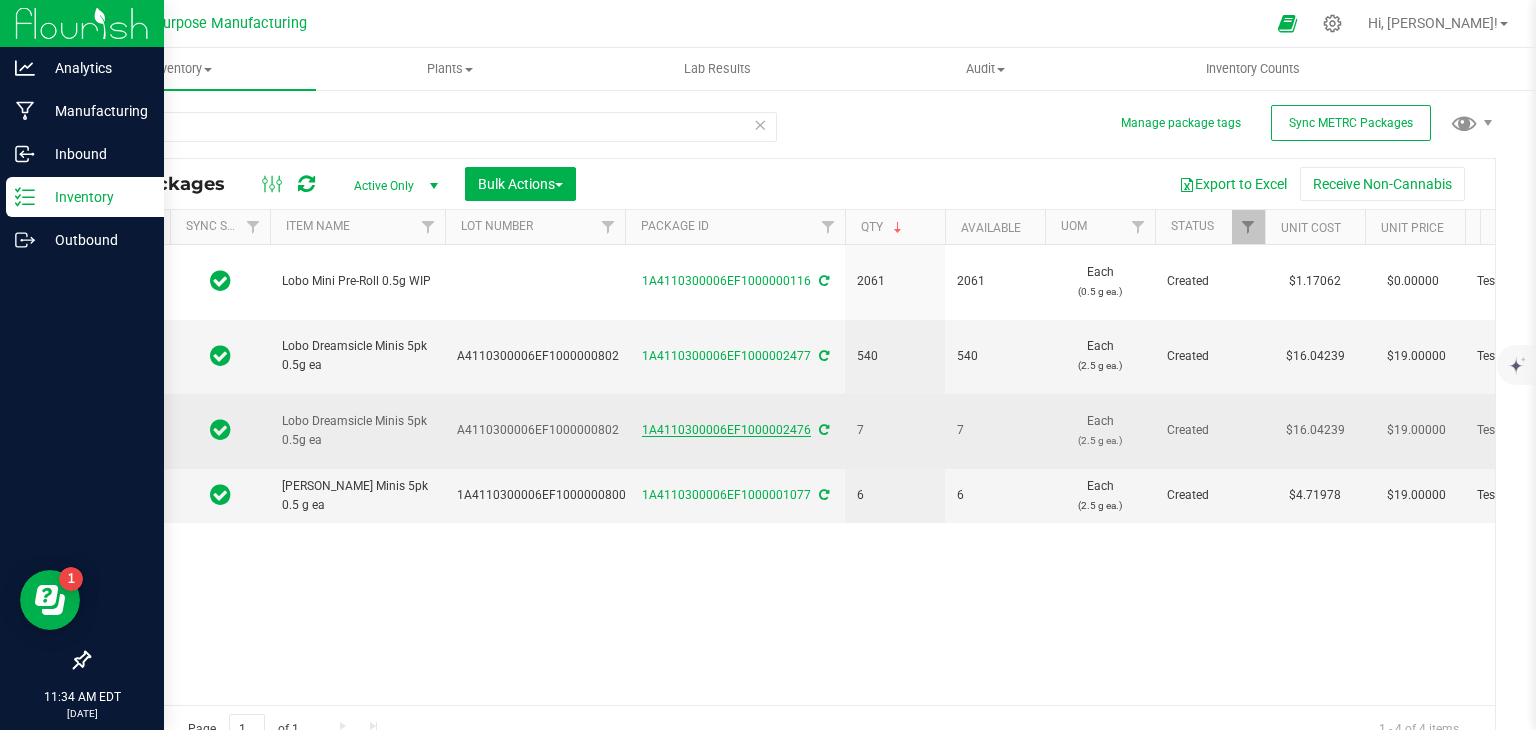 click on "1A4110300006EF1000002476" at bounding box center [735, 430] 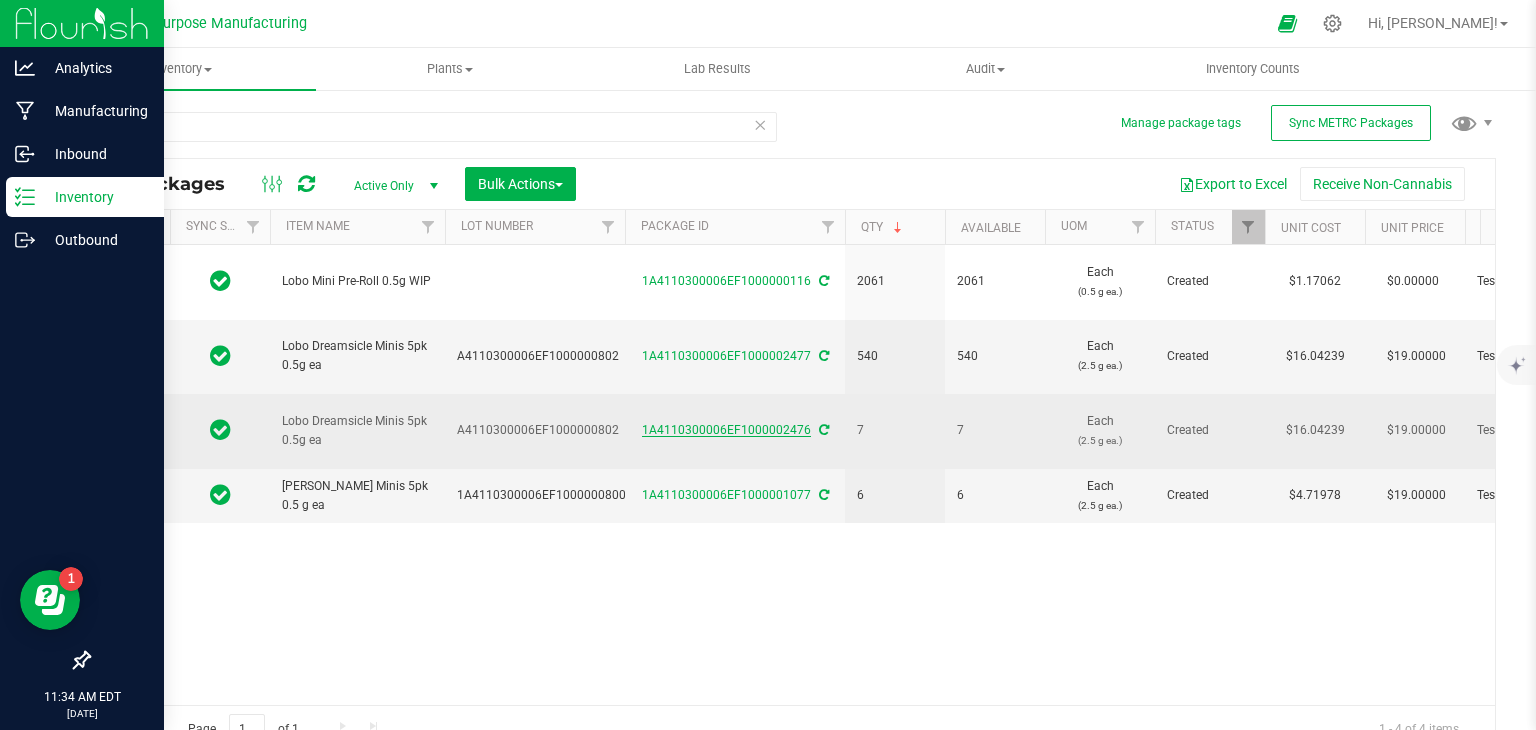 copy on "1A4110300006EF1000002476" 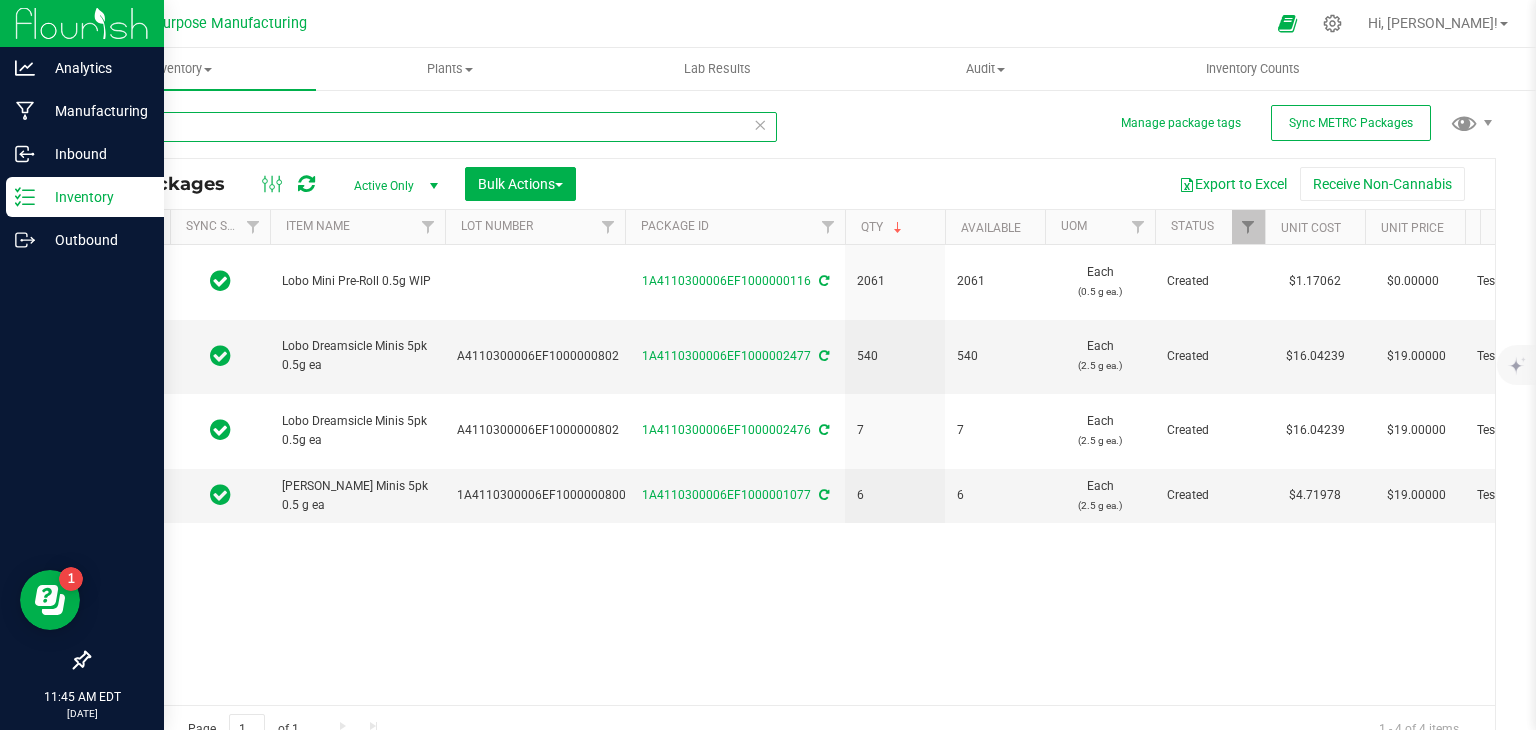 drag, startPoint x: 170, startPoint y: 123, endPoint x: 120, endPoint y: 135, distance: 51.41984 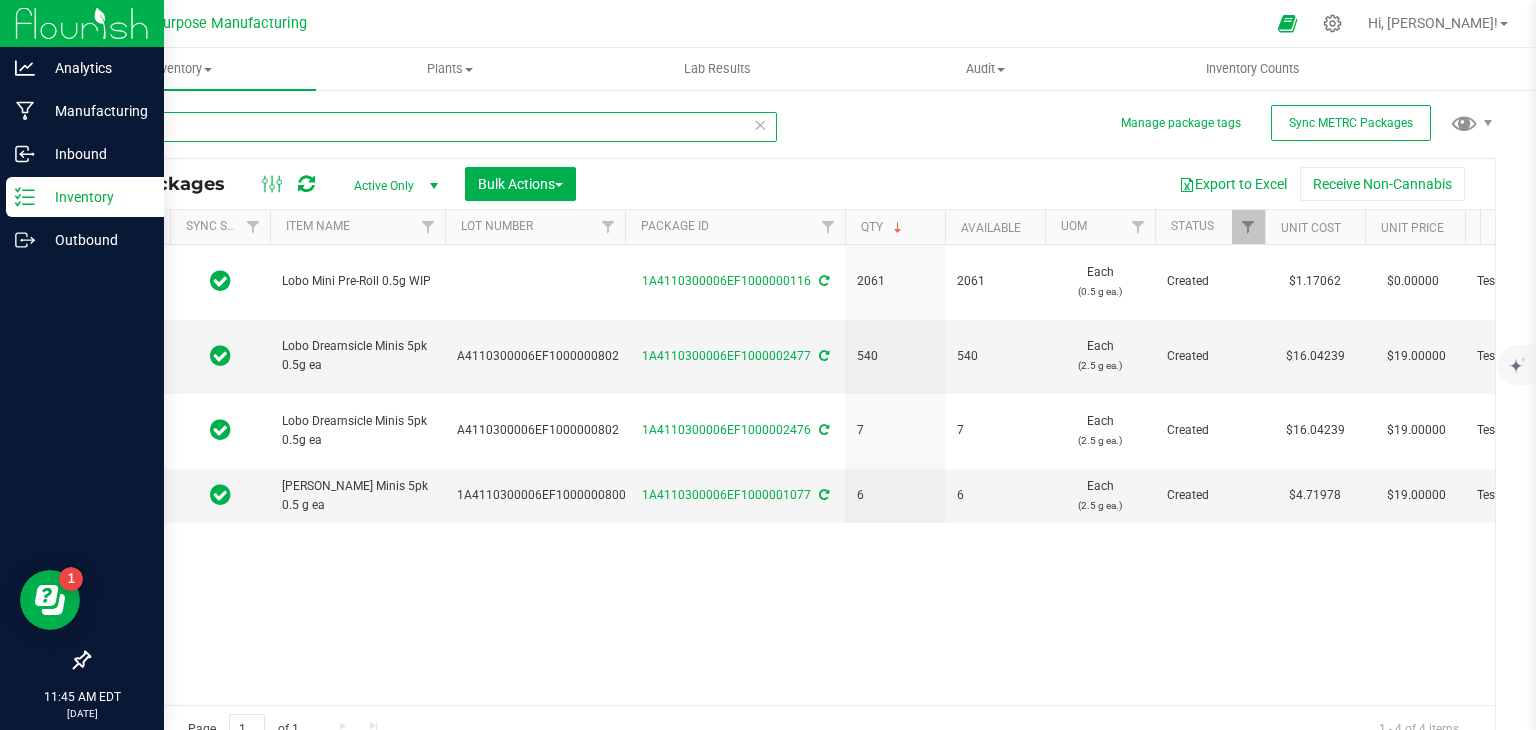 click on "mini" at bounding box center [432, 127] 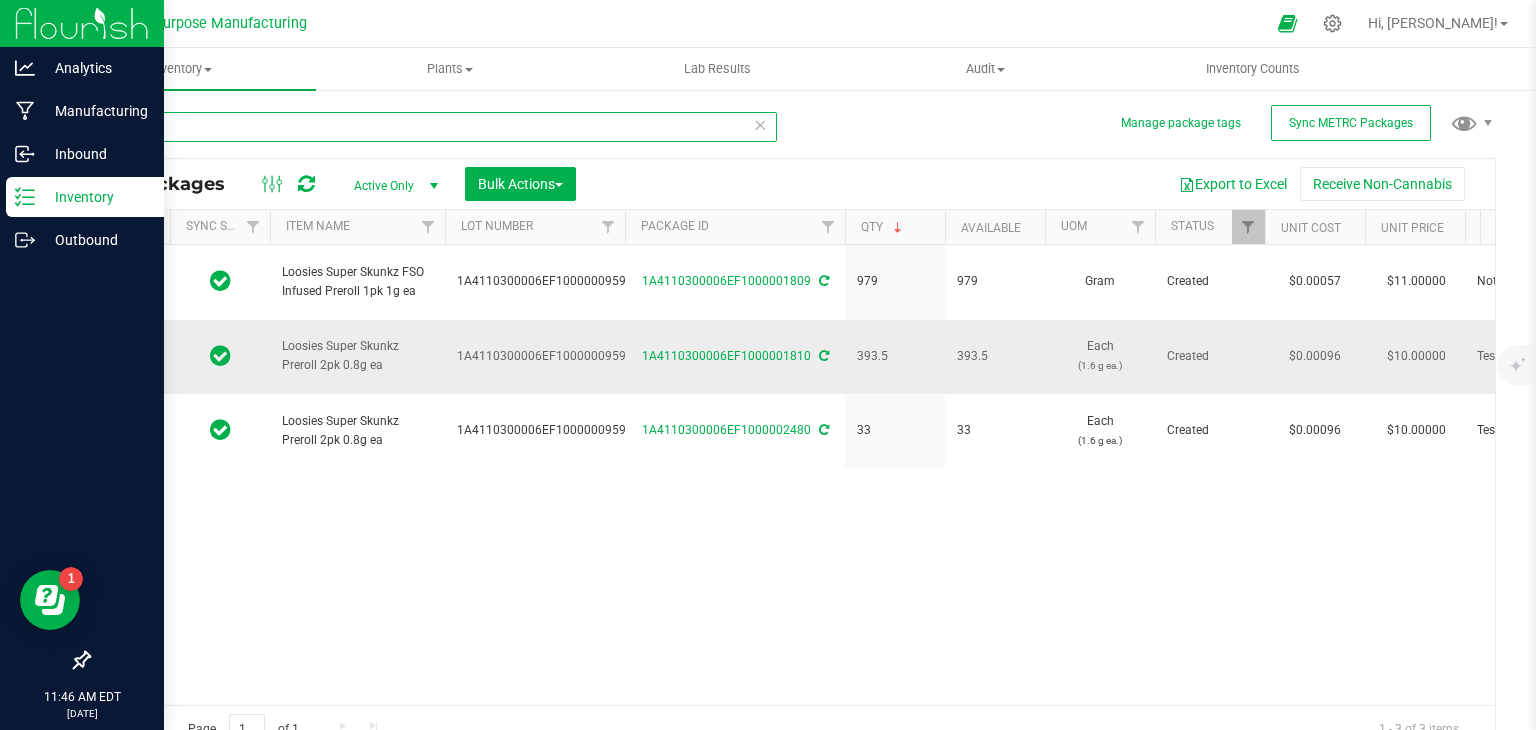 type on "skunk" 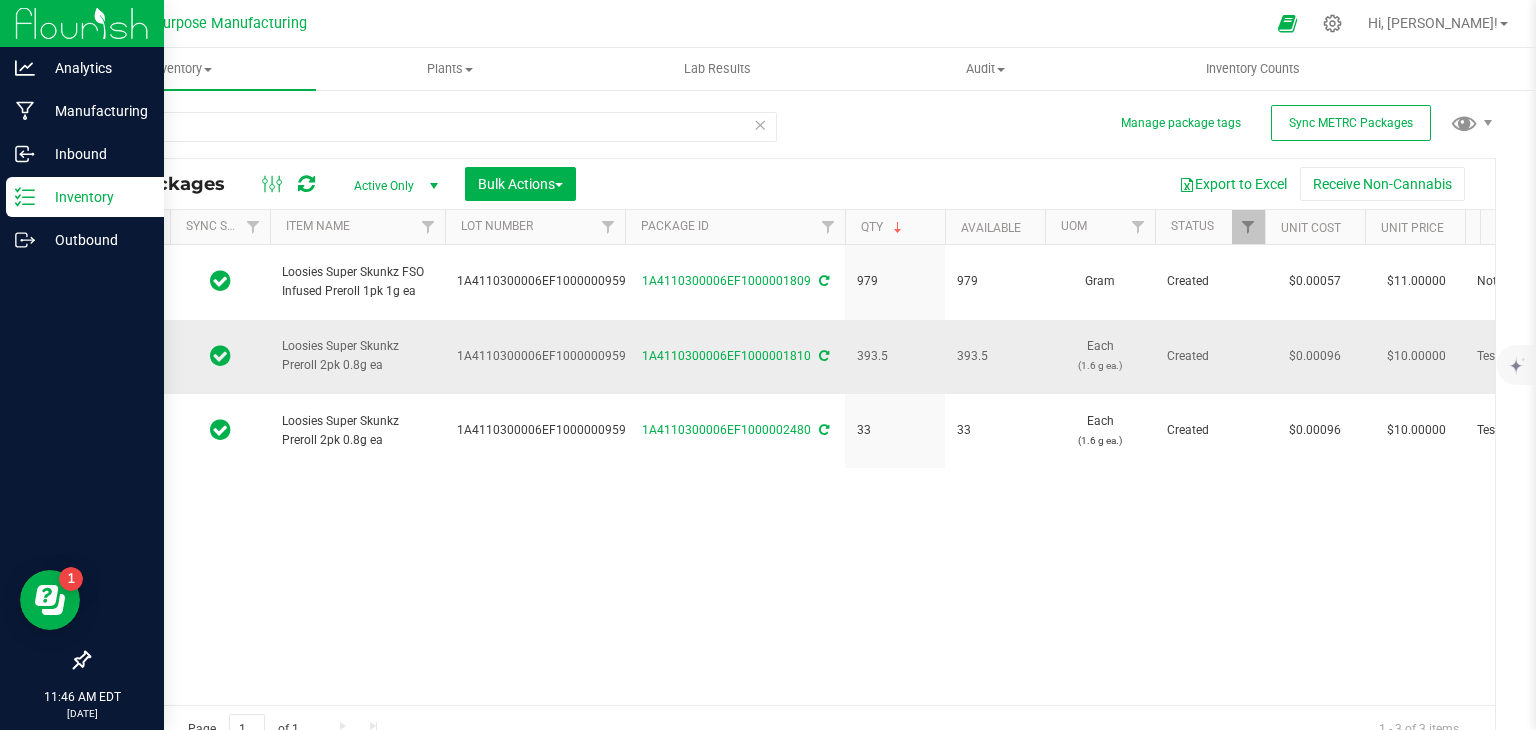 drag, startPoint x: 381, startPoint y: 337, endPoint x: 283, endPoint y: 321, distance: 99.29753 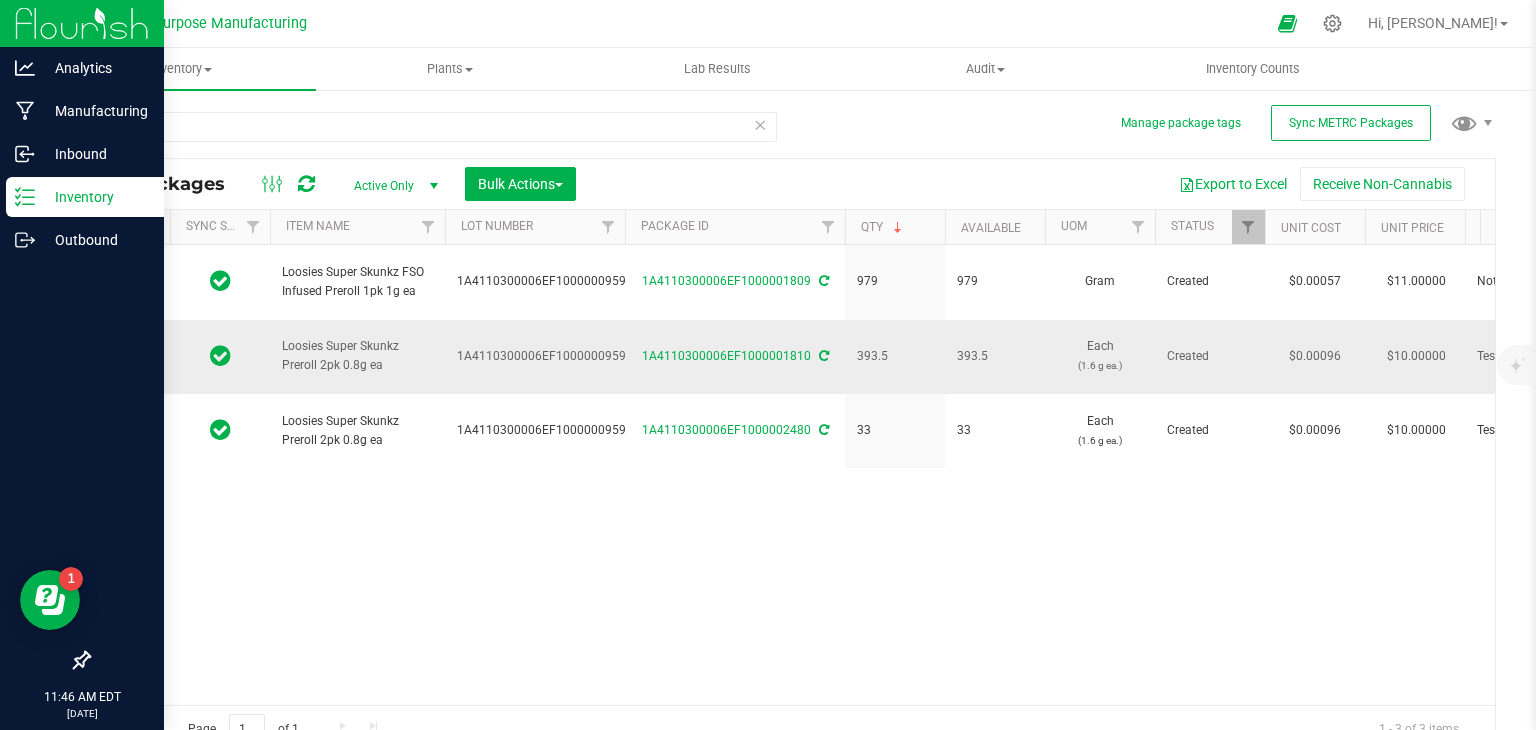 click on "Loosies Super Skunkz Preroll 2pk 0.8g ea" at bounding box center (357, 356) 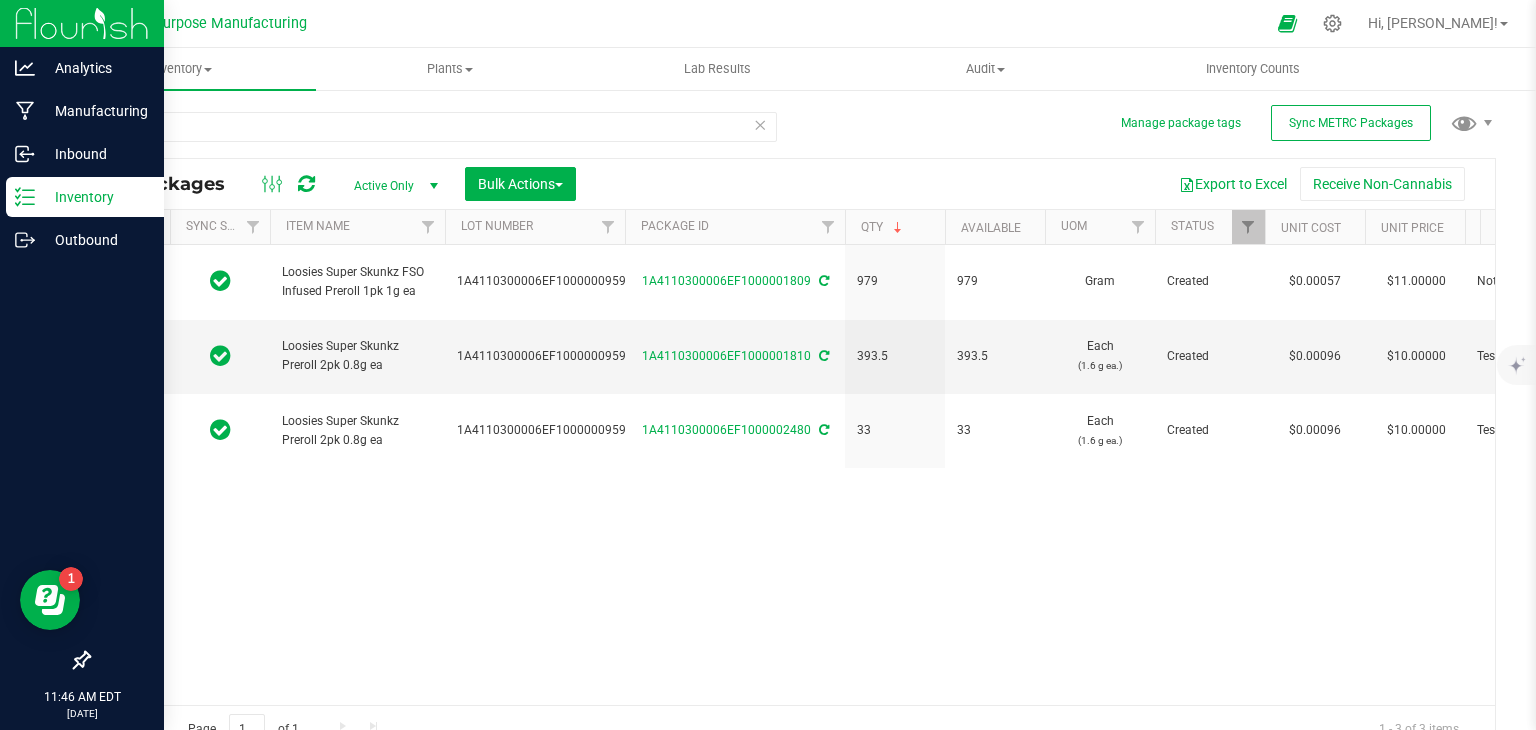 copy on "Loosies Super Skunkz Preroll 2pk 0.8g ea" 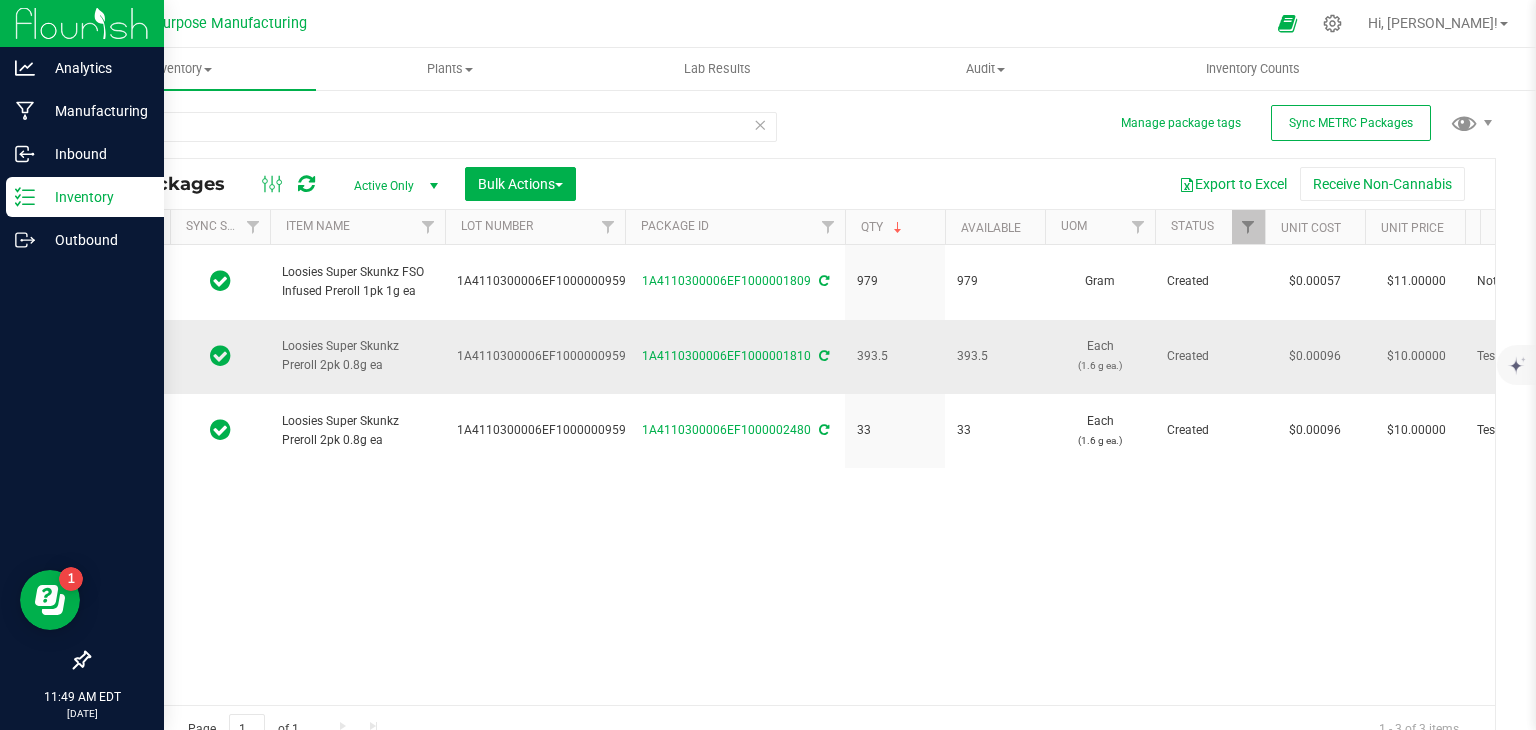scroll, scrollTop: 0, scrollLeft: 248, axis: horizontal 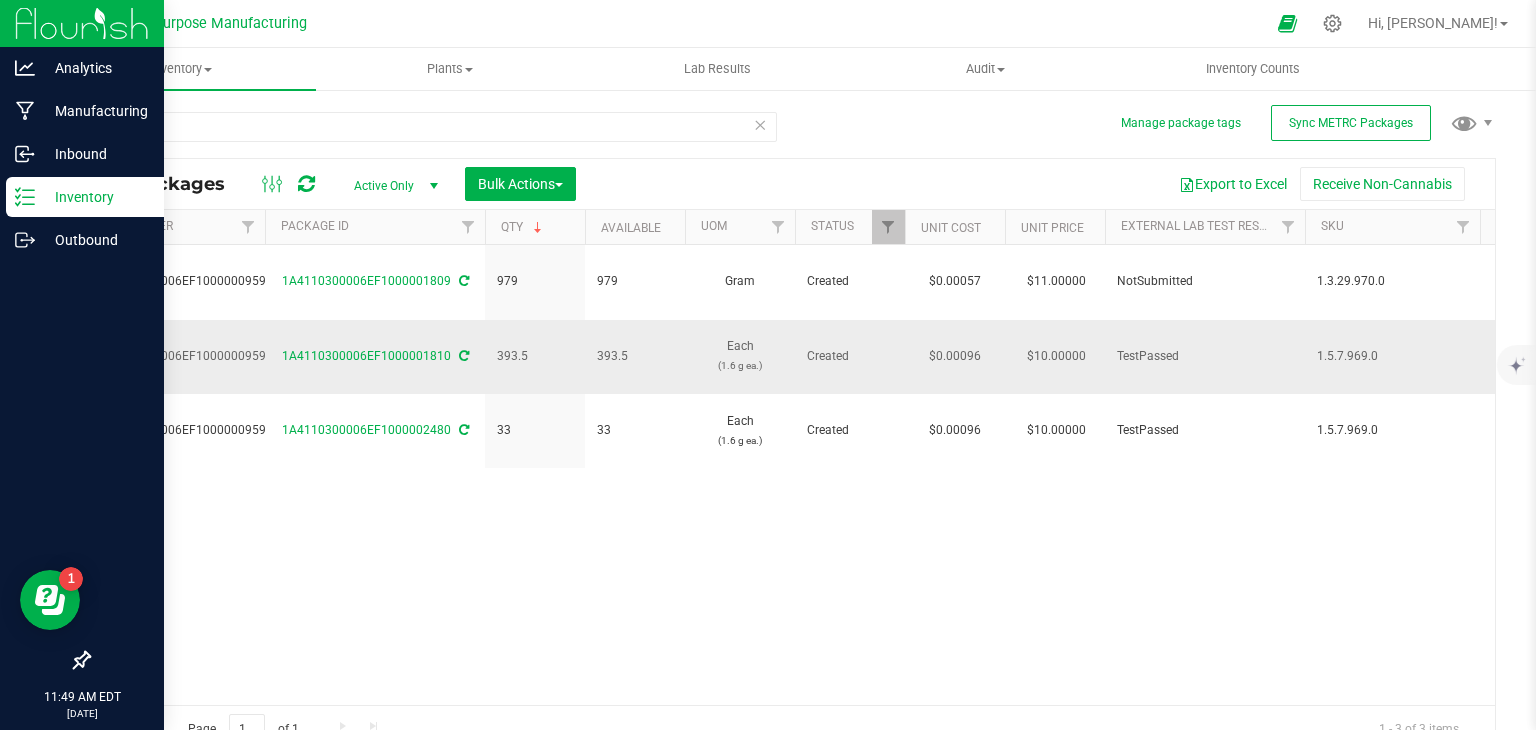 drag, startPoint x: 1382, startPoint y: 321, endPoint x: 1318, endPoint y: 322, distance: 64.00781 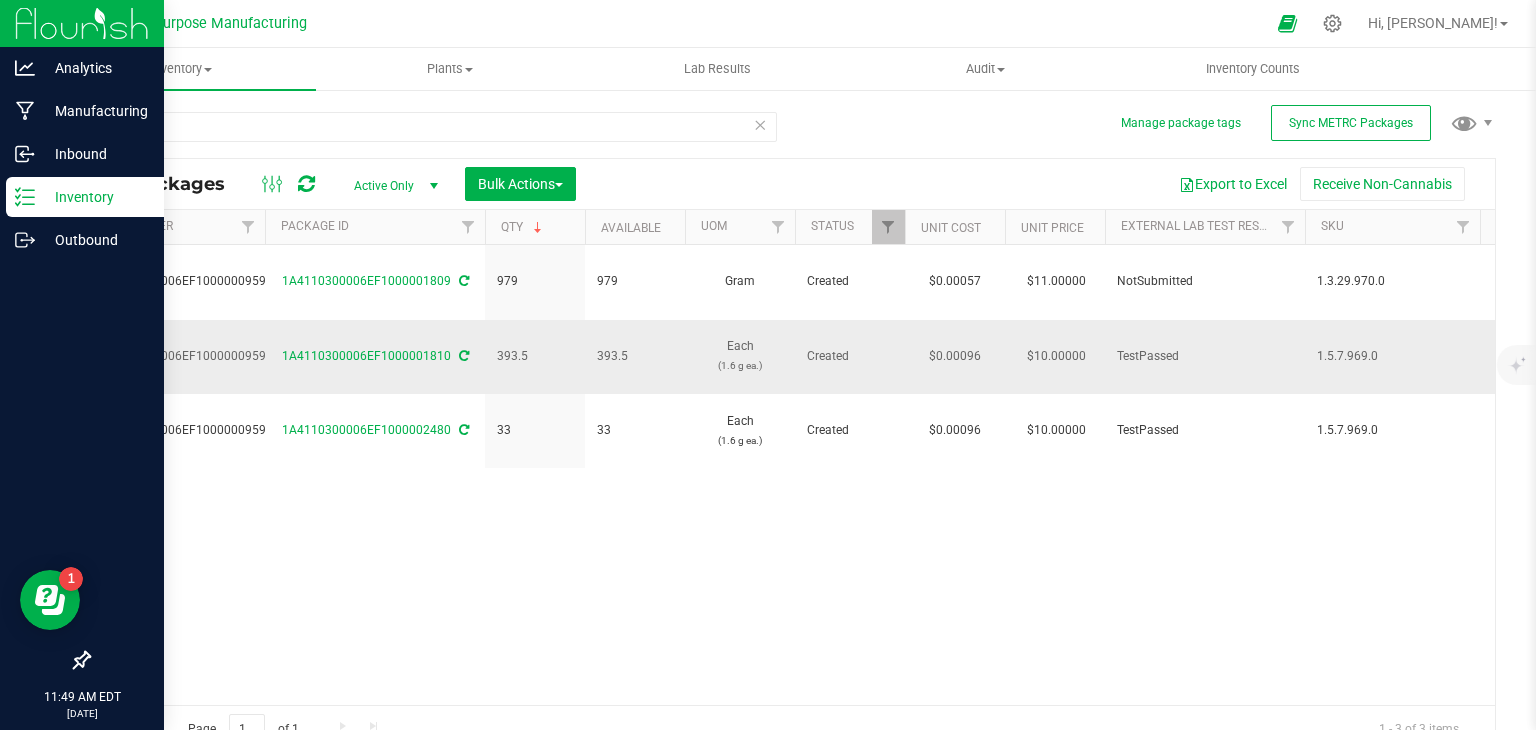 click on "1.5.7.969.0" at bounding box center [1392, 356] 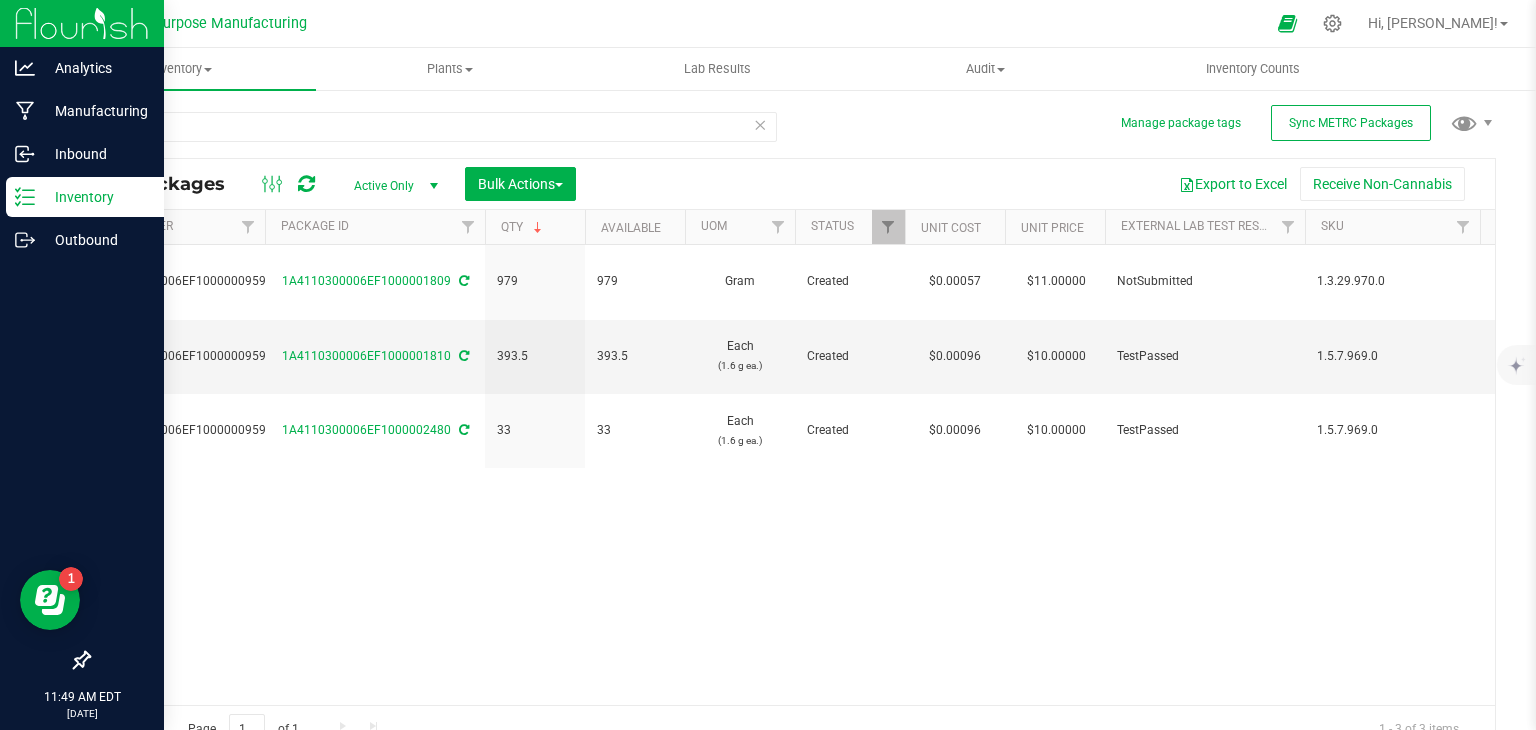 copy on "1.5.7.969.0" 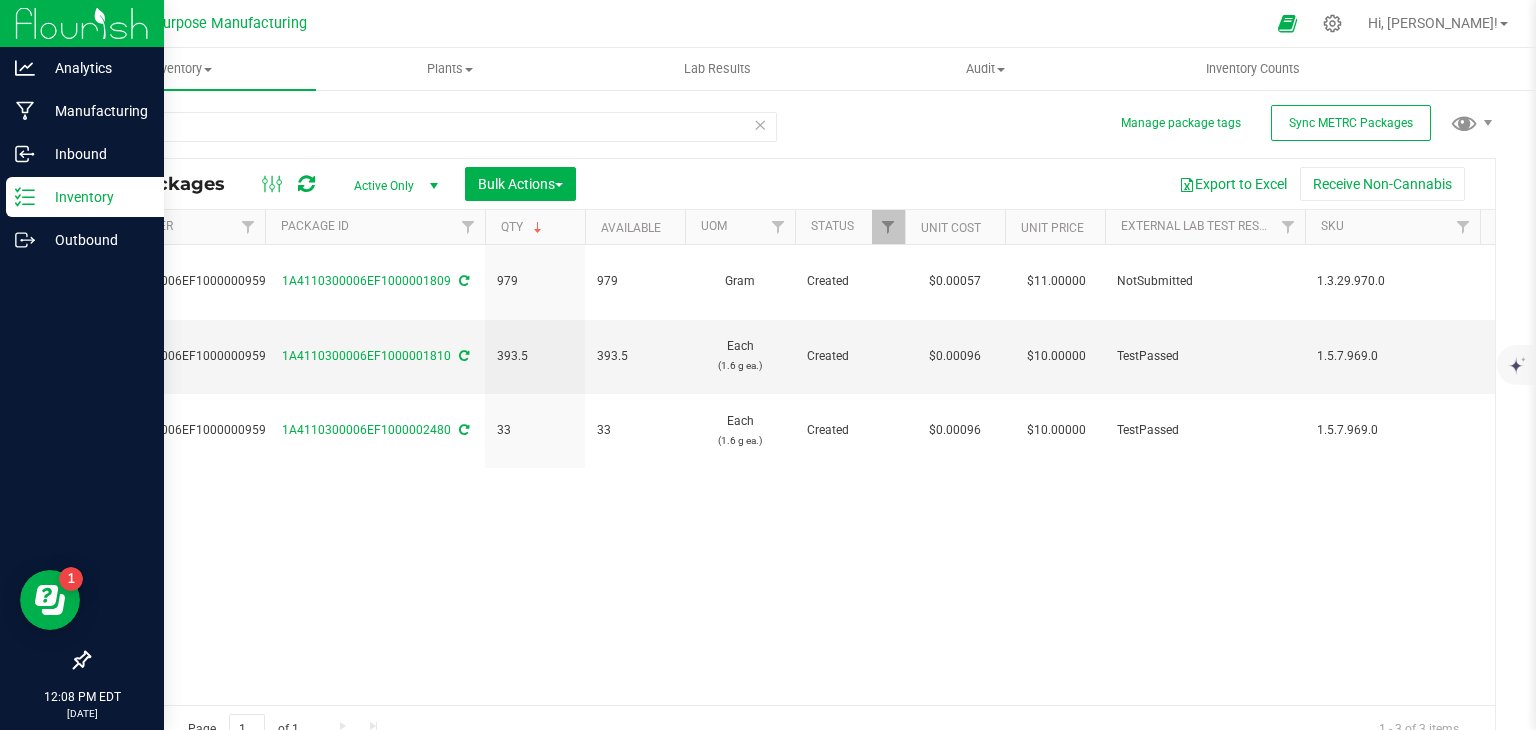 scroll, scrollTop: 0, scrollLeft: 56, axis: horizontal 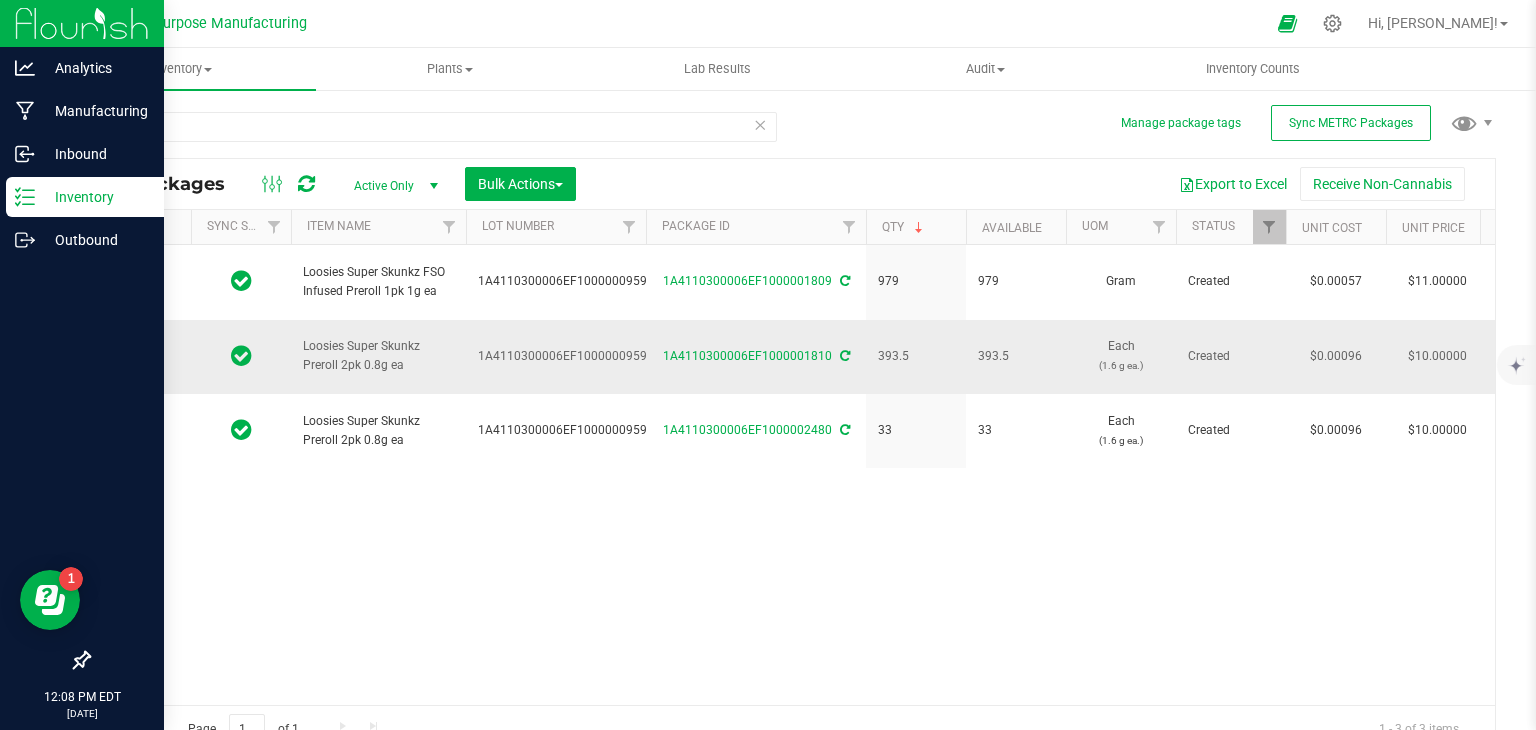drag, startPoint x: 659, startPoint y: 332, endPoint x: 825, endPoint y: 337, distance: 166.07529 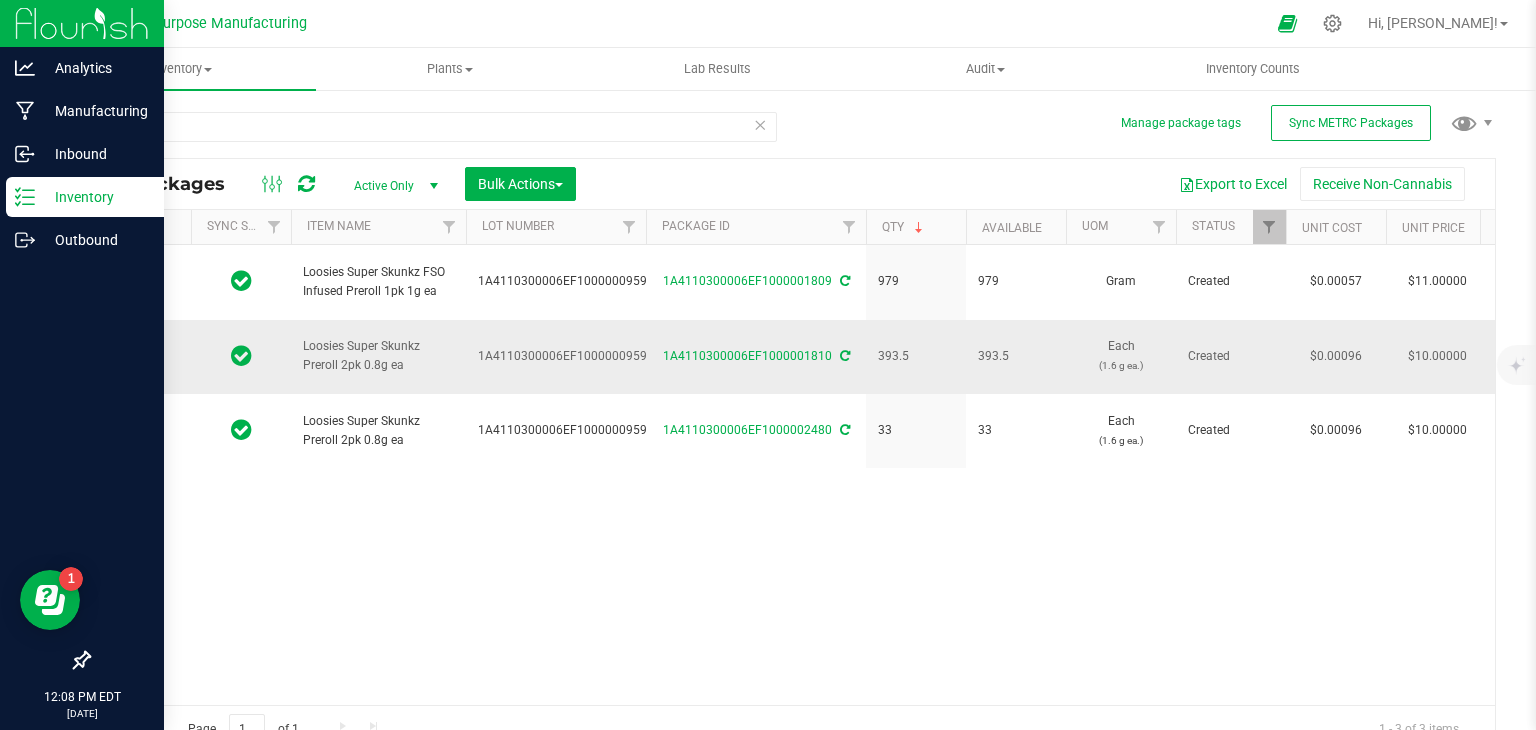 click on "1A4110300006EF1000001810" at bounding box center (756, 357) 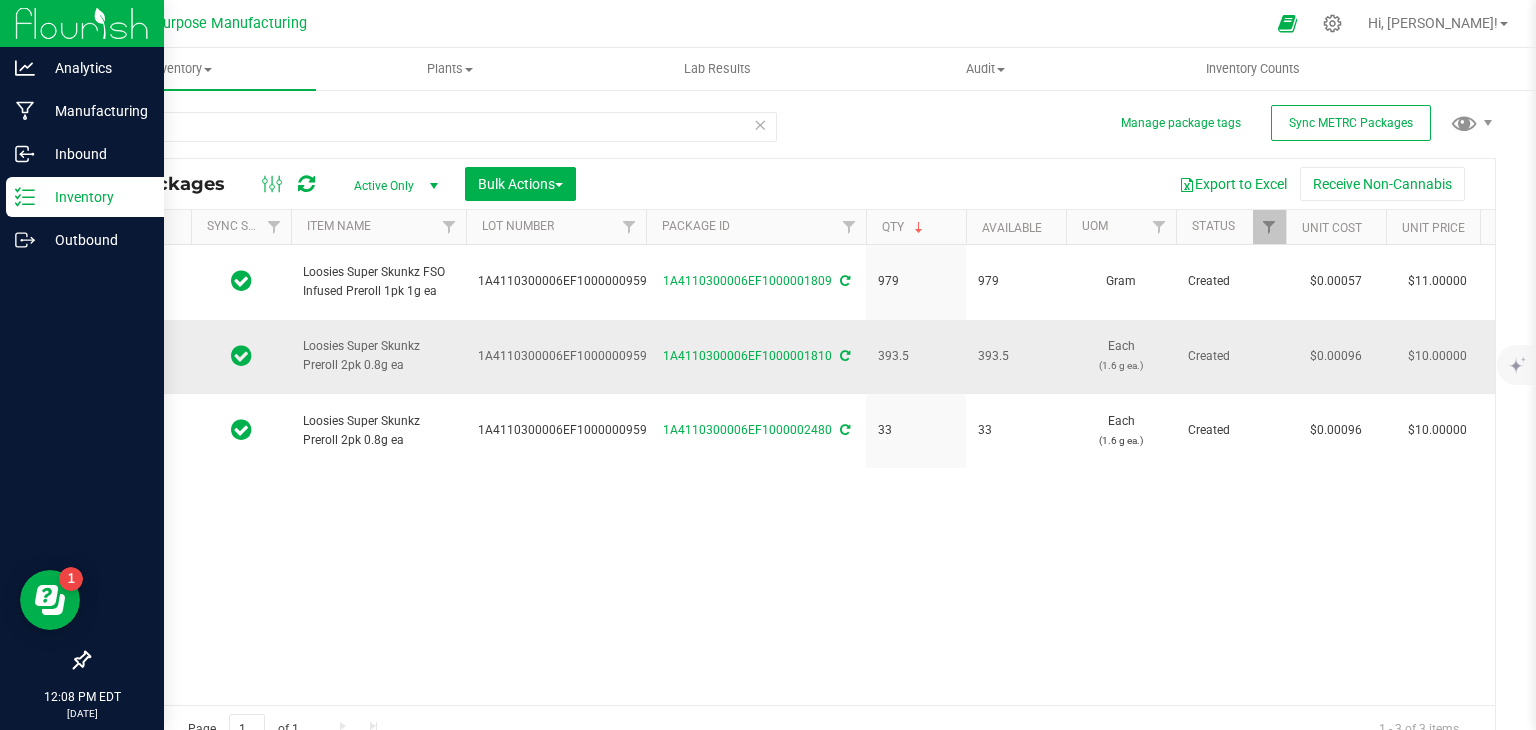 copy on "1A4110300006EF1000001810" 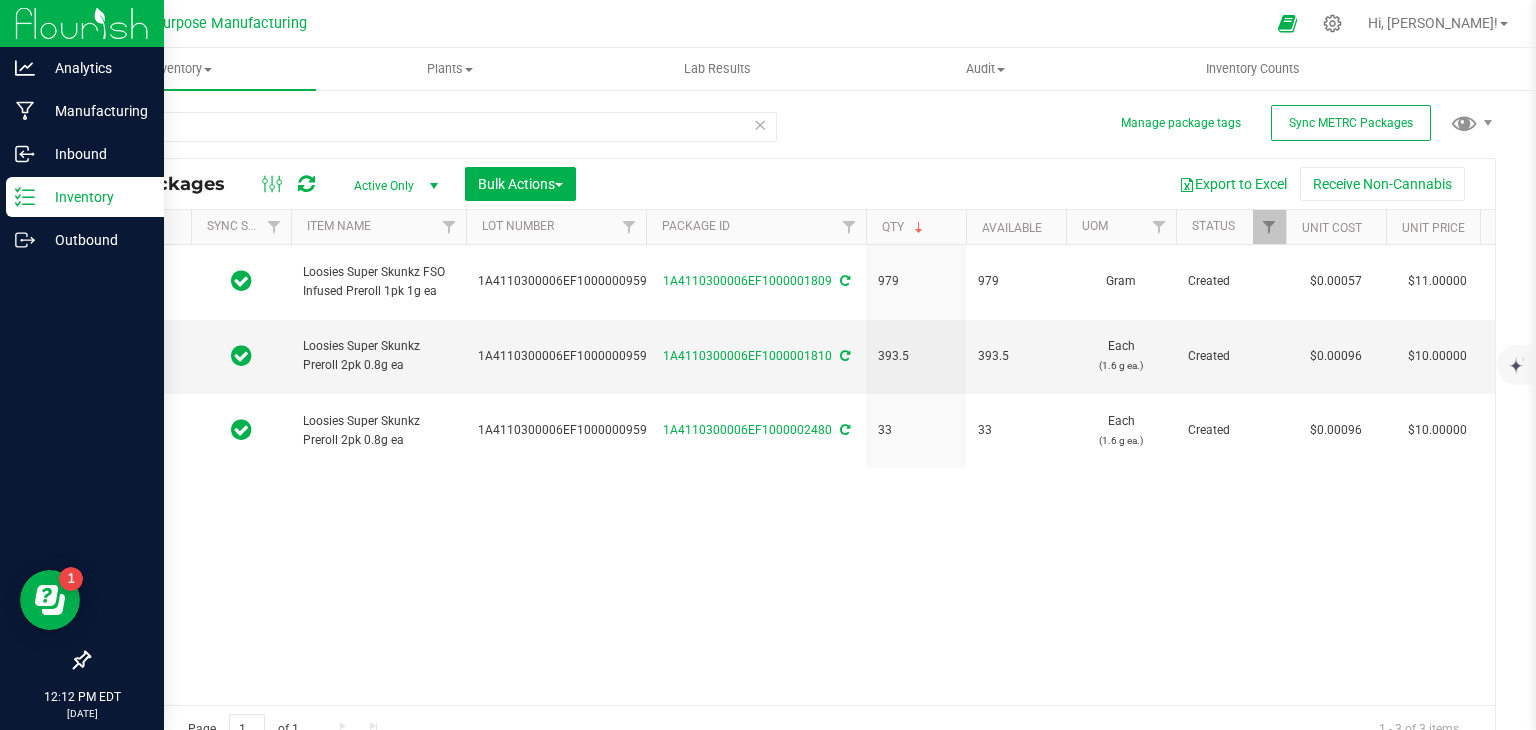 click on "Action Action Adjust qty Create package Edit attributes Global inventory Locate package Lock package Package audit log Print package label Print product labels Record a lab result Retag package See history Take lab sample
Loosies Super Skunkz FSO Infused Preroll 1pk 1g ea
1A4110300006EF1000000959
1A4110300006EF1000001809
979
979
Gram
Created
$0.00057 $11.00000
NotSubmitted
1.3.29.970.0
$0.56 $10,769.00
2025-06-24
Now" at bounding box center [792, 475] 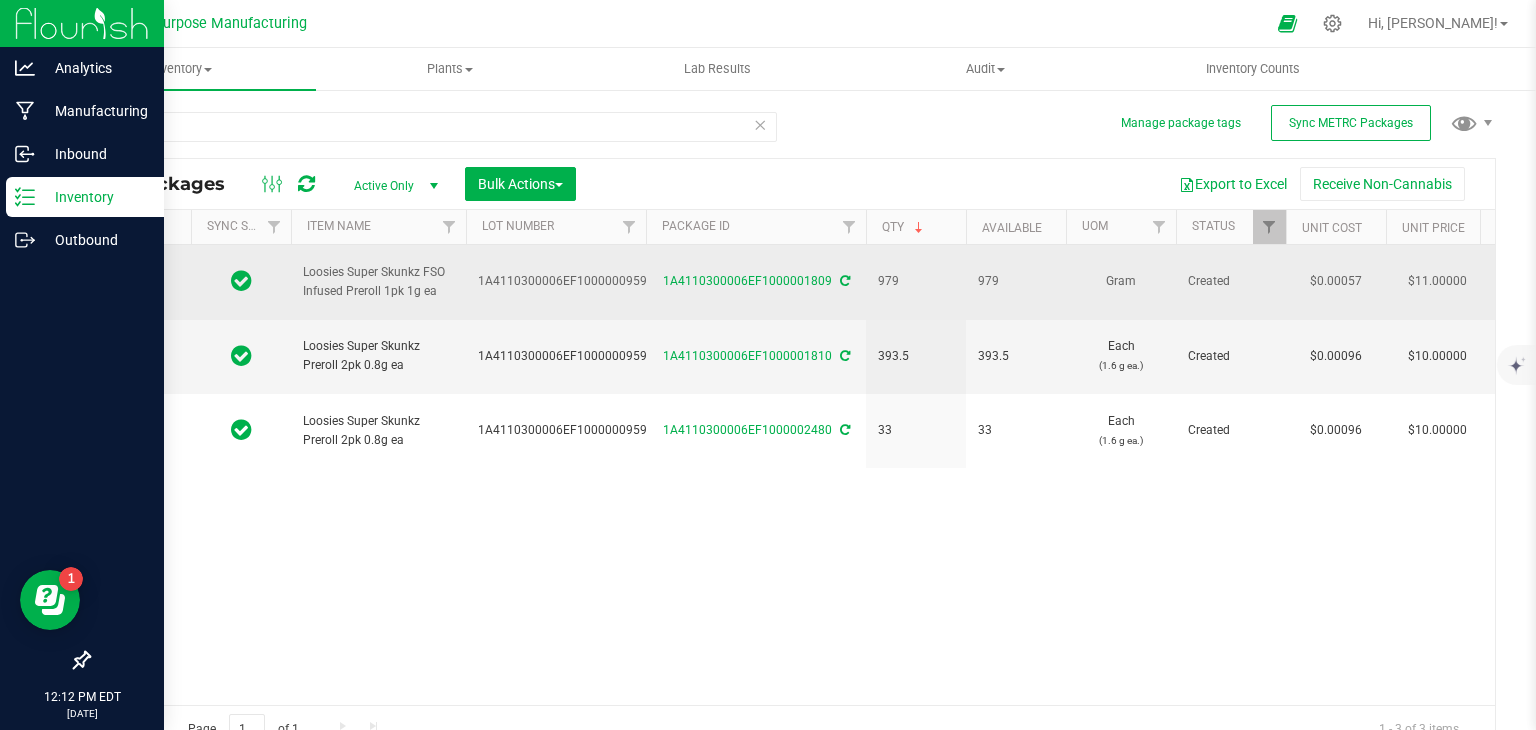 drag, startPoint x: 663, startPoint y: 275, endPoint x: 828, endPoint y: 280, distance: 165.07574 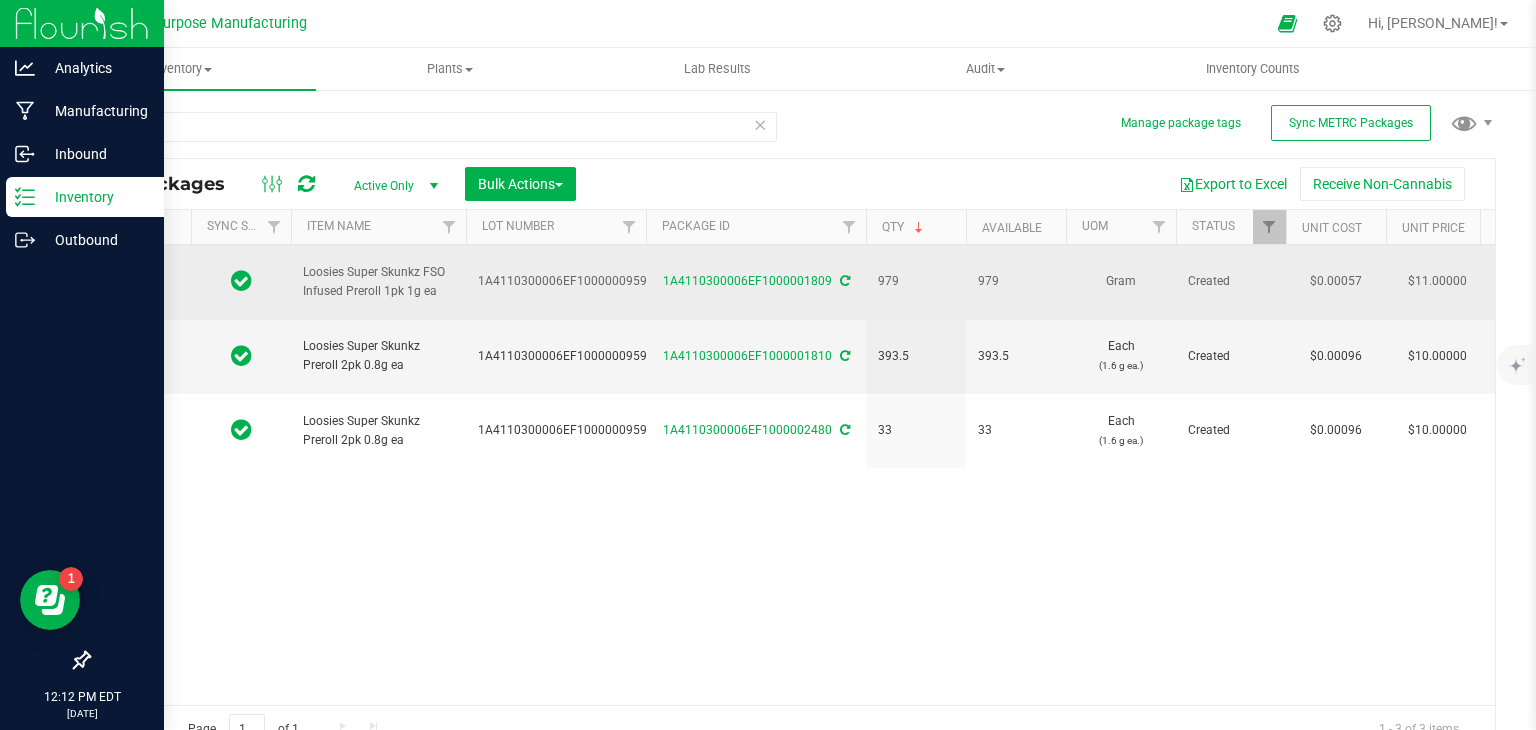 click on "1A4110300006EF1000001809" at bounding box center [756, 281] 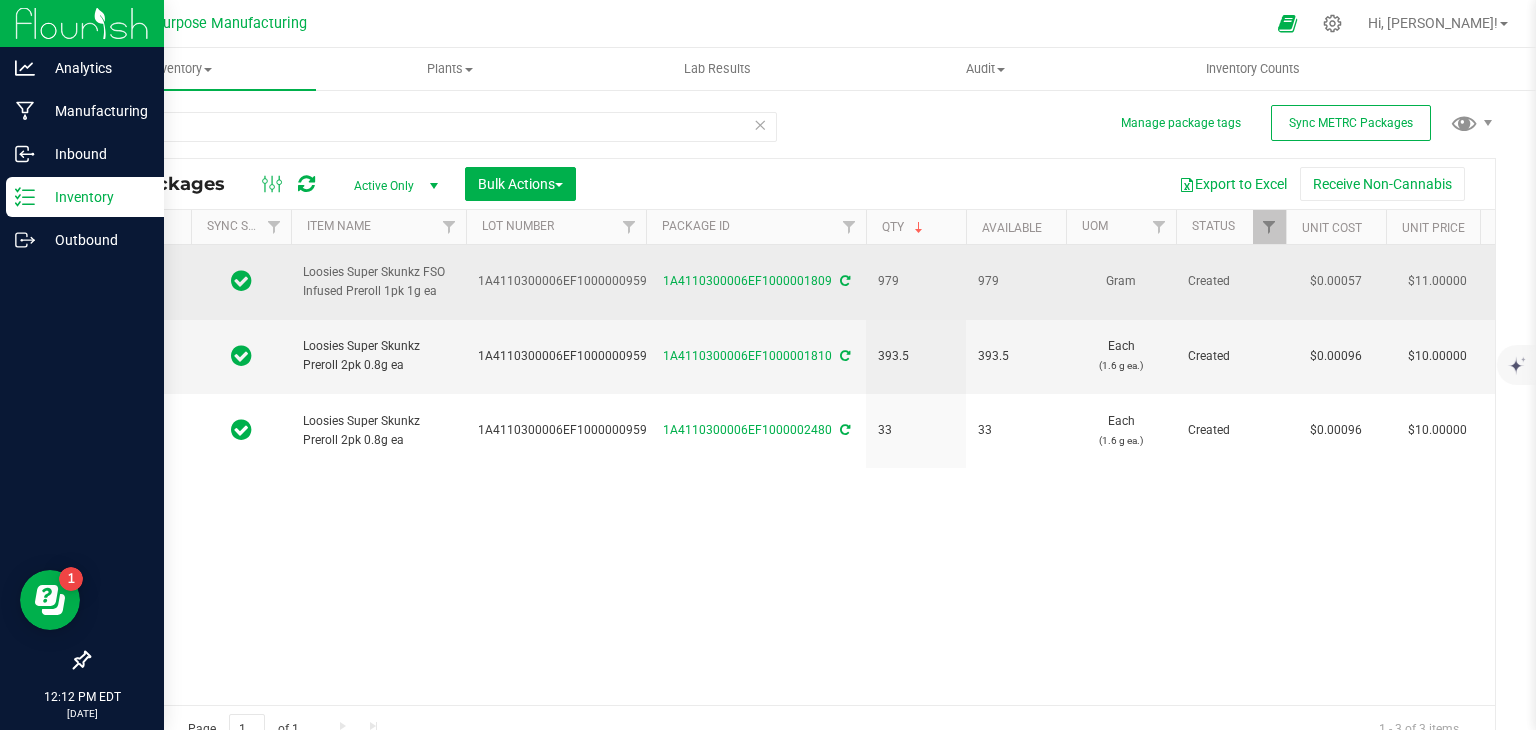 copy on "1A4110300006EF1000001809" 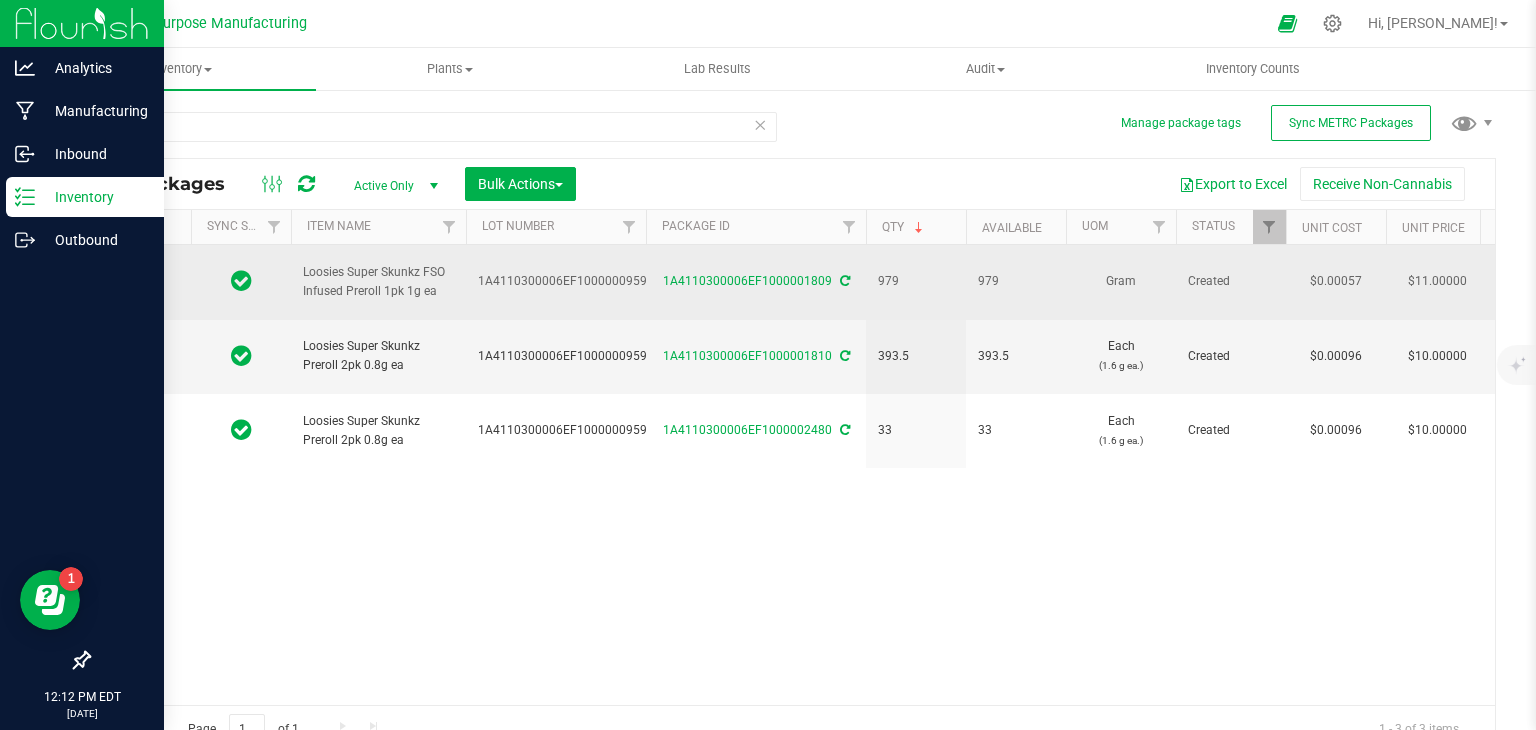 drag, startPoint x: 304, startPoint y: 261, endPoint x: 433, endPoint y: 283, distance: 130.86252 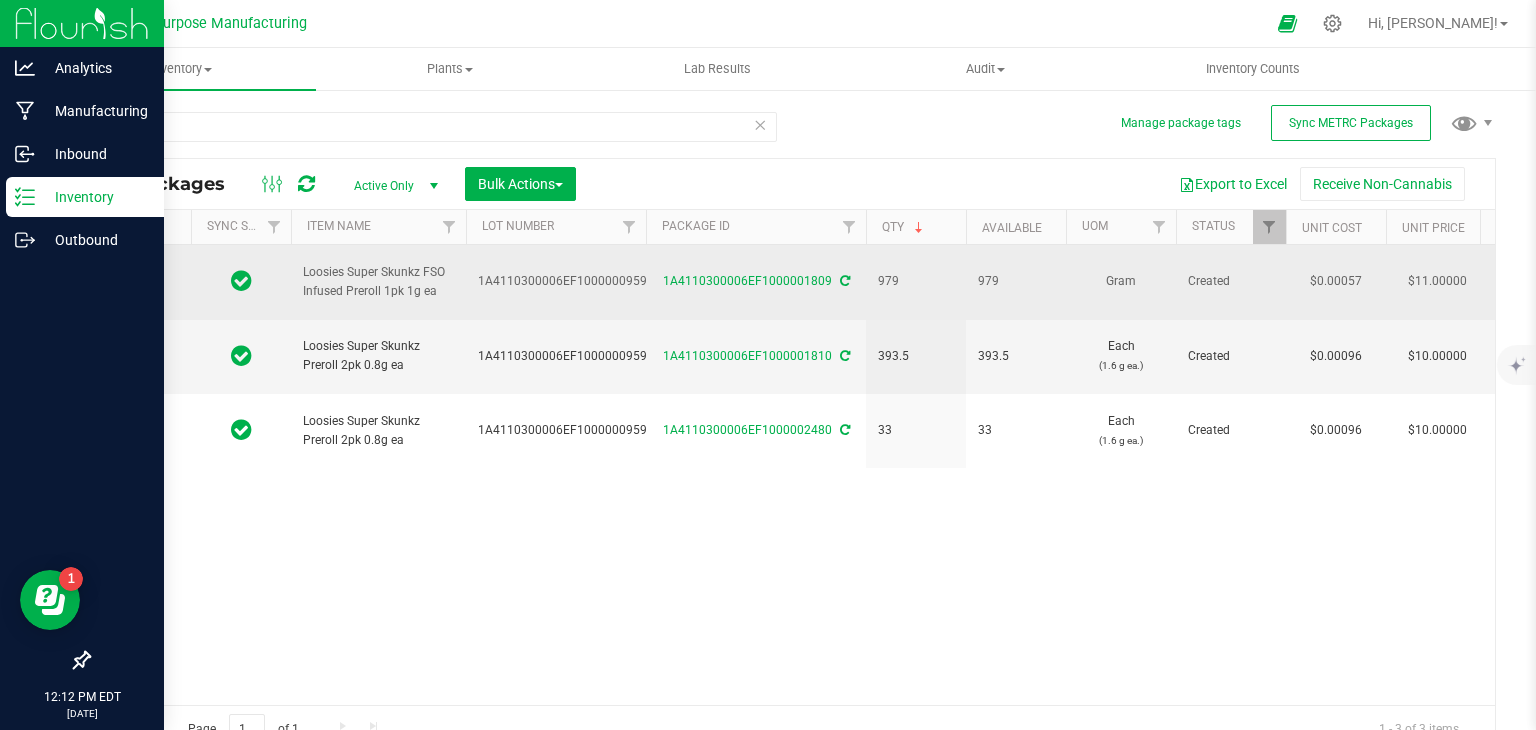 click on "Loosies Super Skunkz FSO Infused Preroll 1pk 1g ea" at bounding box center (378, 282) 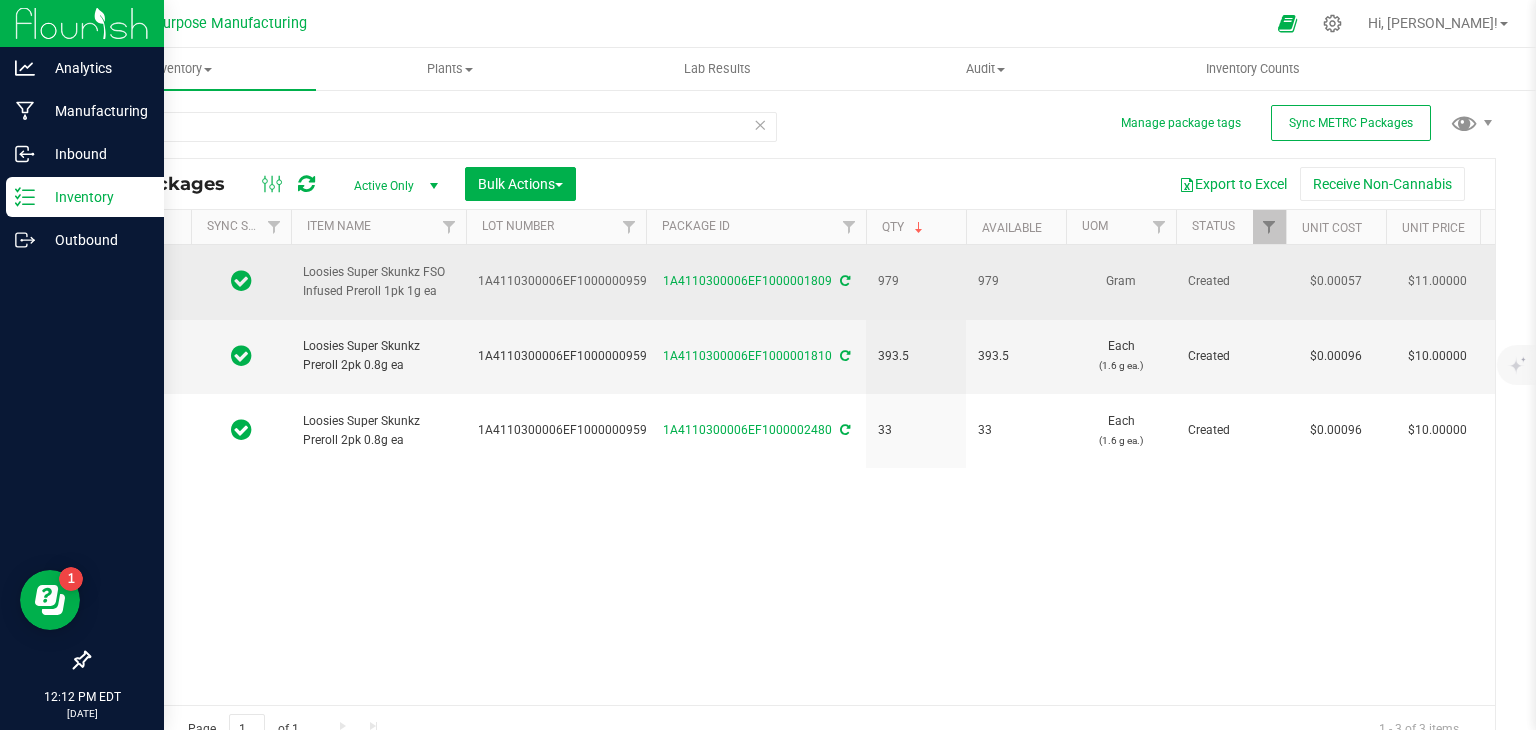 copy on "Loosies Super Skunkz FSO Infused Preroll 1pk 1g ea" 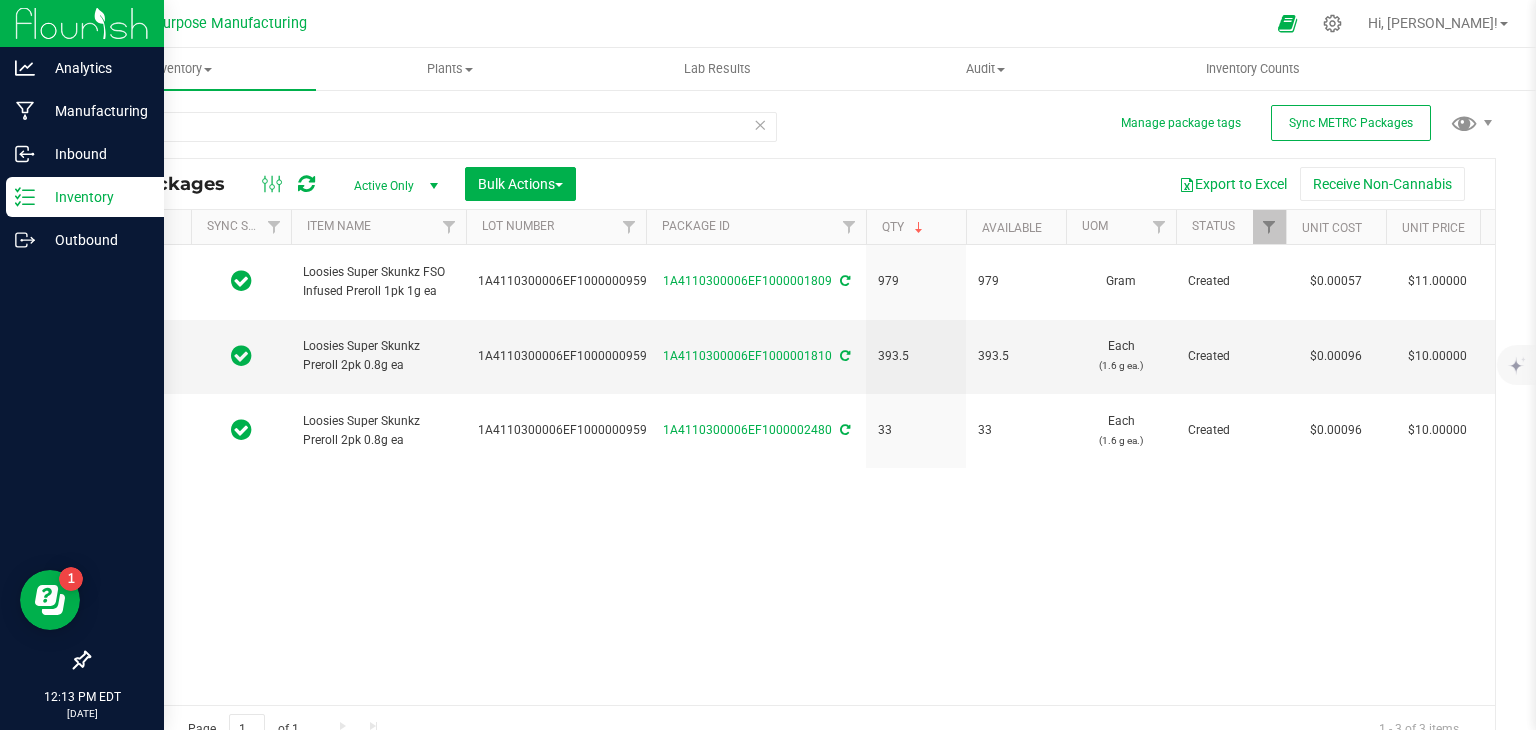 scroll, scrollTop: 0, scrollLeft: 331, axis: horizontal 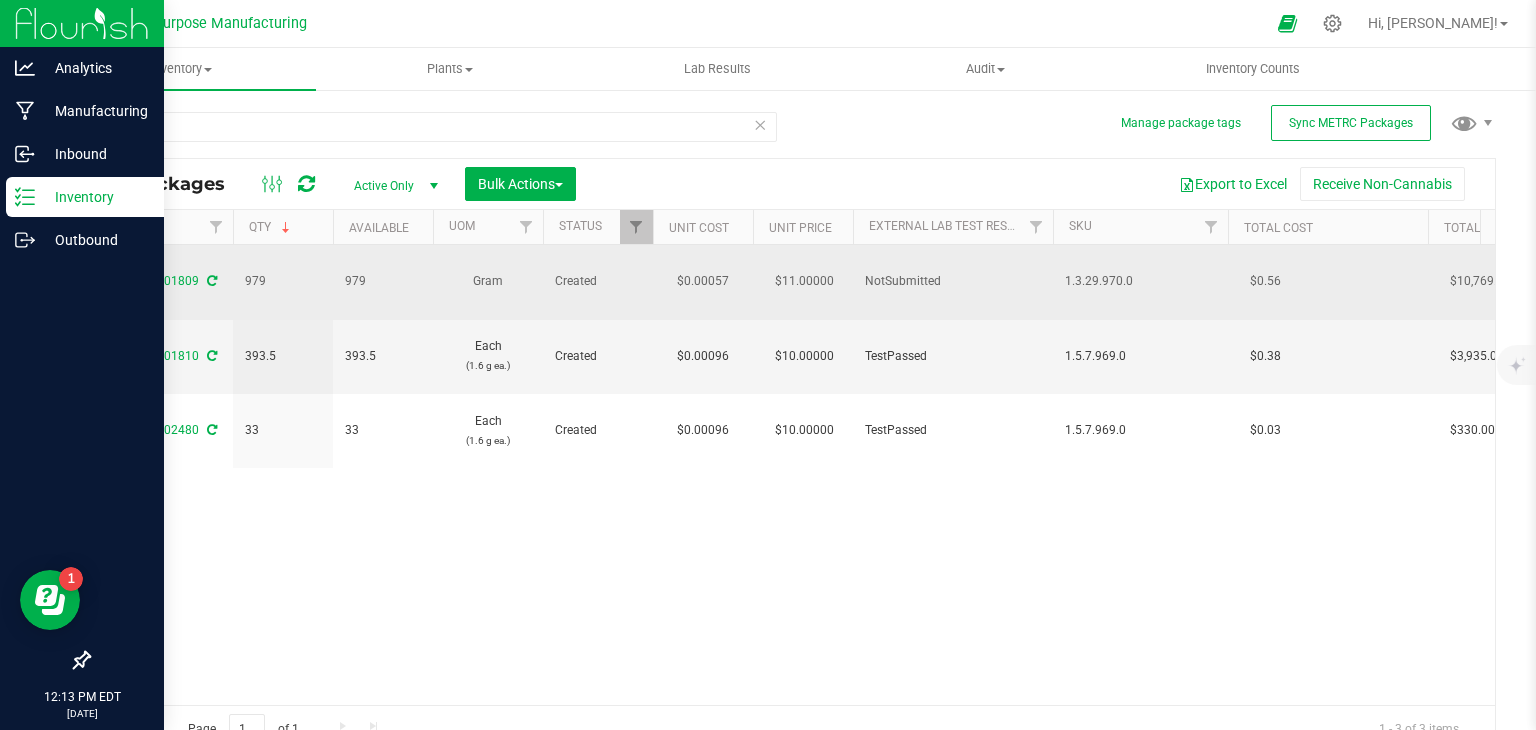 drag, startPoint x: 1144, startPoint y: 272, endPoint x: 1061, endPoint y: 272, distance: 83 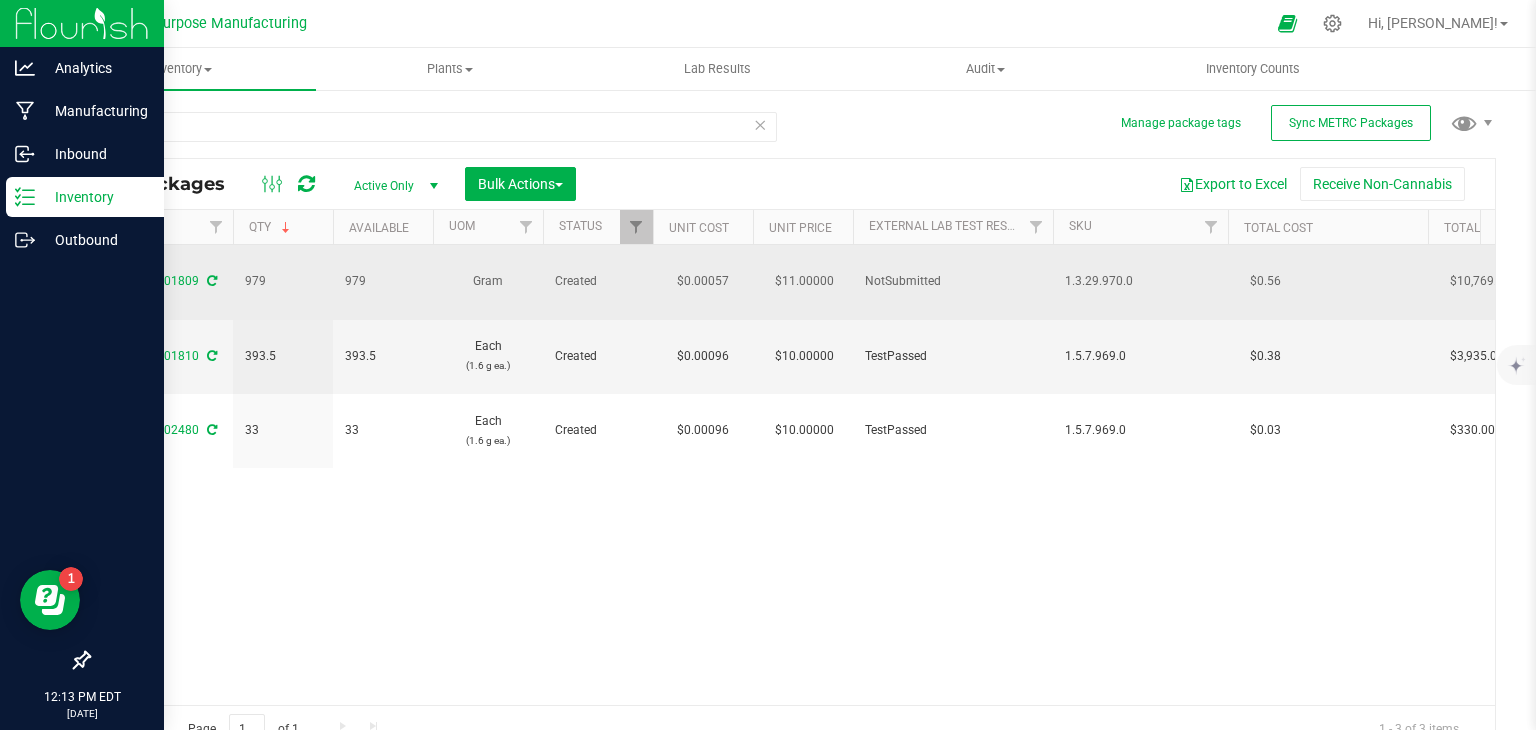 click on "1.3.29.970.0" at bounding box center [1140, 282] 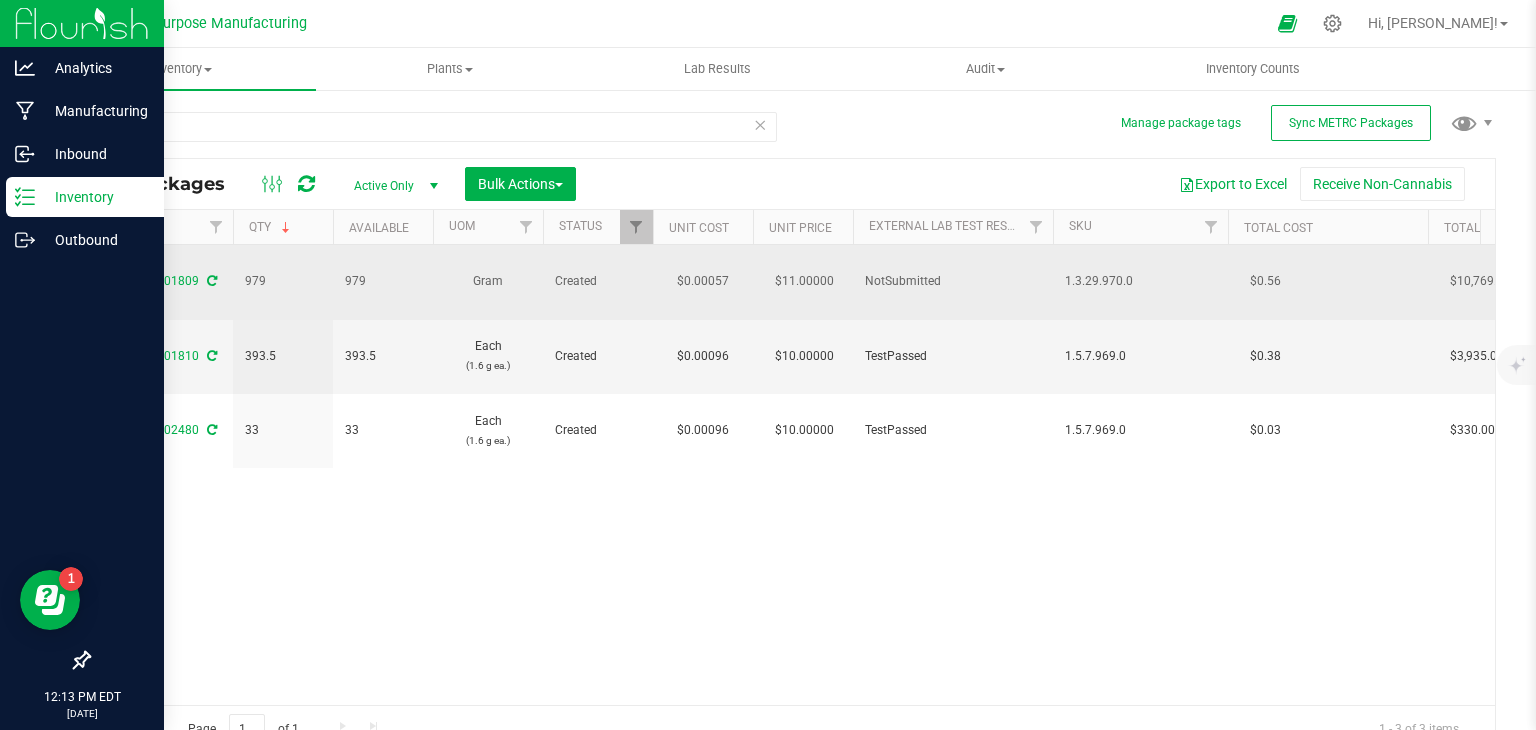 copy on "1.3.29.970.0" 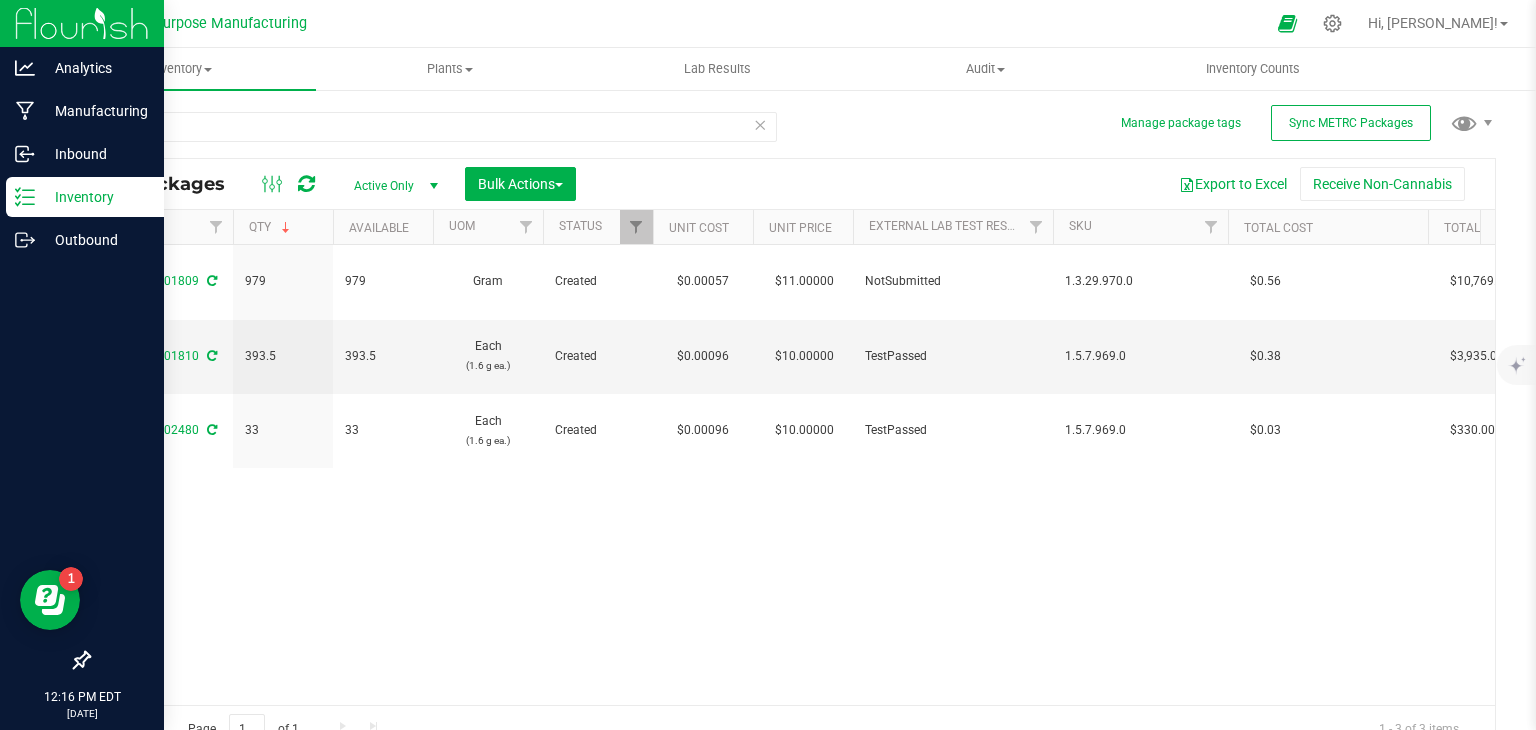 scroll, scrollTop: 0, scrollLeft: 590, axis: horizontal 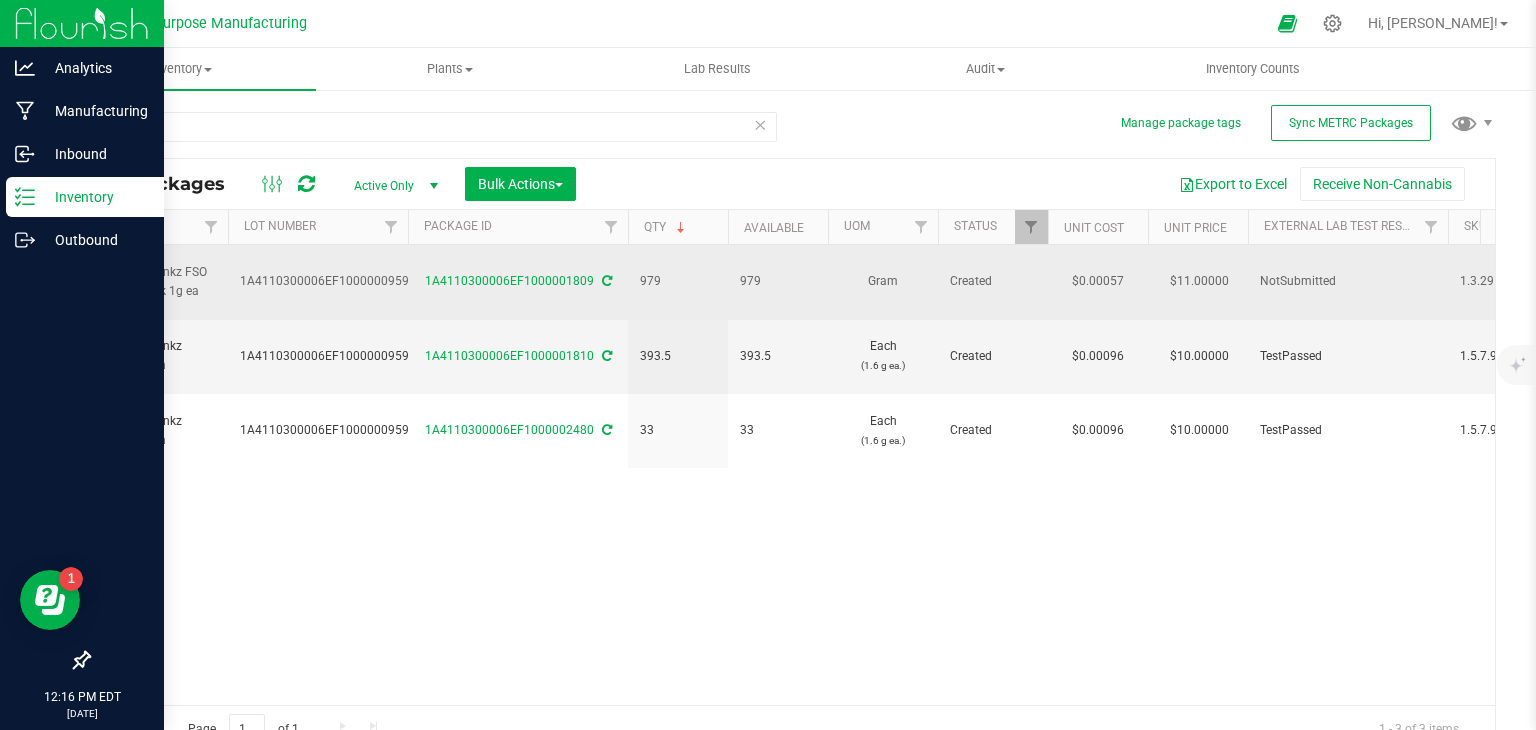 drag, startPoint x: 423, startPoint y: 273, endPoint x: 588, endPoint y: 279, distance: 165.10905 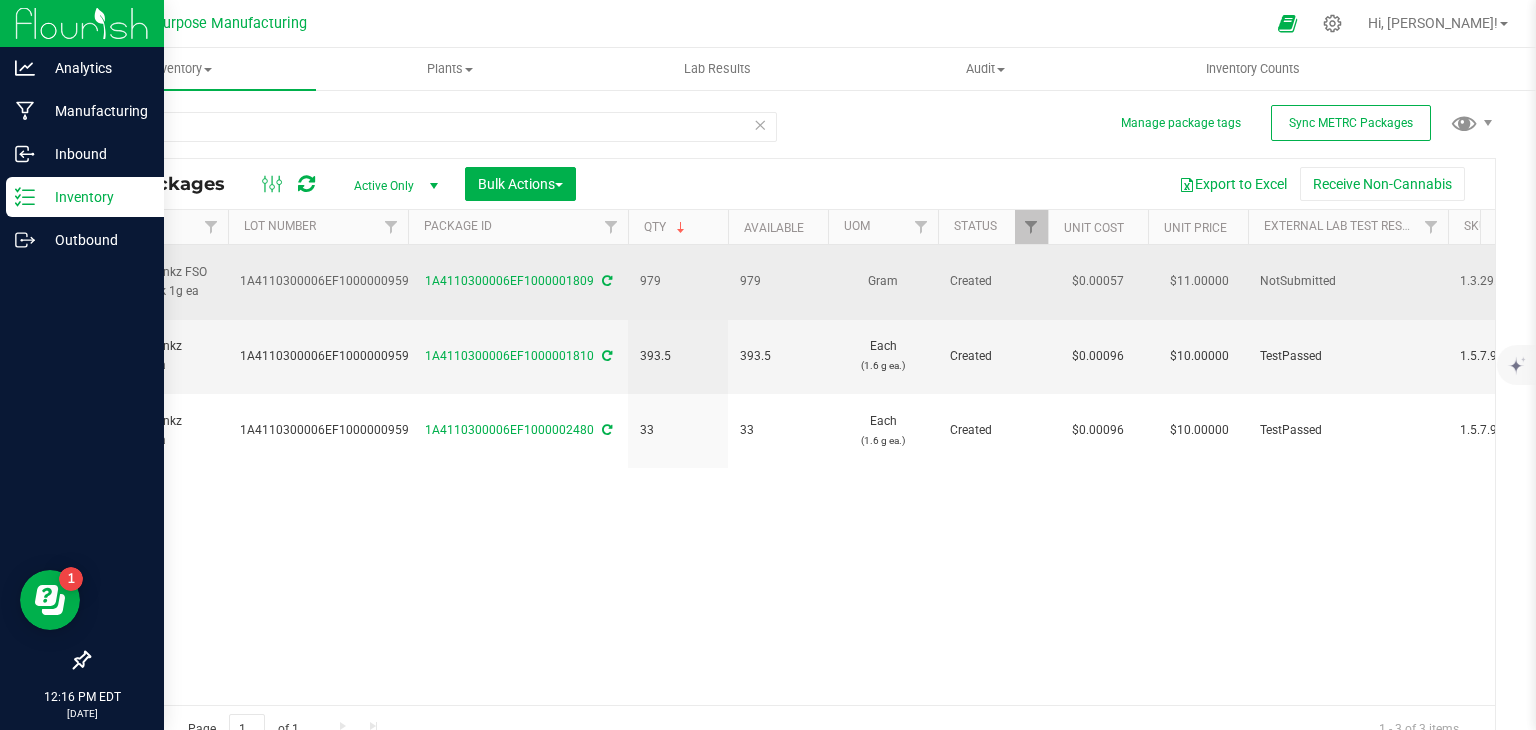 click on "1A4110300006EF1000001809" at bounding box center [518, 281] 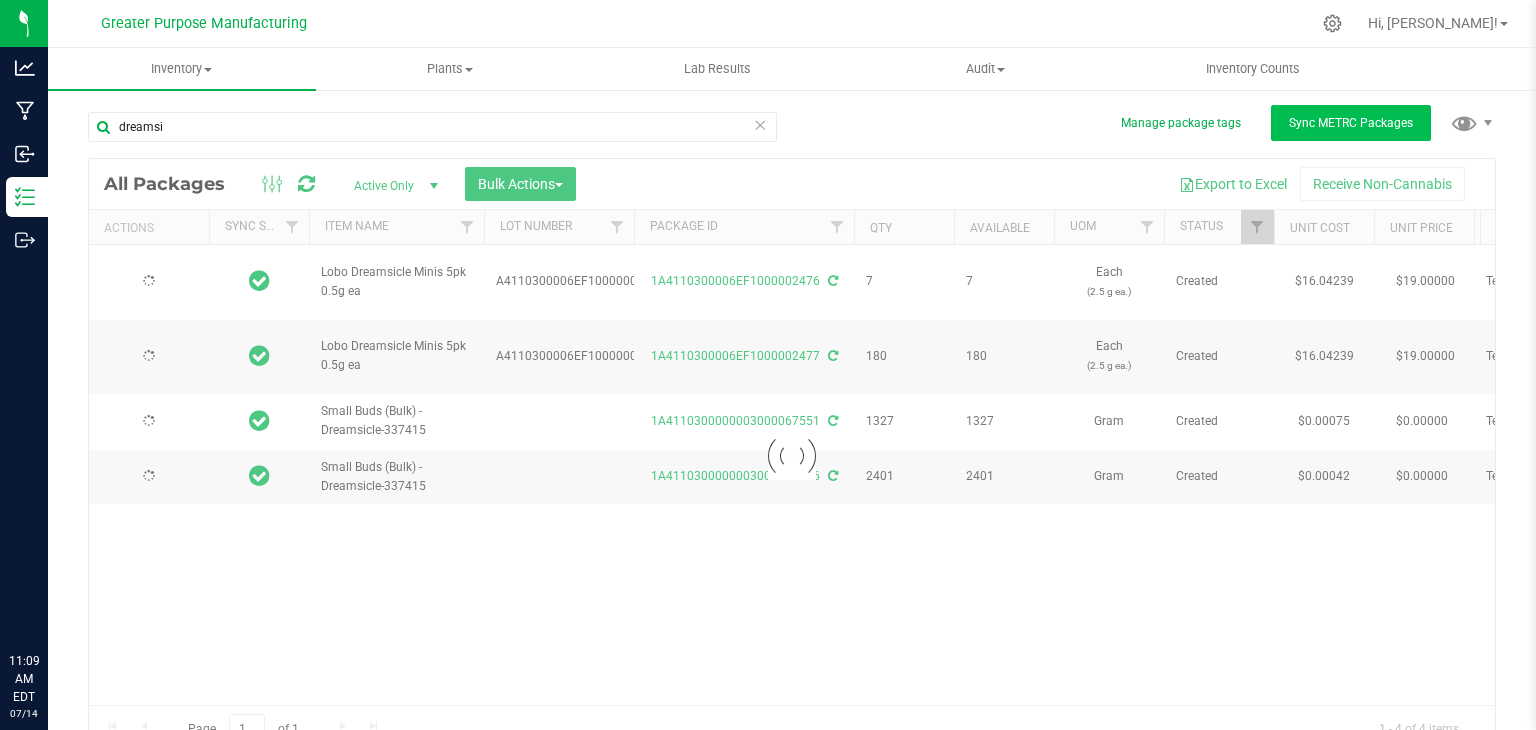 type on "[DATE]" 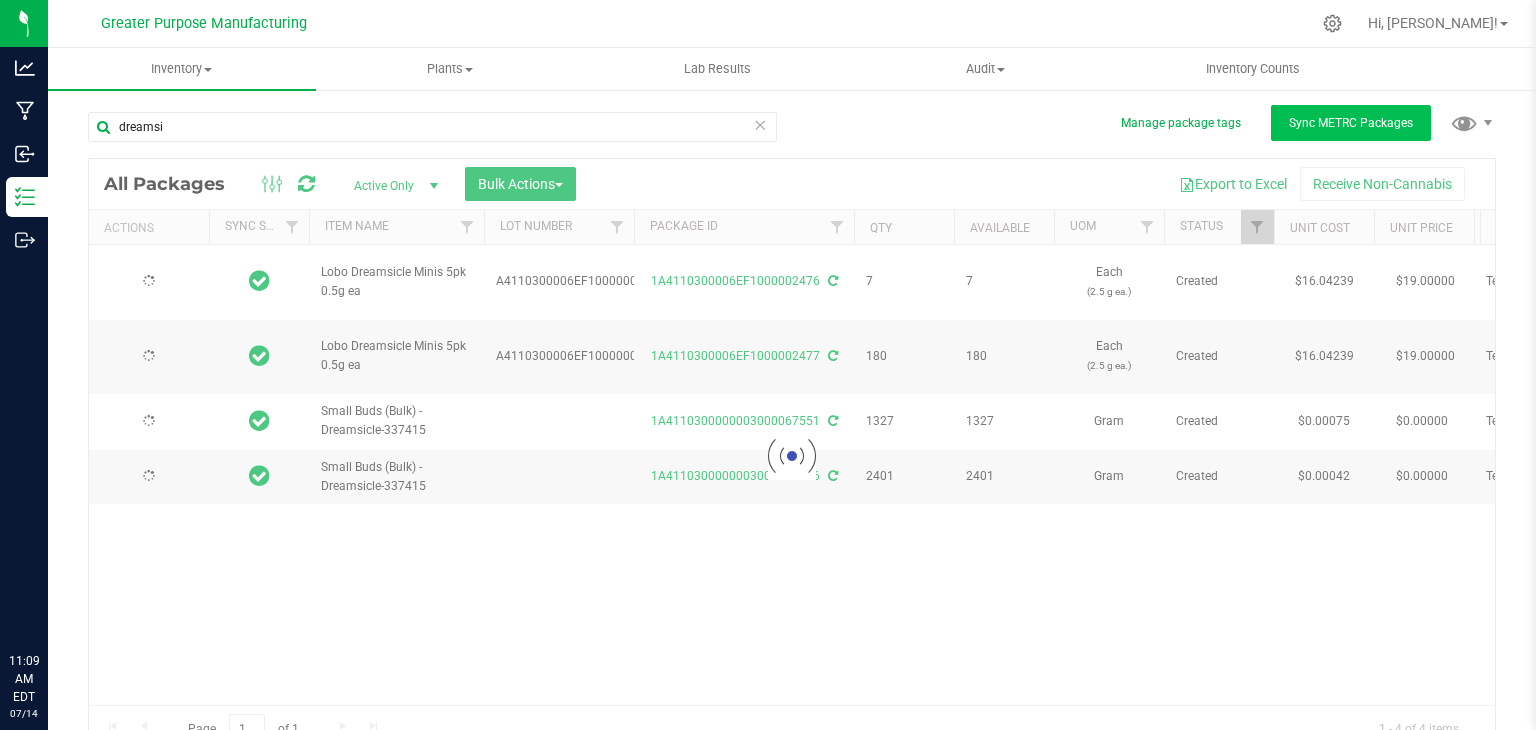 type on "[DATE]" 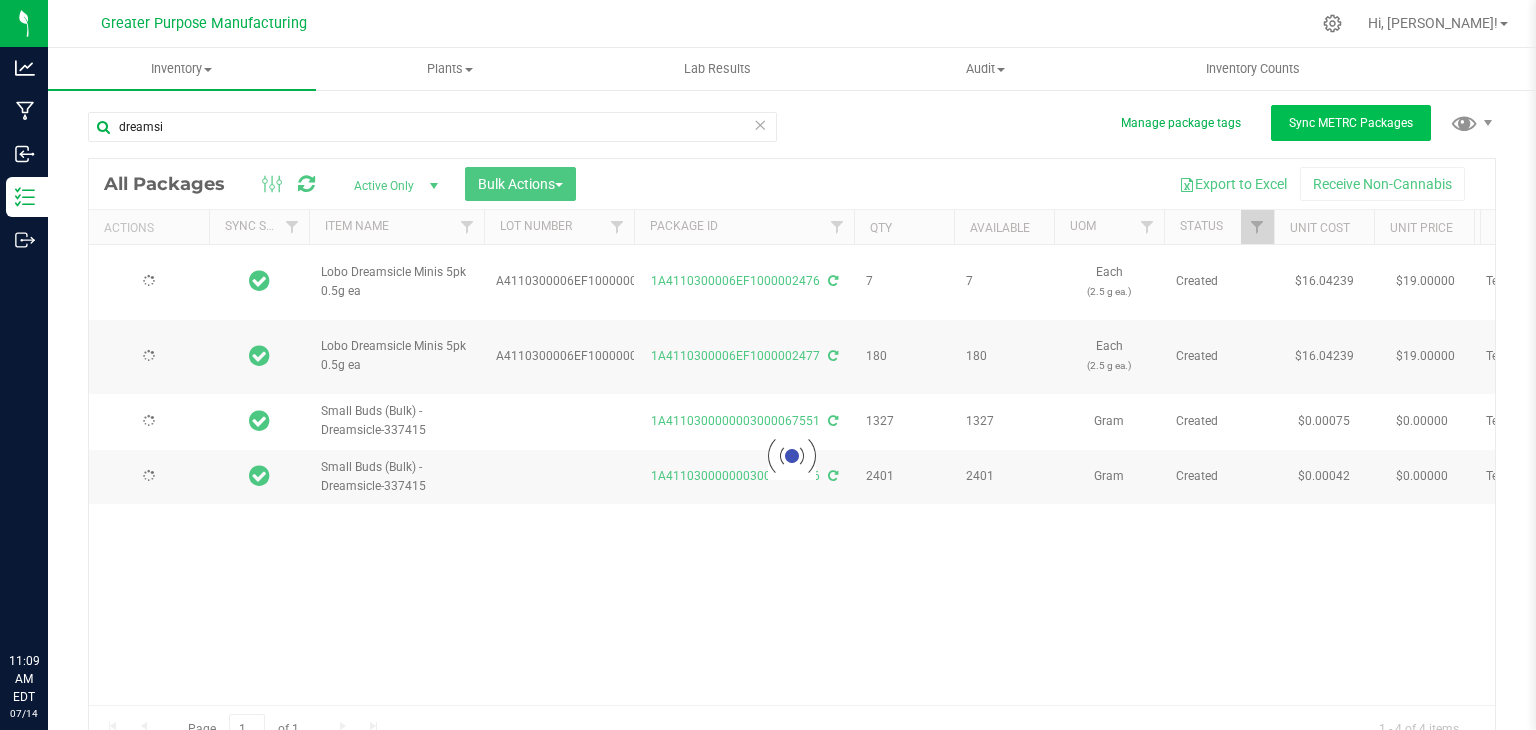 scroll, scrollTop: 0, scrollLeft: 0, axis: both 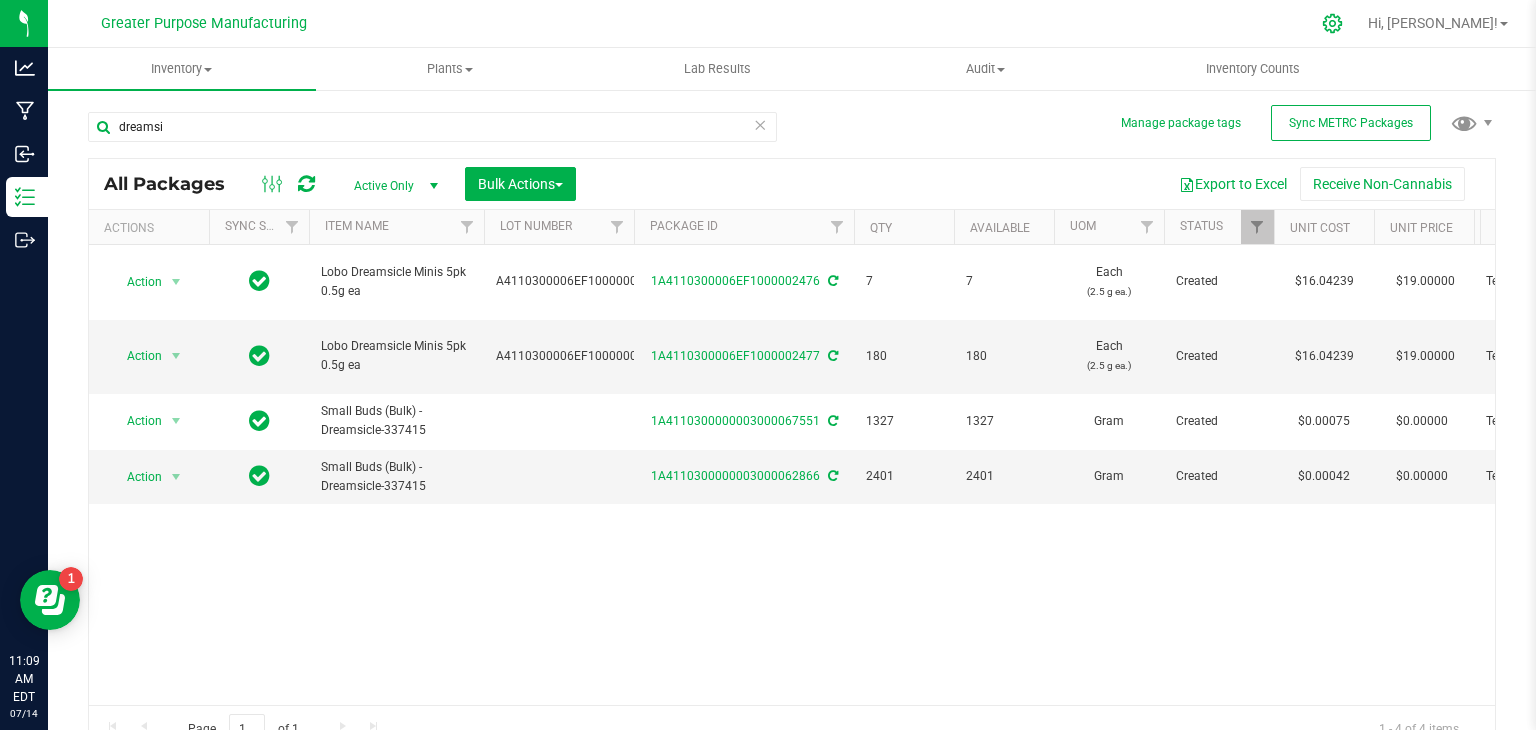 click 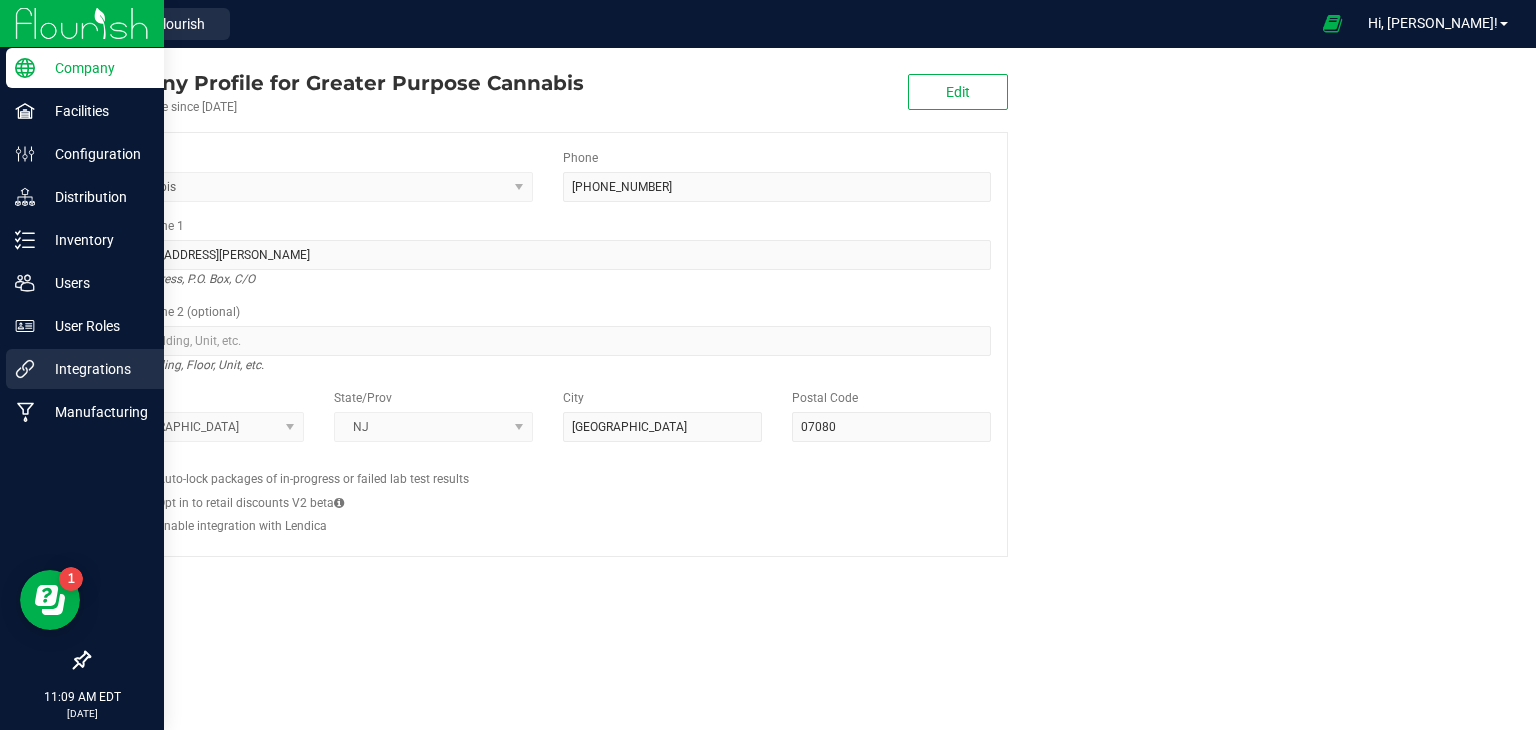 click on "Integrations" at bounding box center [95, 369] 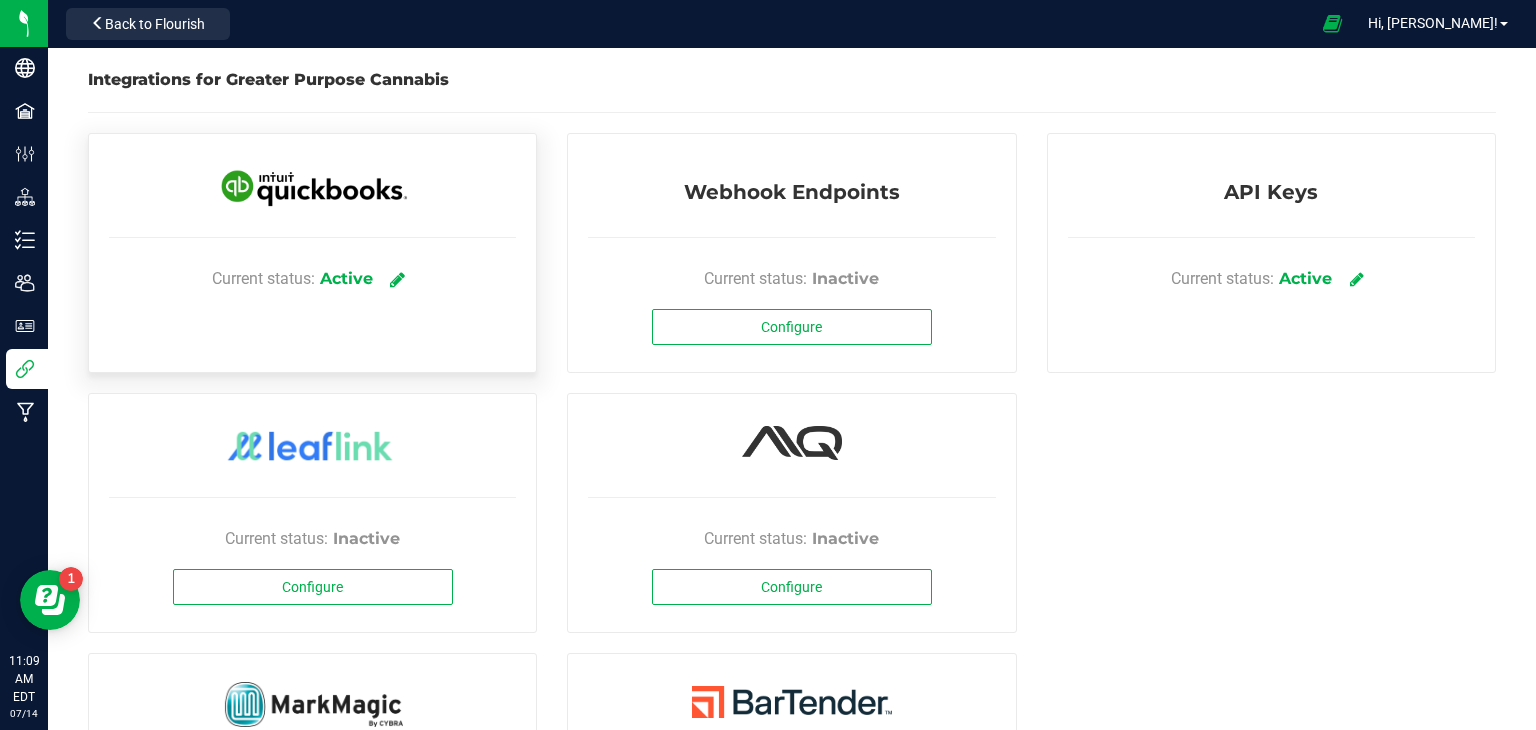click at bounding box center (398, 278) 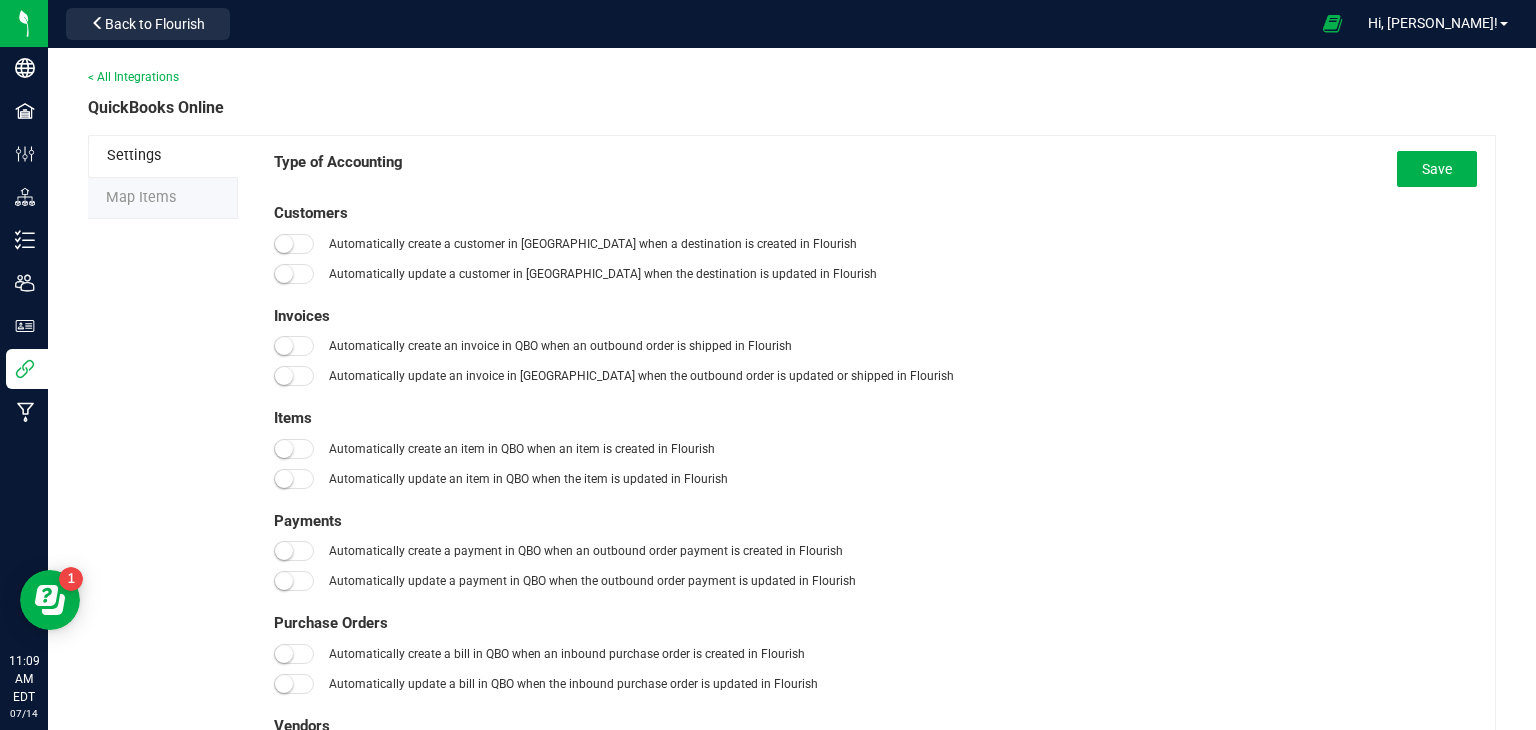 click on "Map Items" at bounding box center [163, 199] 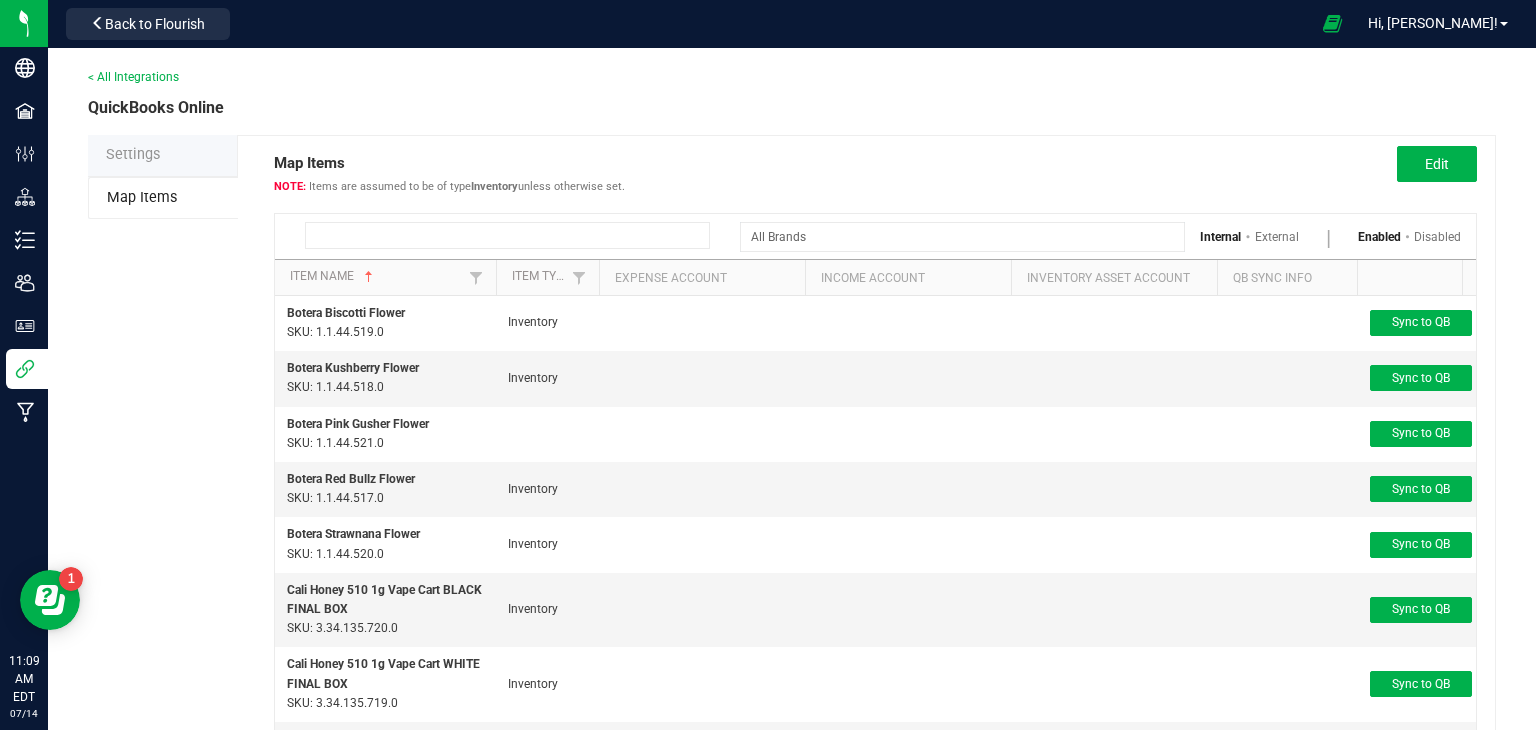 click at bounding box center (507, 235) 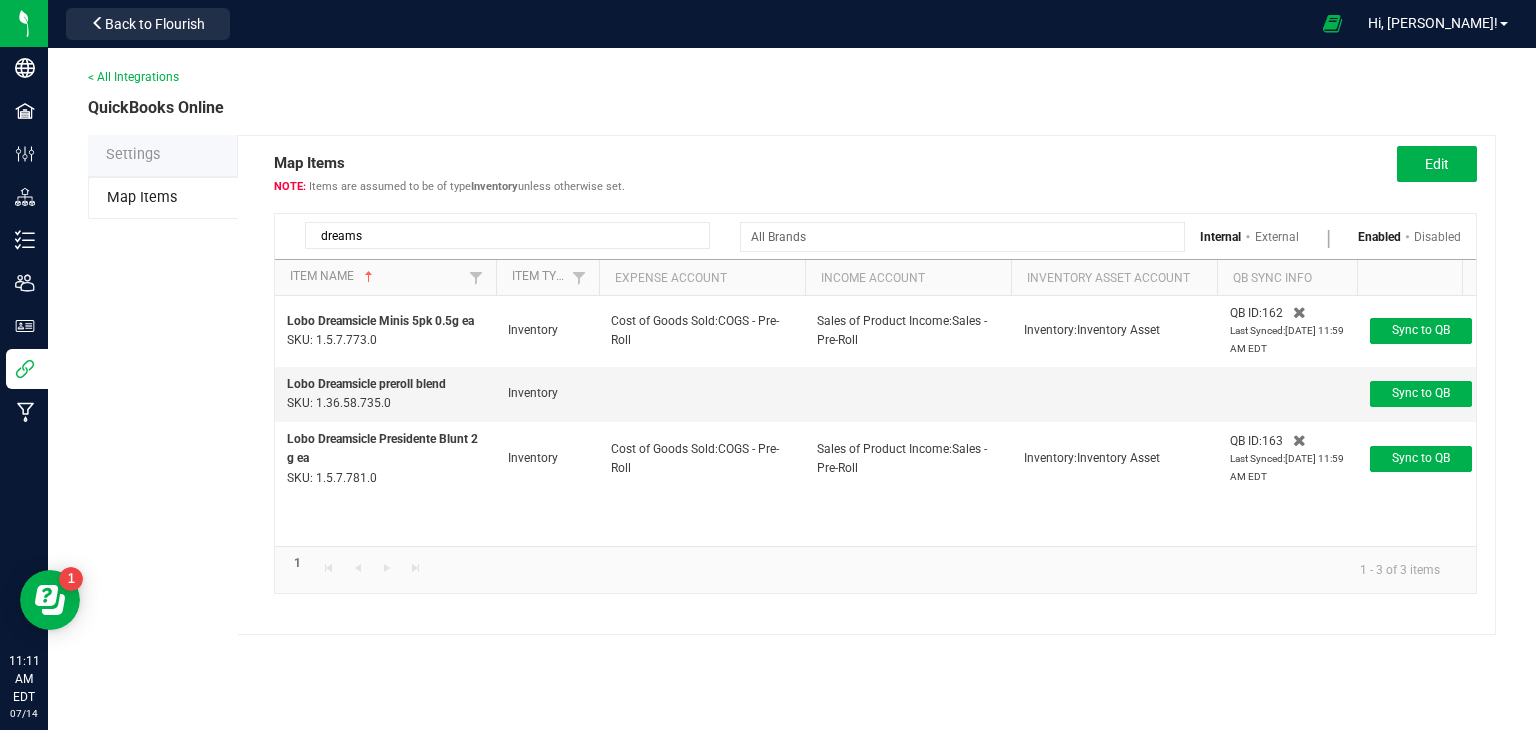 type on "dreams" 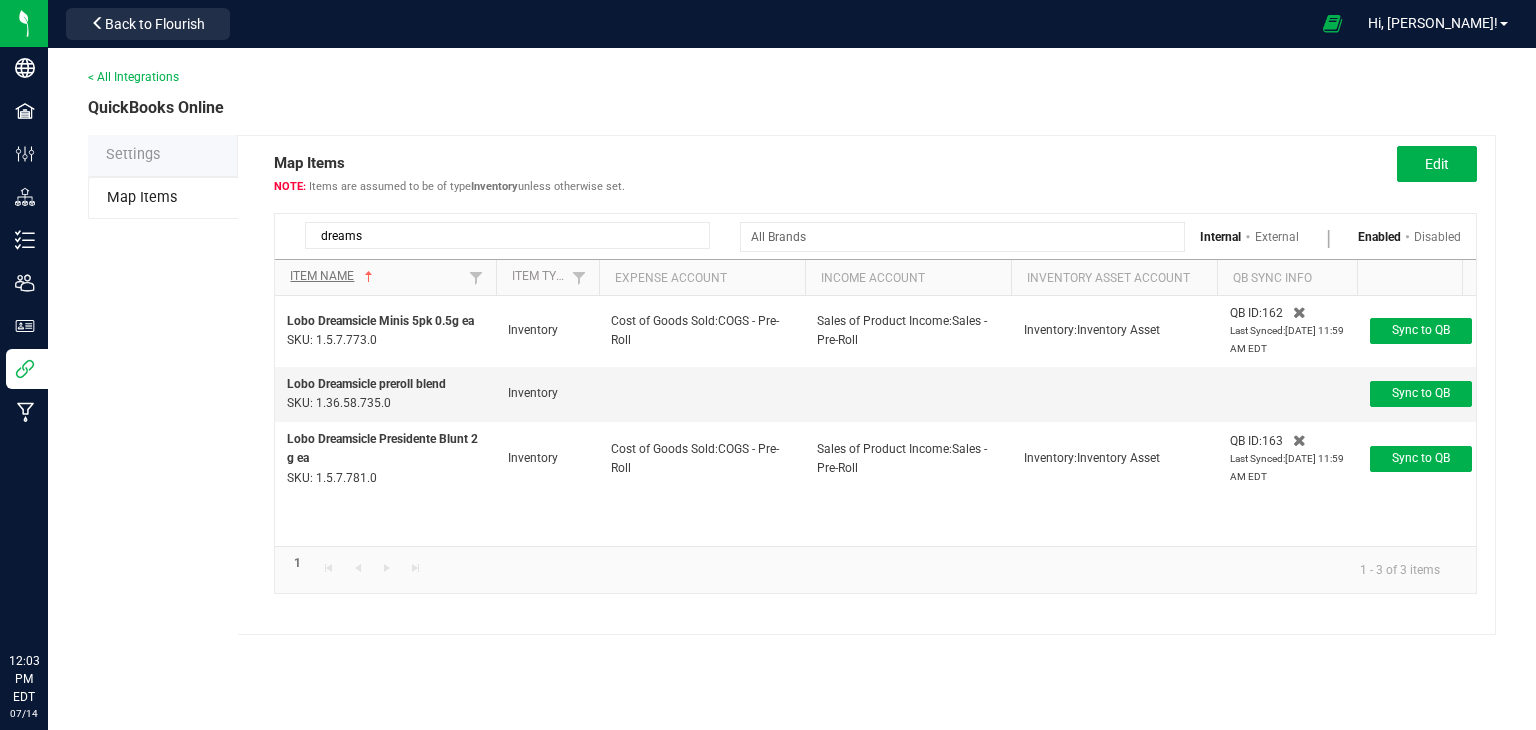 scroll, scrollTop: 0, scrollLeft: 0, axis: both 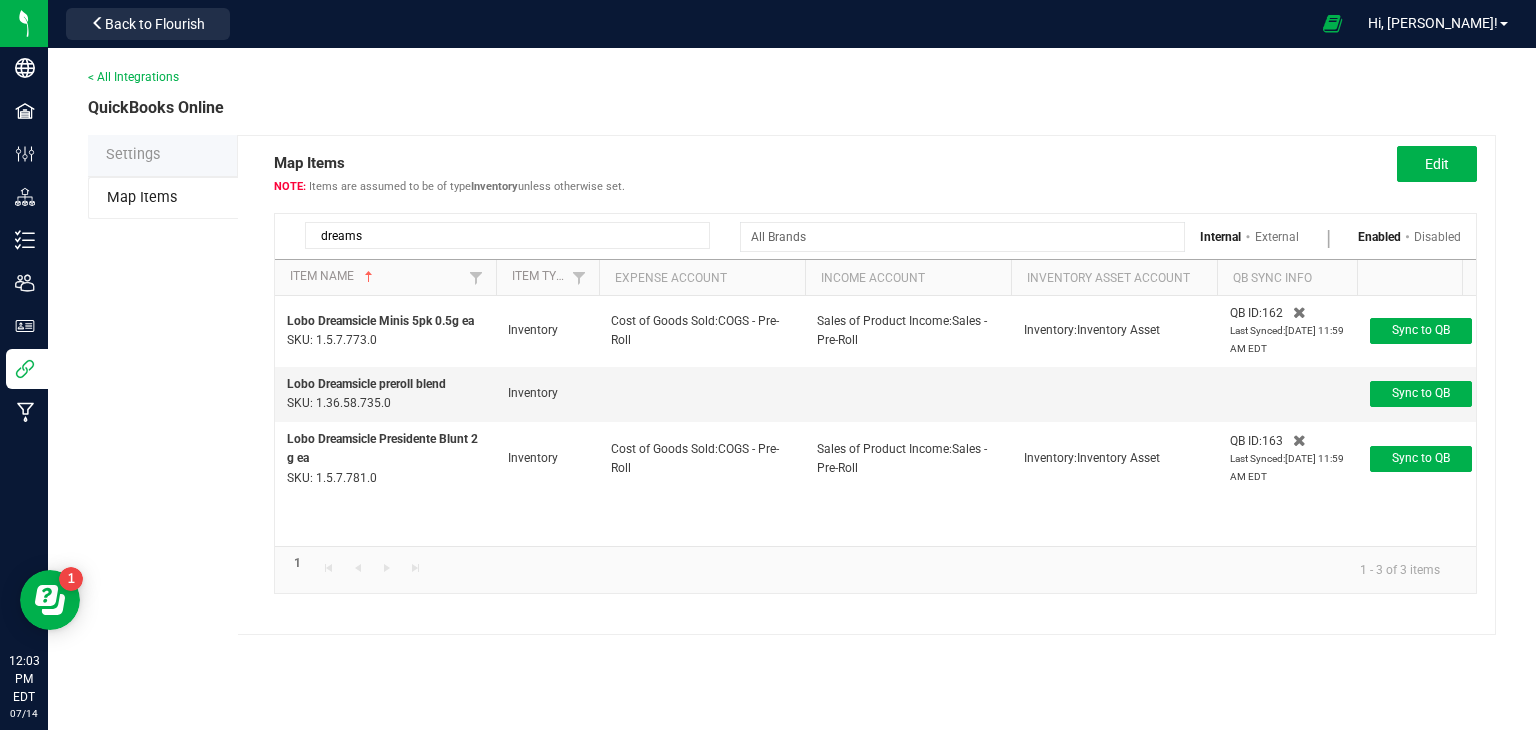 drag, startPoint x: 380, startPoint y: 237, endPoint x: 221, endPoint y: 207, distance: 161.80544 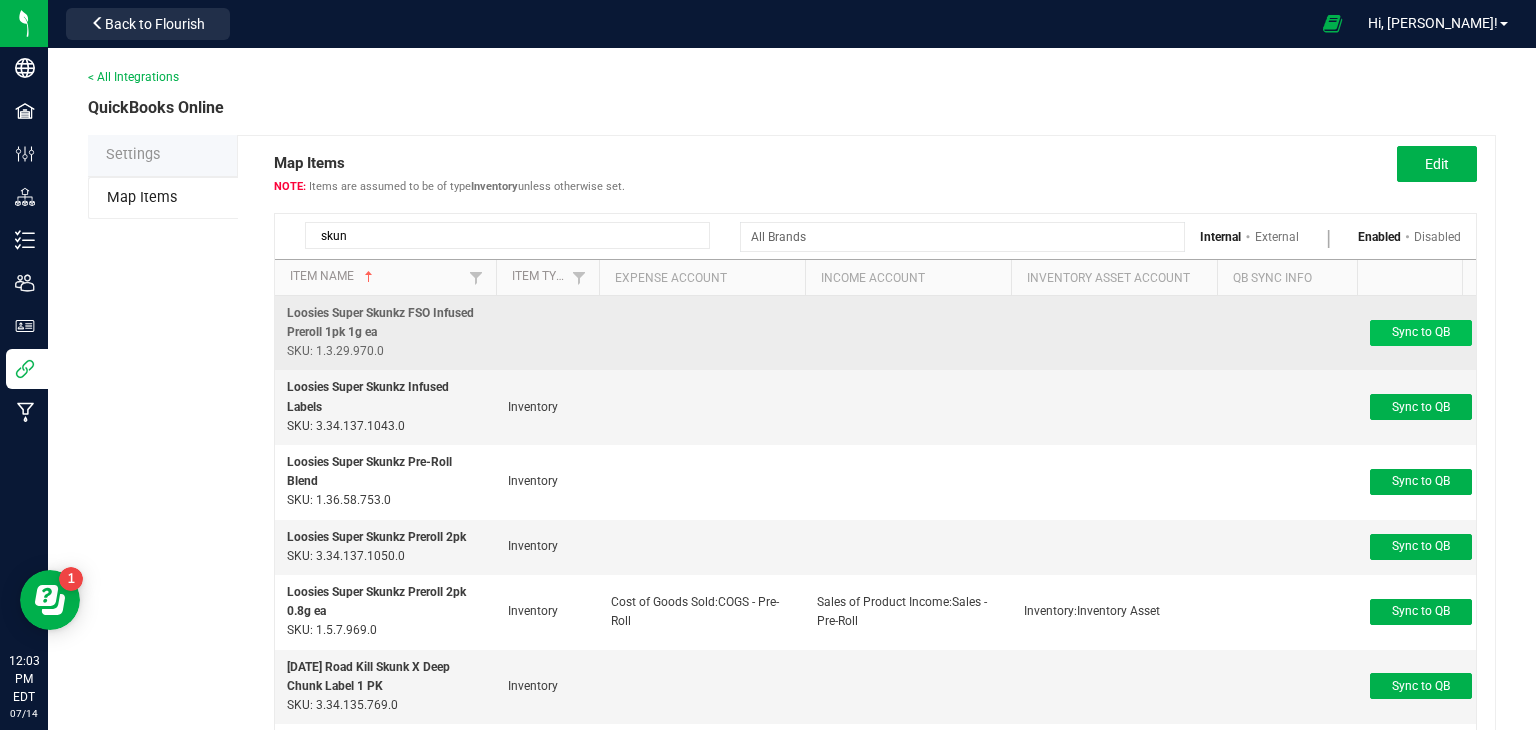 type on "skun" 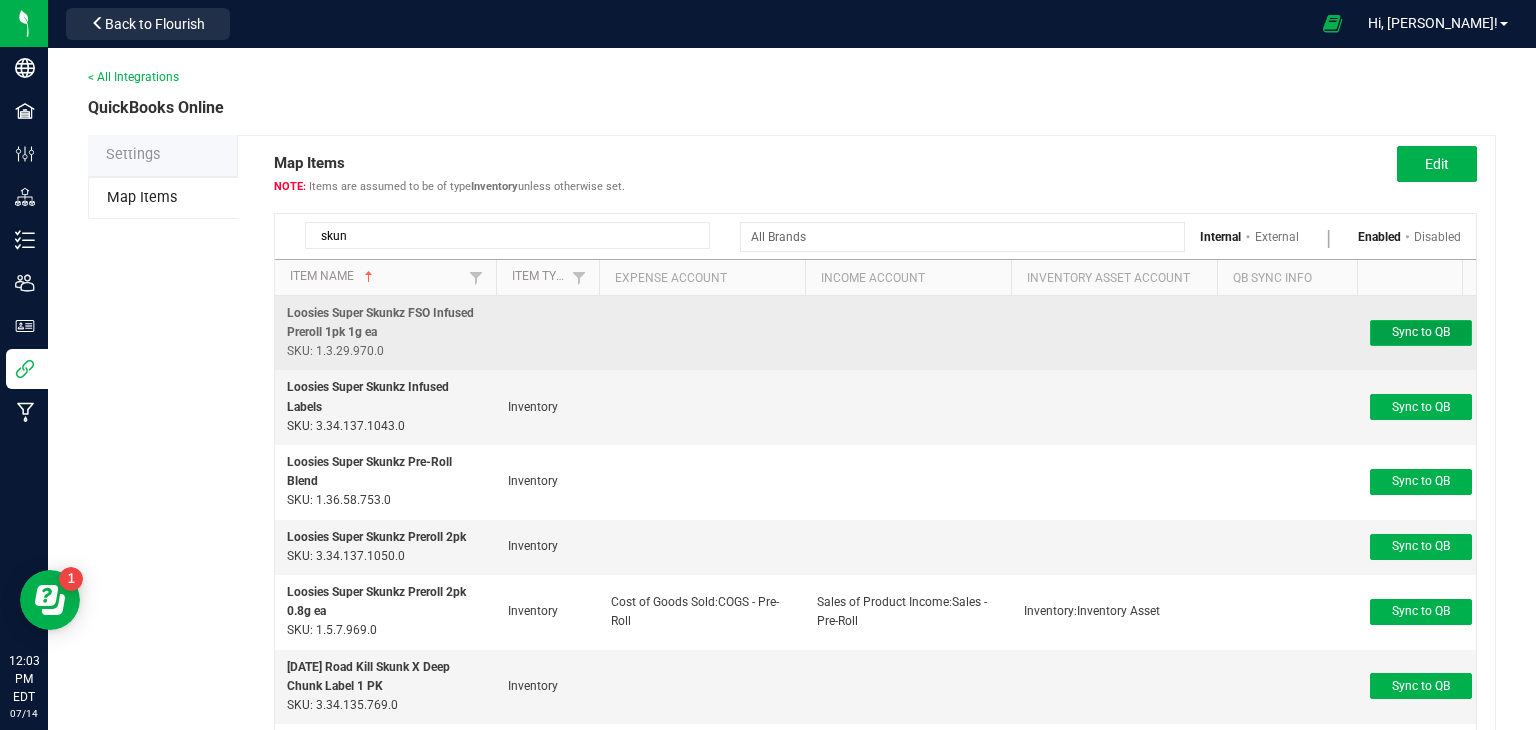 click on "Sync to QB" at bounding box center [1421, 333] 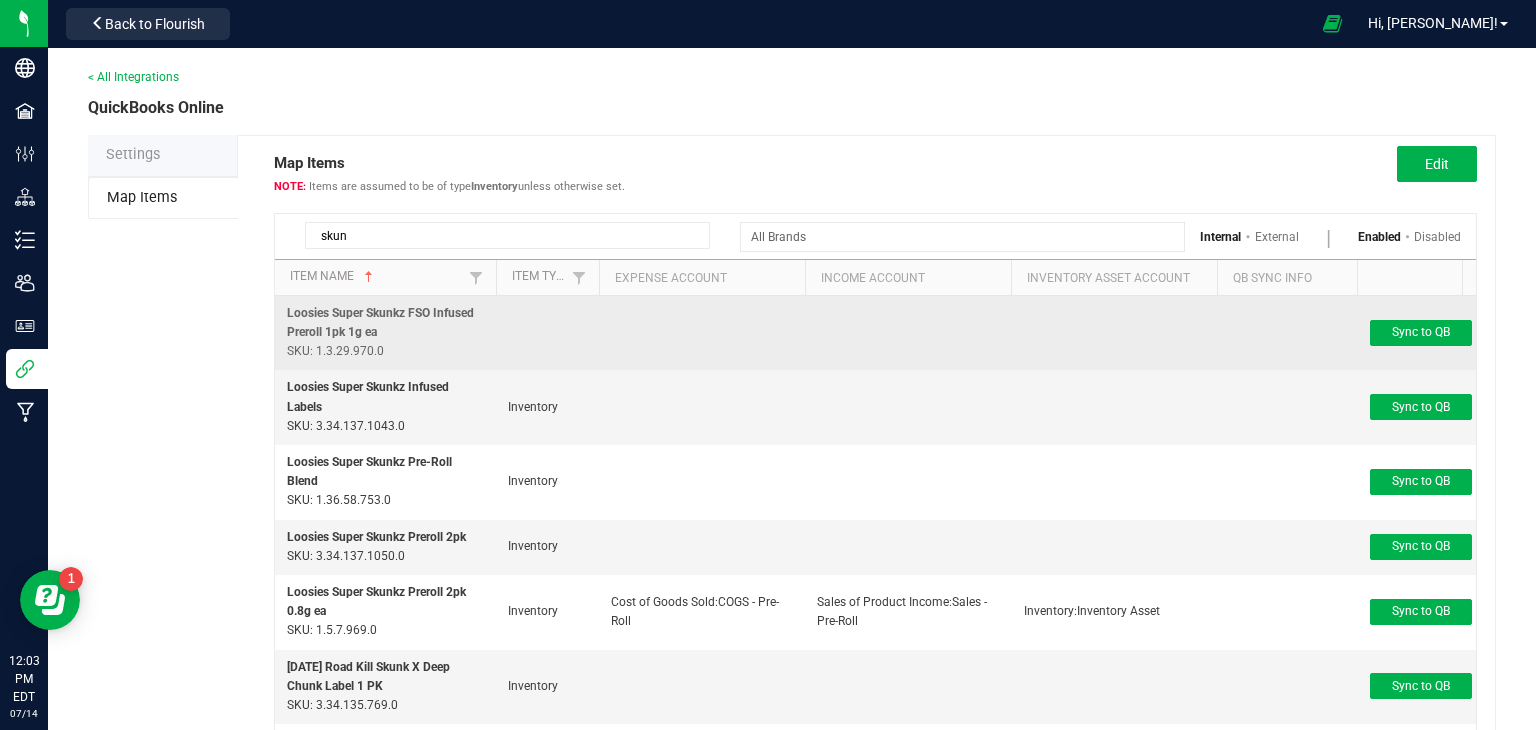 scroll, scrollTop: 0, scrollLeft: 28, axis: horizontal 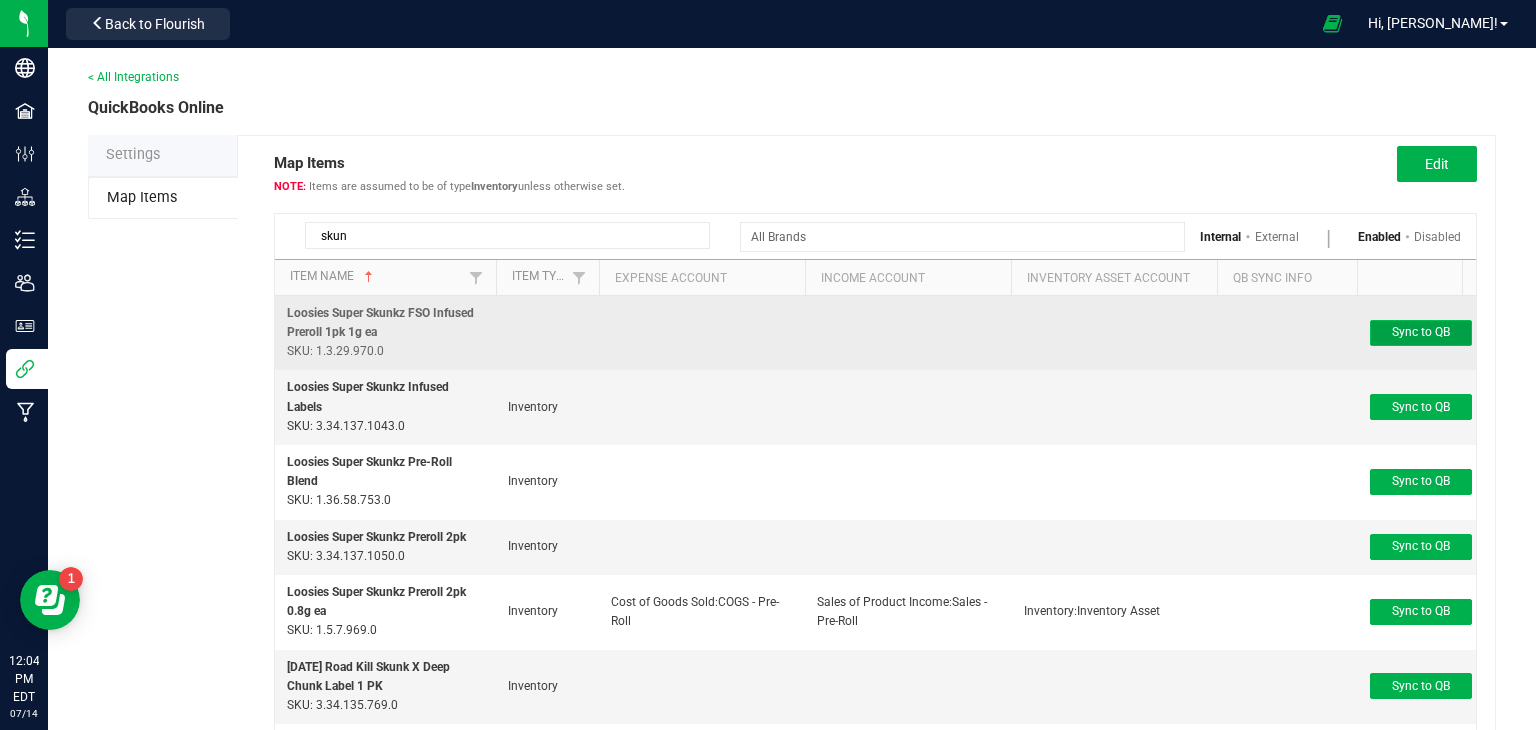 click on "Sync to QB" at bounding box center (1421, 332) 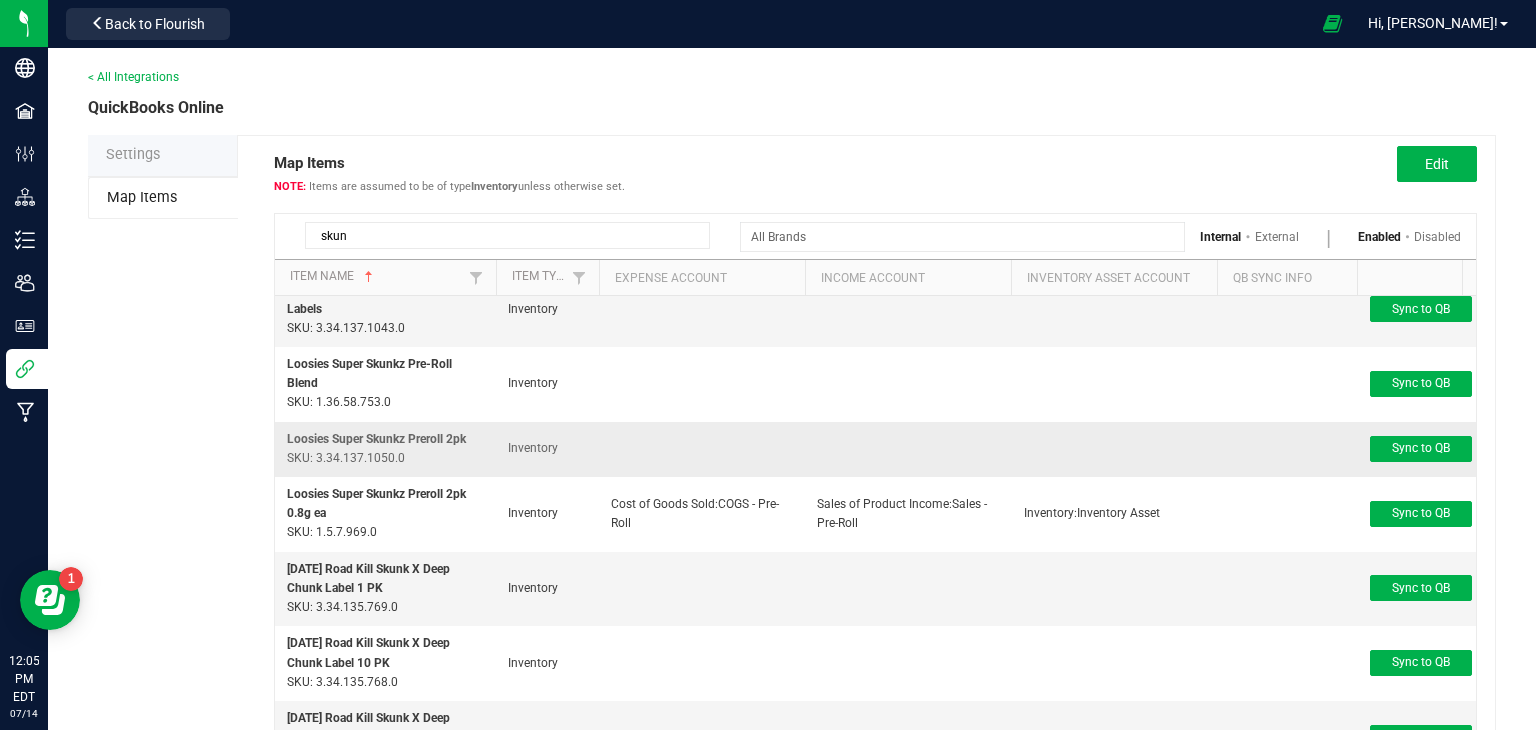 scroll, scrollTop: 98, scrollLeft: 0, axis: vertical 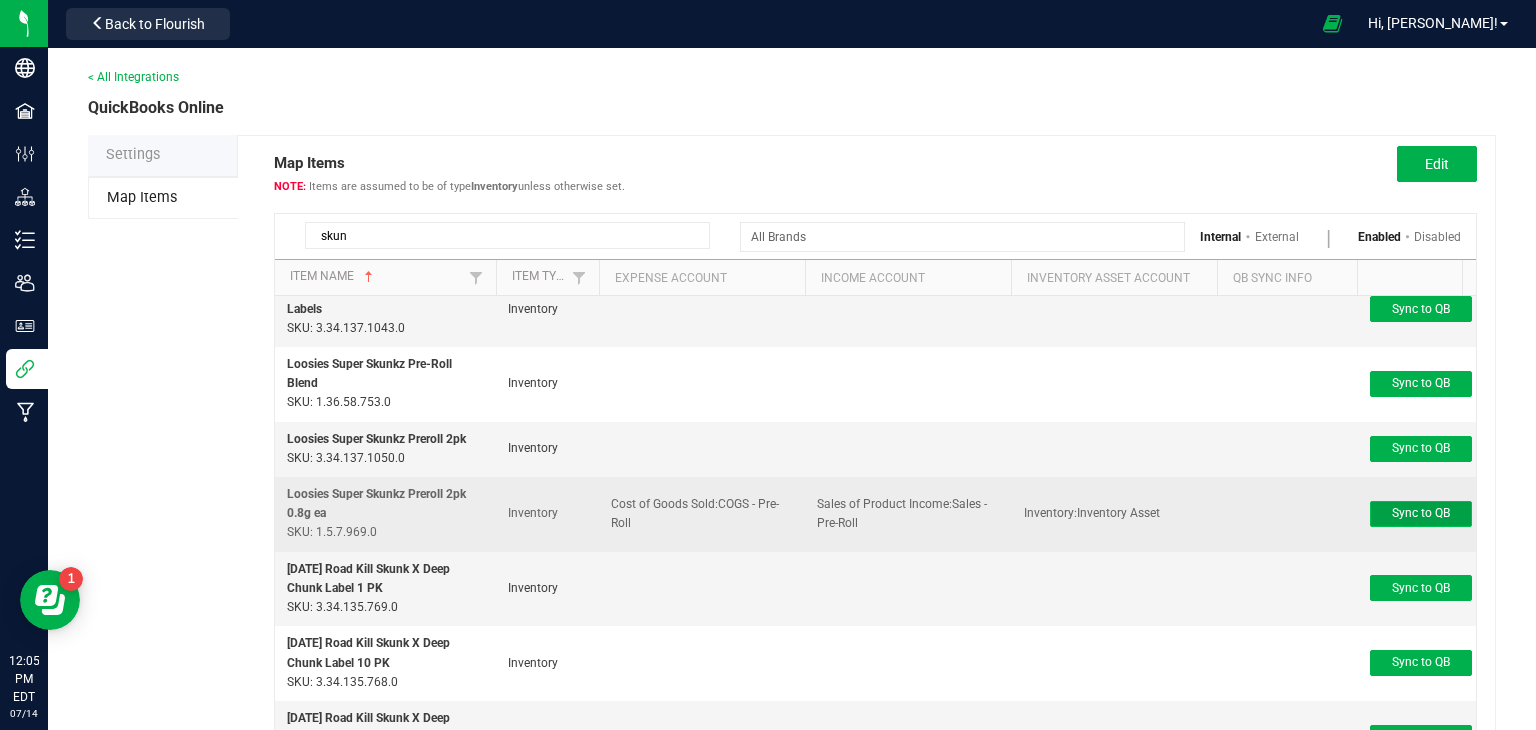 click on "Sync to QB" at bounding box center (1421, 513) 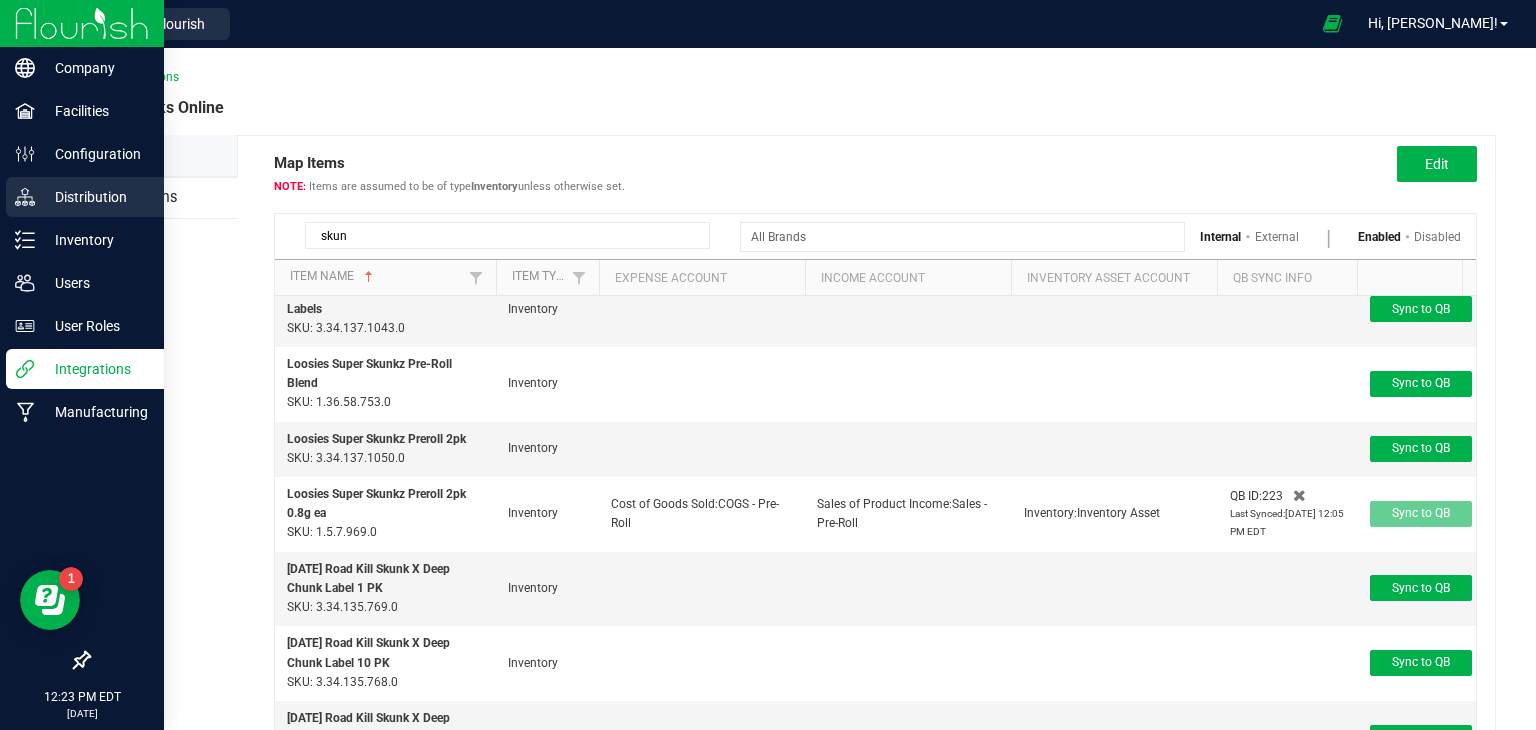 click on "Distribution" at bounding box center [95, 197] 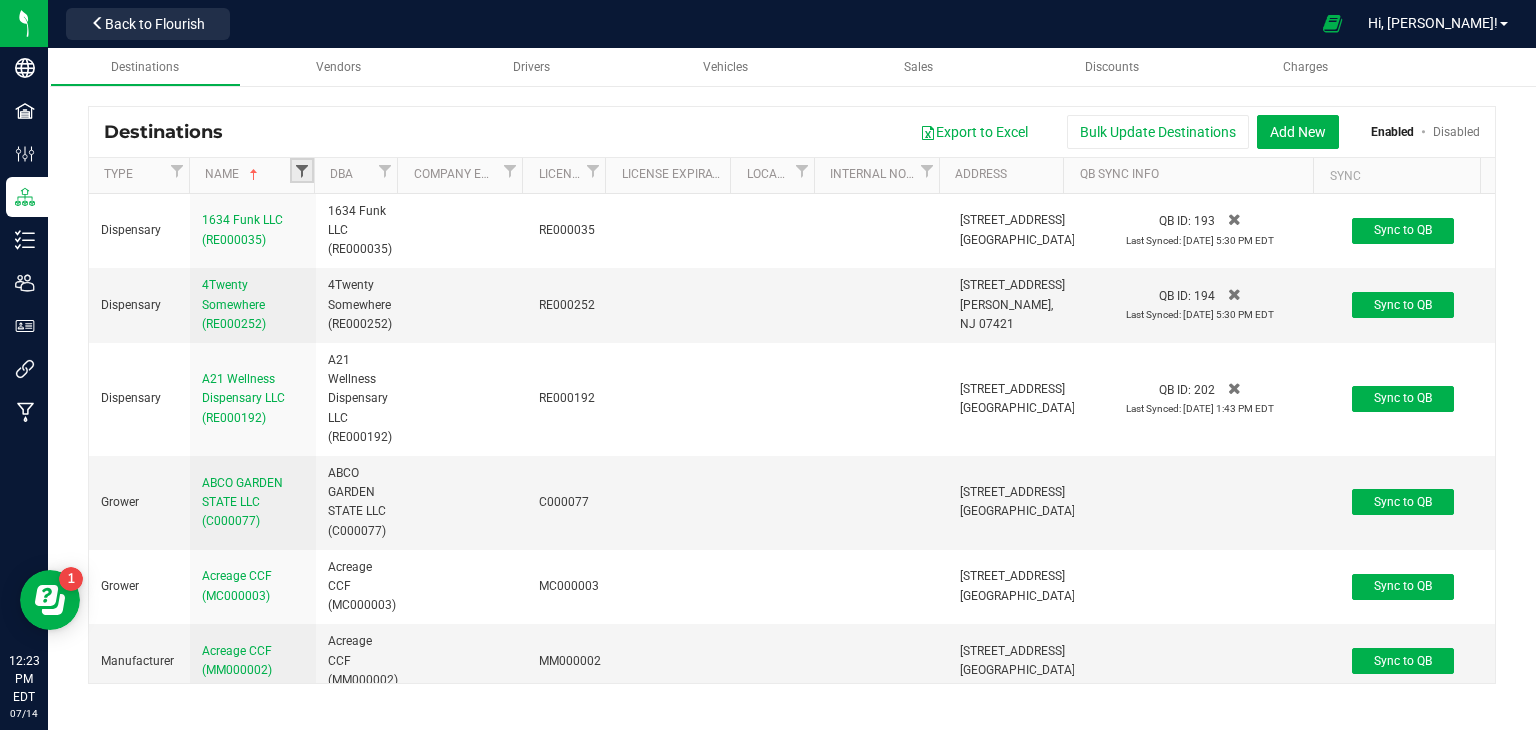 click at bounding box center [302, 171] 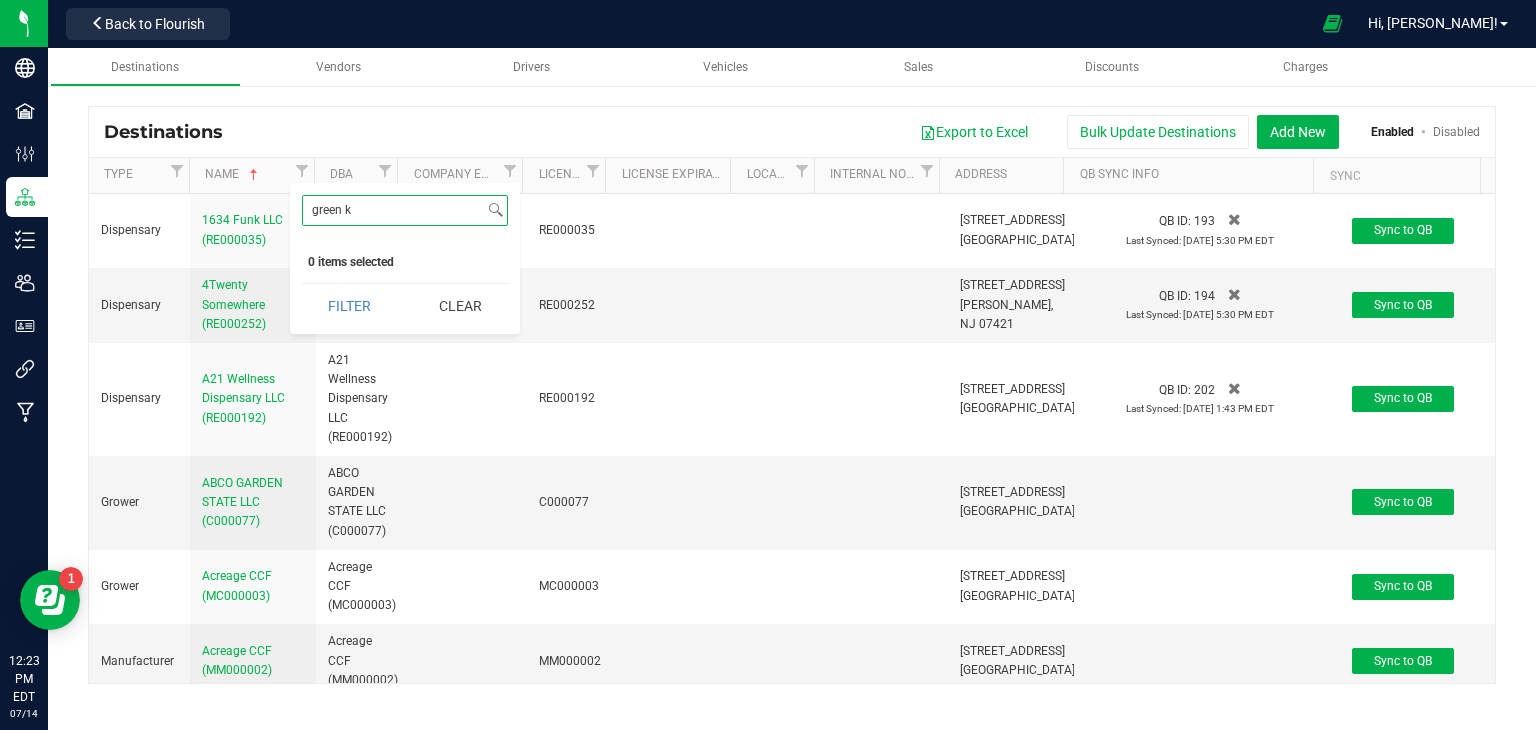 type on "green kn" 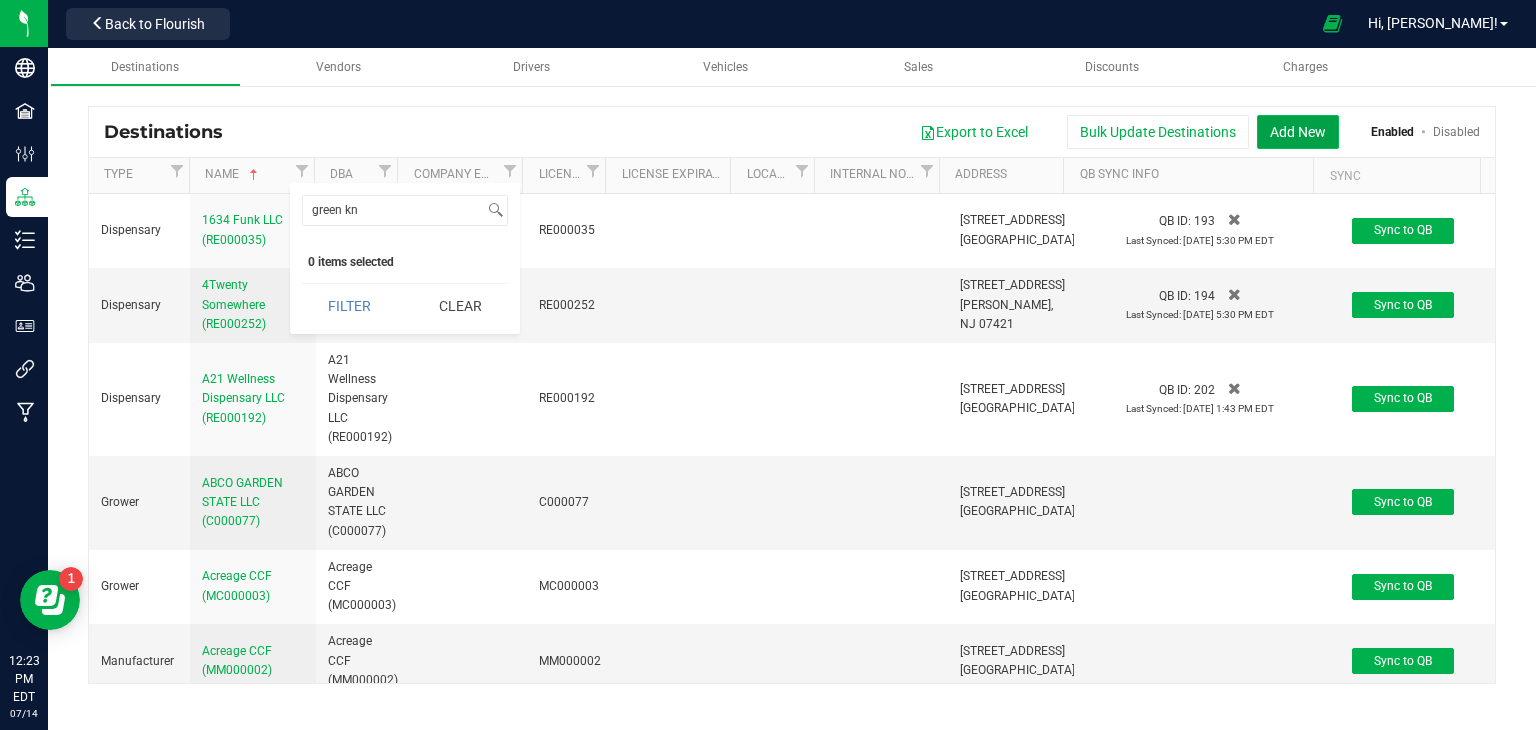 click on "Add New" at bounding box center (1298, 132) 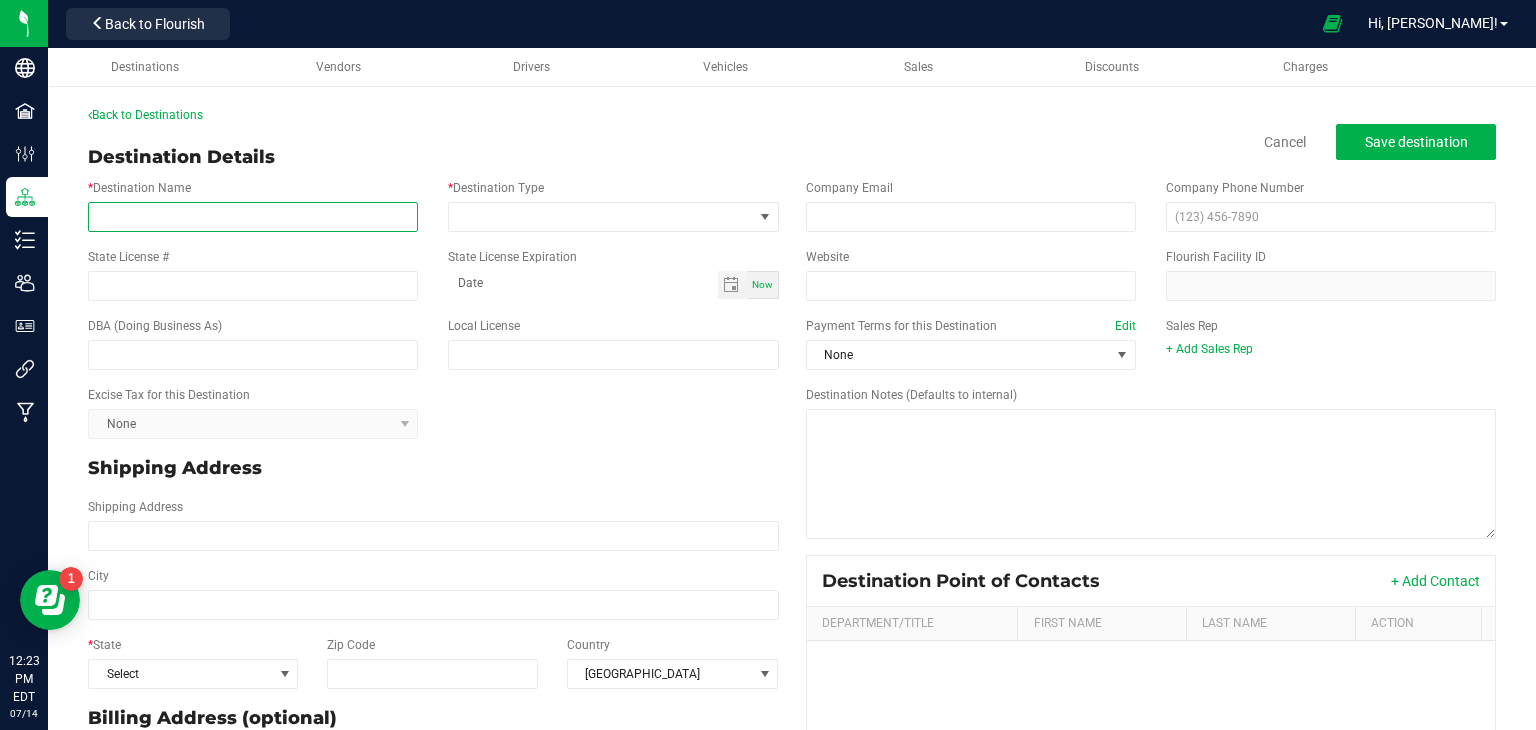 click on "*  Destination Name" at bounding box center [253, 217] 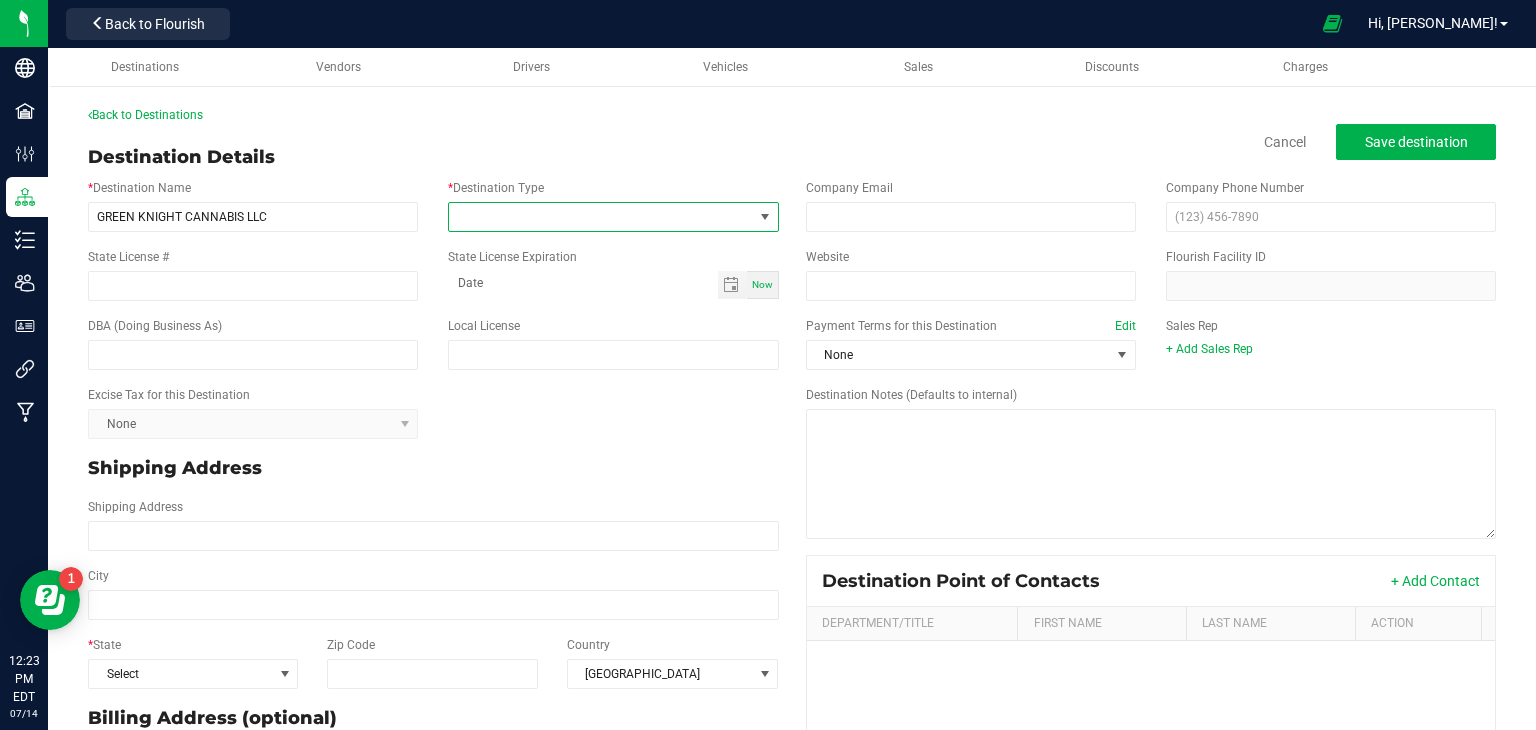 click at bounding box center (600, 217) 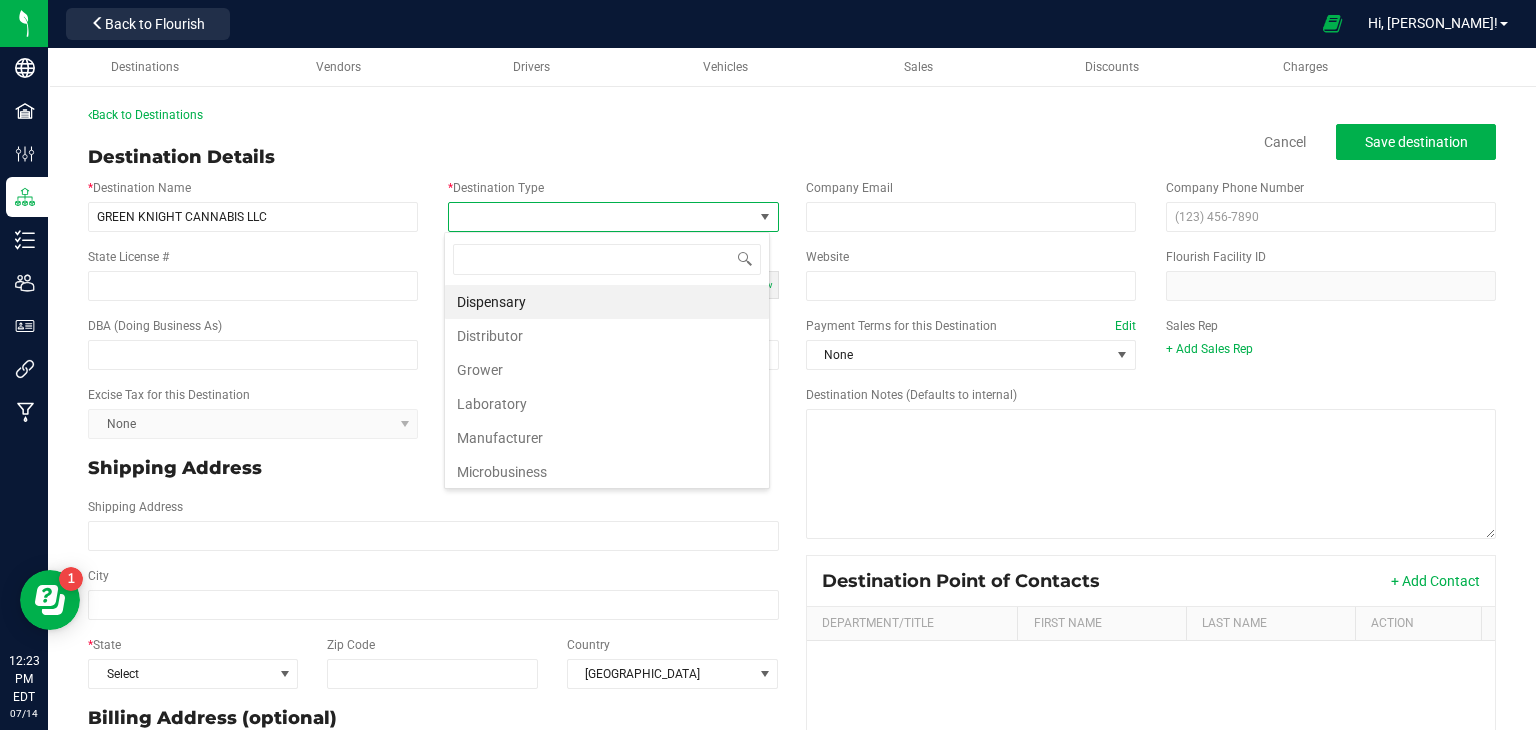 scroll, scrollTop: 99970, scrollLeft: 99673, axis: both 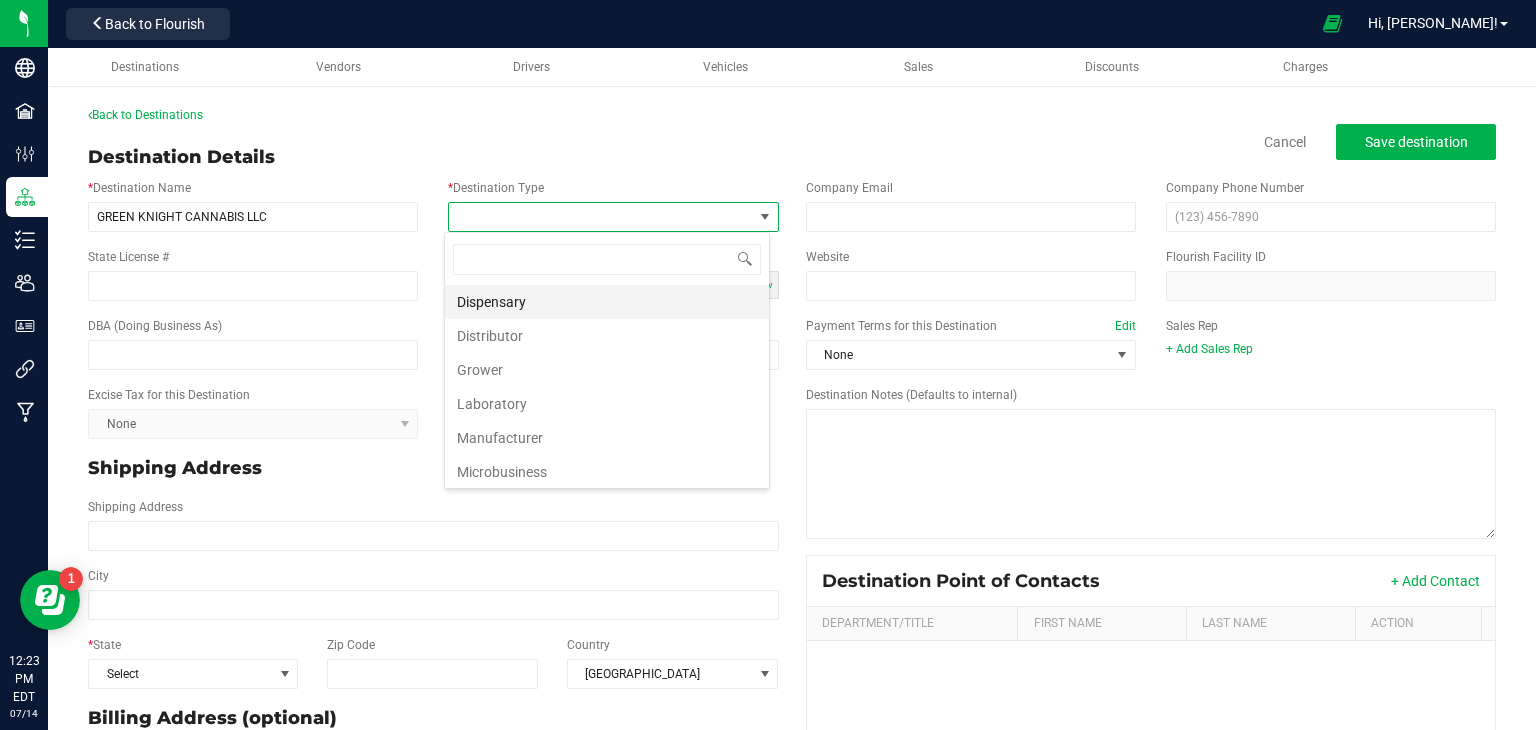 click on "Dispensary" at bounding box center [607, 302] 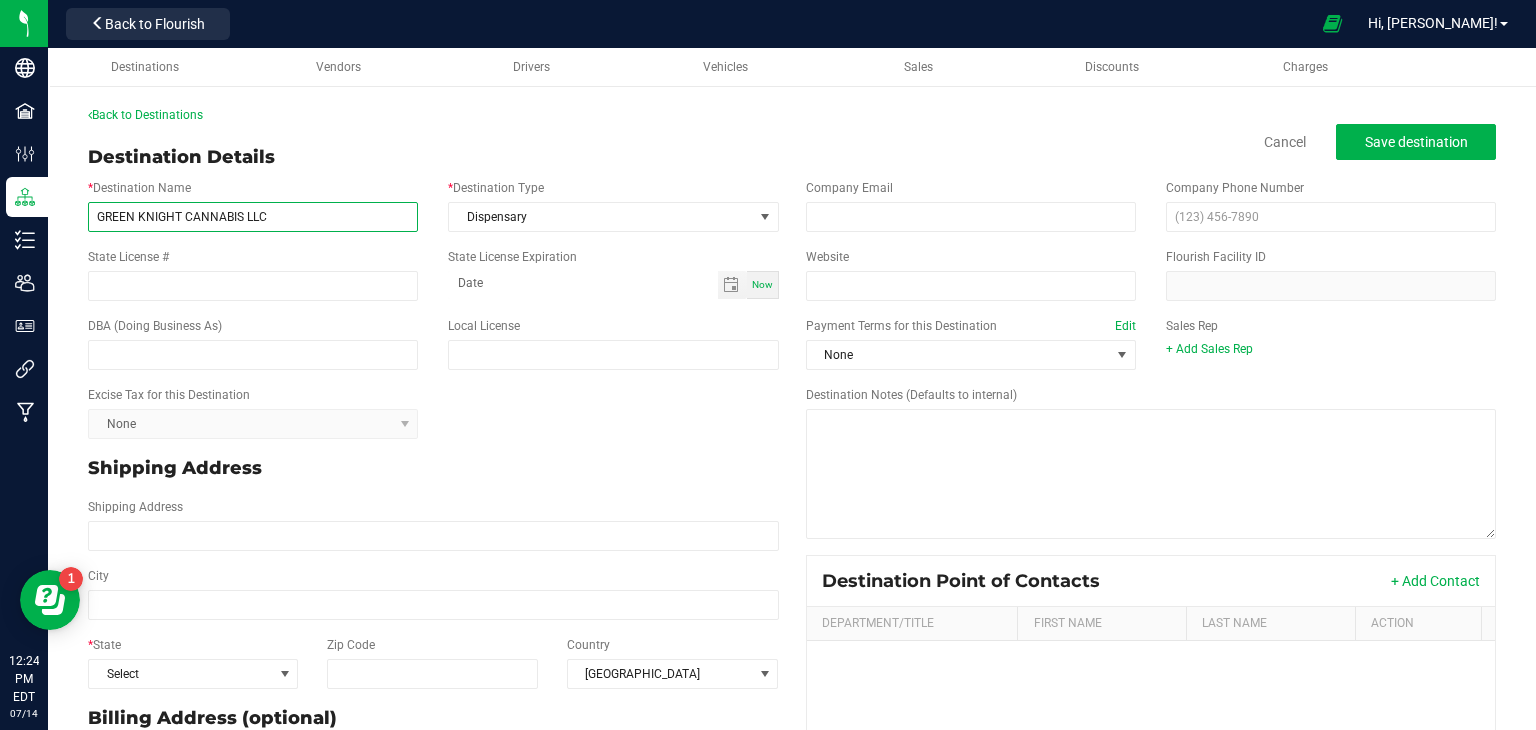 click on "GREEN KNIGHT CANNABIS LLC" at bounding box center (253, 217) 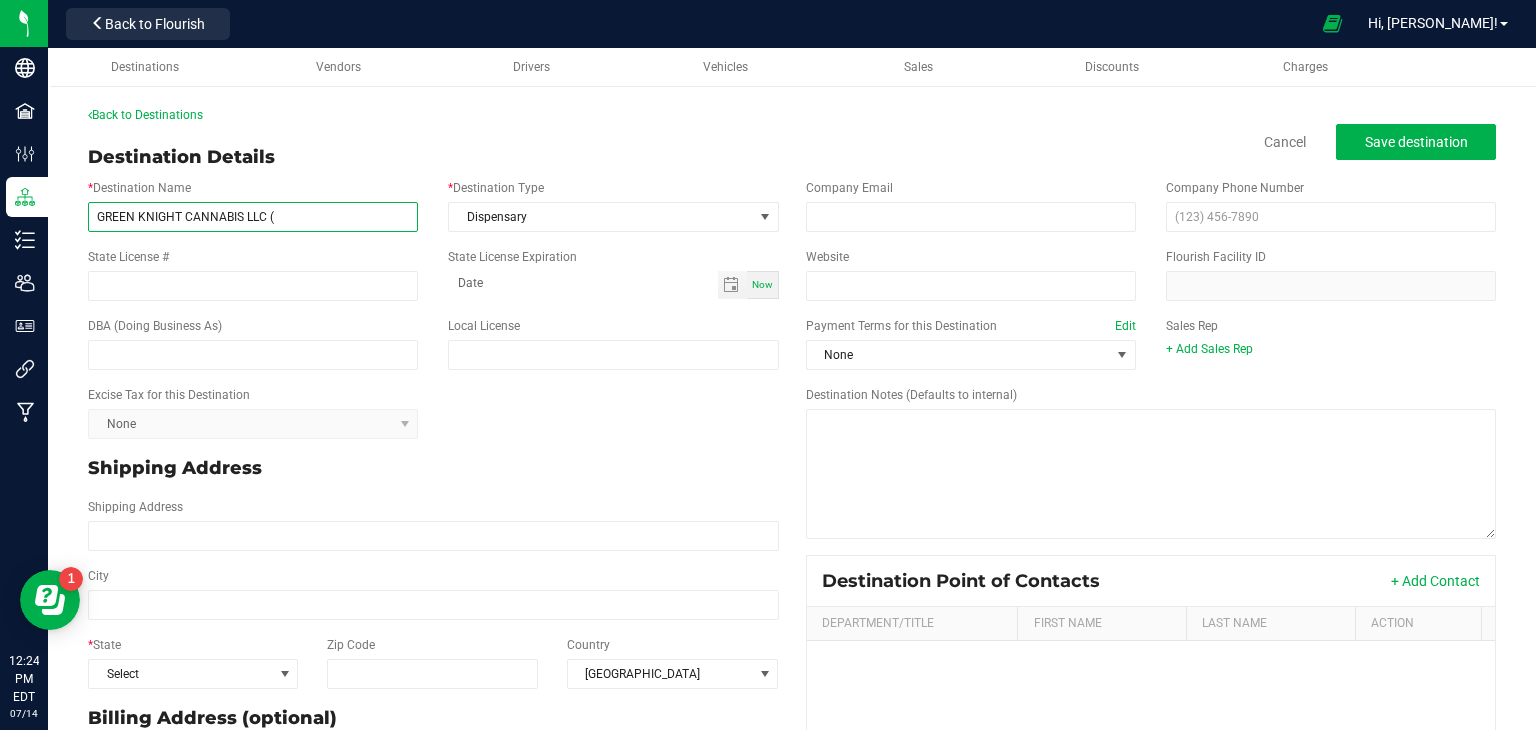 paste on "RE000980" 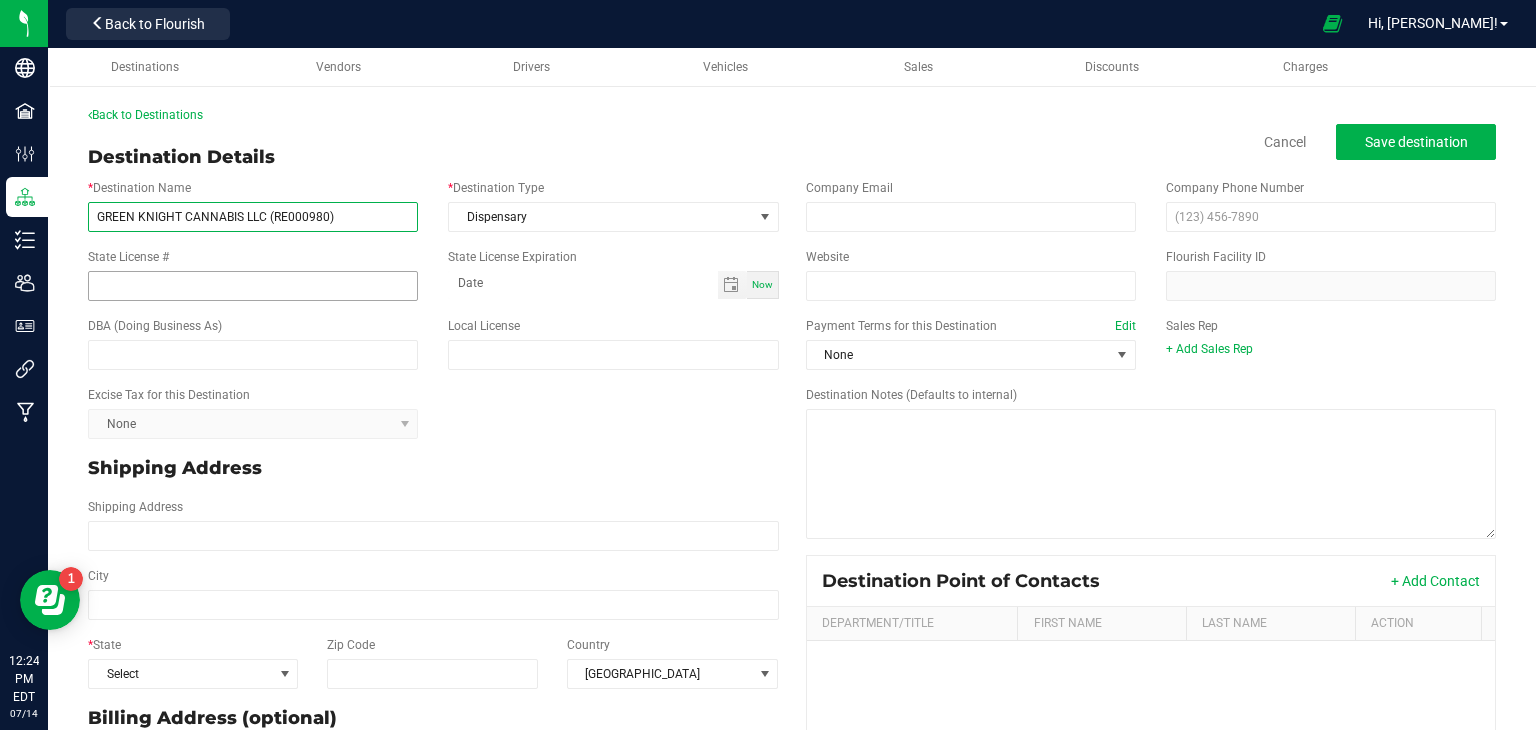 type on "GREEN KNIGHT CANNABIS LLC (RE000980)" 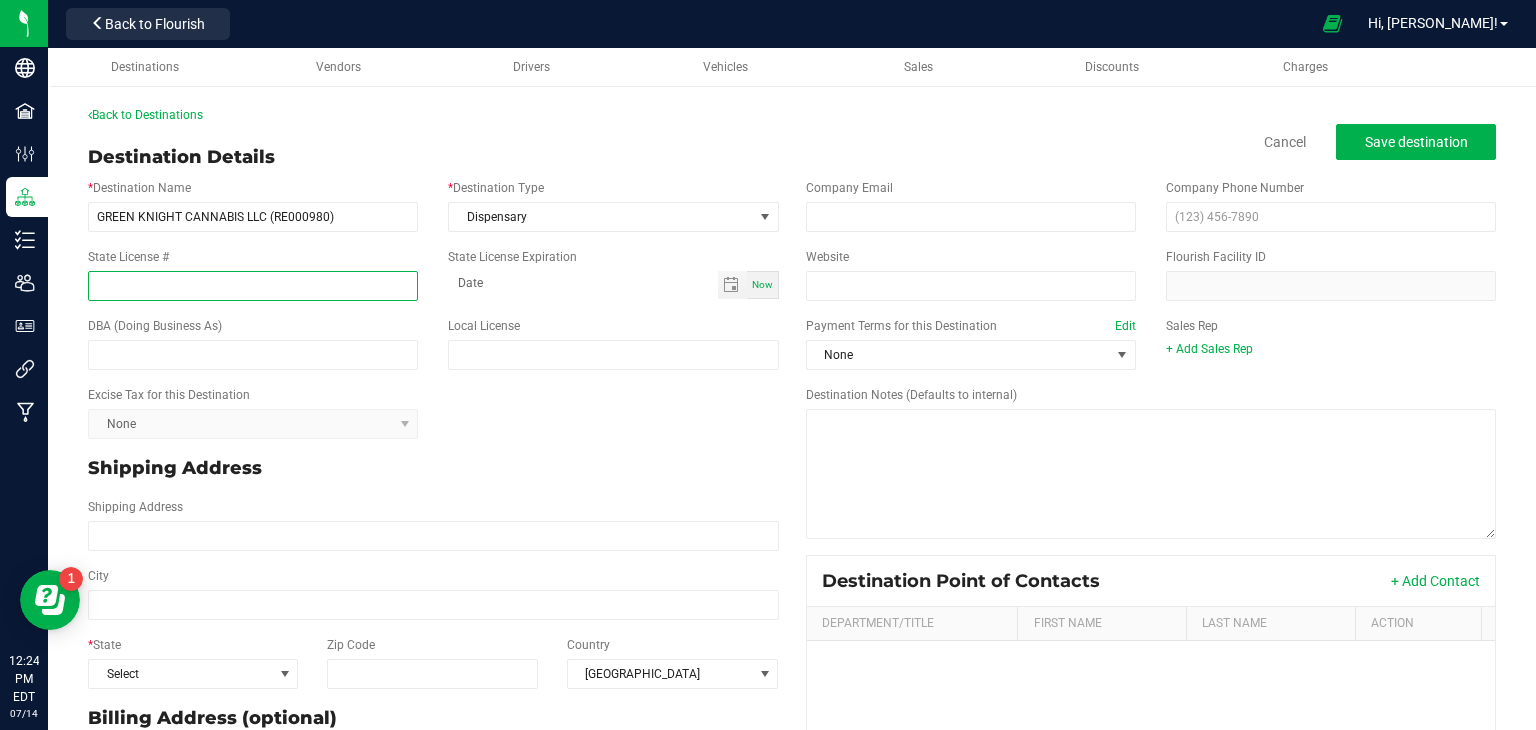 click on "State License #" at bounding box center (253, 286) 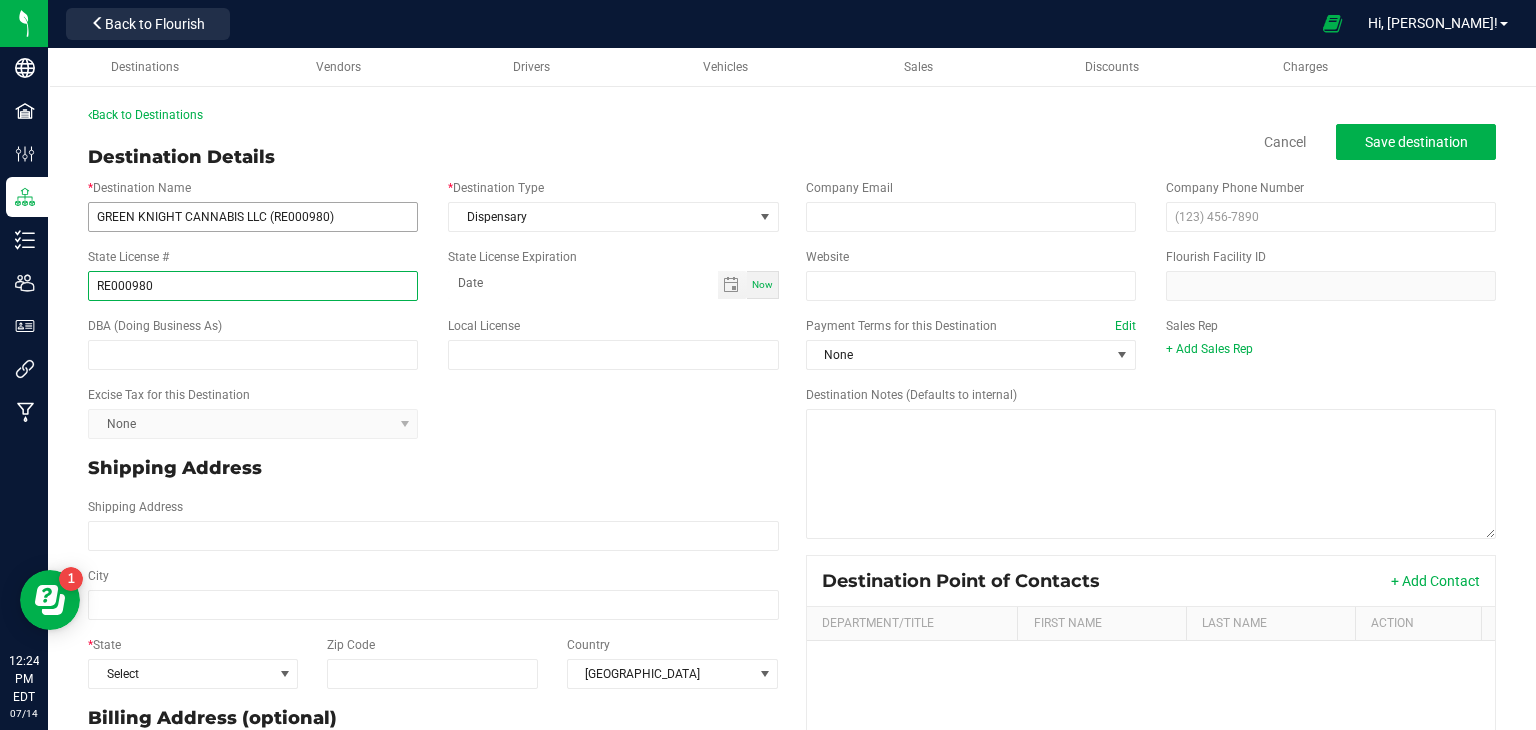 type on "RE000980" 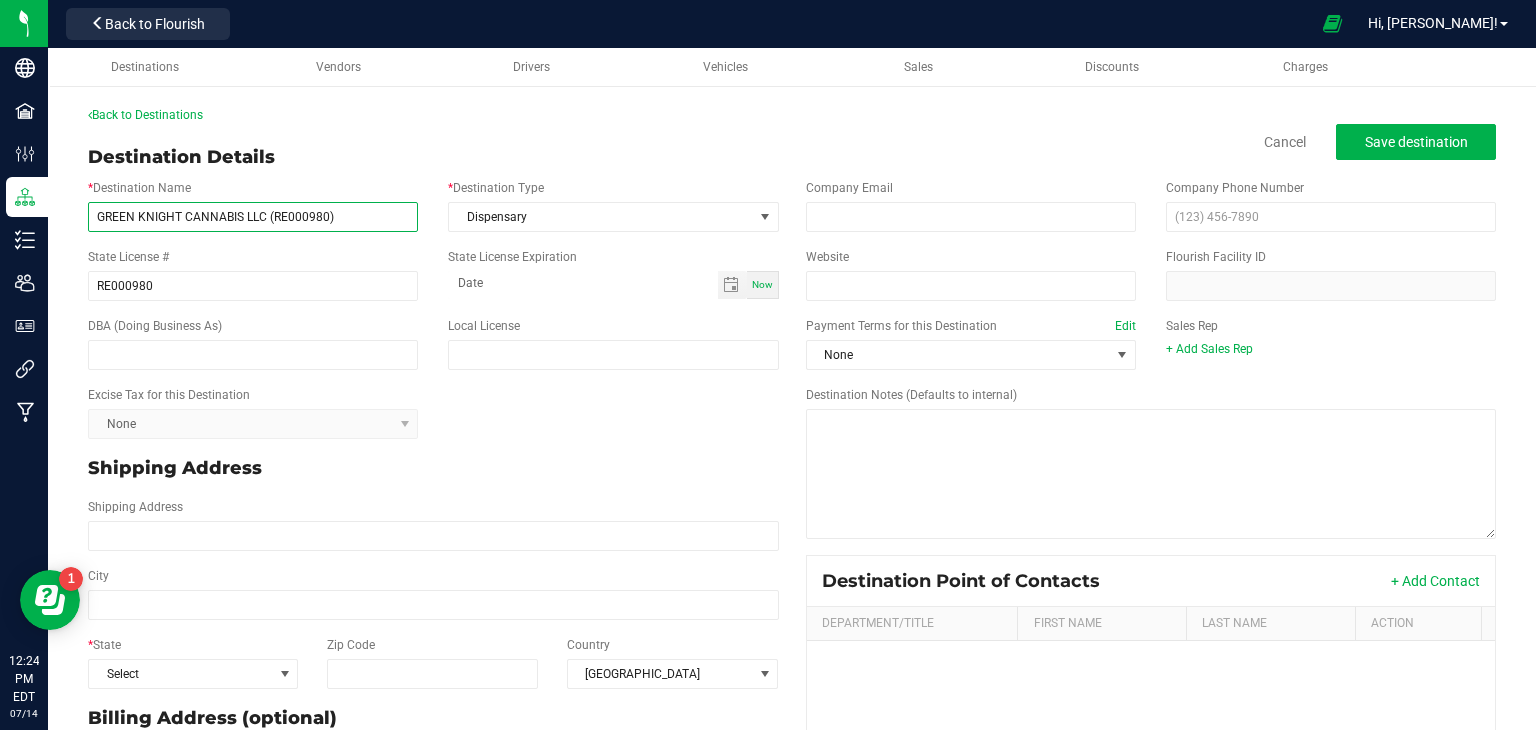 drag, startPoint x: 262, startPoint y: 219, endPoint x: 79, endPoint y: 229, distance: 183.27303 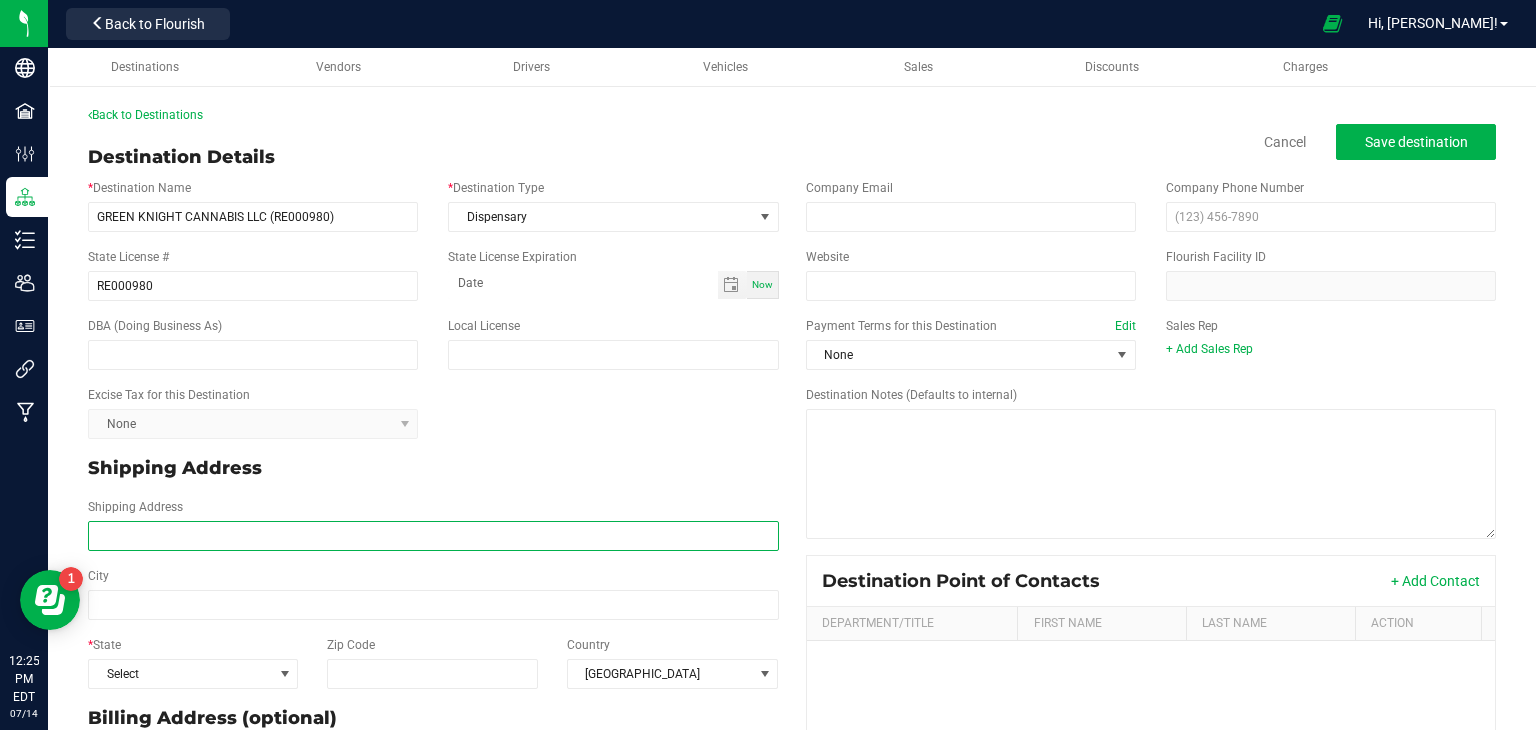 click on "Shipping Address" at bounding box center (433, 536) 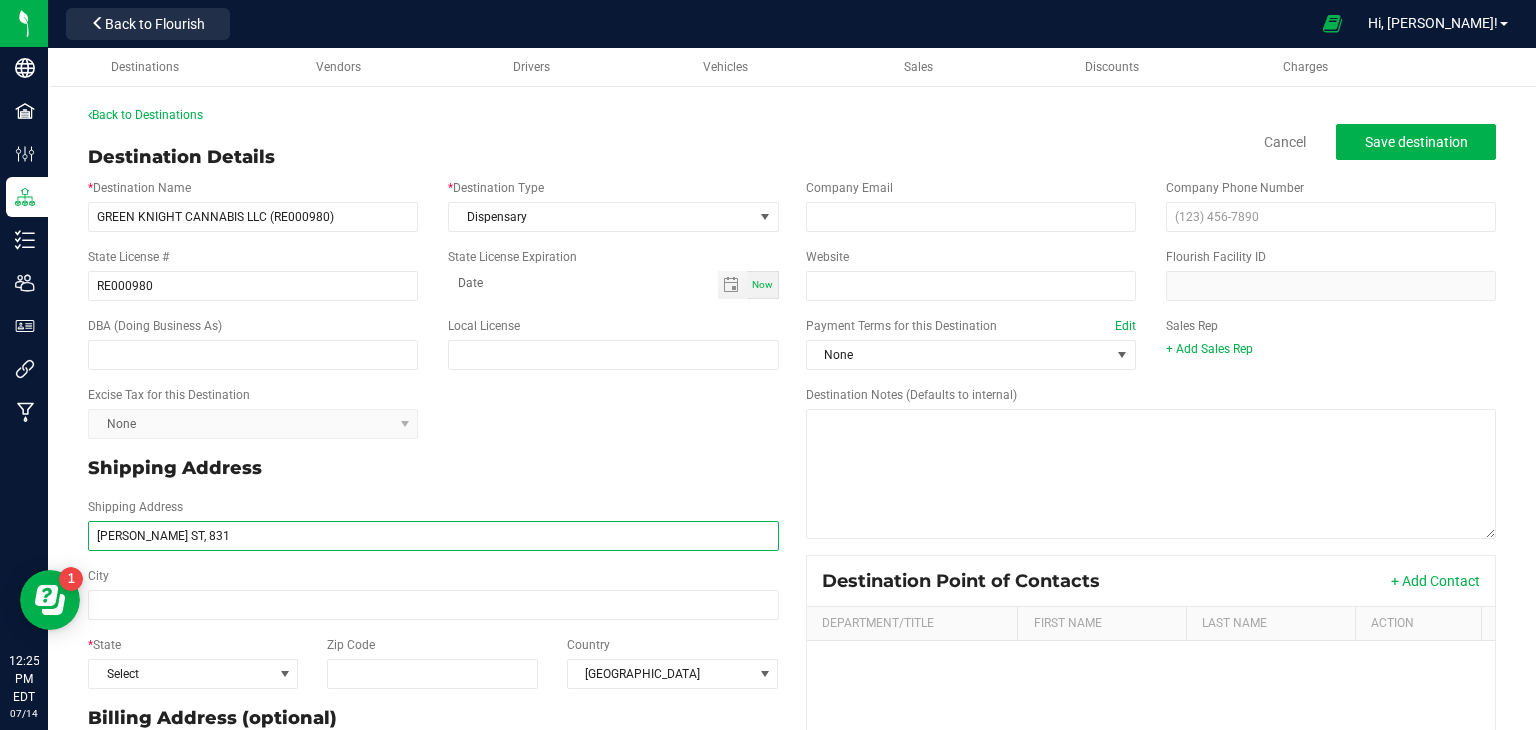 click on "[PERSON_NAME] ST, 831" at bounding box center (433, 536) 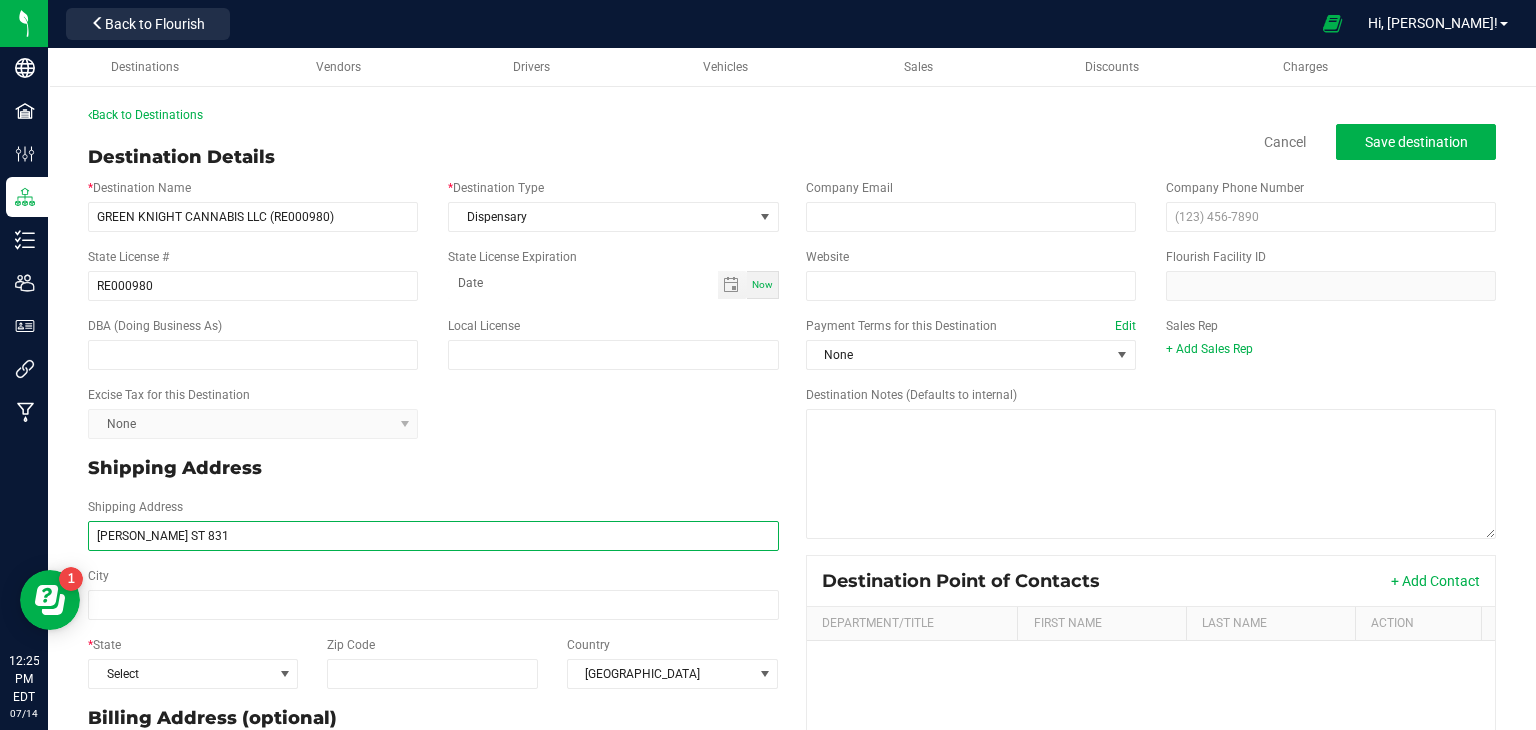 drag, startPoint x: 200, startPoint y: 537, endPoint x: 175, endPoint y: 535, distance: 25.079872 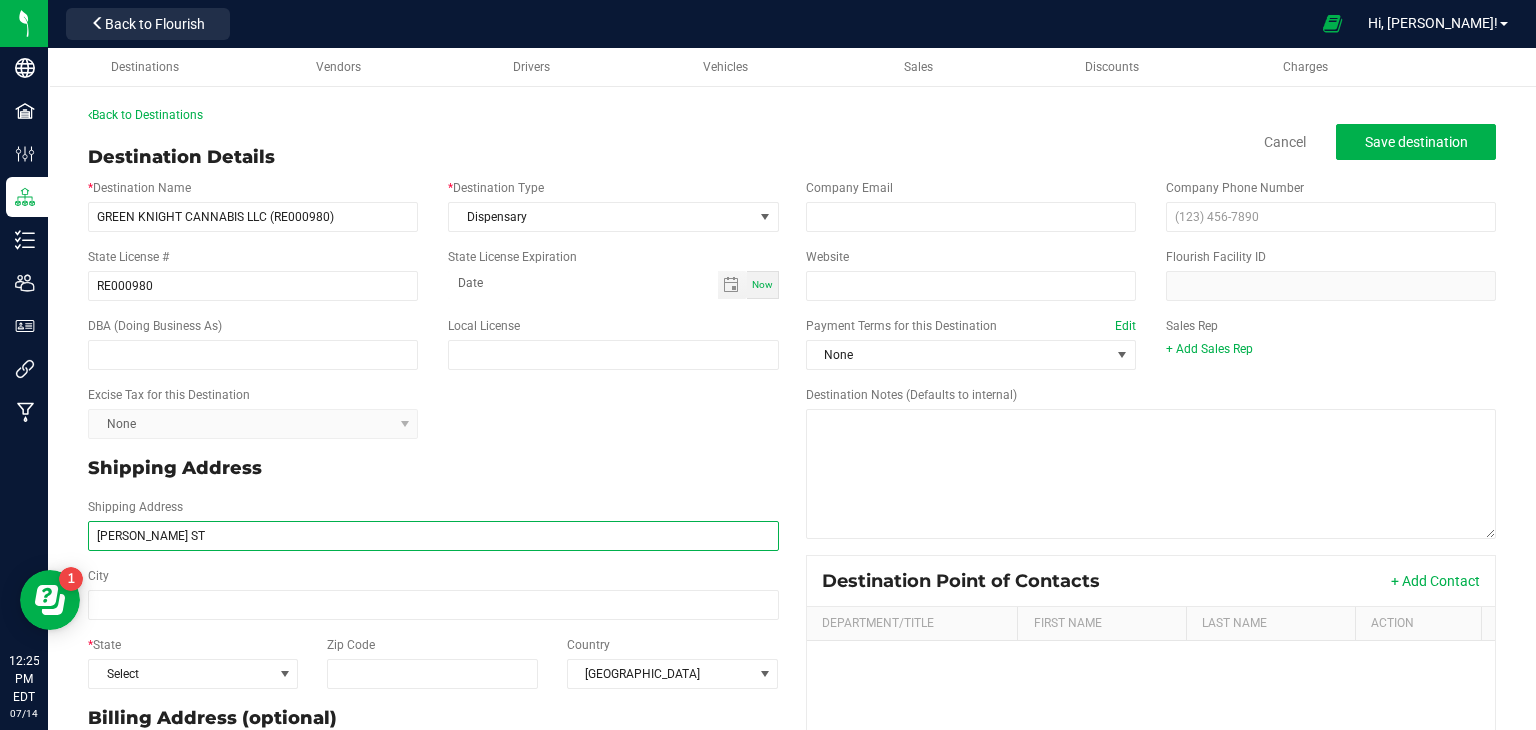 click on "[PERSON_NAME] ST" at bounding box center [433, 536] 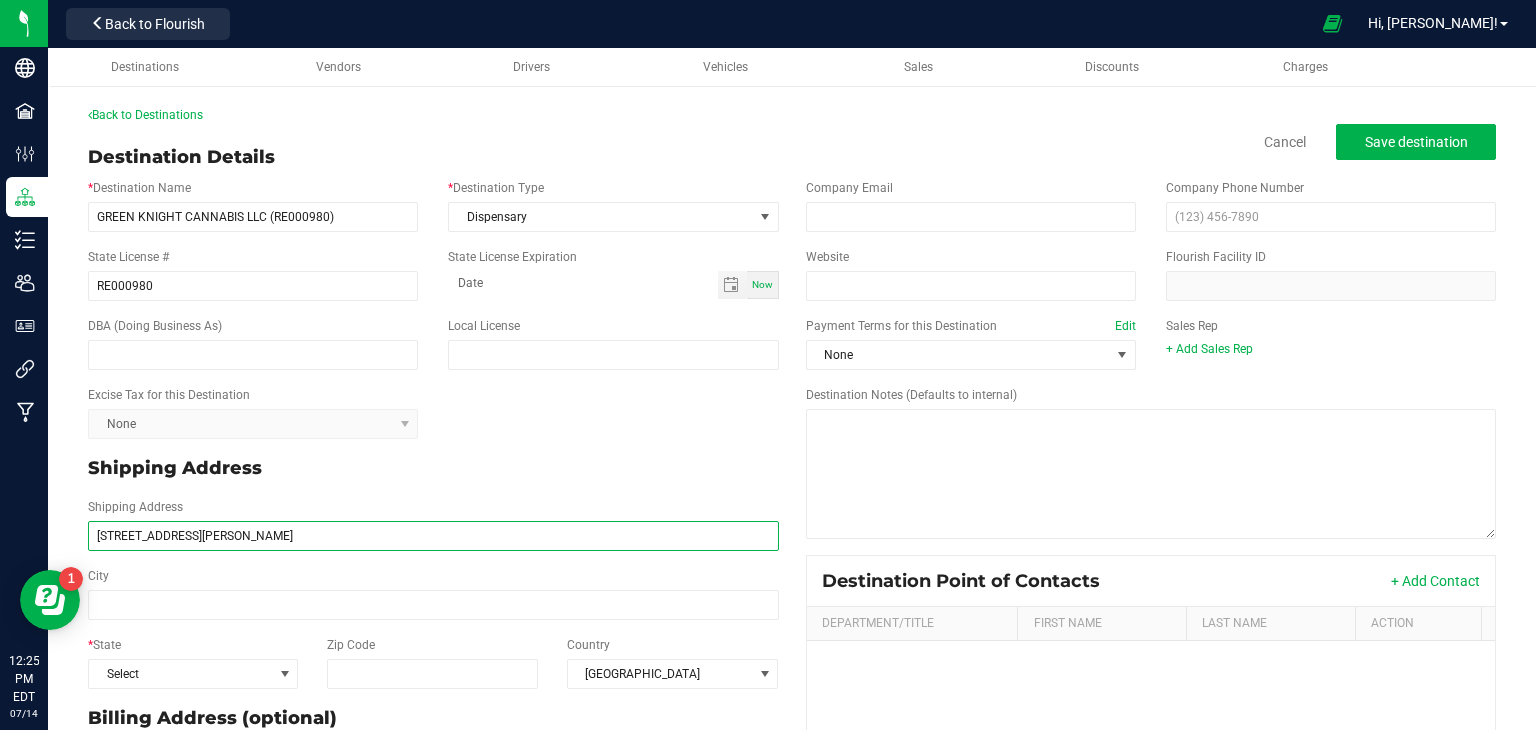 type on "[STREET_ADDRESS][PERSON_NAME]" 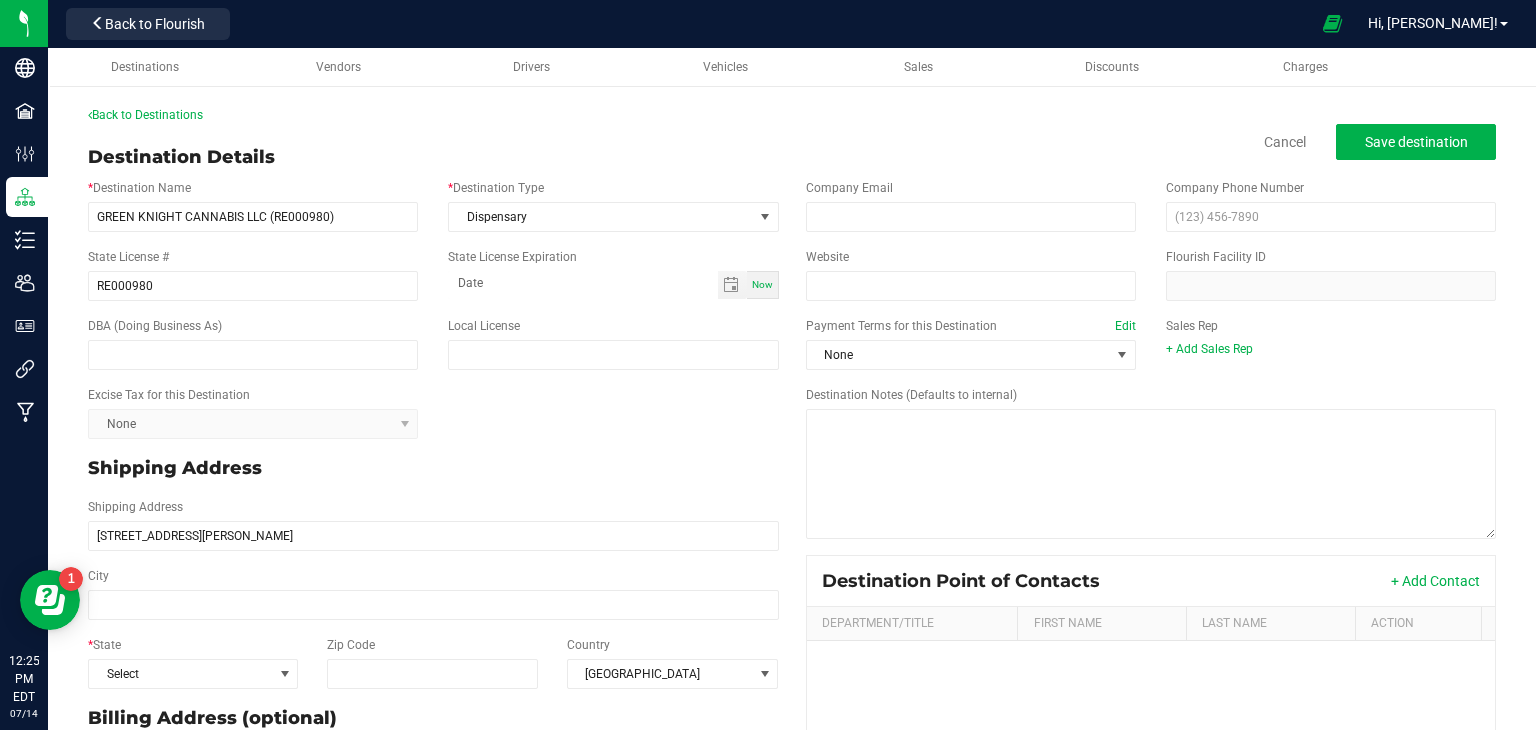 type on "[STREET_ADDRESS][PERSON_NAME]" 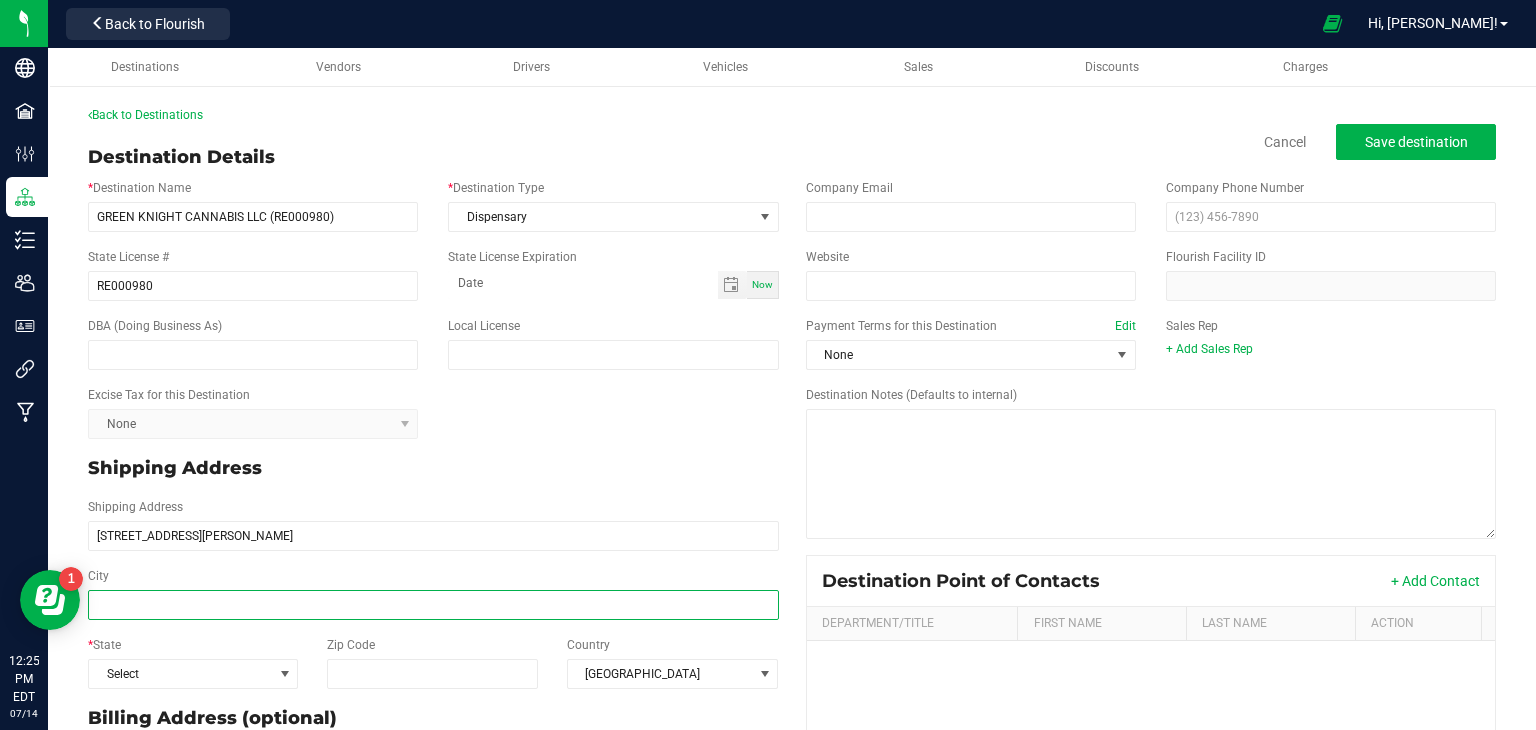 click on "City" at bounding box center [433, 605] 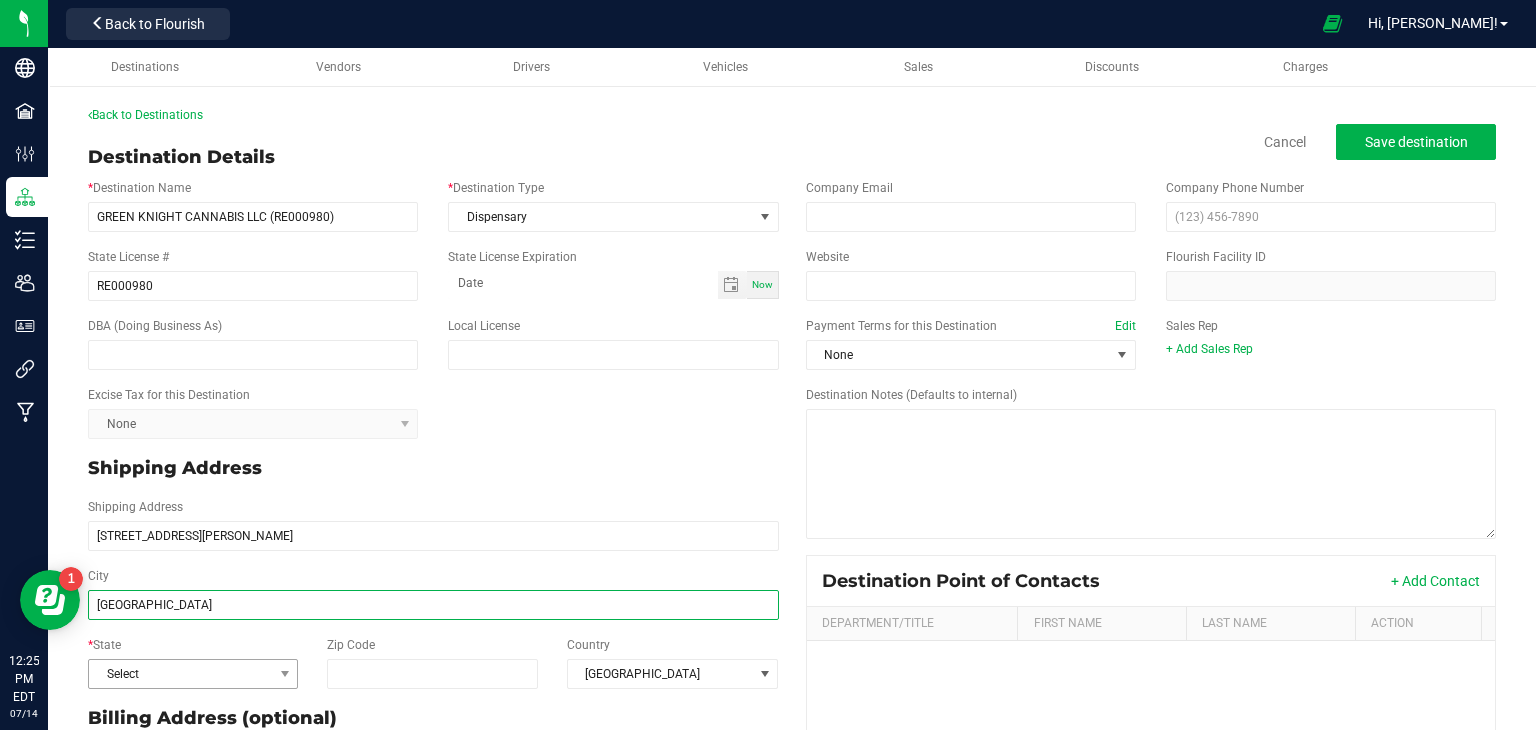 type on "[GEOGRAPHIC_DATA]" 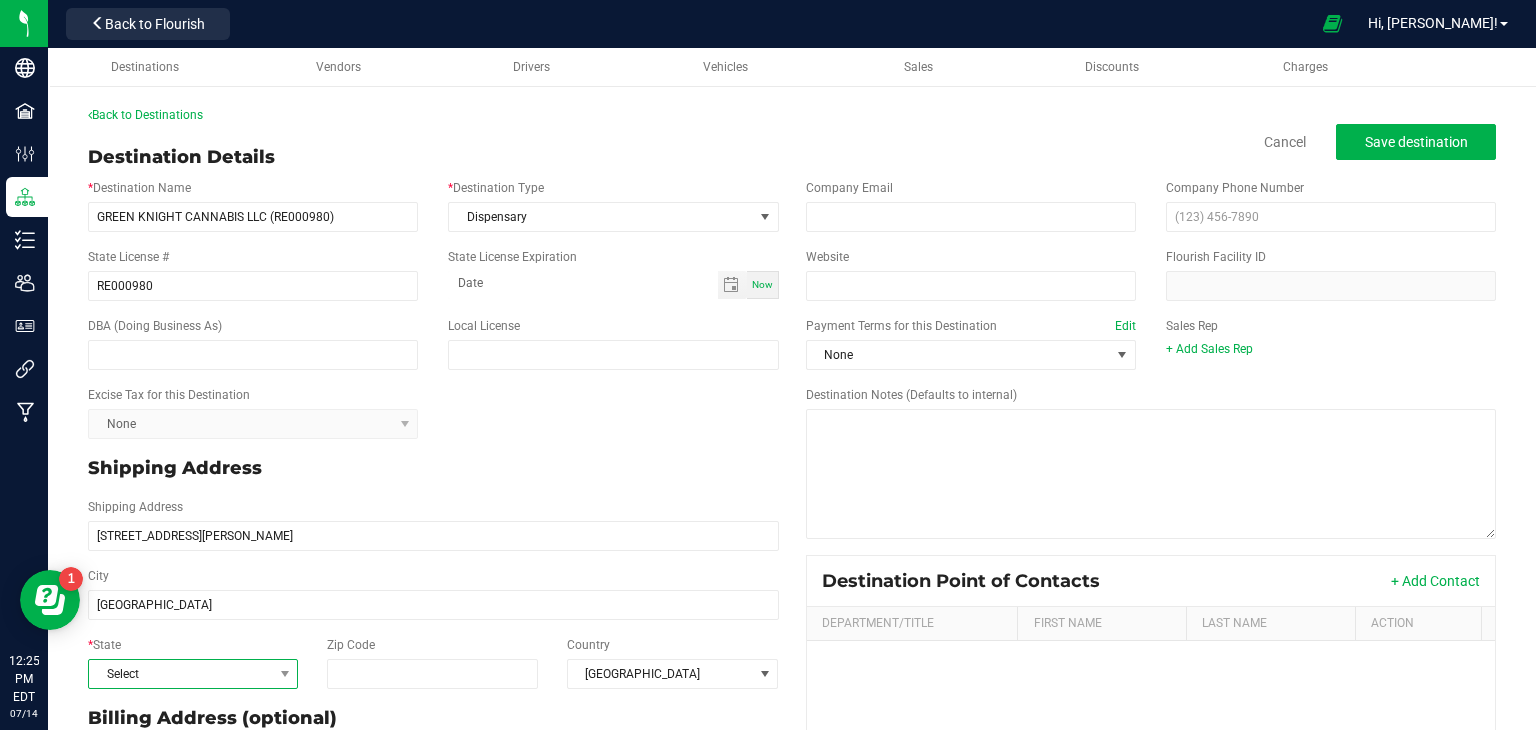 type on "[GEOGRAPHIC_DATA]" 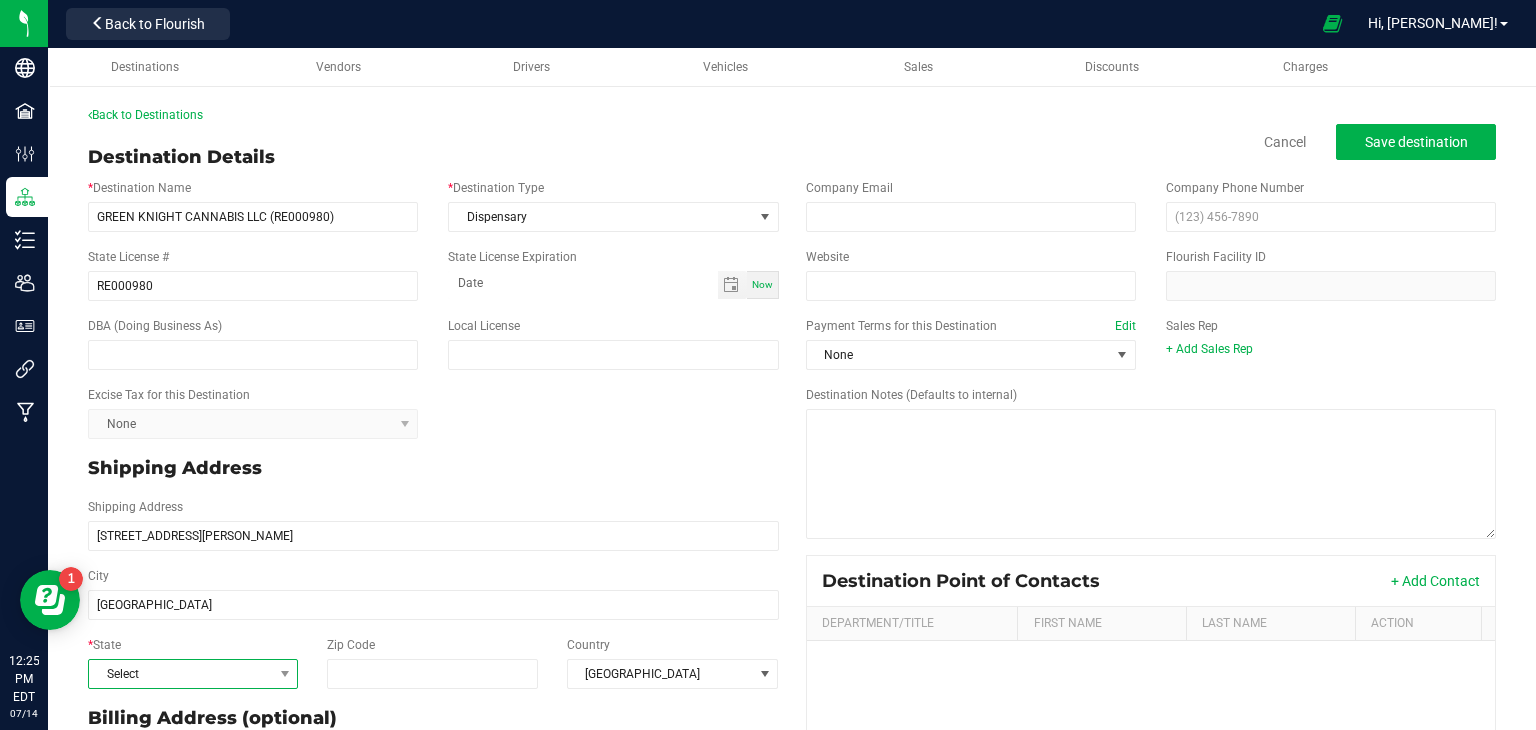 click on "Select" at bounding box center (180, 674) 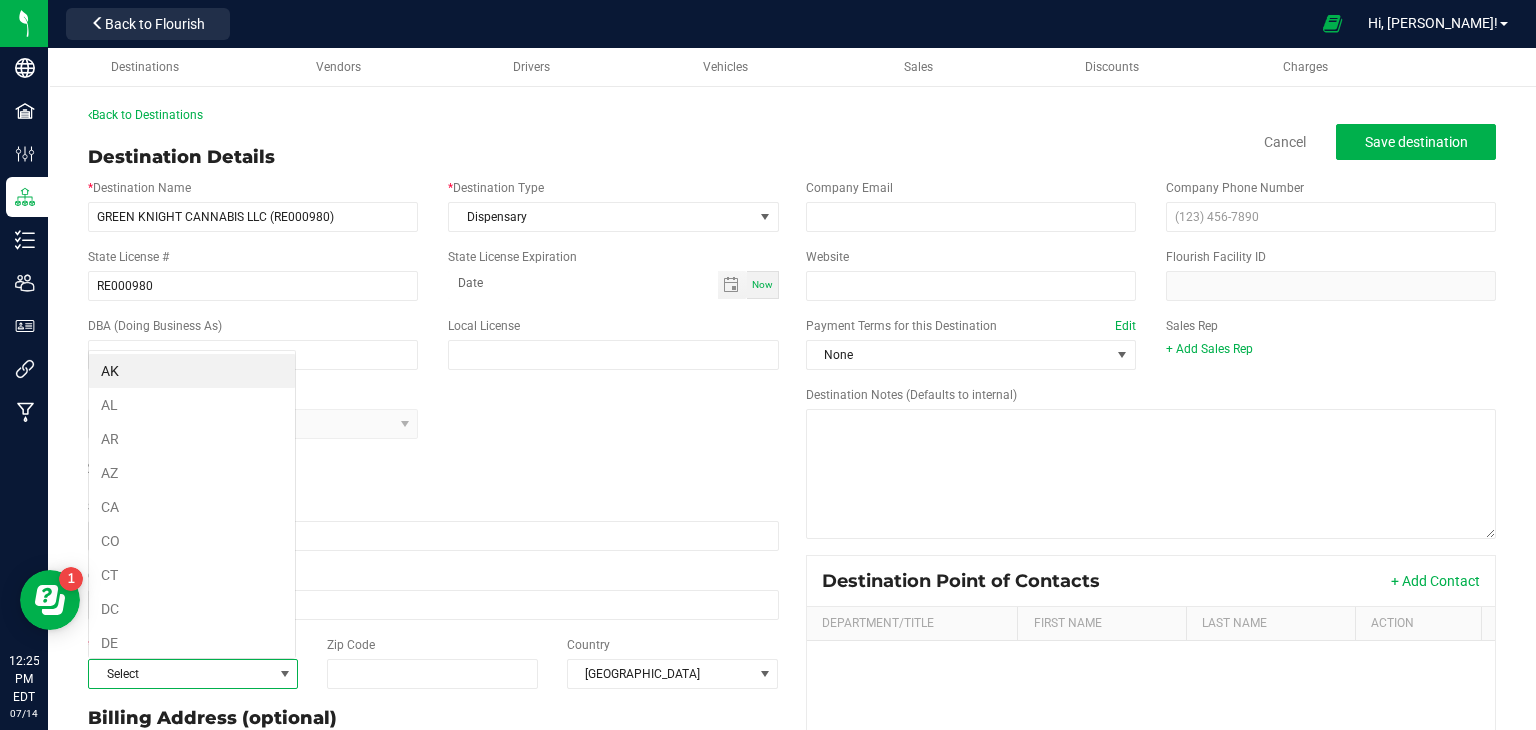 scroll, scrollTop: 99970, scrollLeft: 99792, axis: both 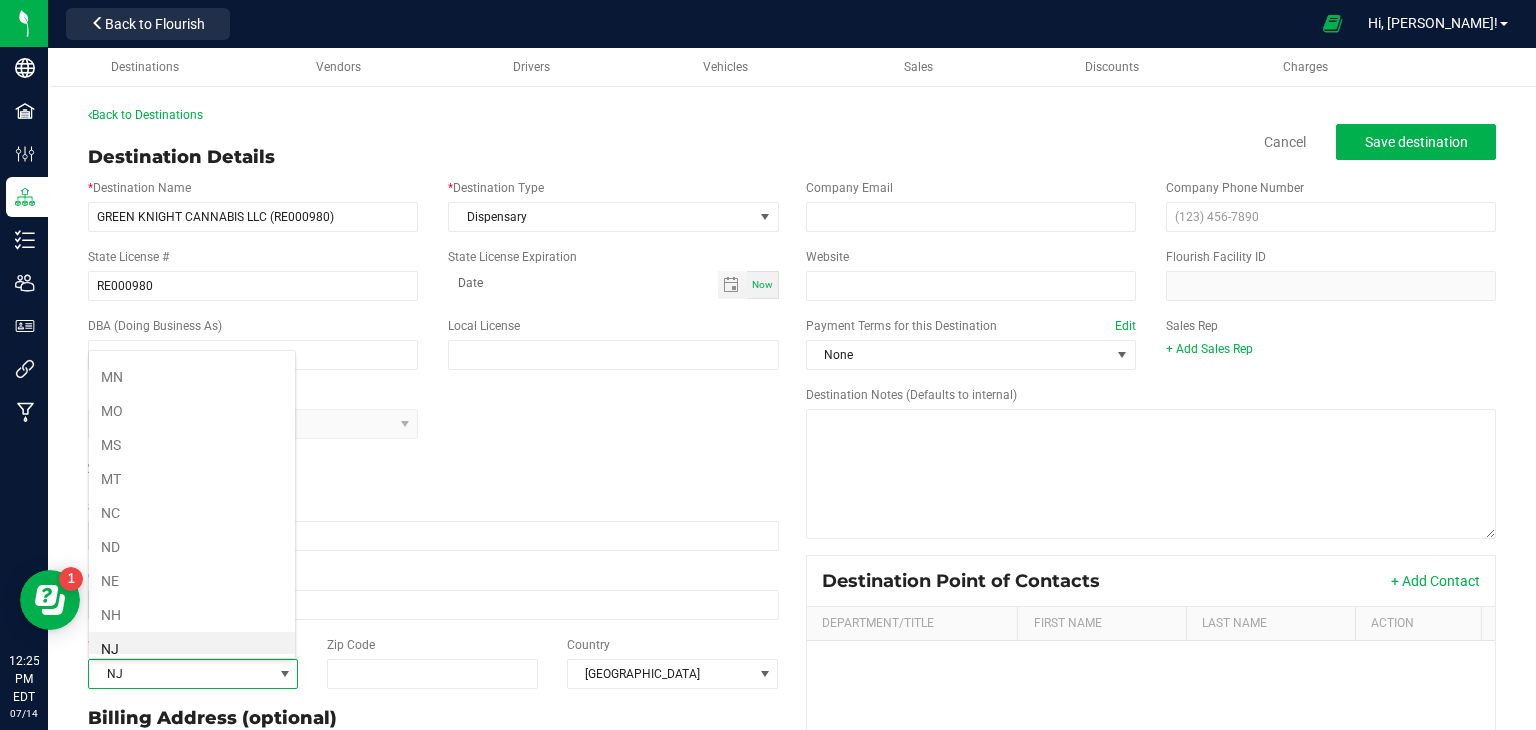 click on "NJ" at bounding box center [192, 649] 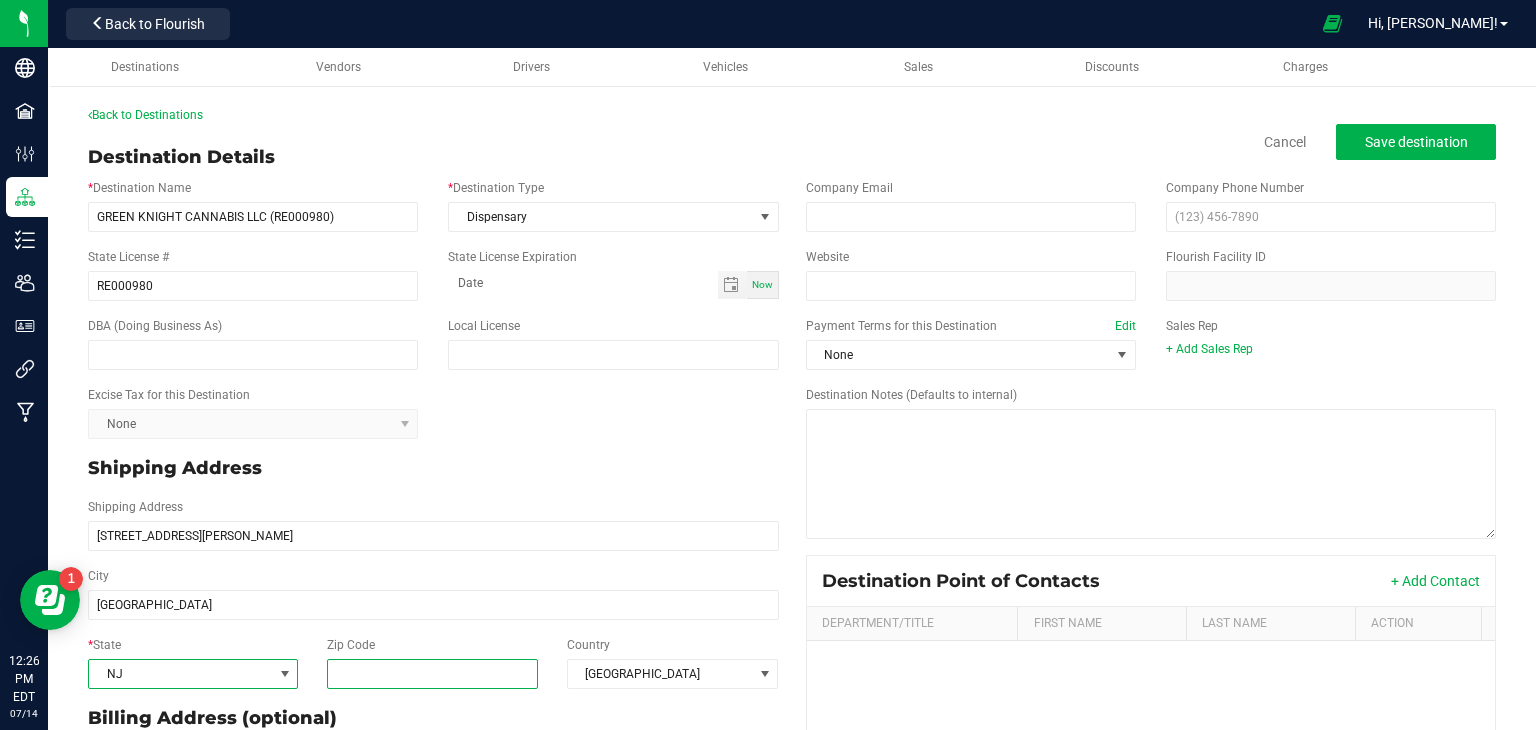 click on "Zip Code" at bounding box center [433, 674] 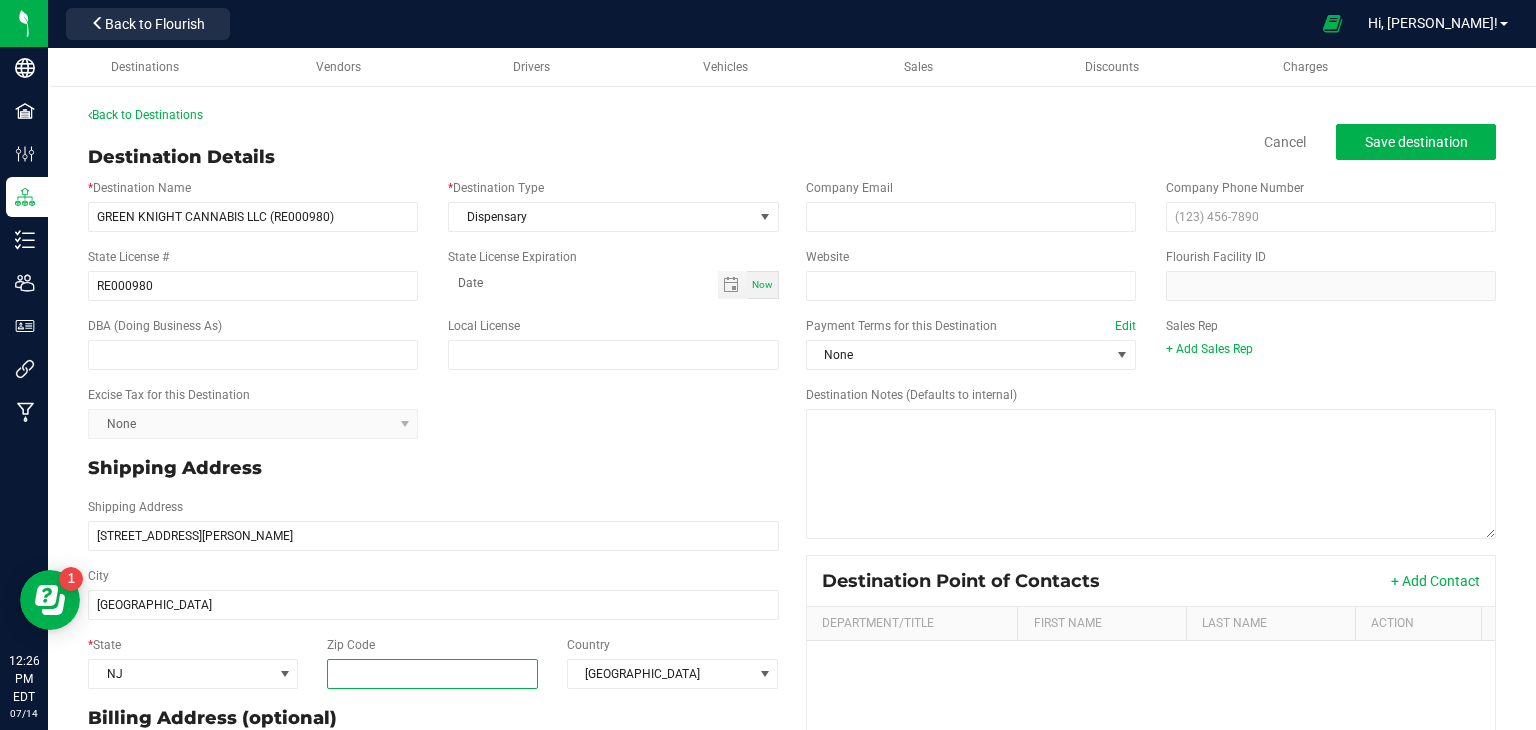 paste on "08873" 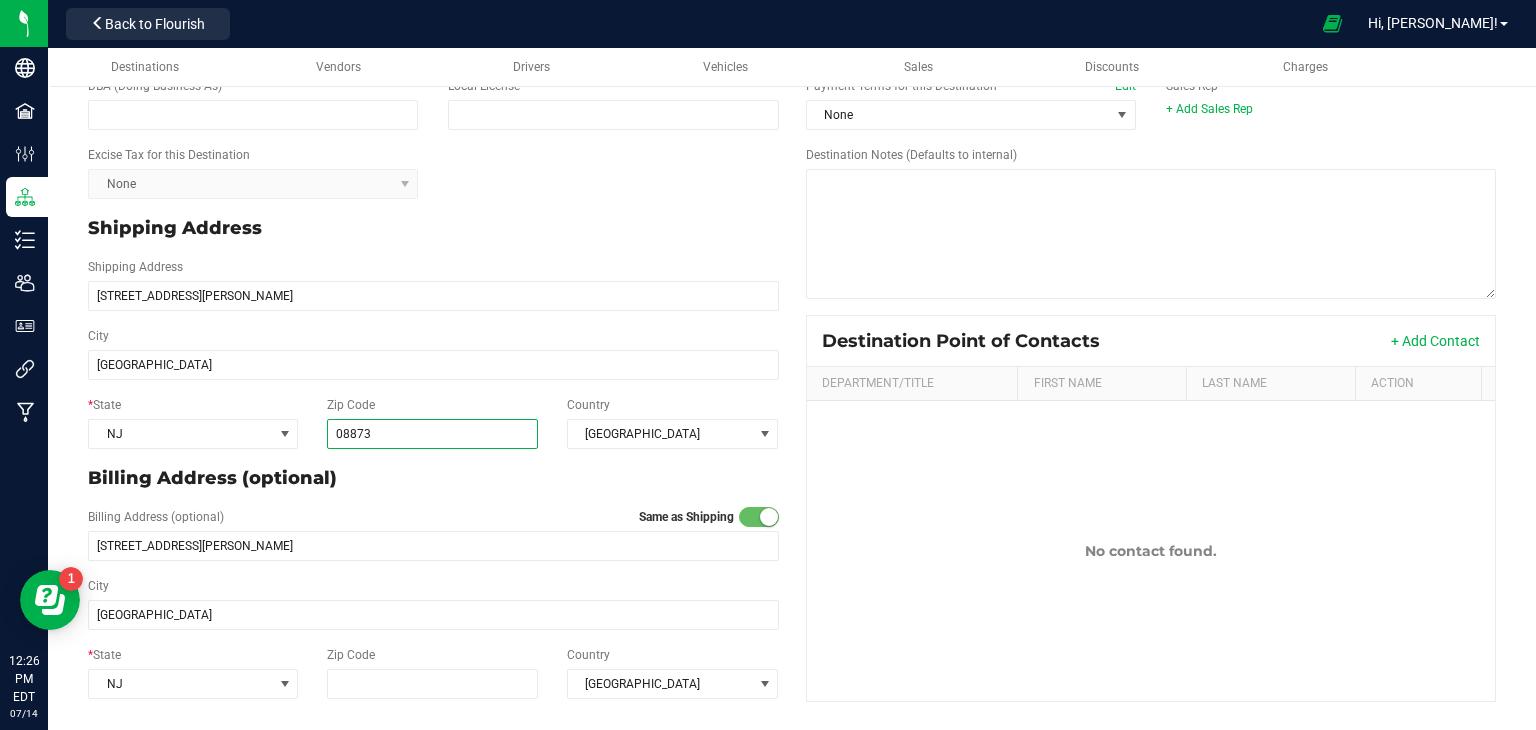 scroll, scrollTop: 0, scrollLeft: 0, axis: both 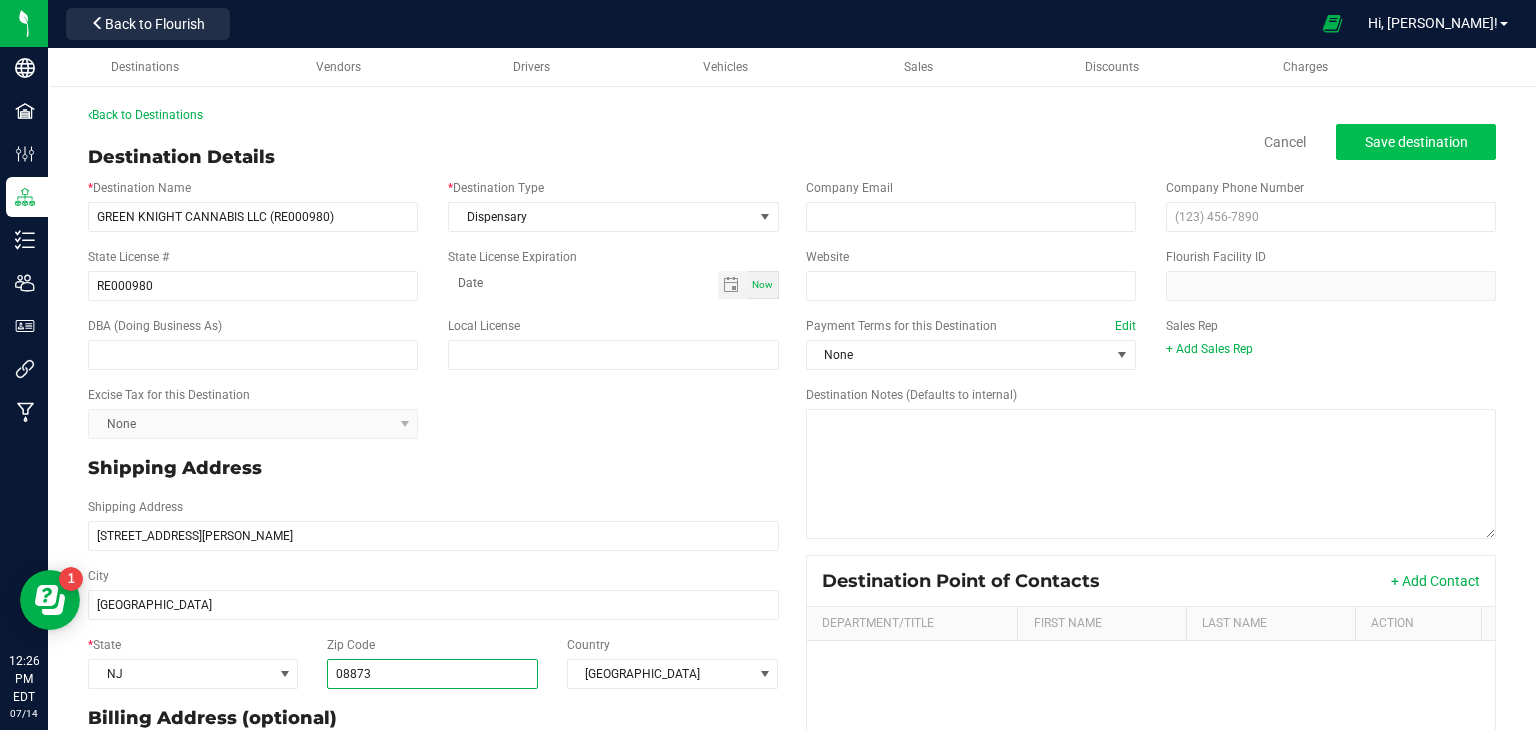 type on "08873" 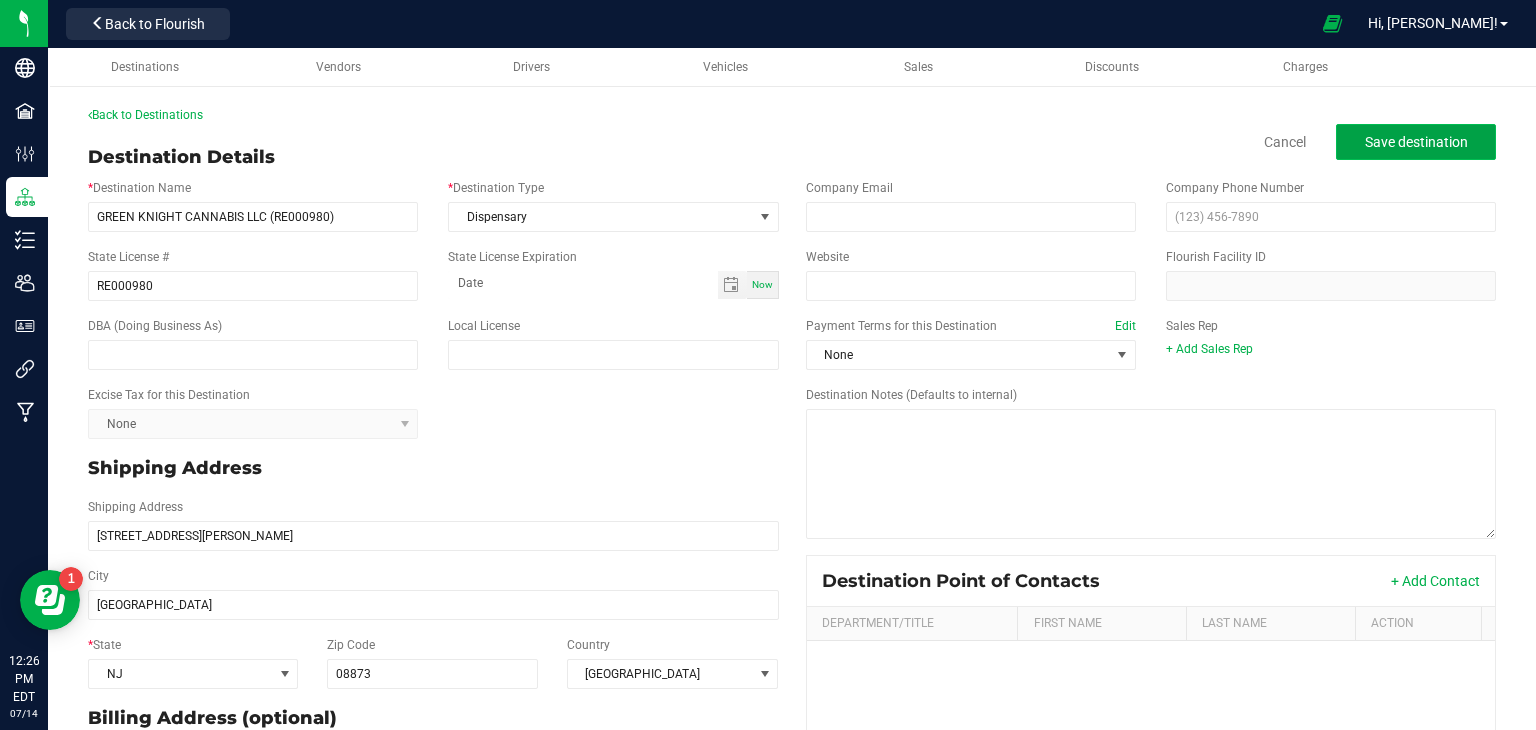 type on "08873" 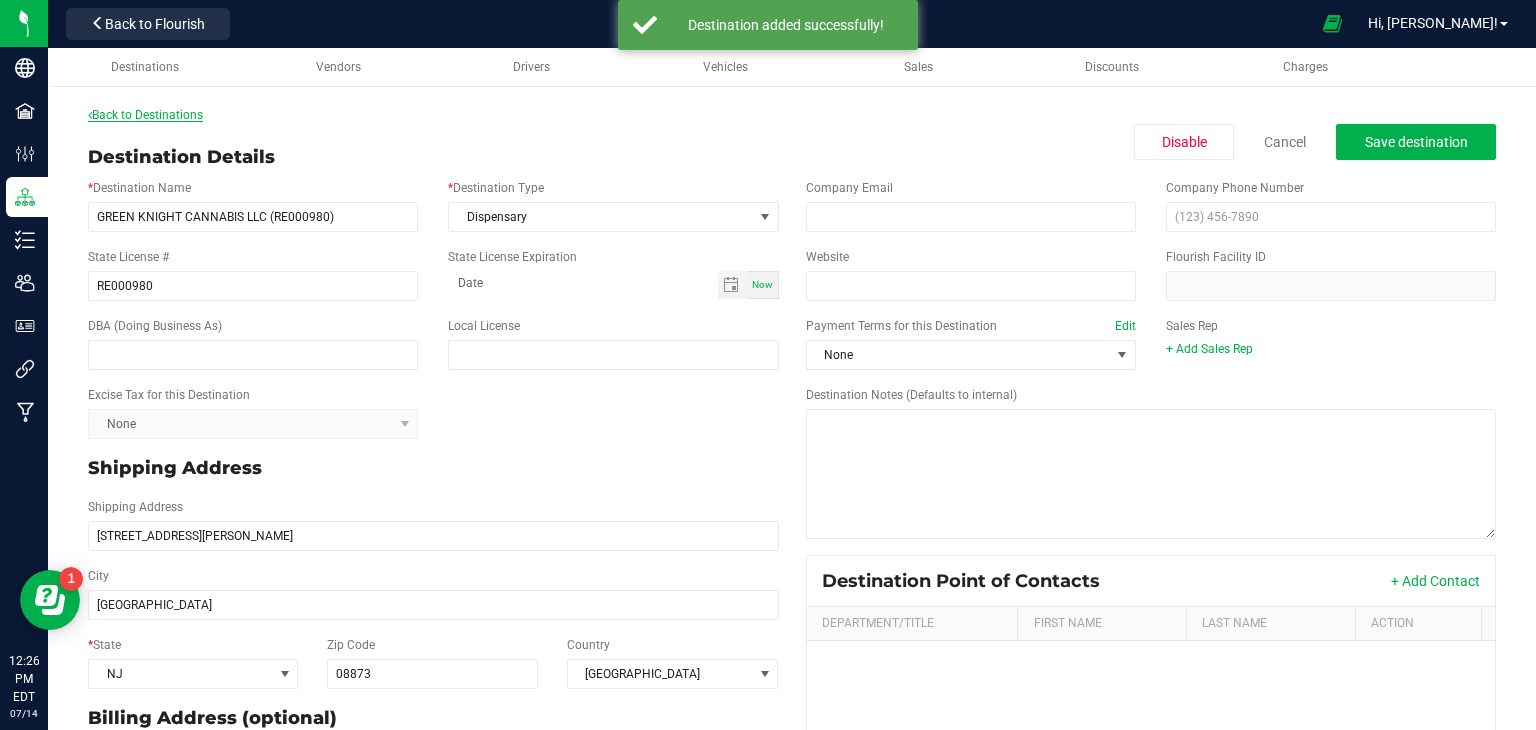 click on "Back to Destinations" at bounding box center [145, 115] 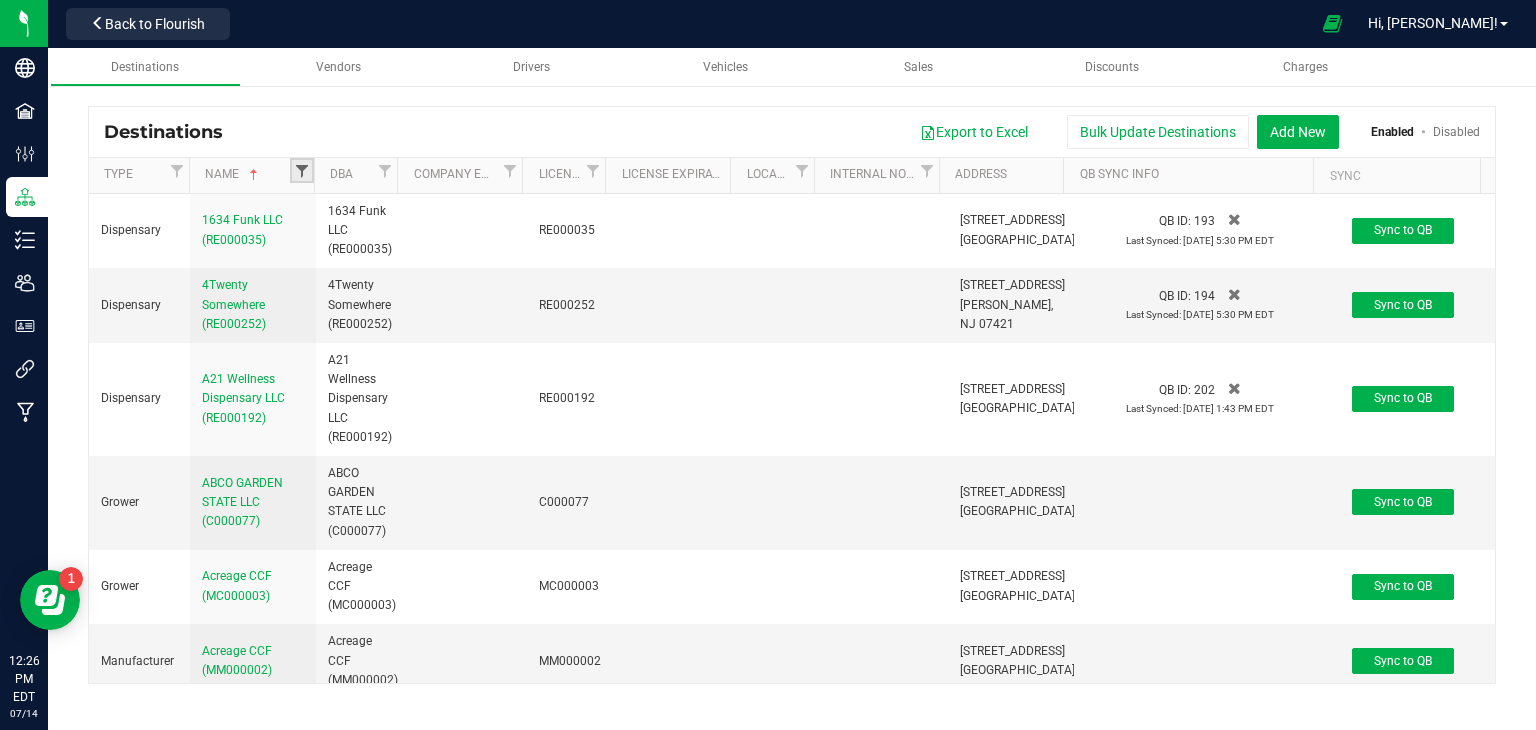 click at bounding box center [302, 171] 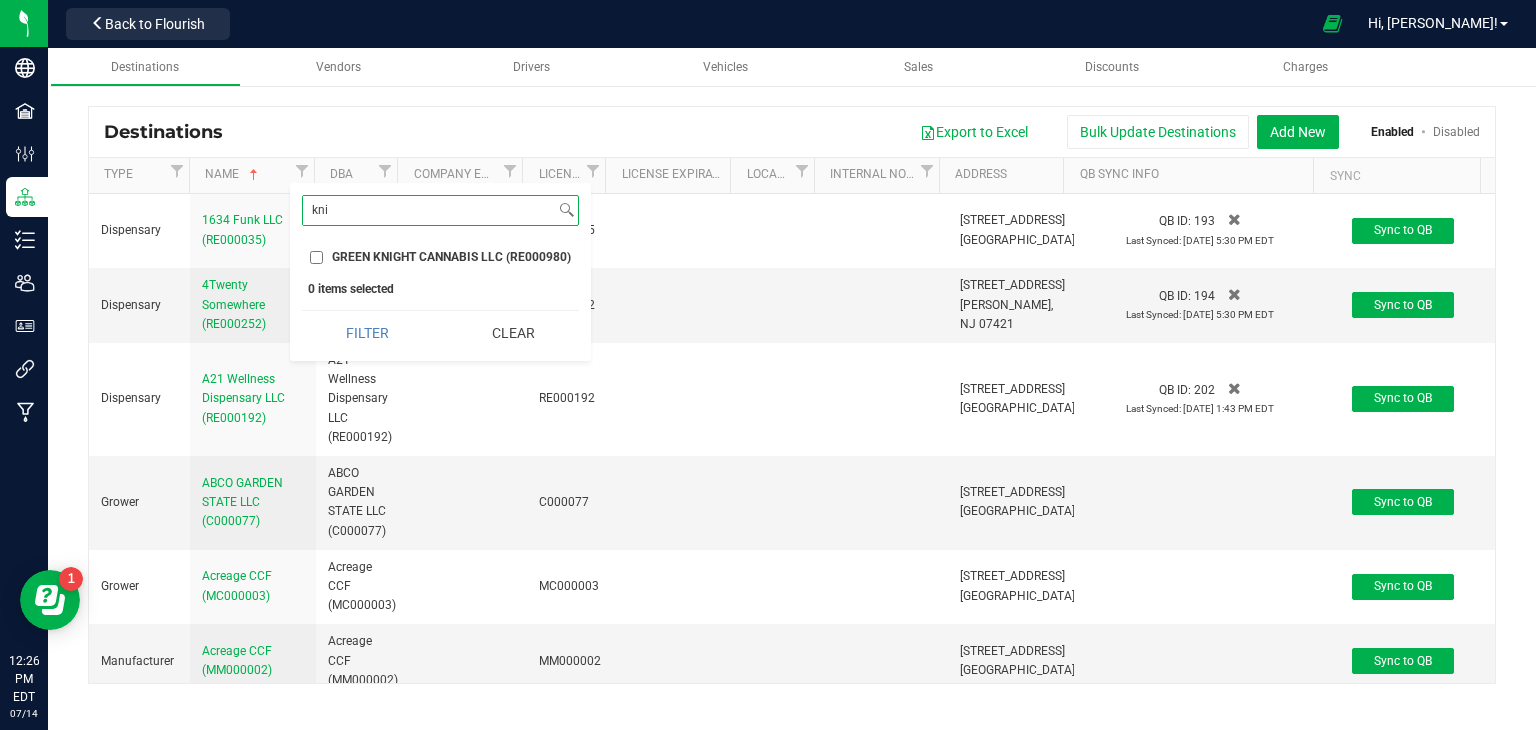 type on "kni" 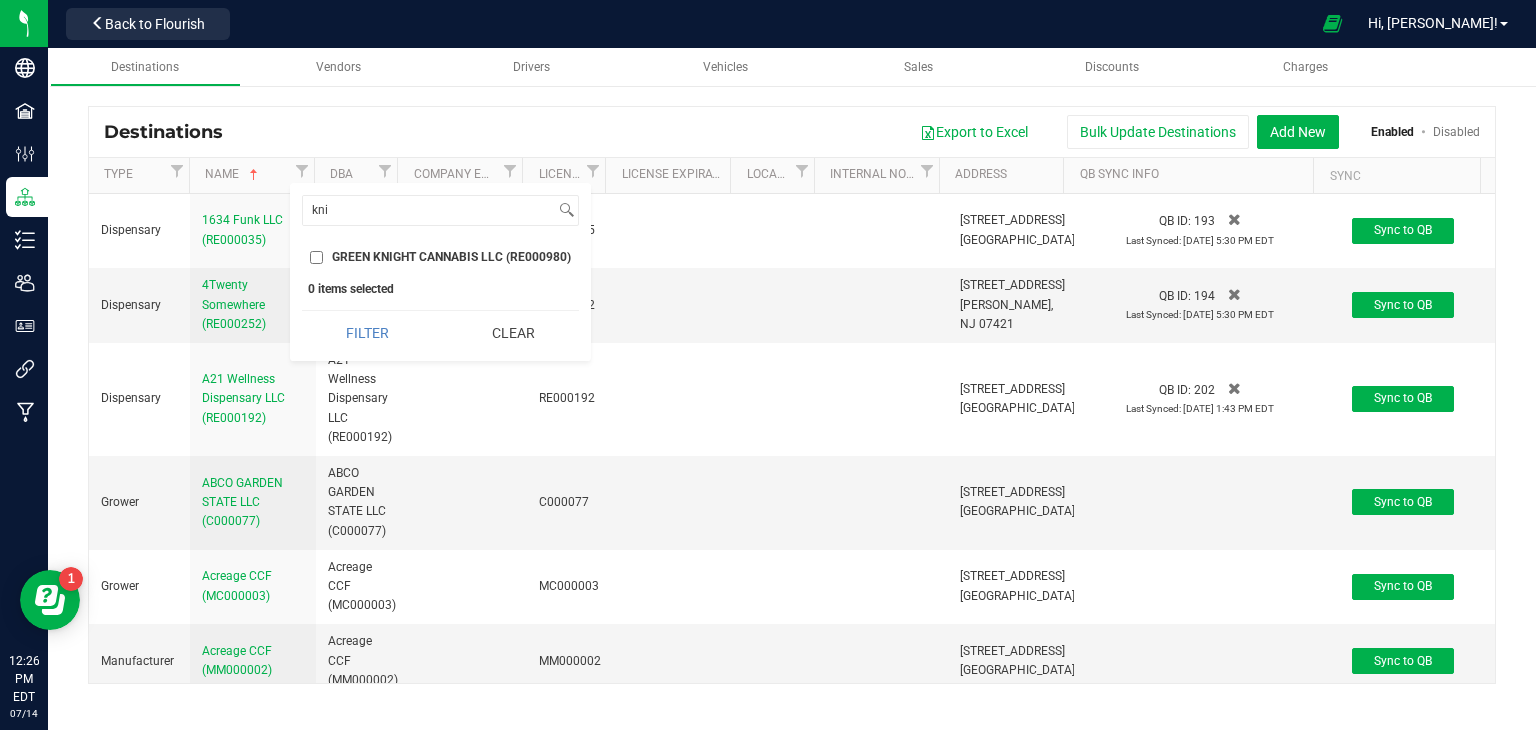 click on "GREEN KNIGHT CANNABIS LLC (RE000980)" at bounding box center (316, 257) 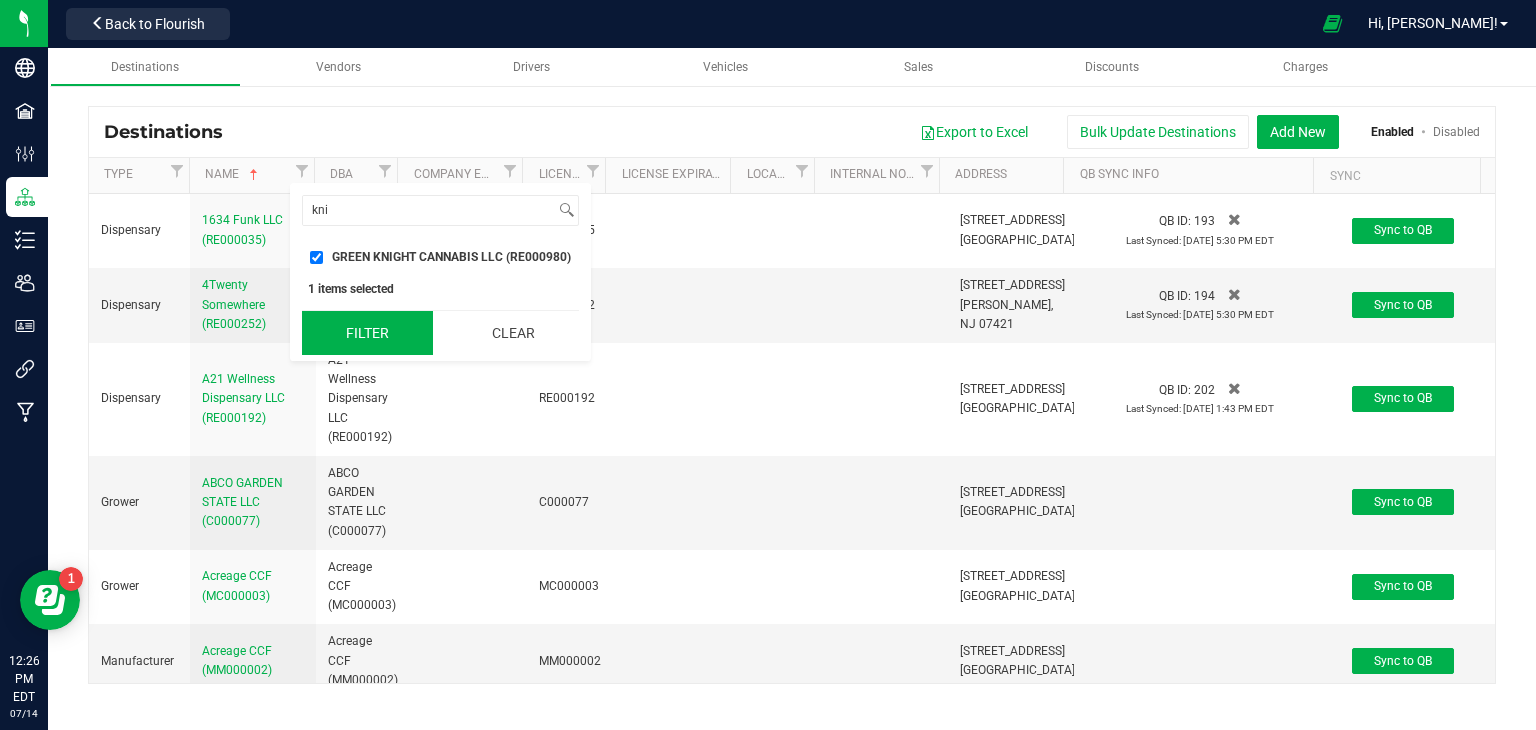 click on "Filter" at bounding box center (367, 333) 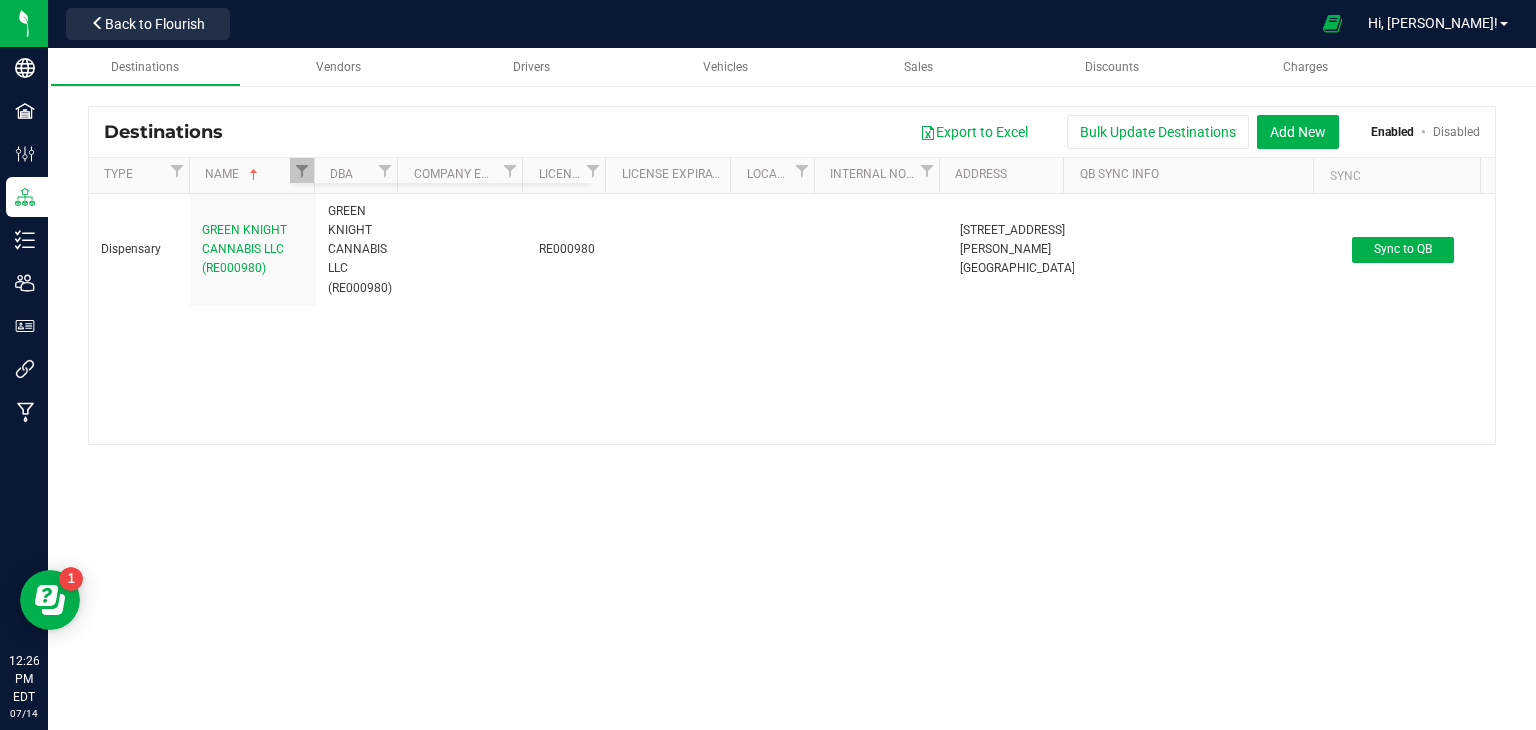 checkbox on "true" 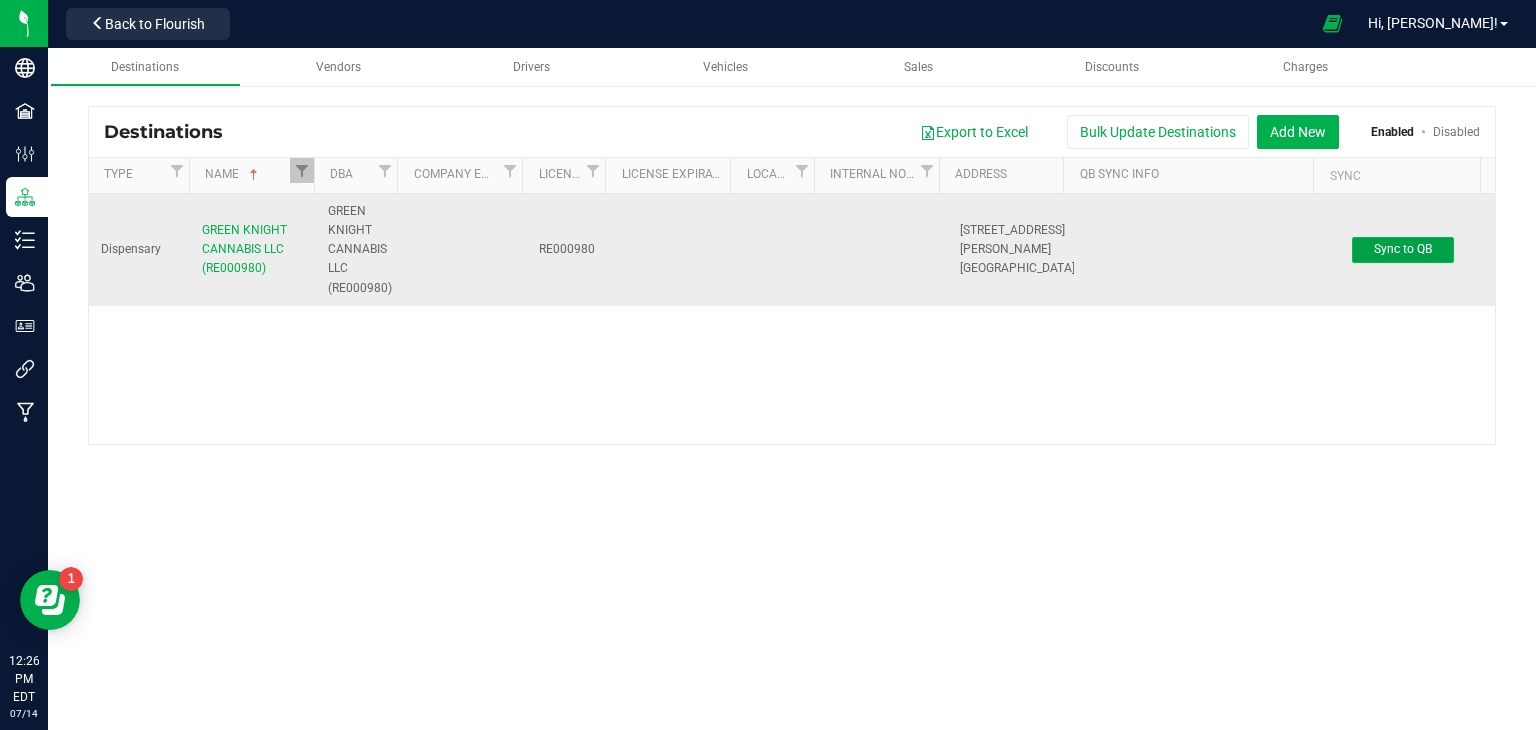 click on "Sync to QB" at bounding box center (1403, 249) 